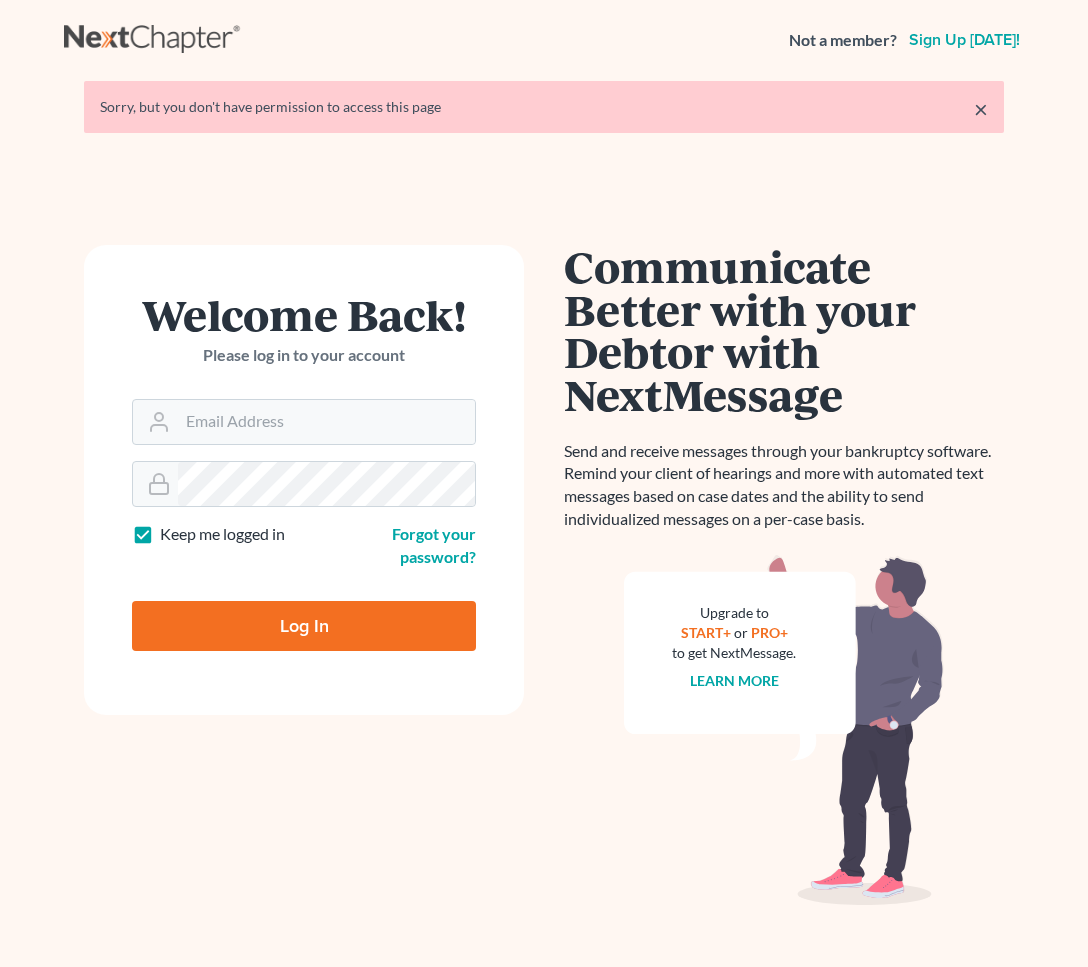 scroll, scrollTop: 0, scrollLeft: 0, axis: both 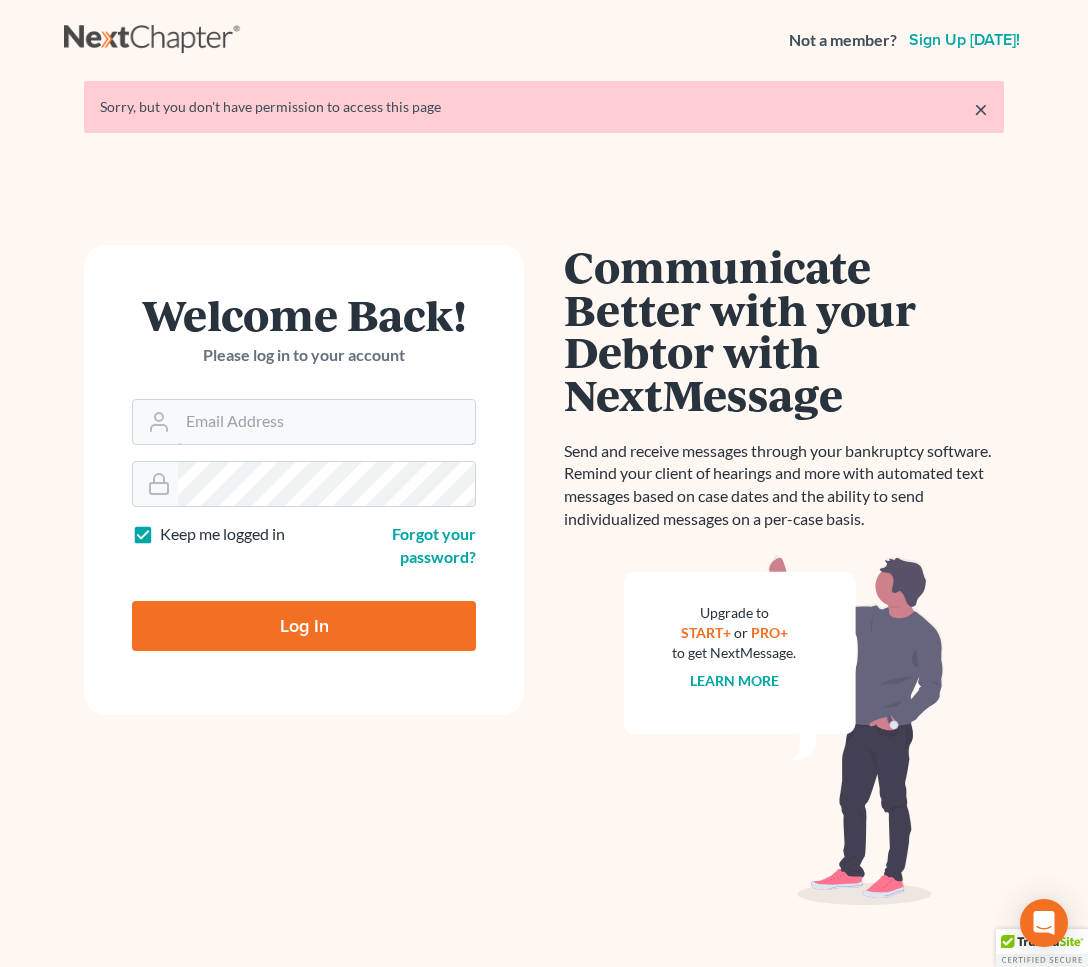 type on "[EMAIL_ADDRESS][DOMAIN_NAME]" 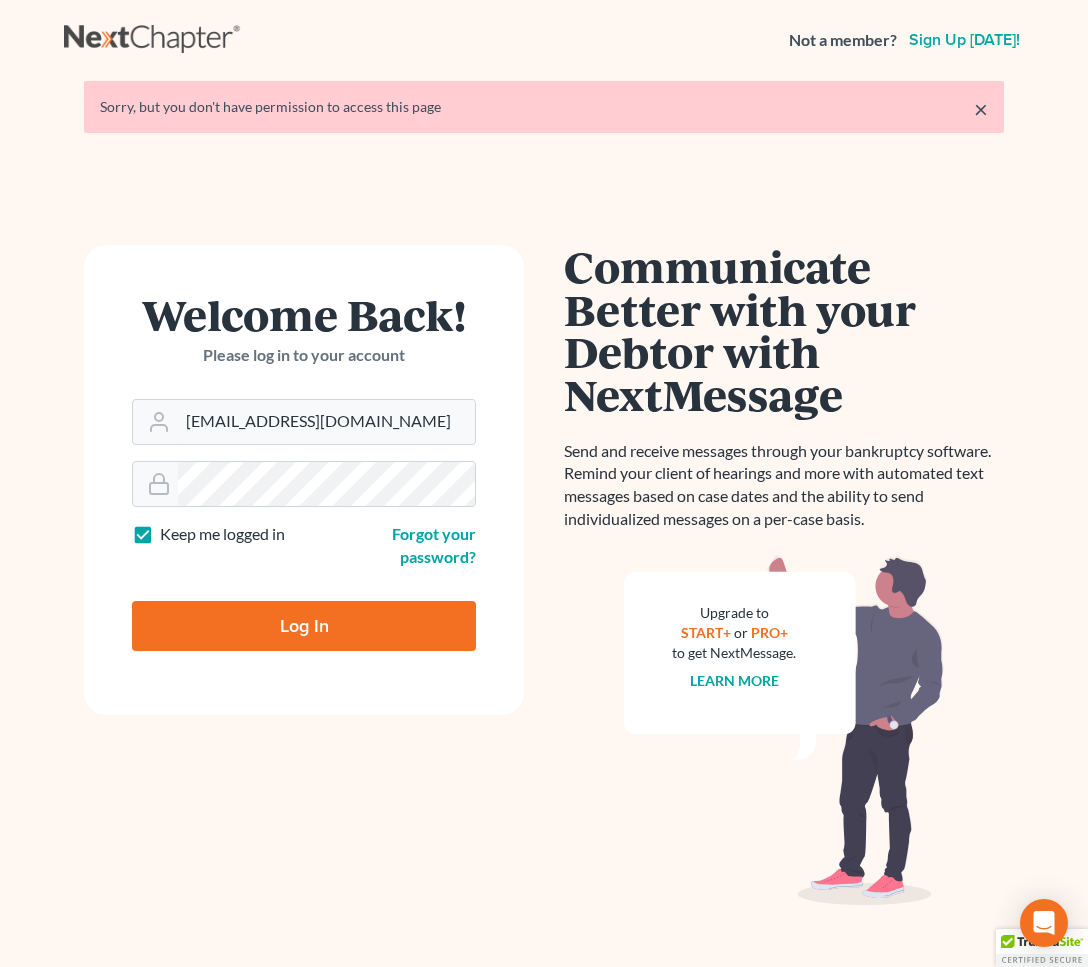 click on "Log In" at bounding box center (304, 626) 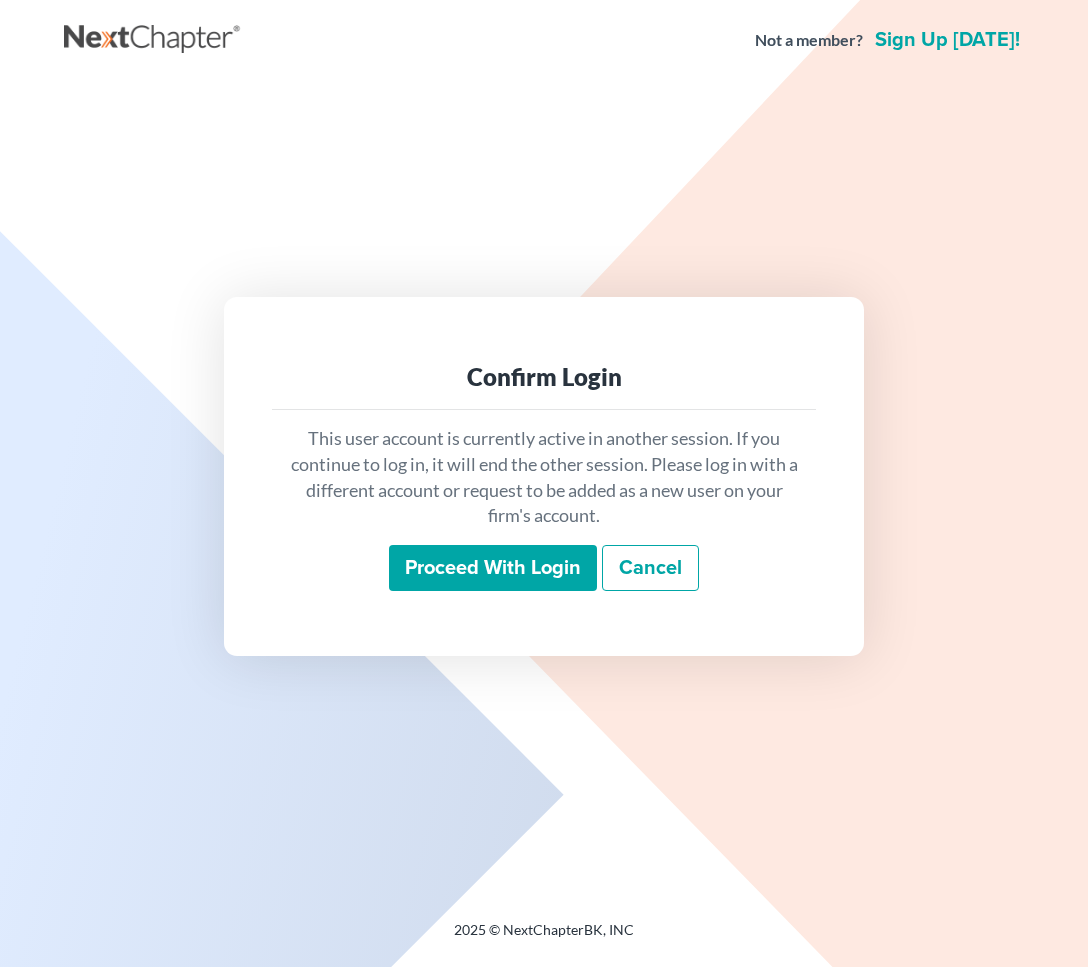scroll, scrollTop: 0, scrollLeft: 0, axis: both 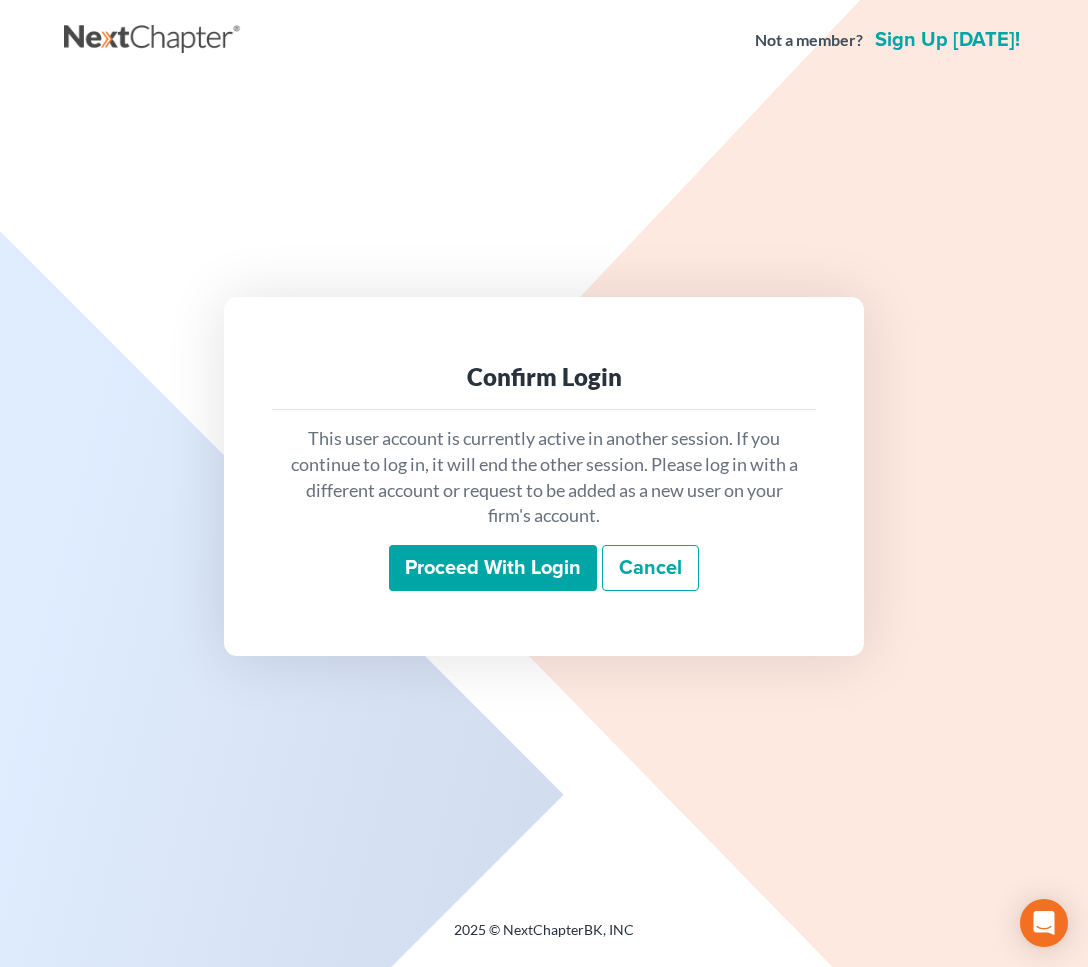click on "Proceed with login" at bounding box center (493, 568) 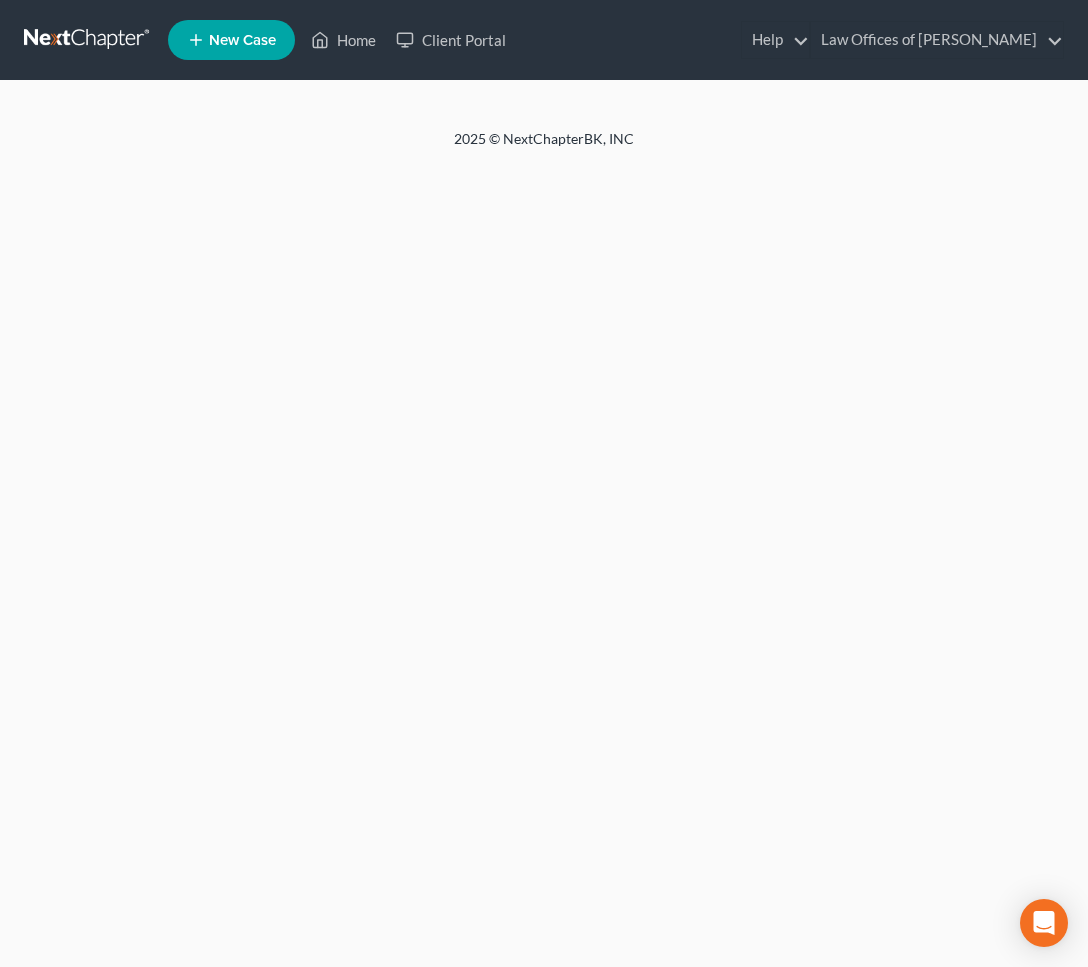scroll, scrollTop: 0, scrollLeft: 0, axis: both 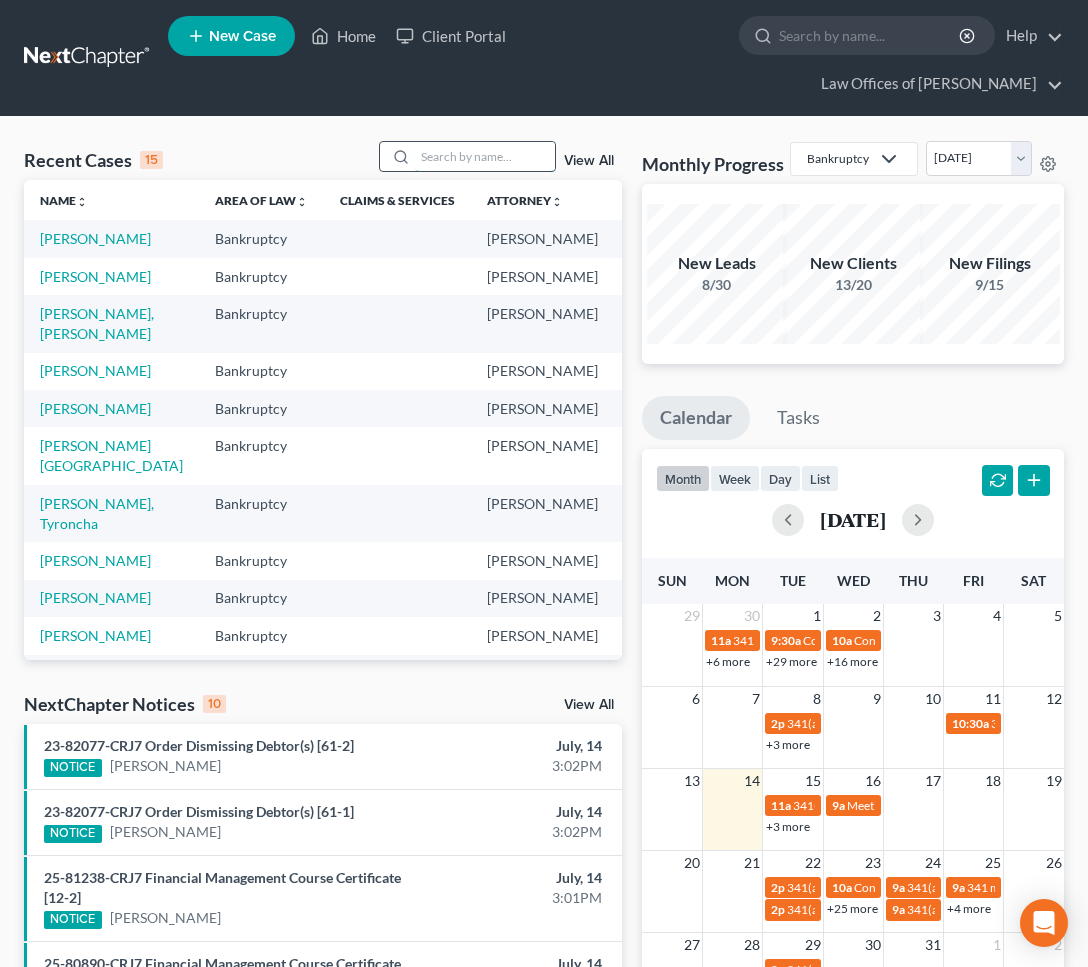 click at bounding box center [485, 156] 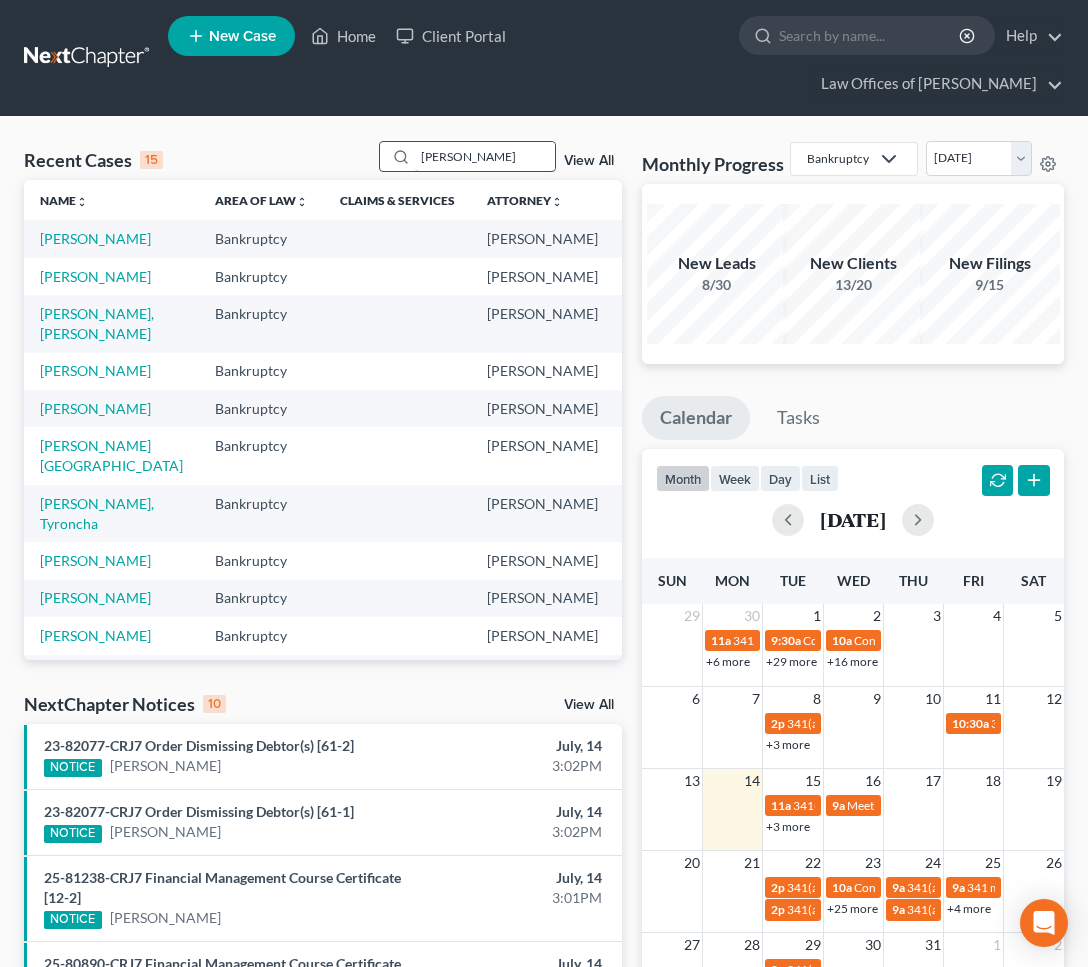 type on "[PERSON_NAME]" 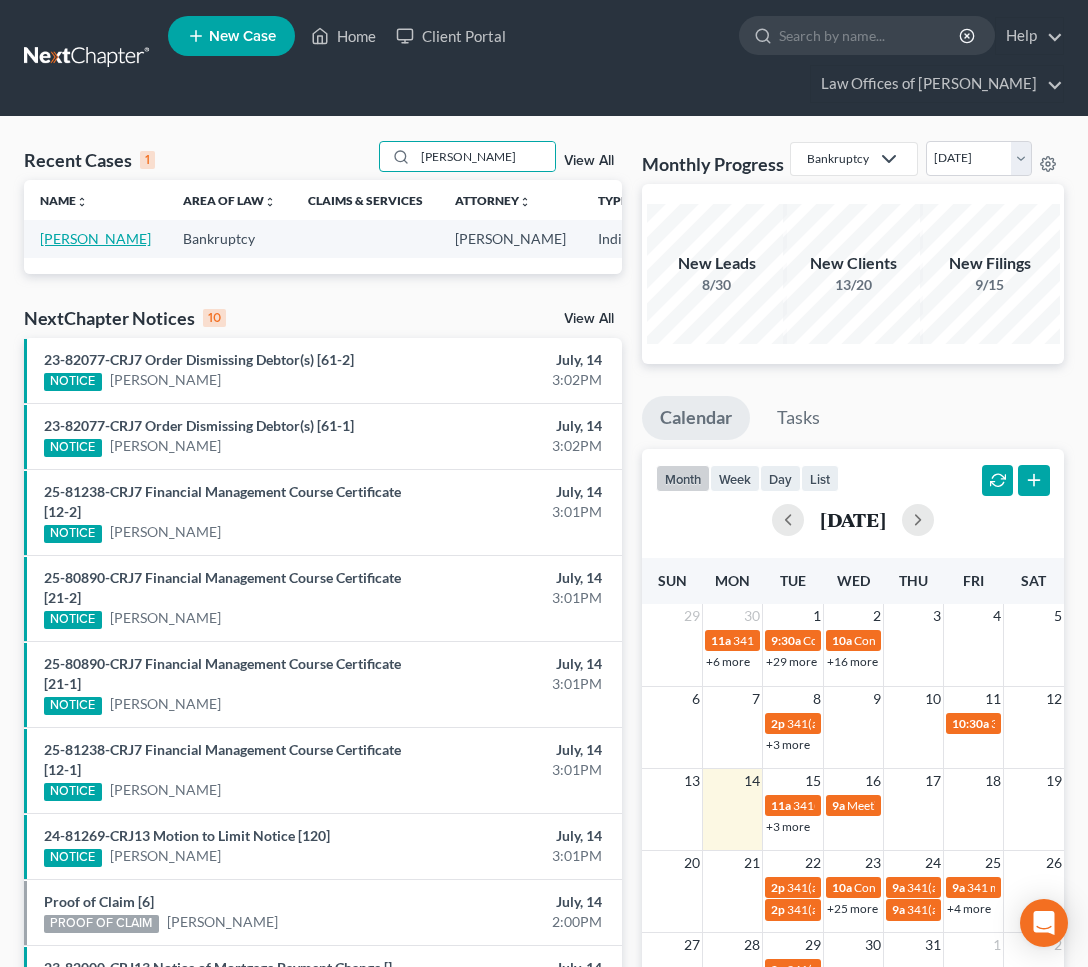 click on "[PERSON_NAME]" at bounding box center (95, 238) 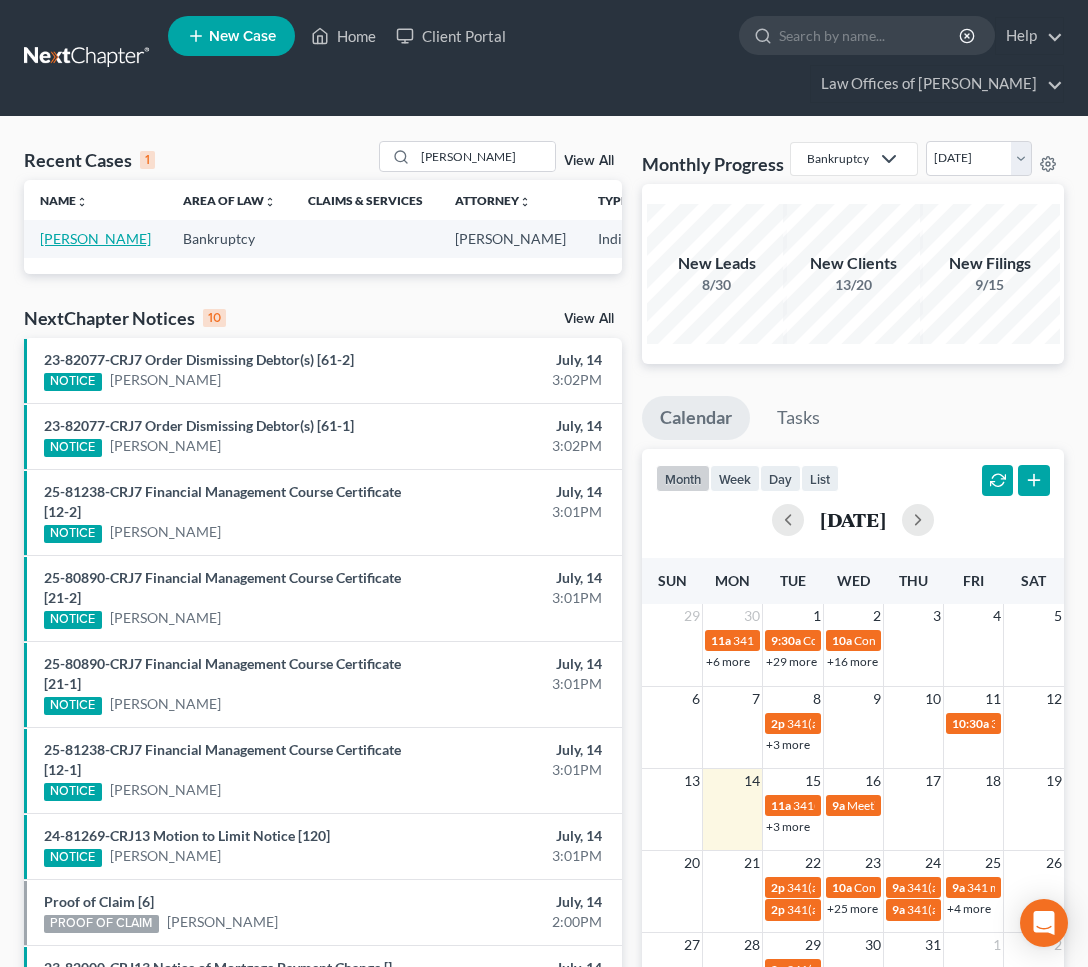 select on "6" 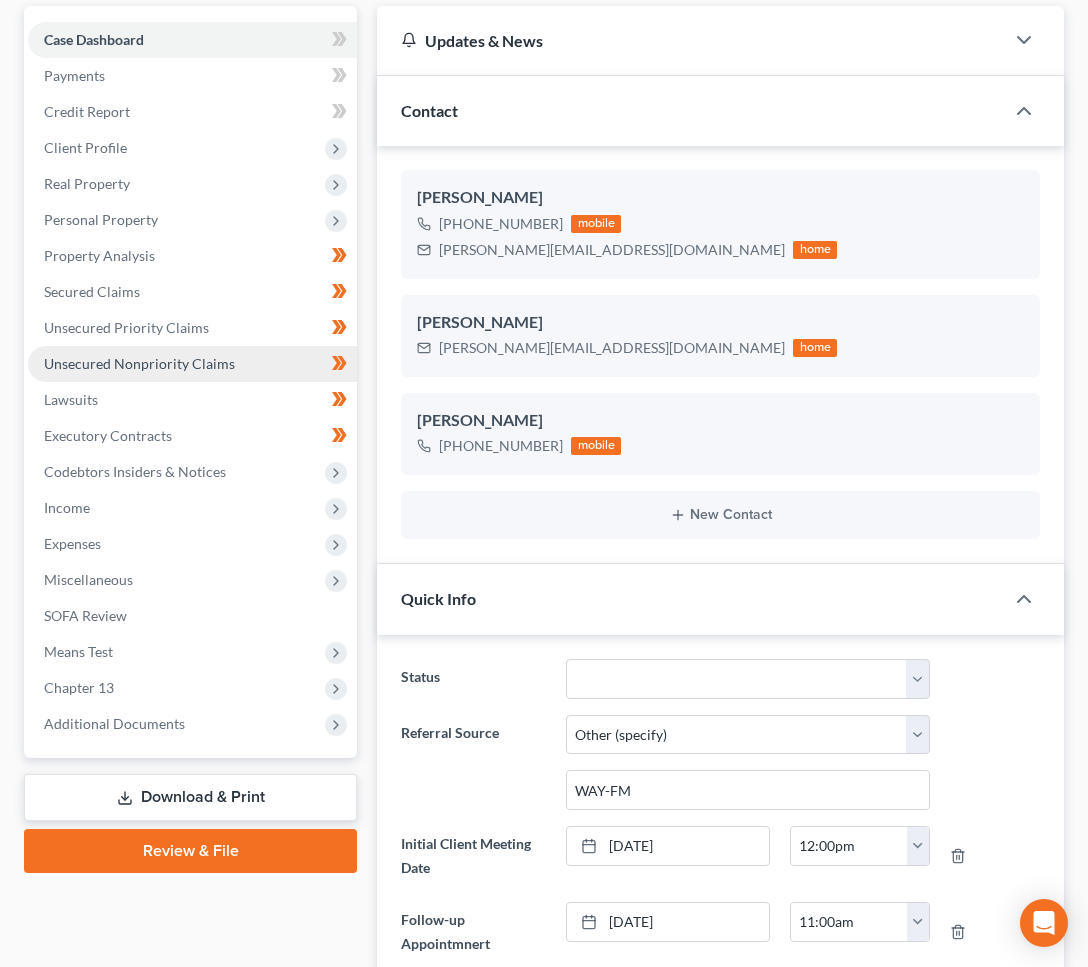 scroll, scrollTop: 223, scrollLeft: 0, axis: vertical 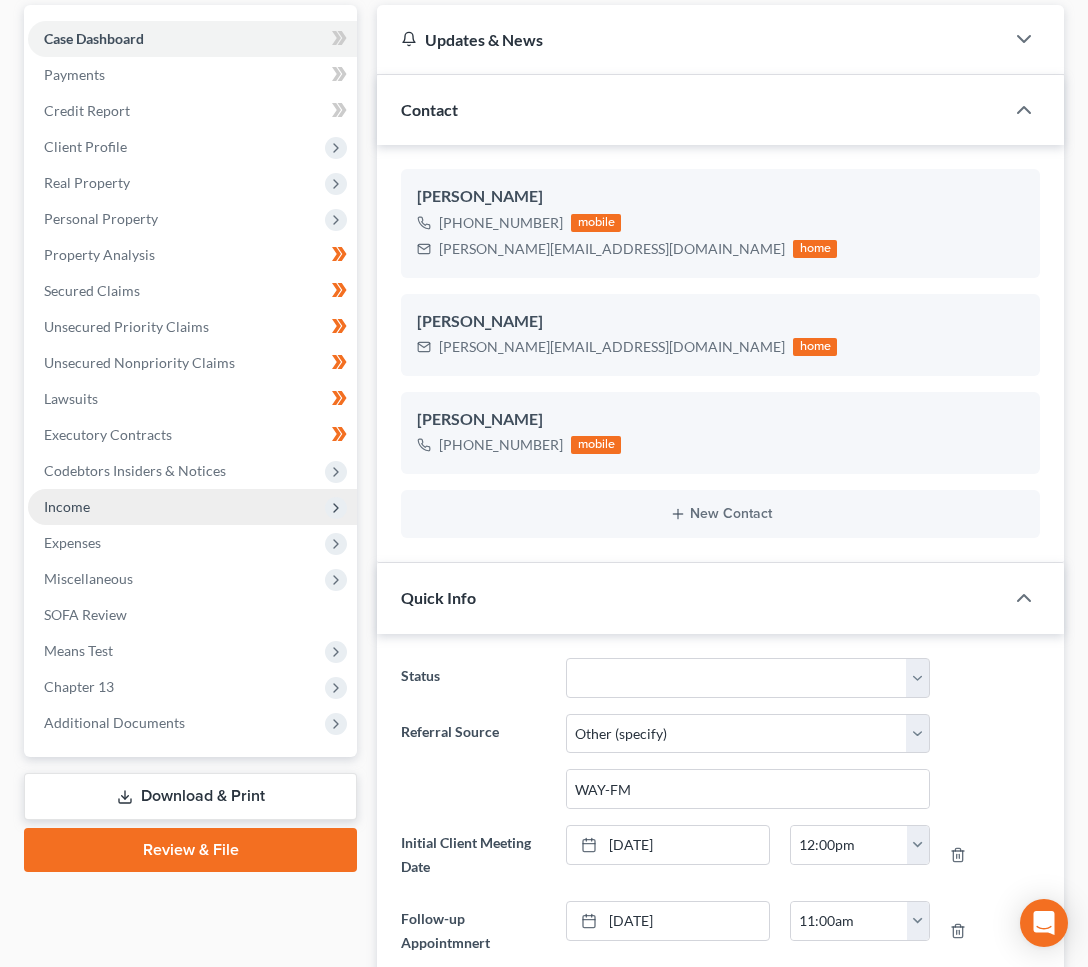 click on "Income" at bounding box center (67, 506) 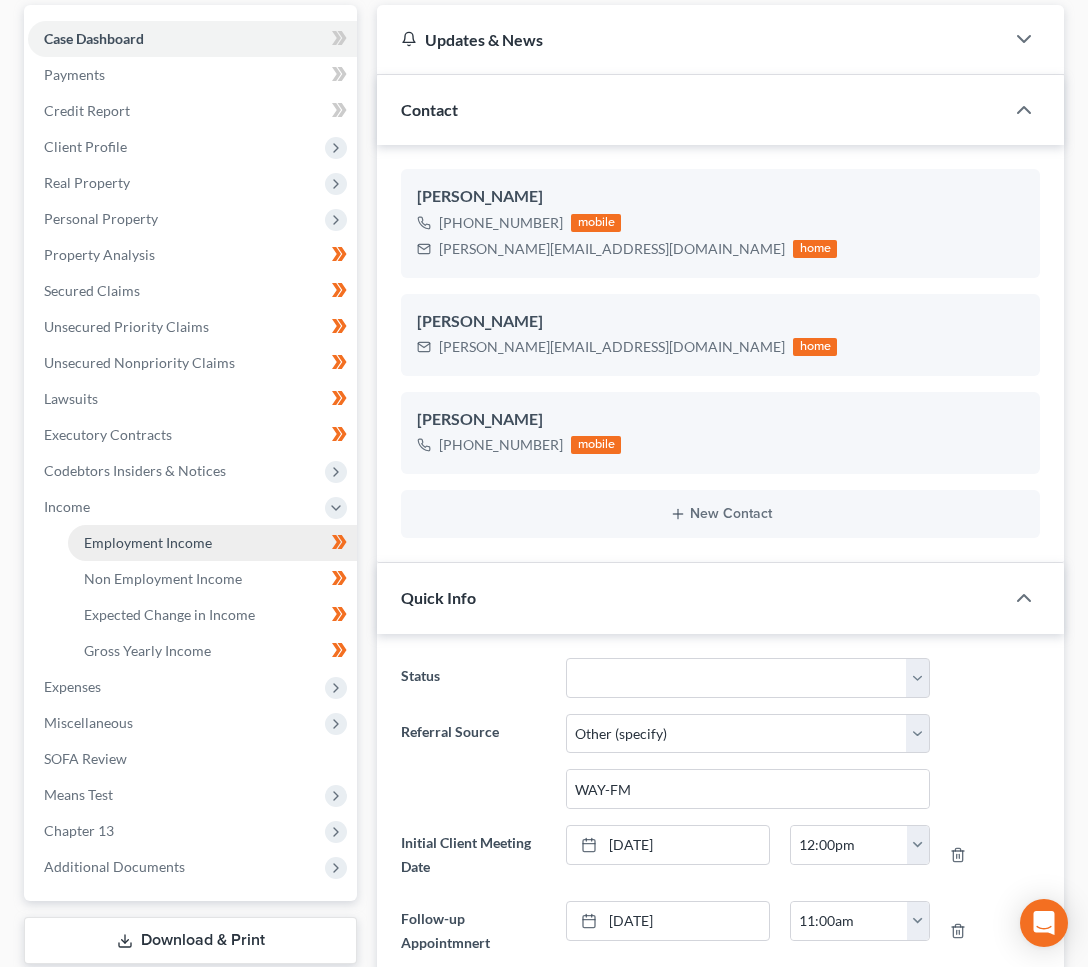 click on "Employment Income" at bounding box center [148, 542] 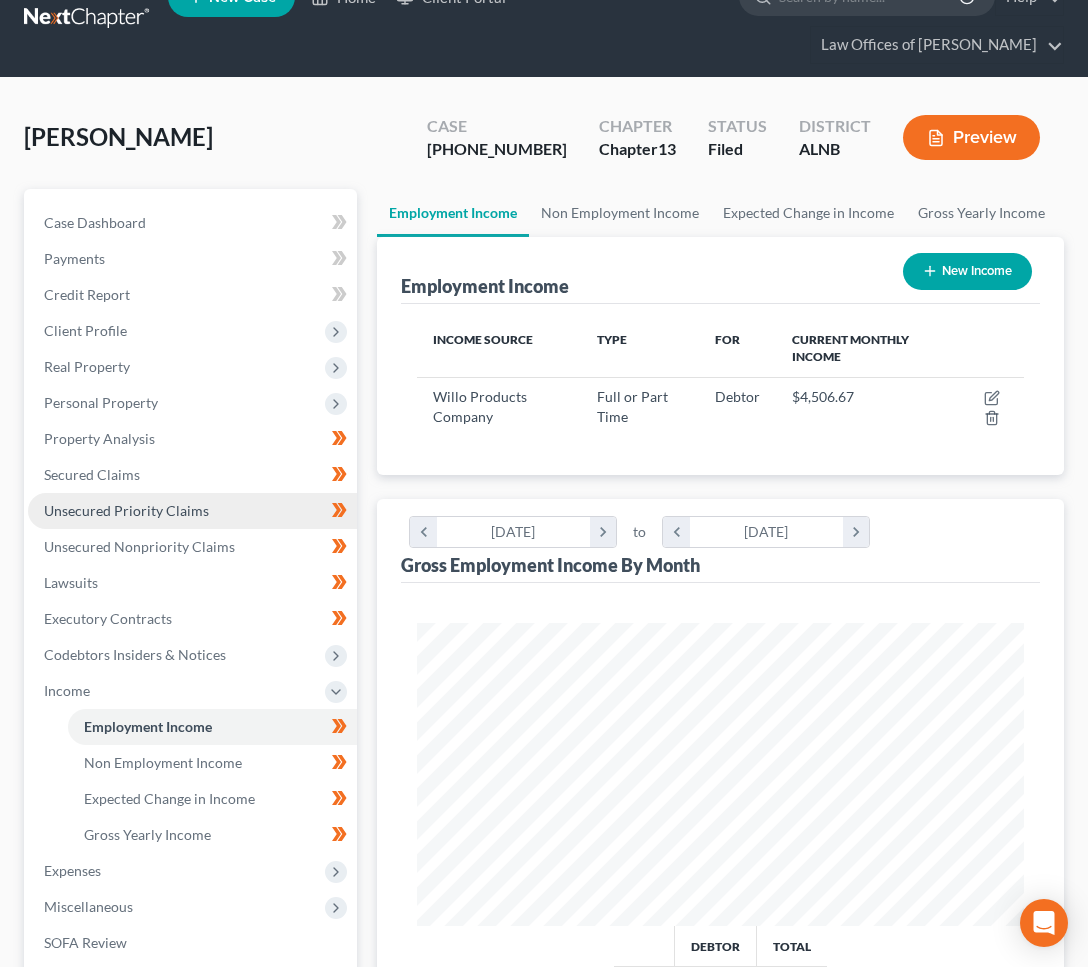 scroll, scrollTop: 0, scrollLeft: 0, axis: both 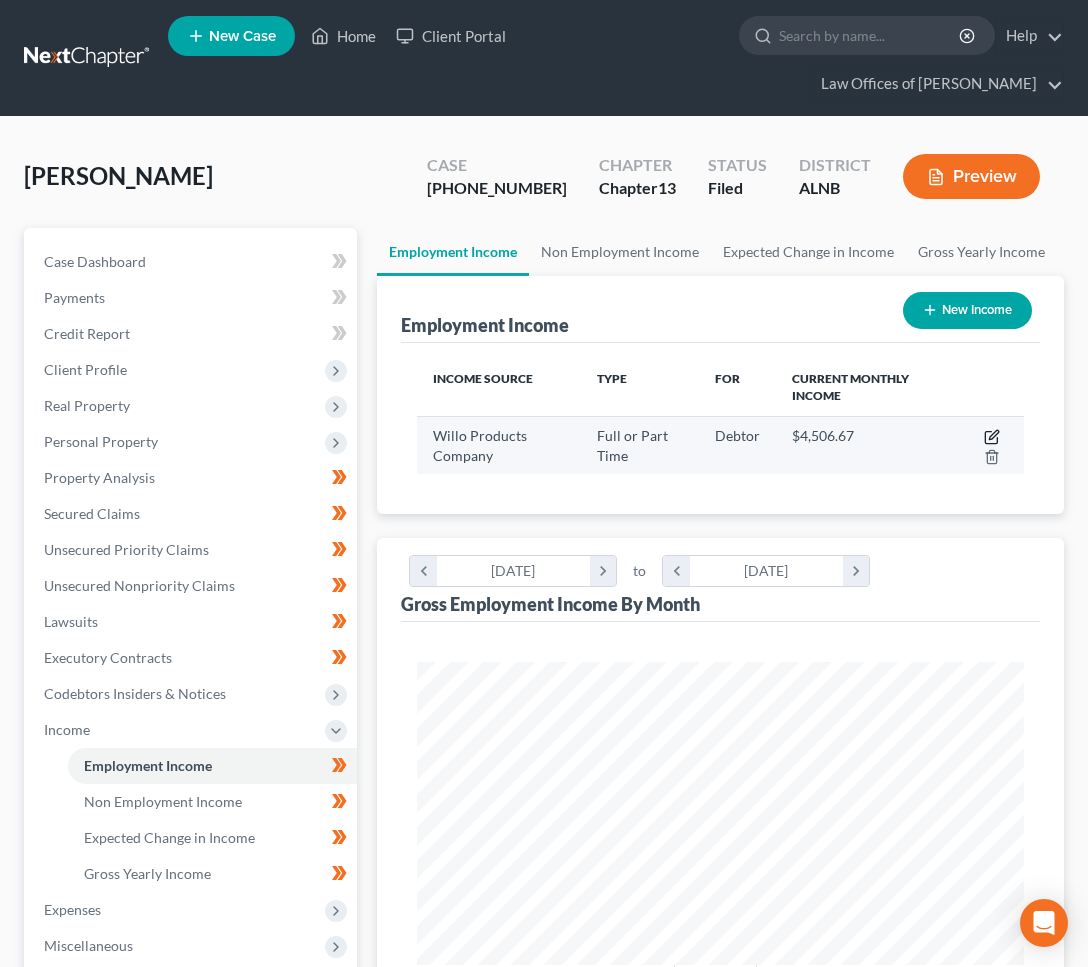 click 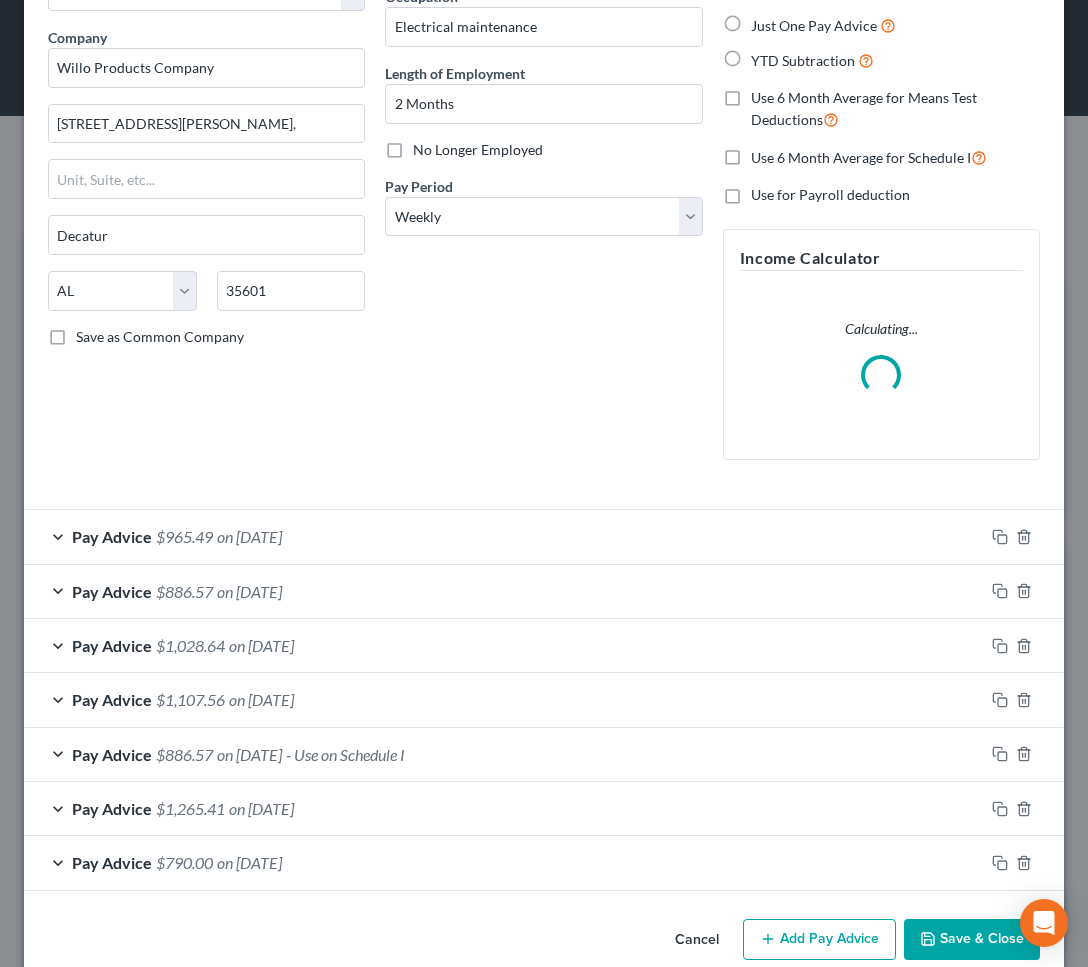 scroll, scrollTop: 175, scrollLeft: 0, axis: vertical 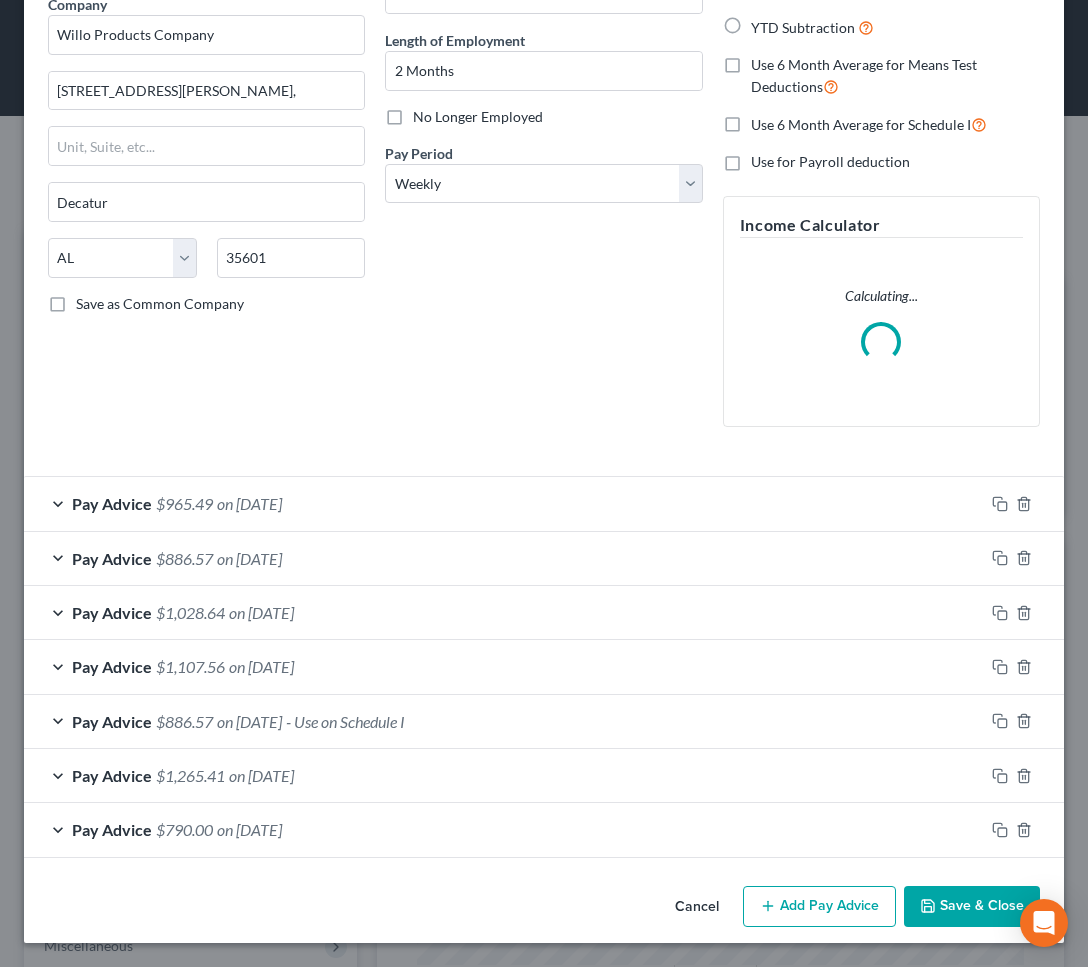 click on "$965.49" at bounding box center (184, 503) 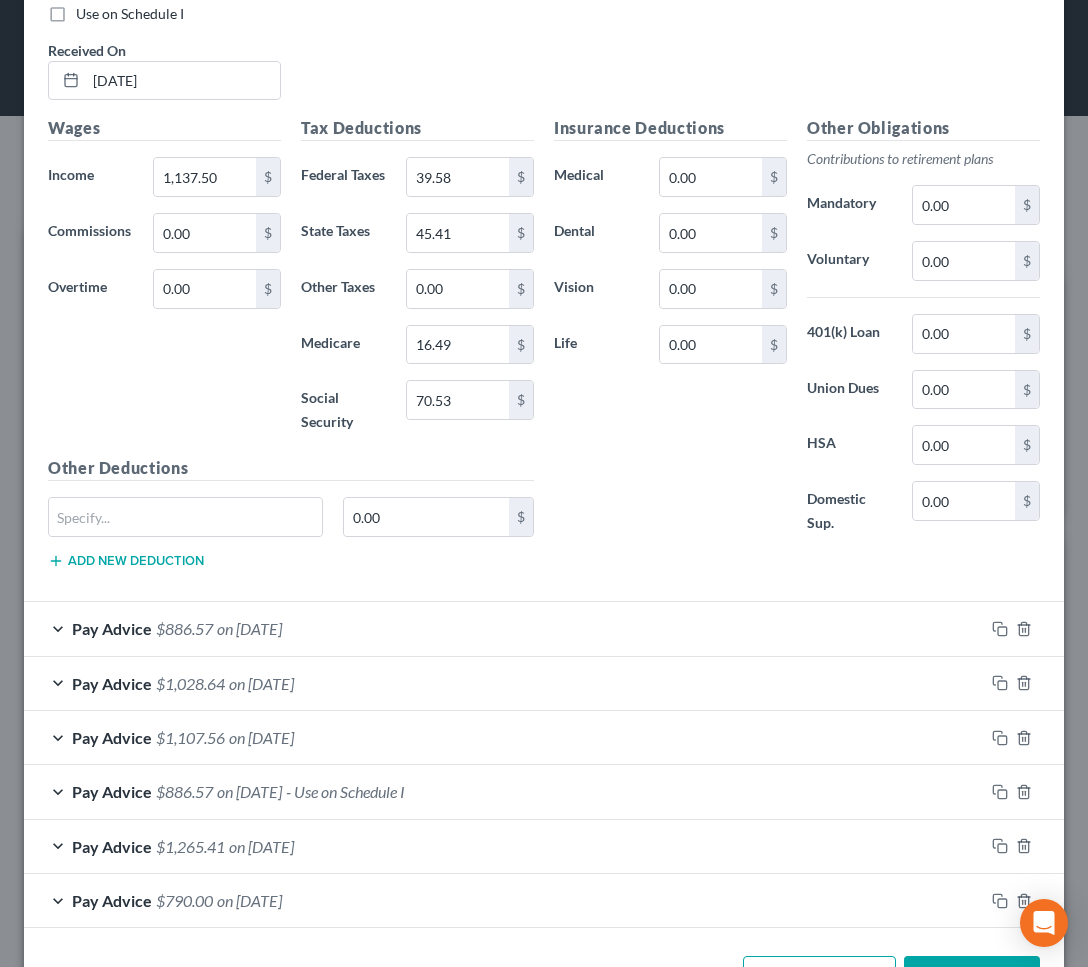 scroll, scrollTop: 798, scrollLeft: 0, axis: vertical 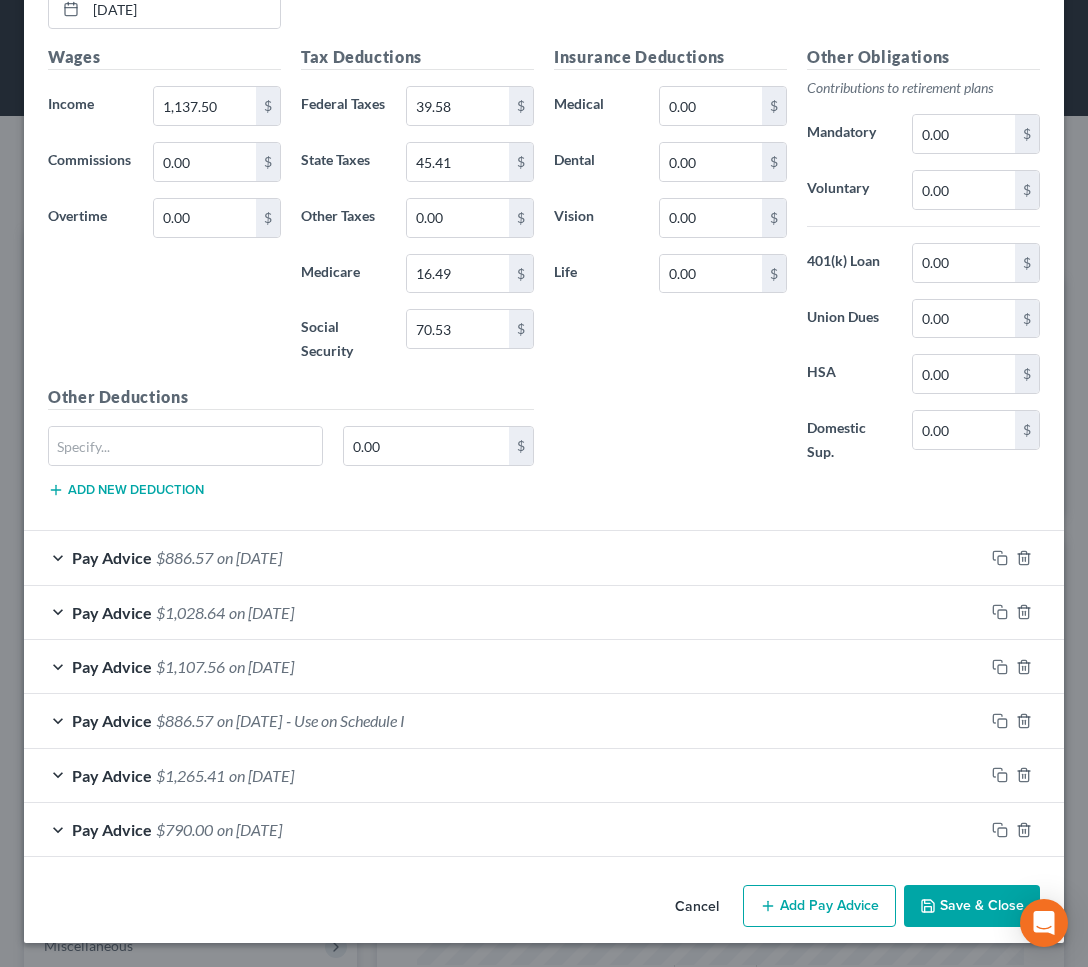 click on "$1,028.64" at bounding box center [190, 612] 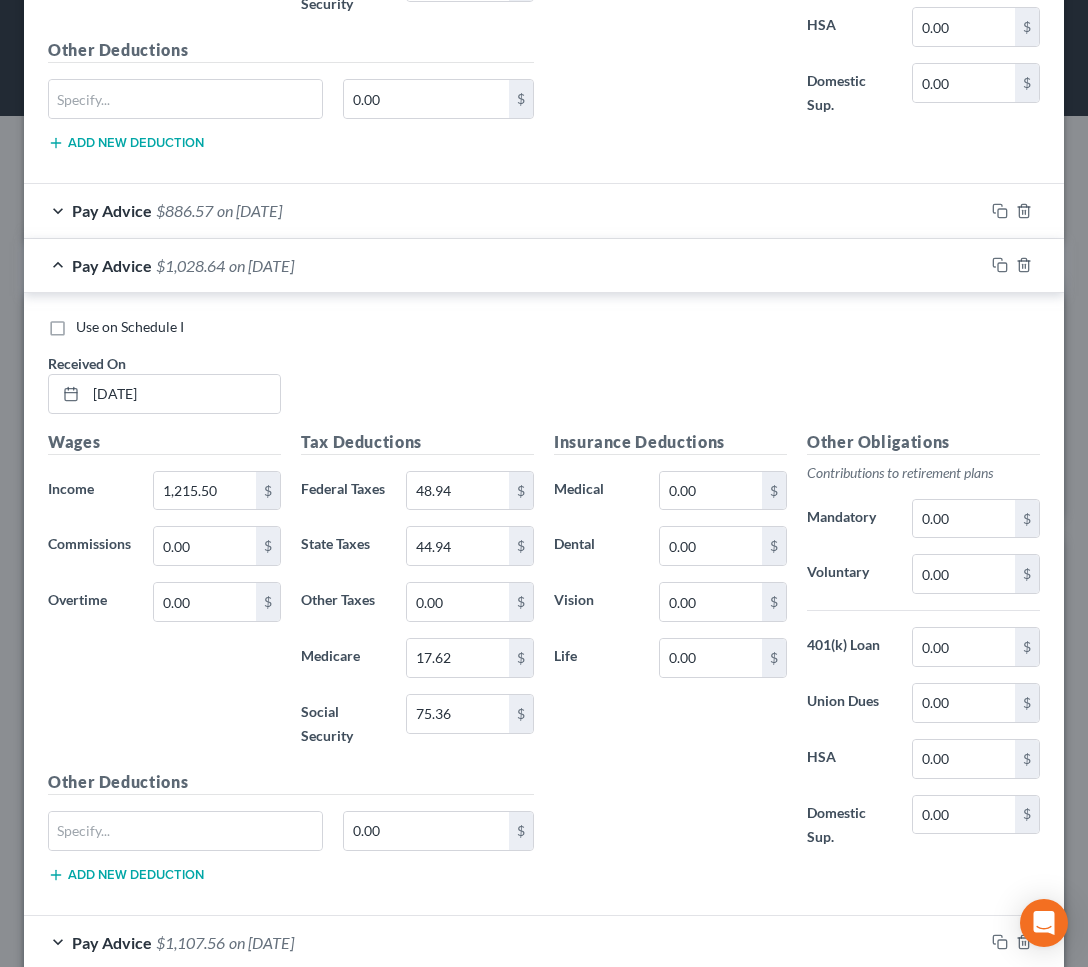 scroll, scrollTop: 1138, scrollLeft: 0, axis: vertical 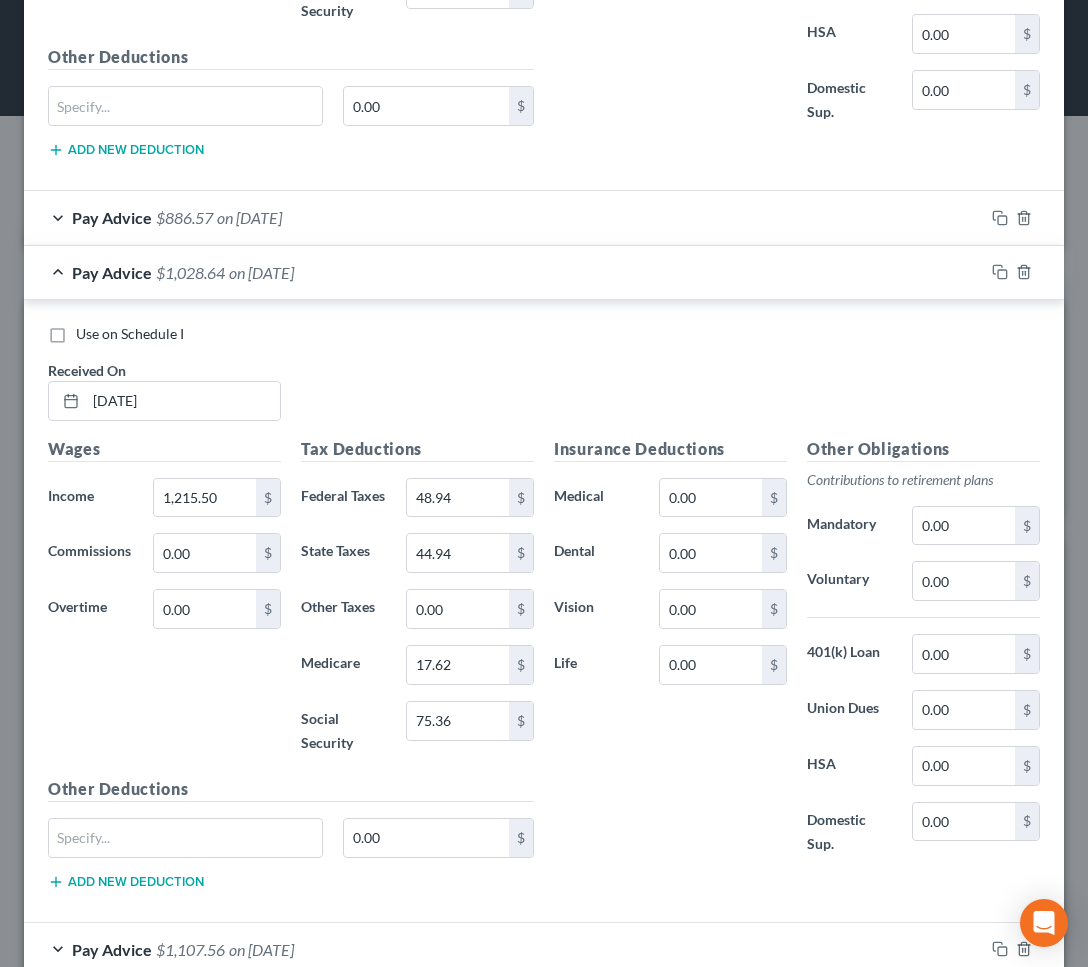click on "Use on Schedule I" at bounding box center (130, 334) 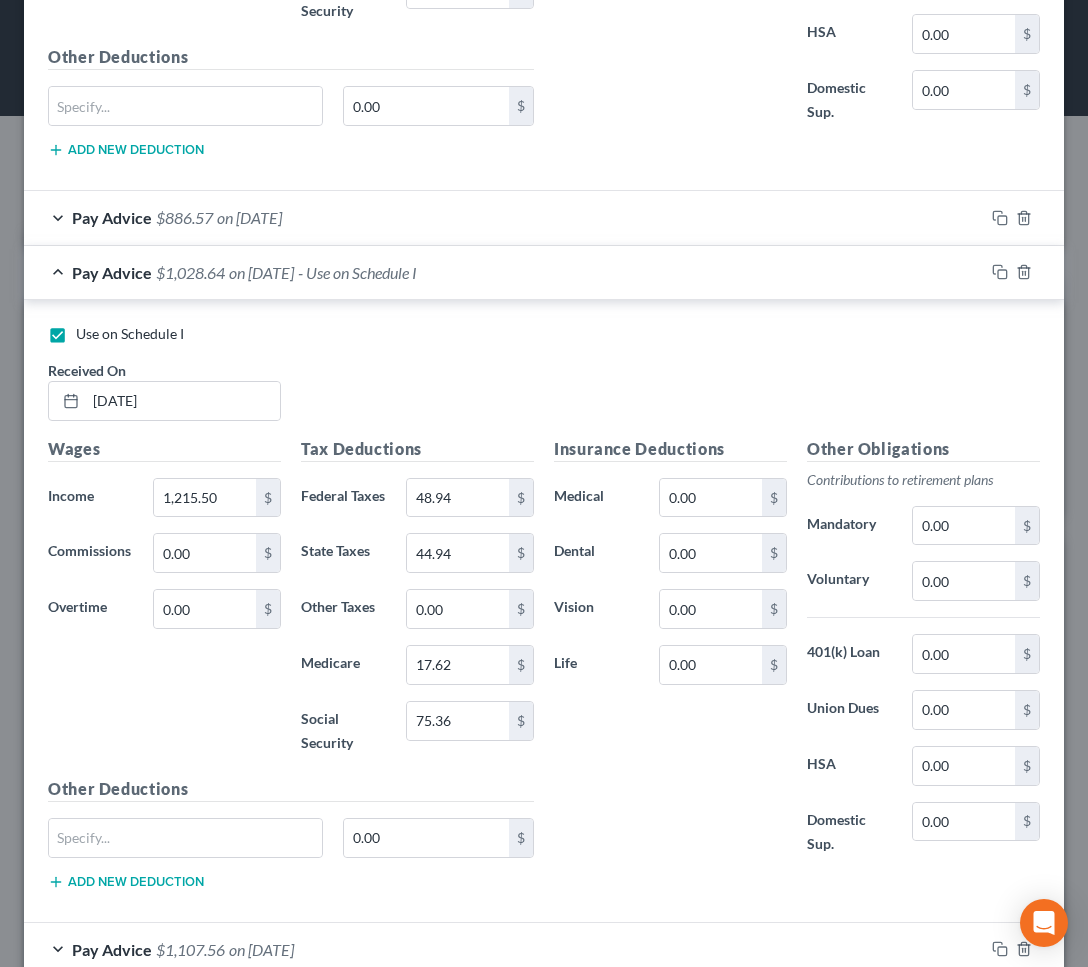 scroll, scrollTop: 1198, scrollLeft: 0, axis: vertical 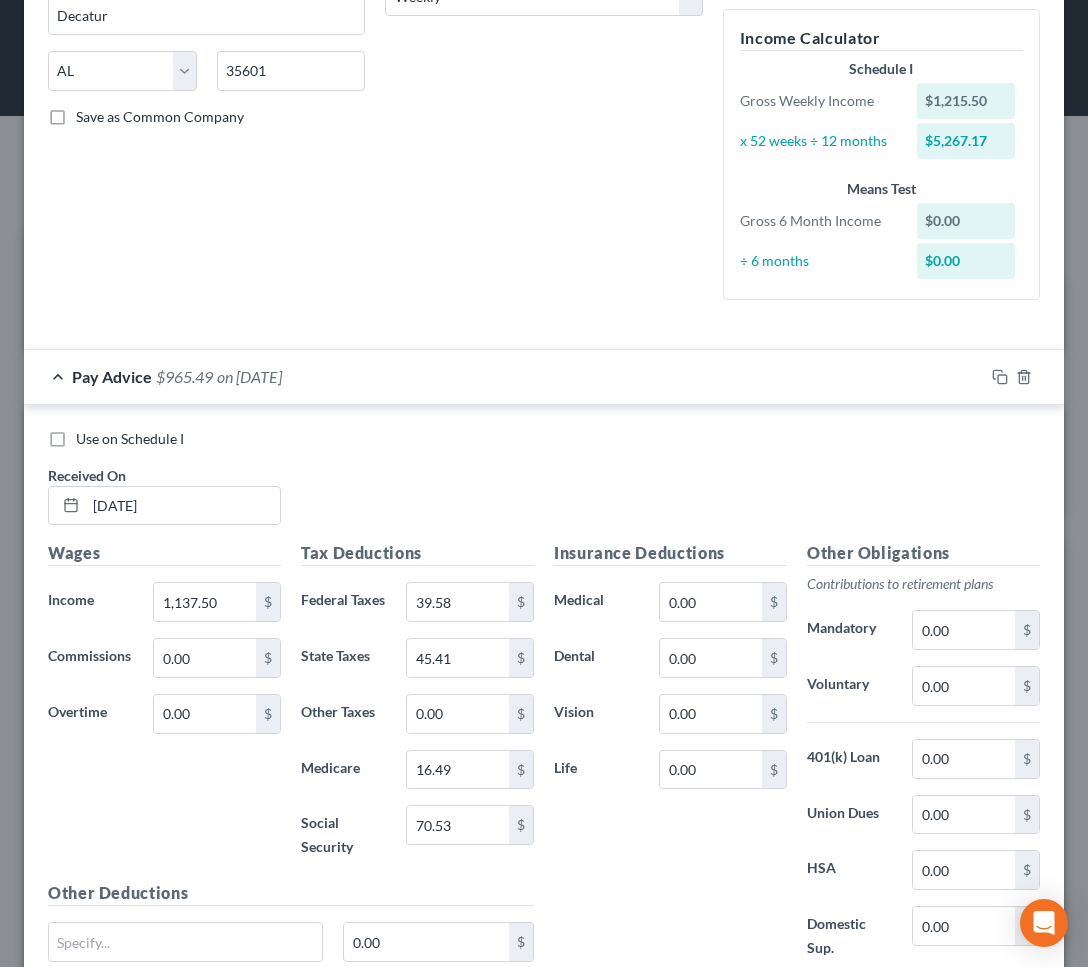 click on "Use on Schedule I" at bounding box center [130, 439] 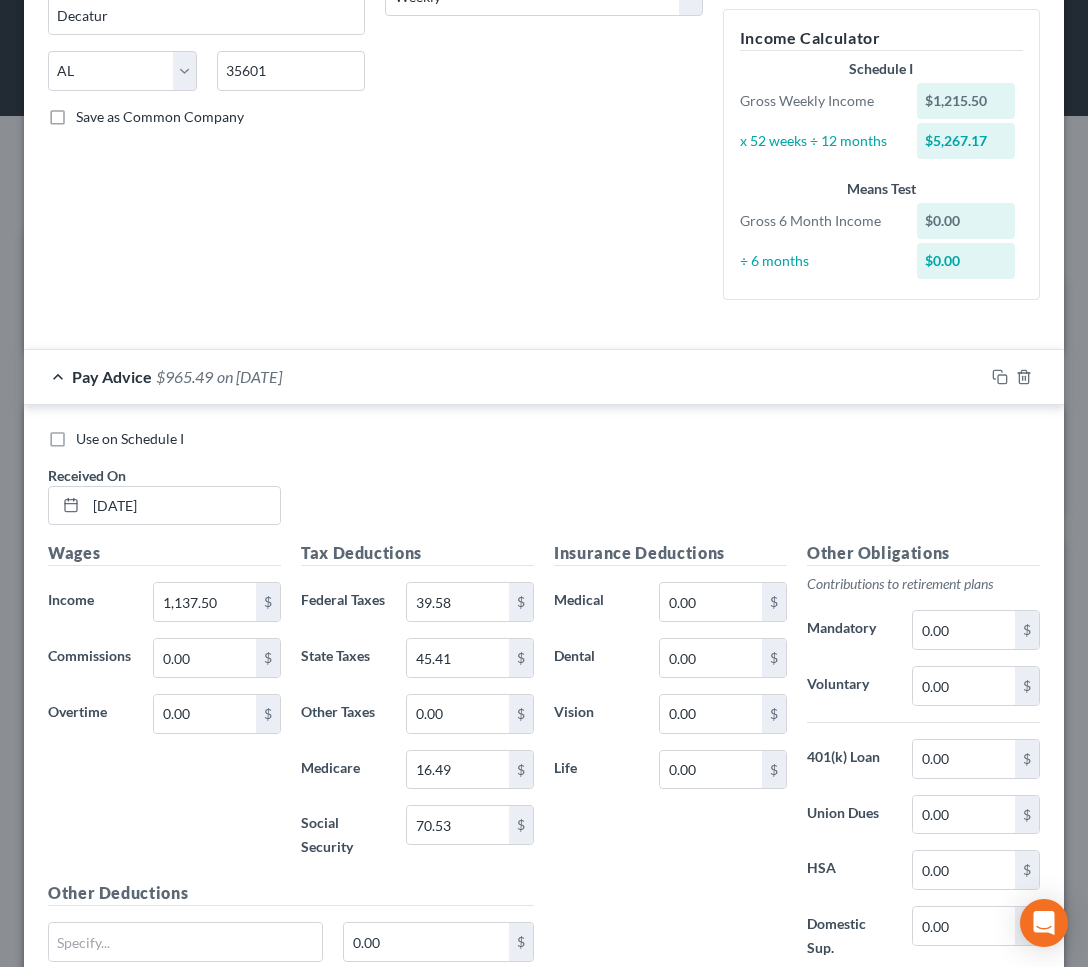 click on "Use on Schedule I" at bounding box center [90, 435] 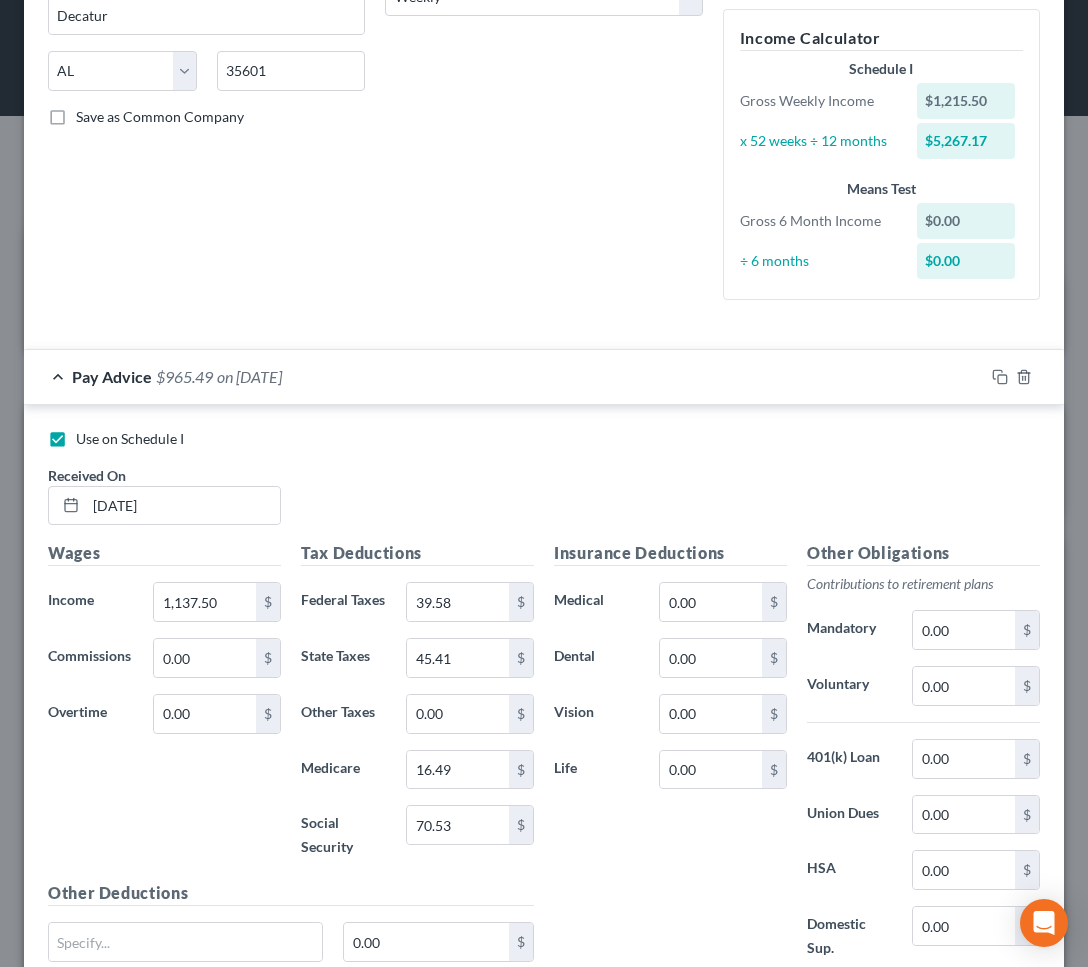 checkbox on "false" 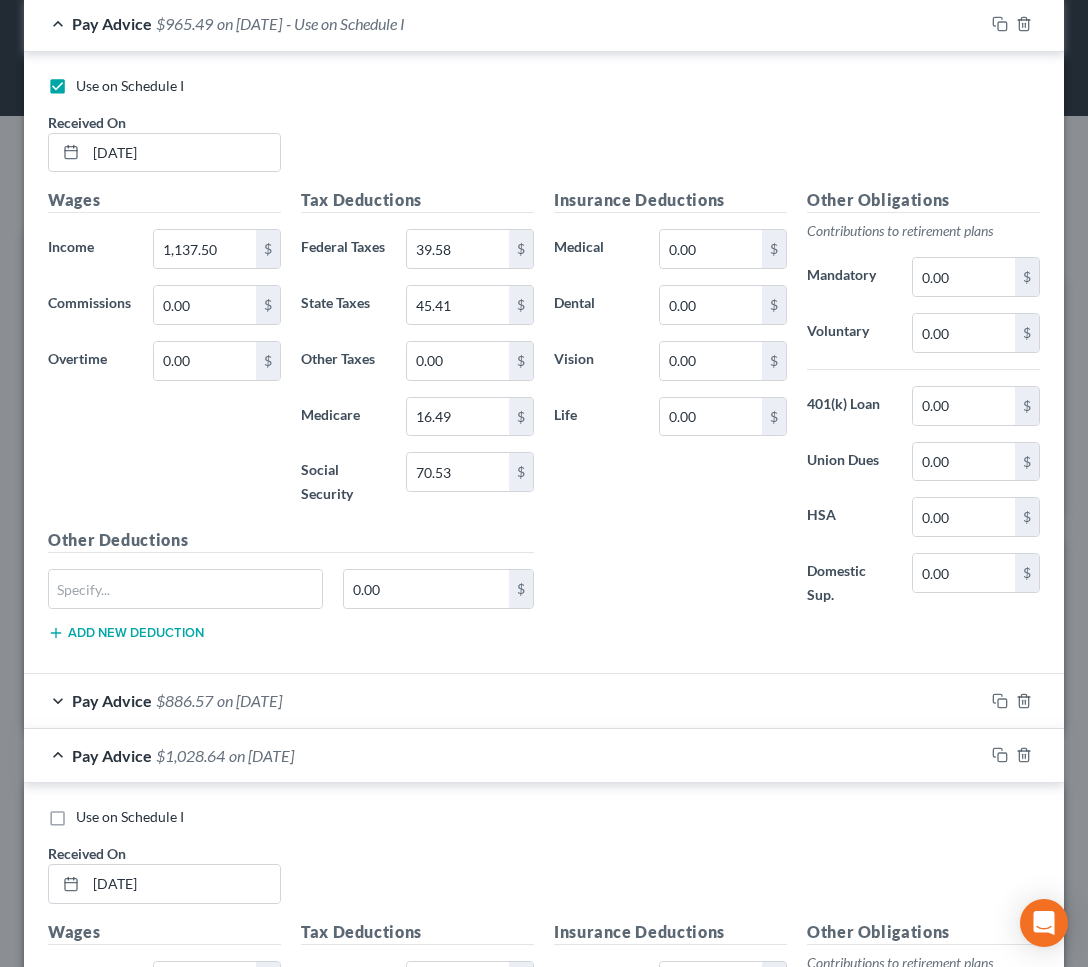 scroll, scrollTop: 1480, scrollLeft: 0, axis: vertical 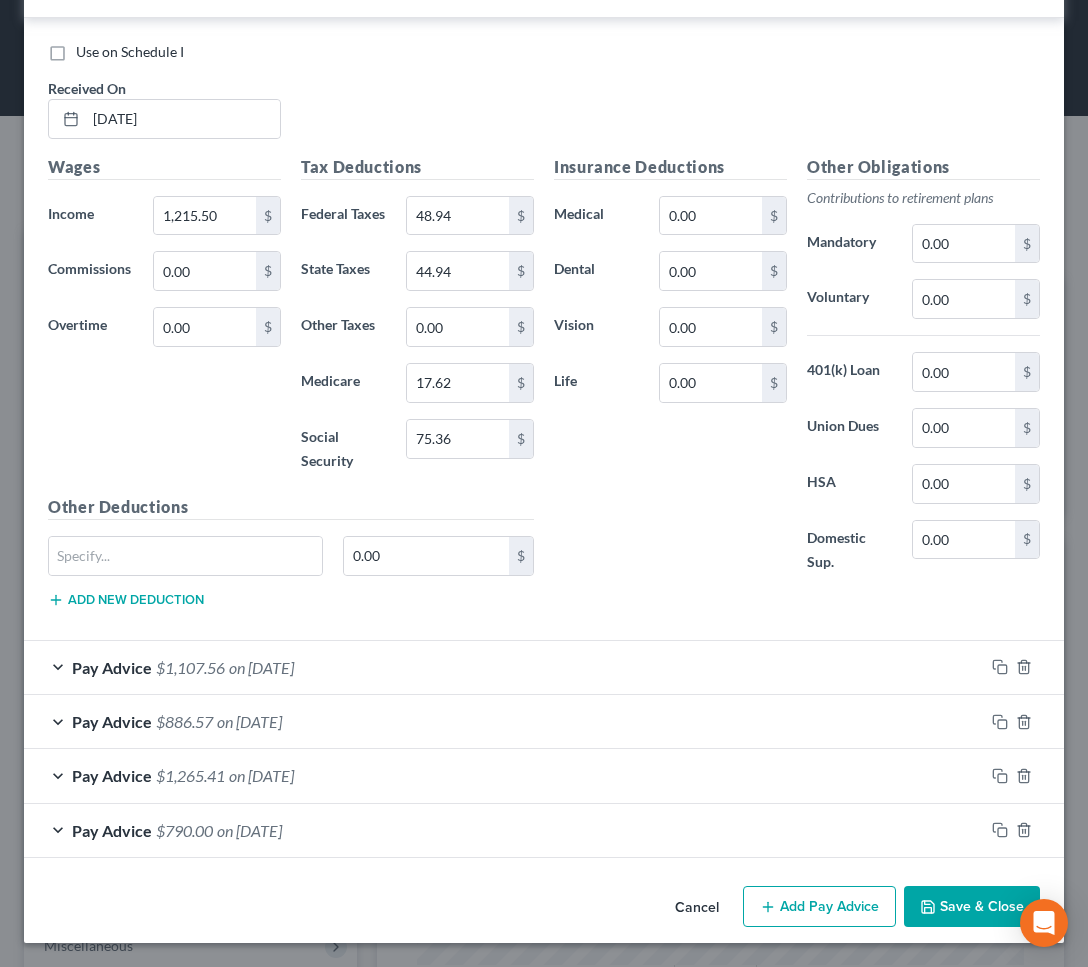 click on "Save & Close" at bounding box center [972, 907] 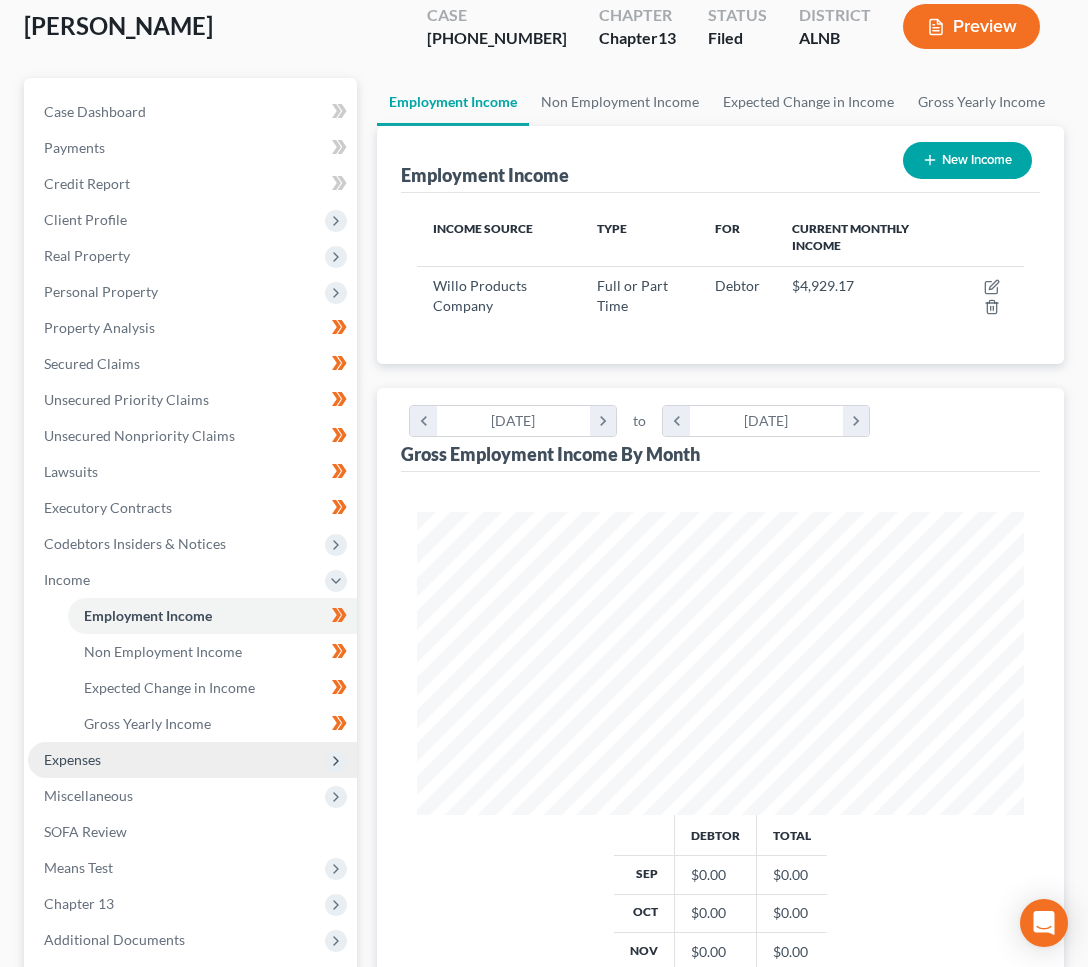 scroll, scrollTop: 191, scrollLeft: 0, axis: vertical 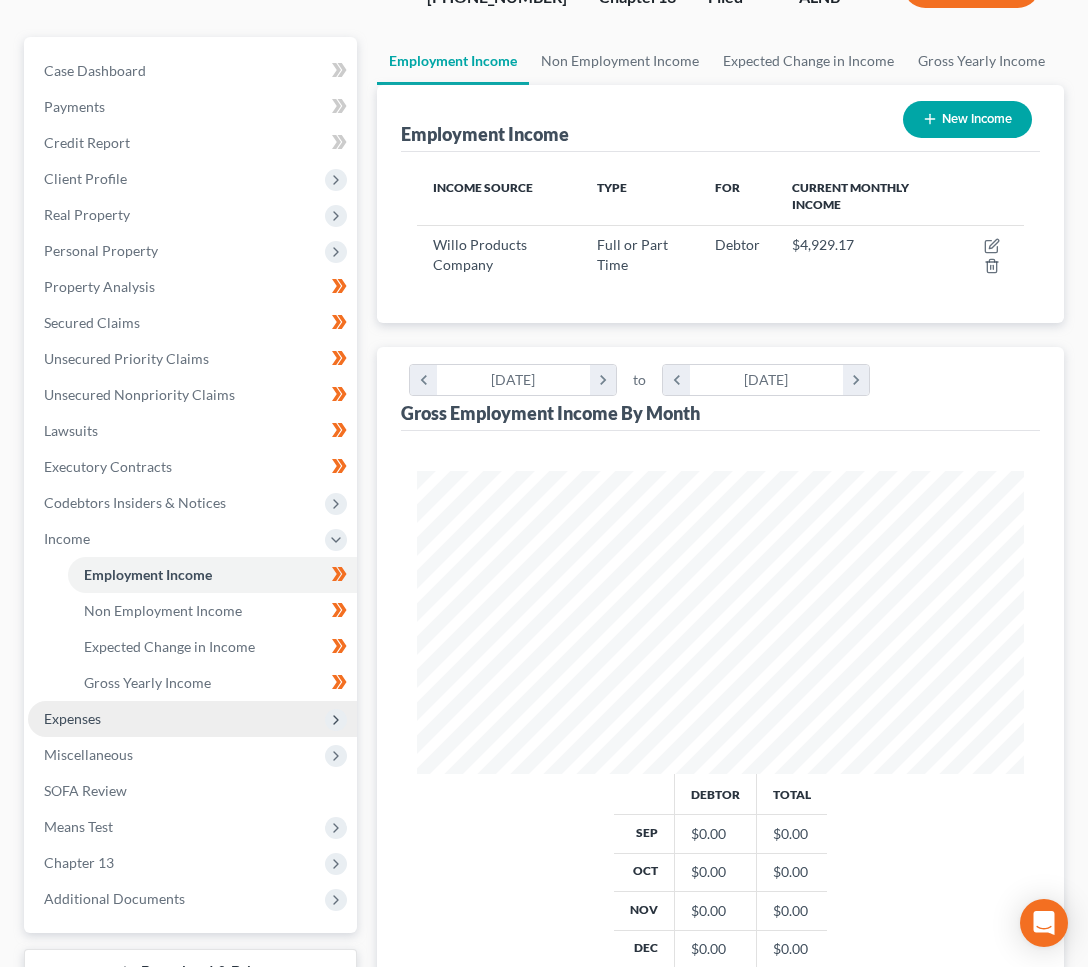 click on "Expenses" at bounding box center (192, 719) 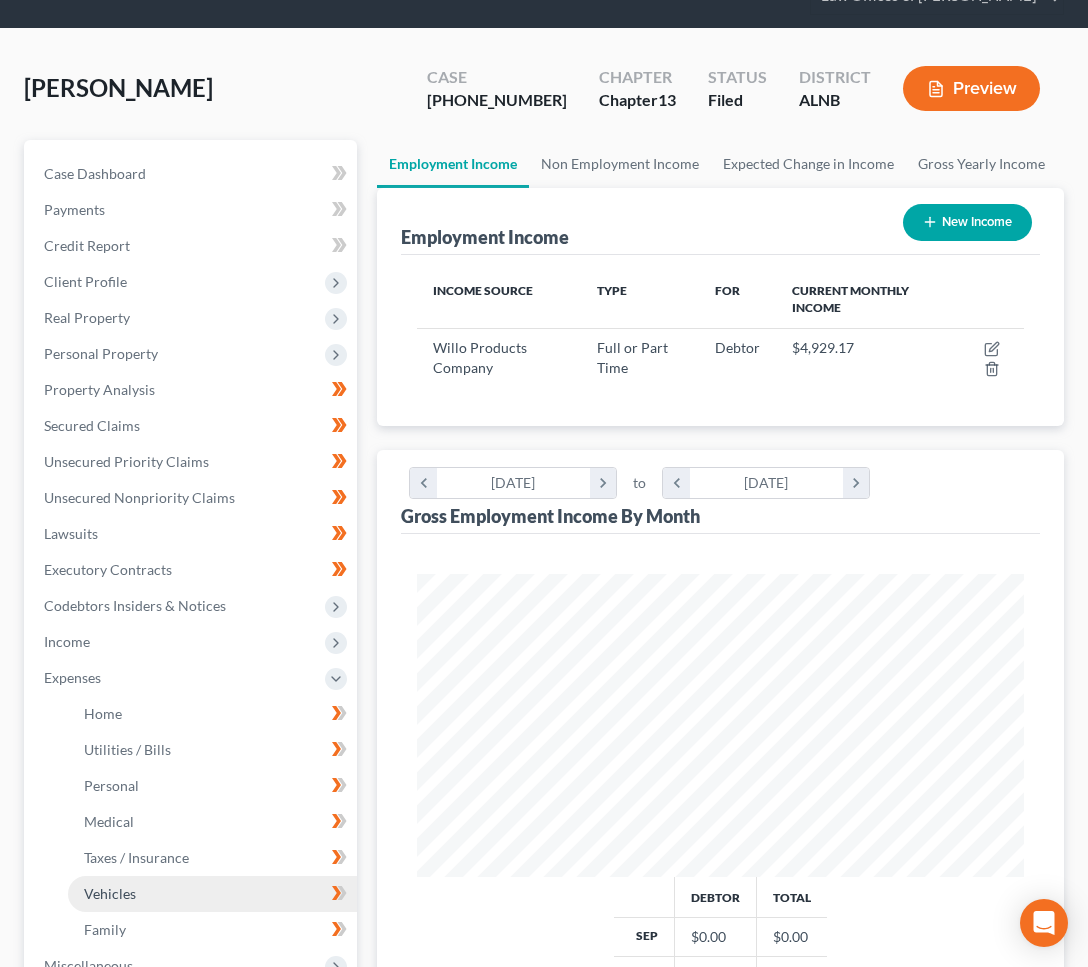 scroll, scrollTop: 86, scrollLeft: 0, axis: vertical 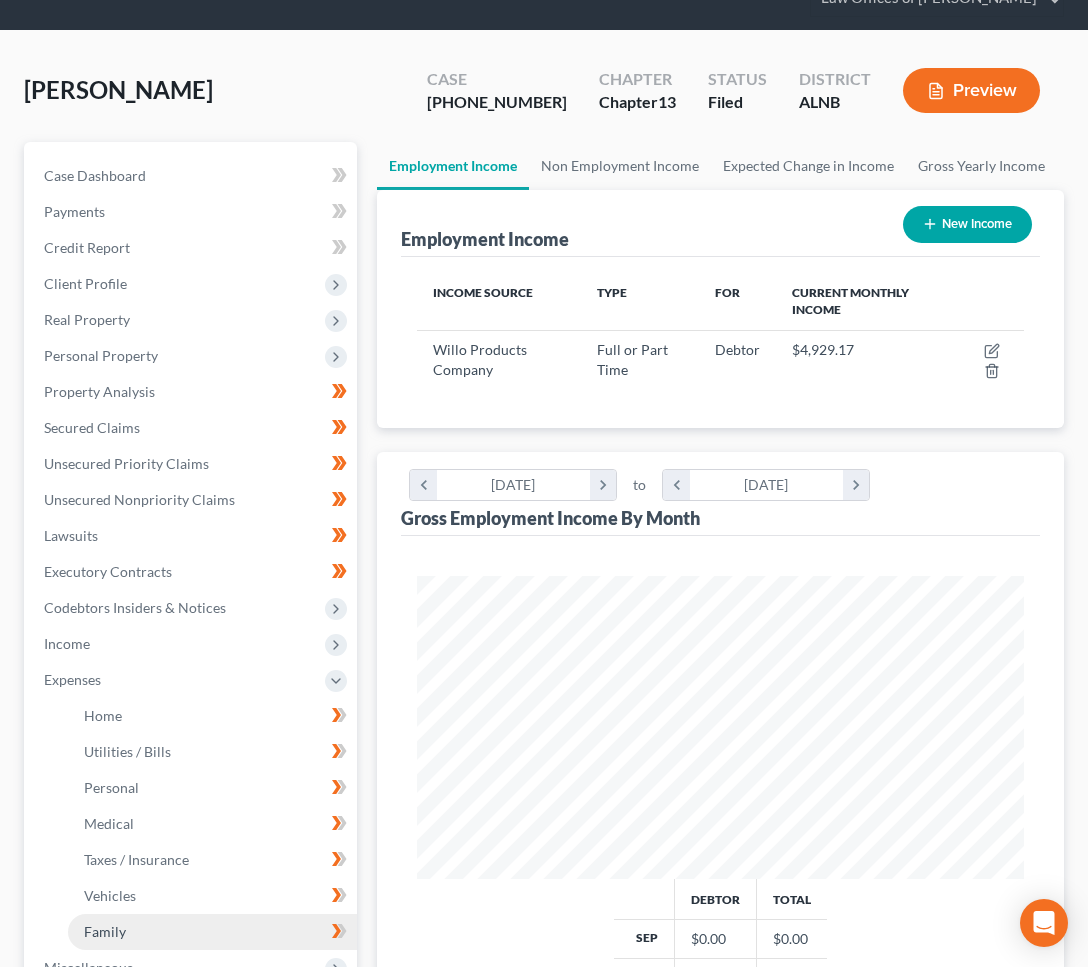 click on "Family" at bounding box center [212, 932] 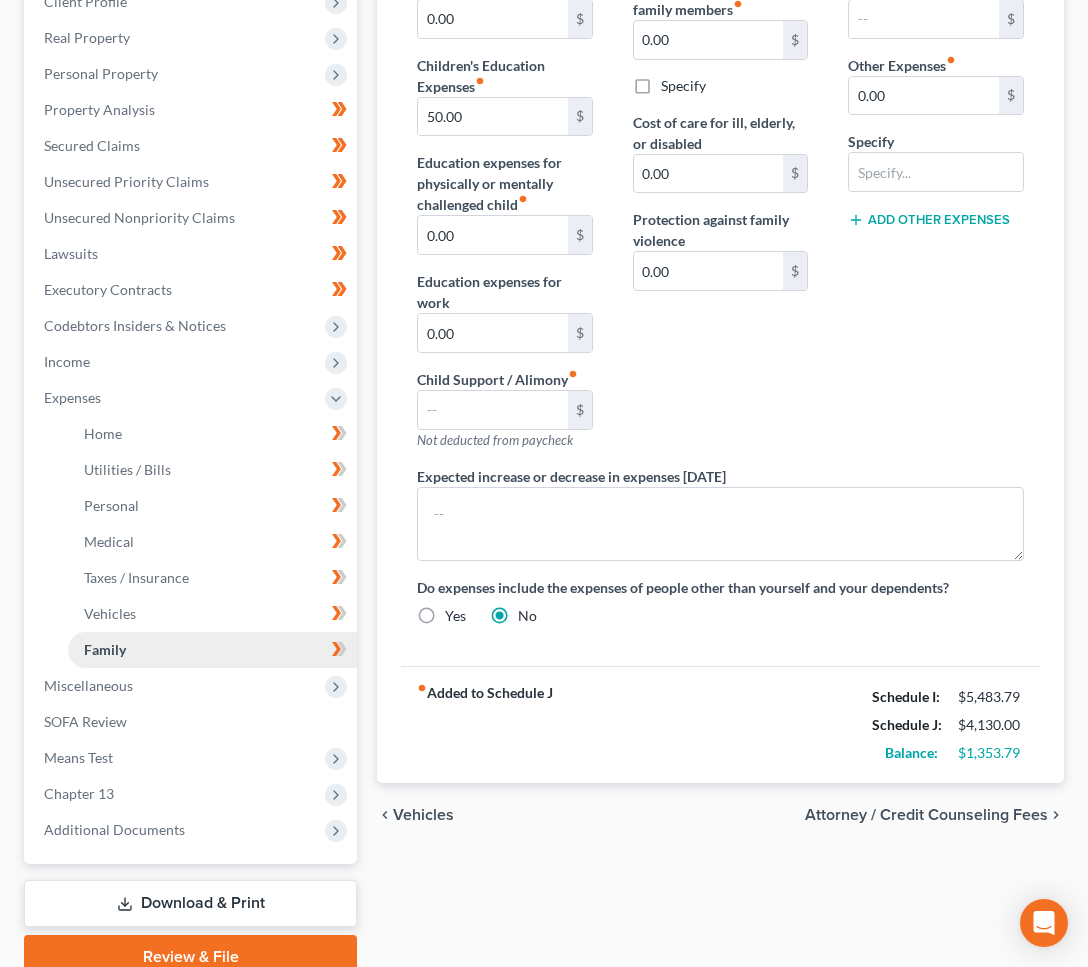scroll, scrollTop: 370, scrollLeft: 0, axis: vertical 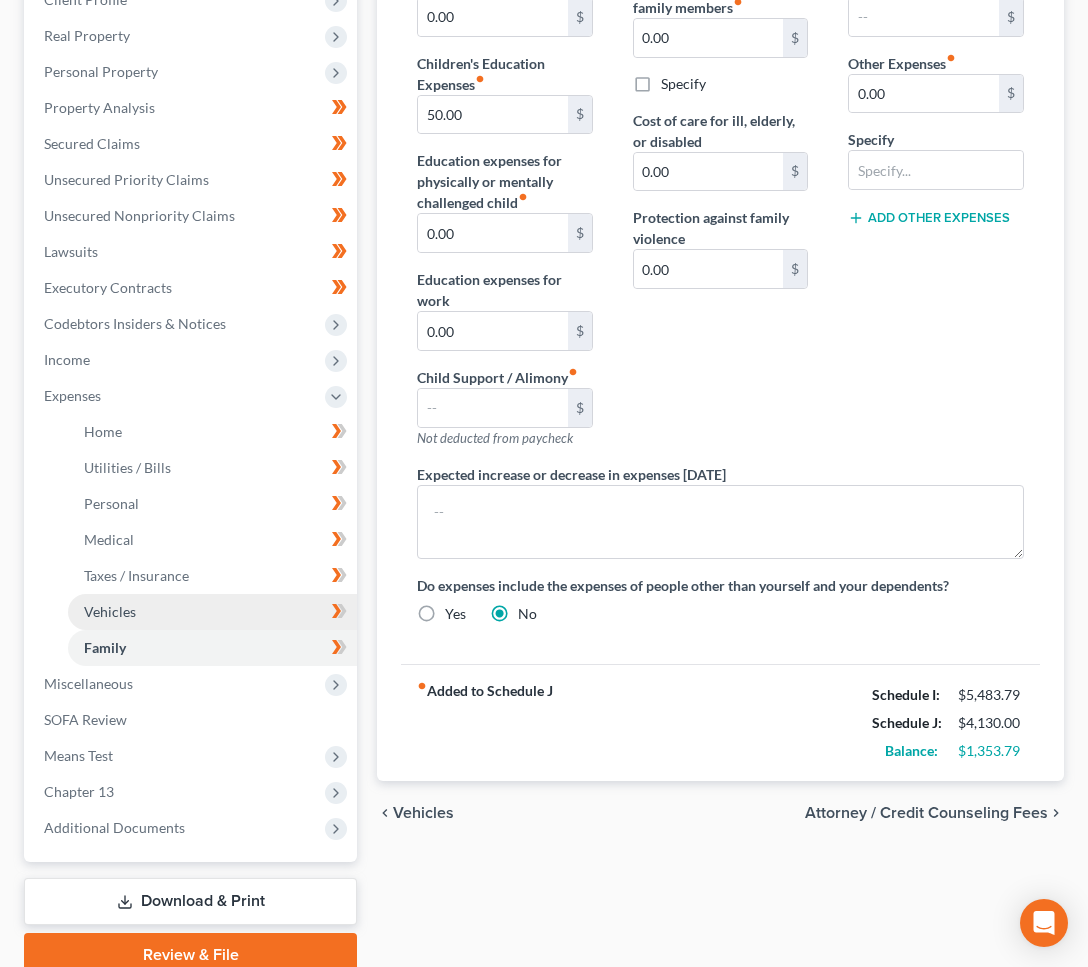 click on "Vehicles" at bounding box center (212, 612) 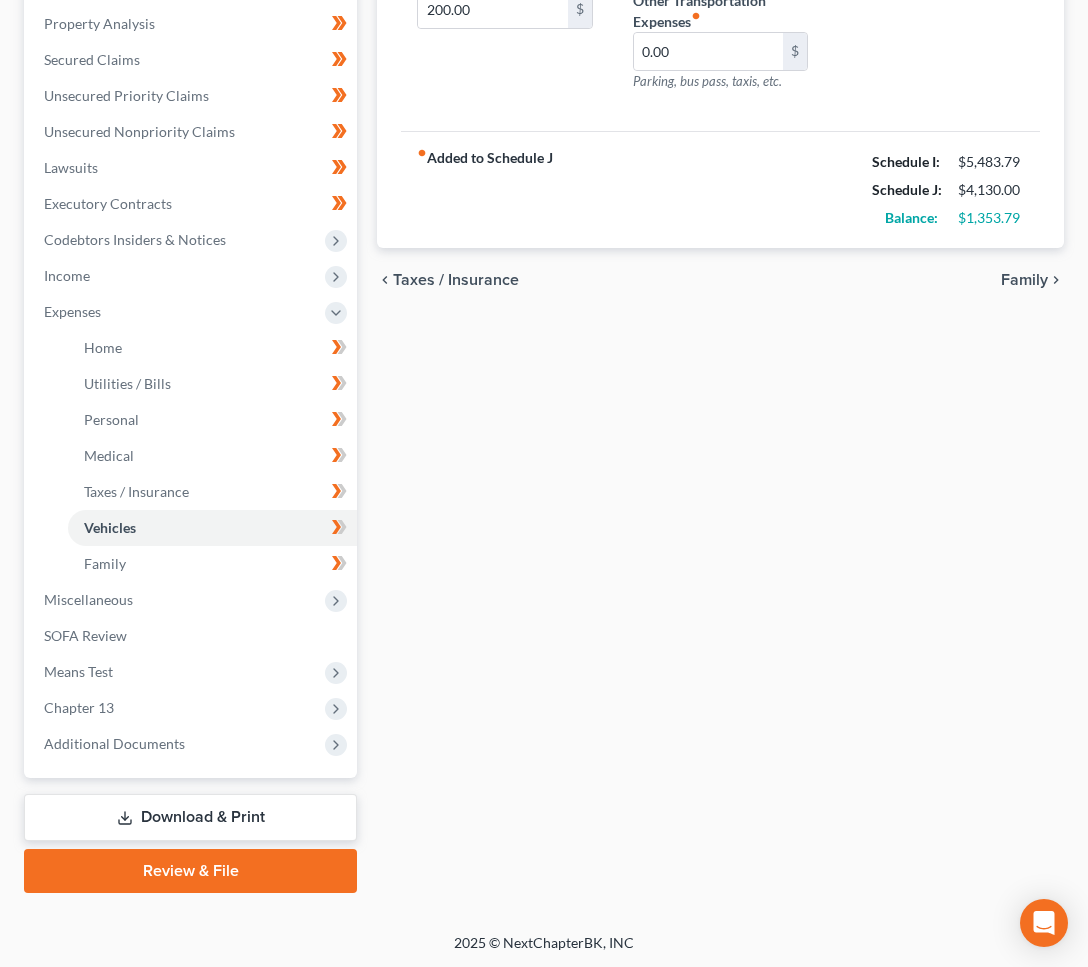 scroll, scrollTop: 0, scrollLeft: 0, axis: both 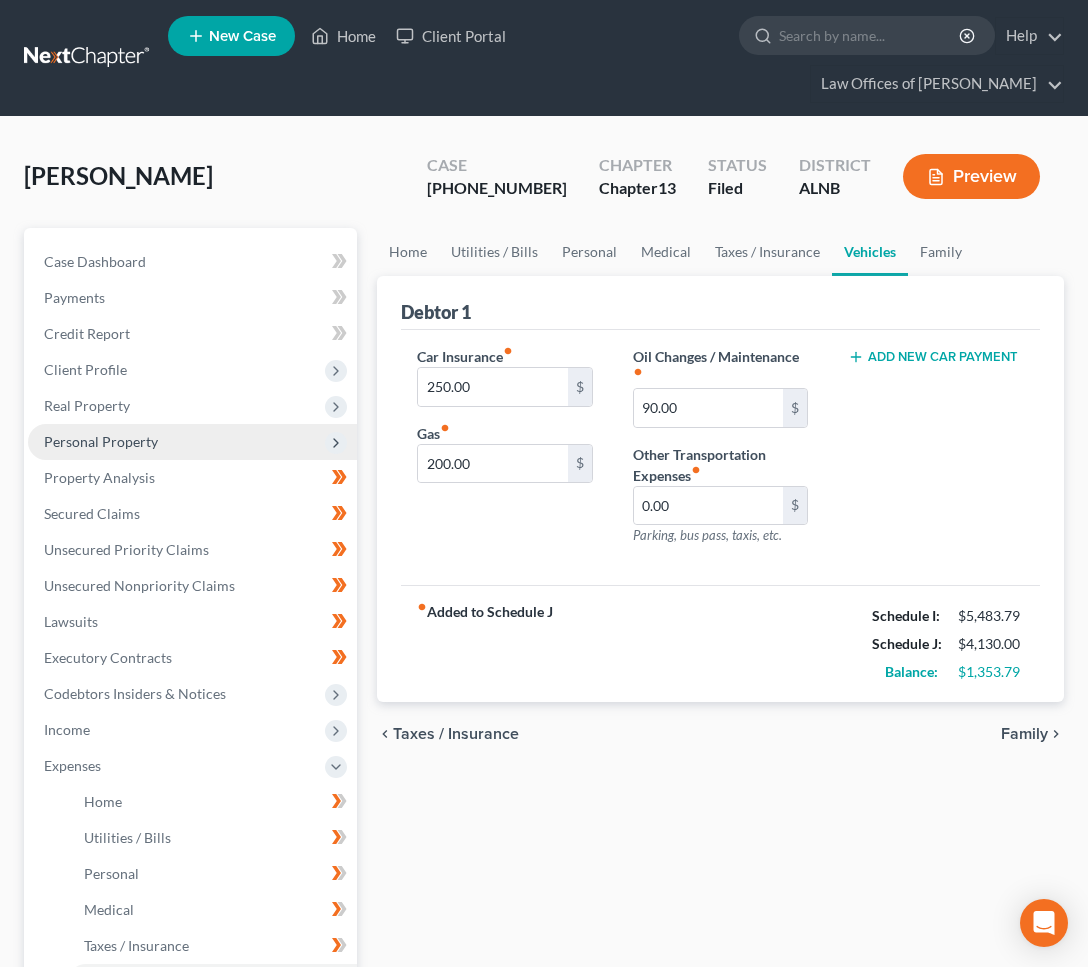 click on "Personal Property" at bounding box center (101, 441) 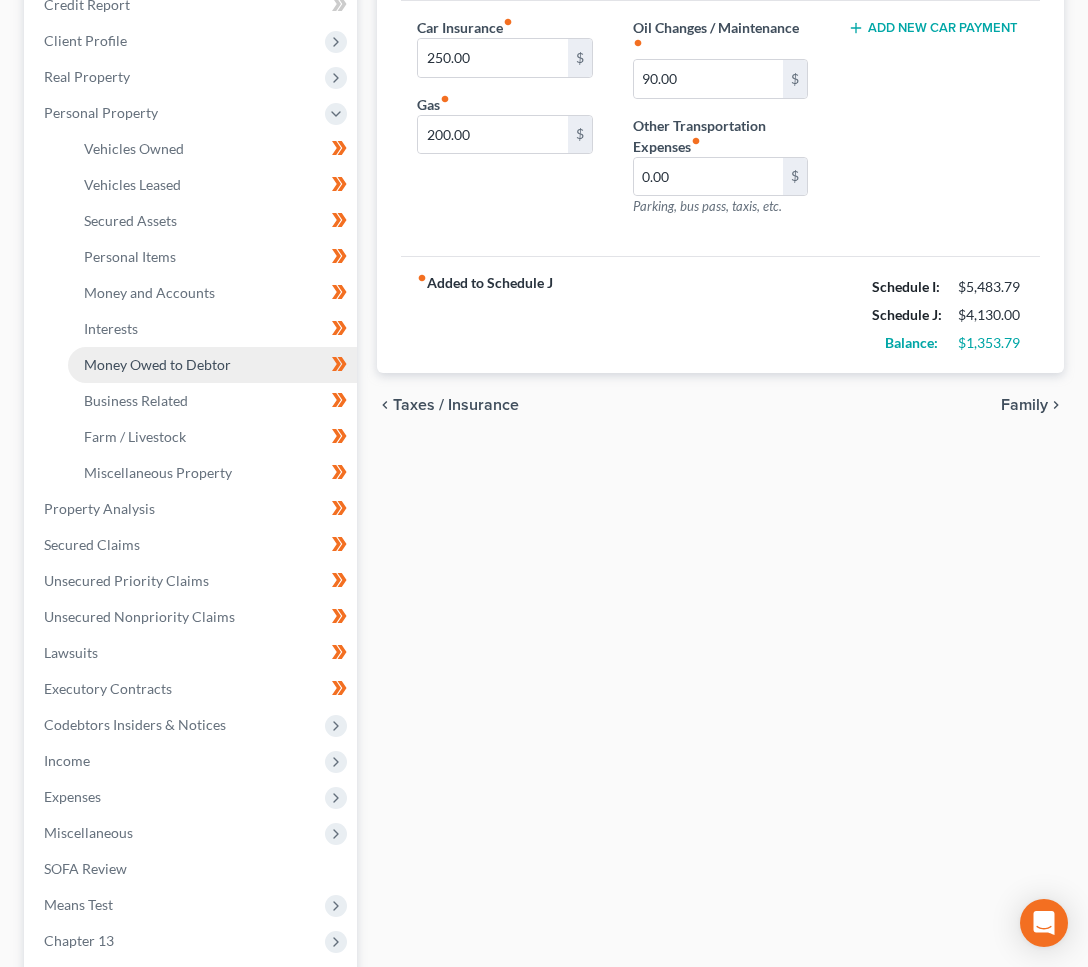 scroll, scrollTop: 562, scrollLeft: 0, axis: vertical 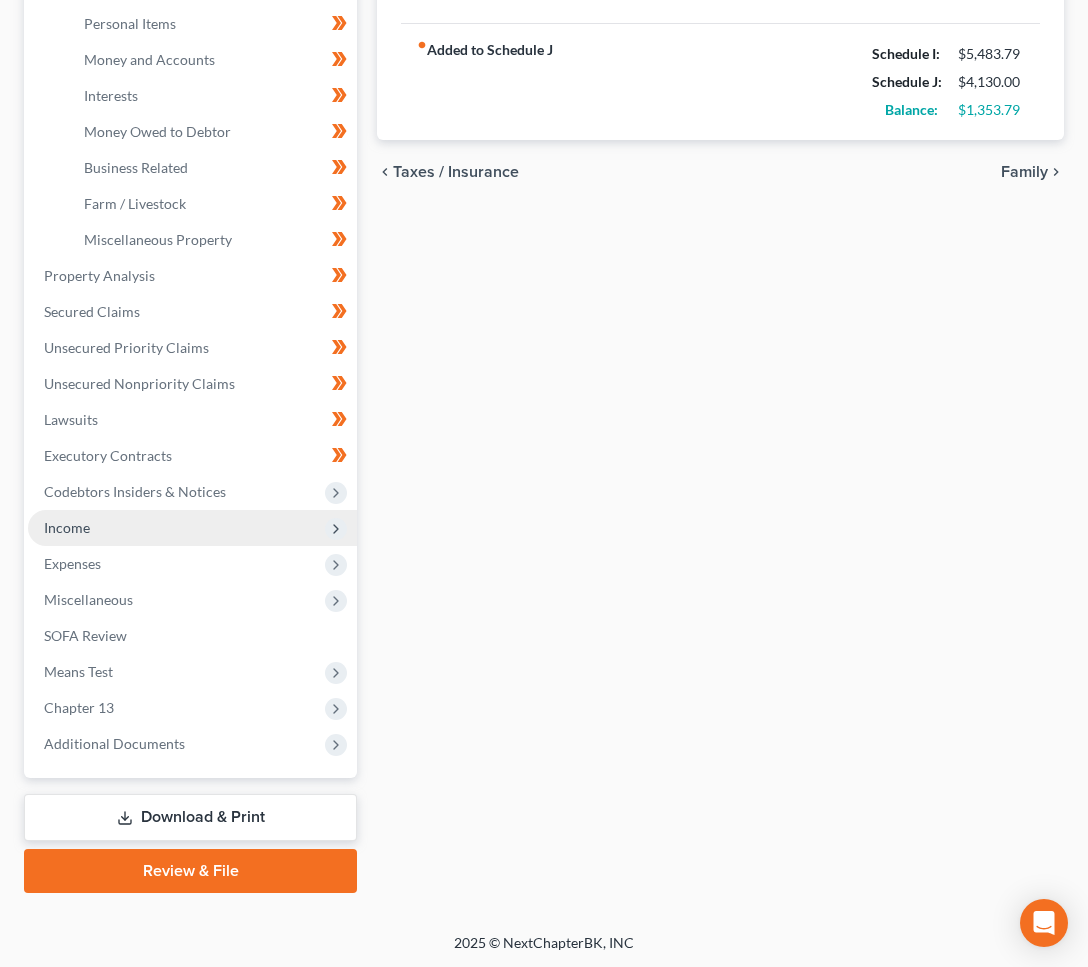 click on "Income" at bounding box center (192, 528) 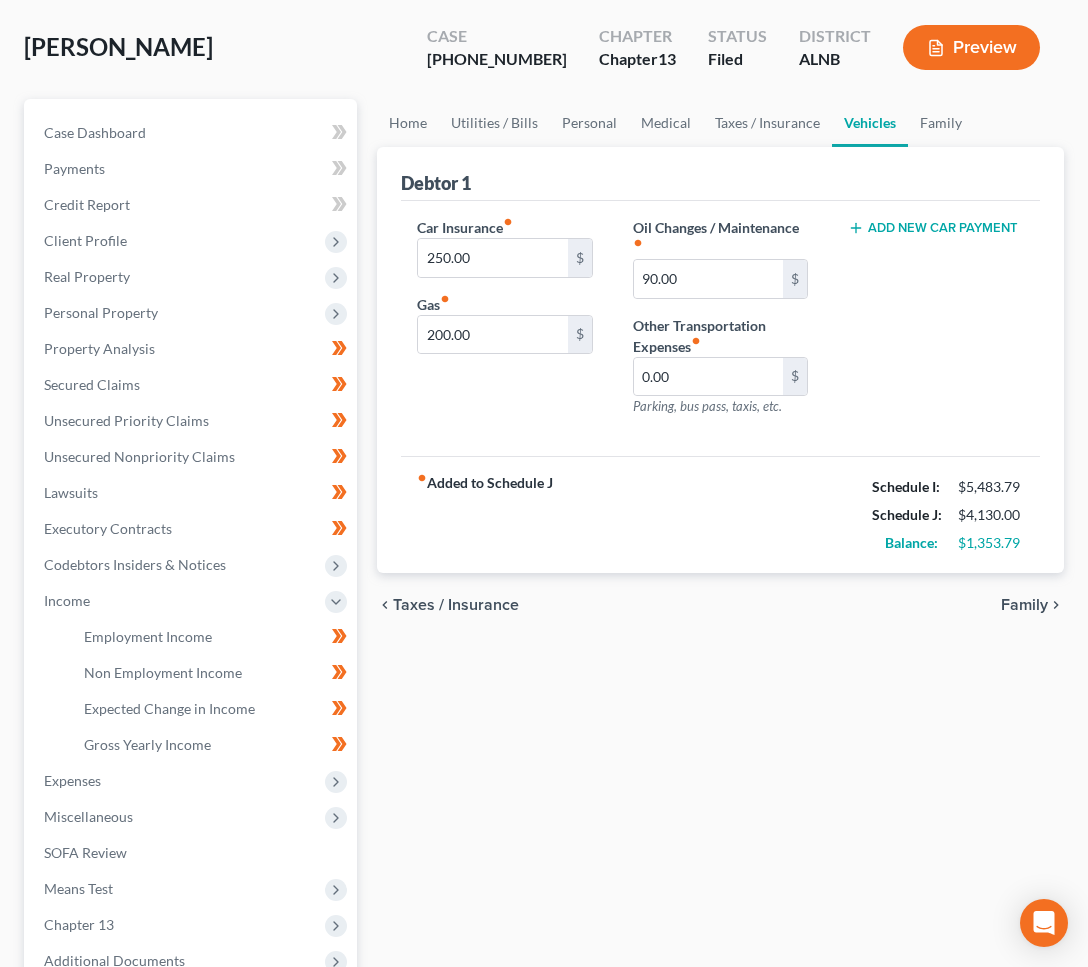 scroll, scrollTop: 0, scrollLeft: 0, axis: both 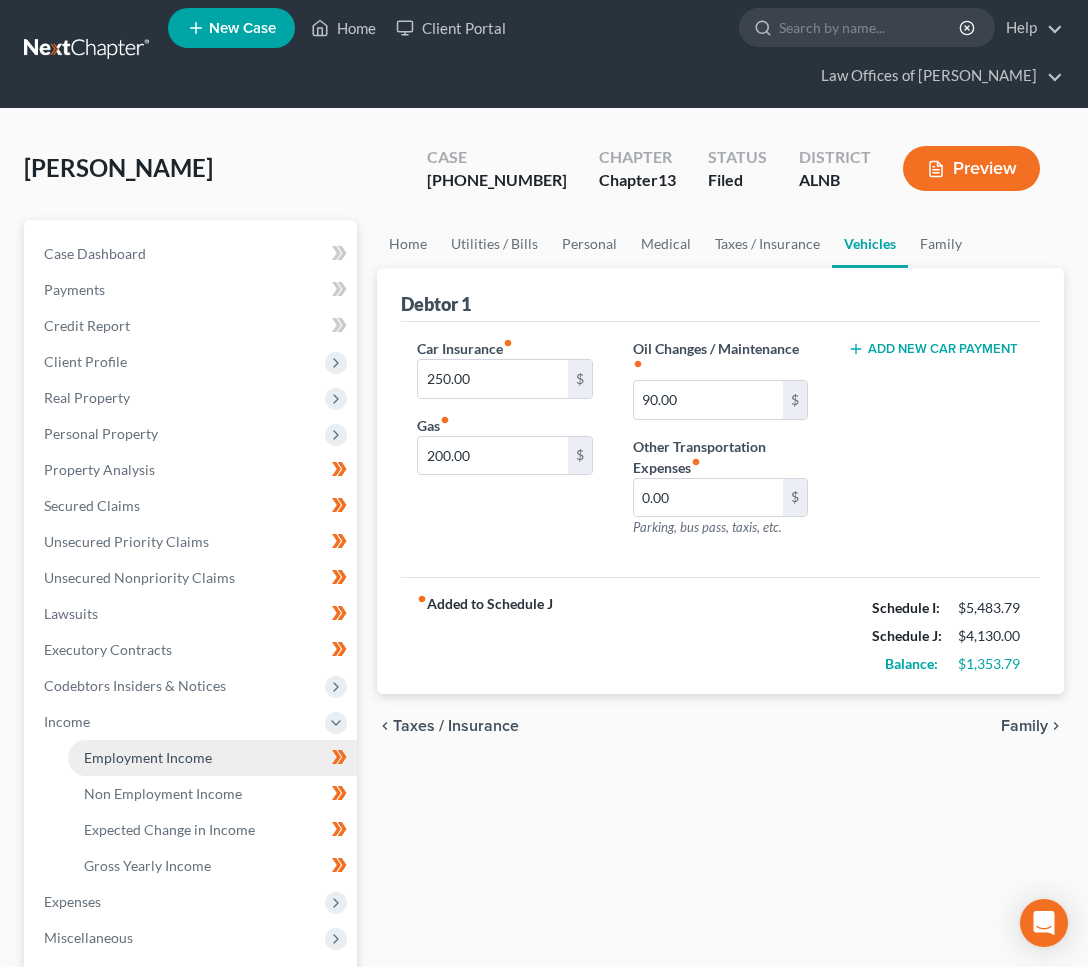 click on "Employment Income" at bounding box center (212, 758) 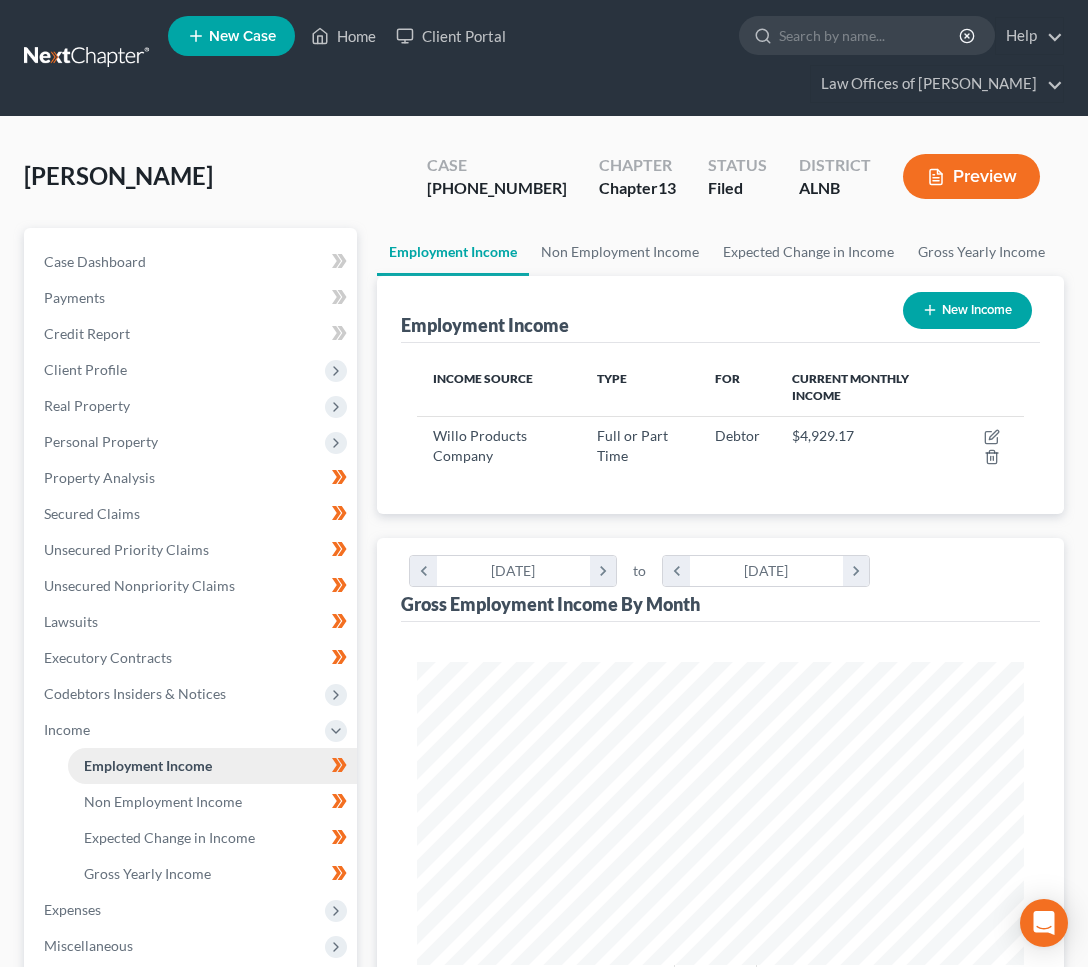 scroll, scrollTop: 8, scrollLeft: 0, axis: vertical 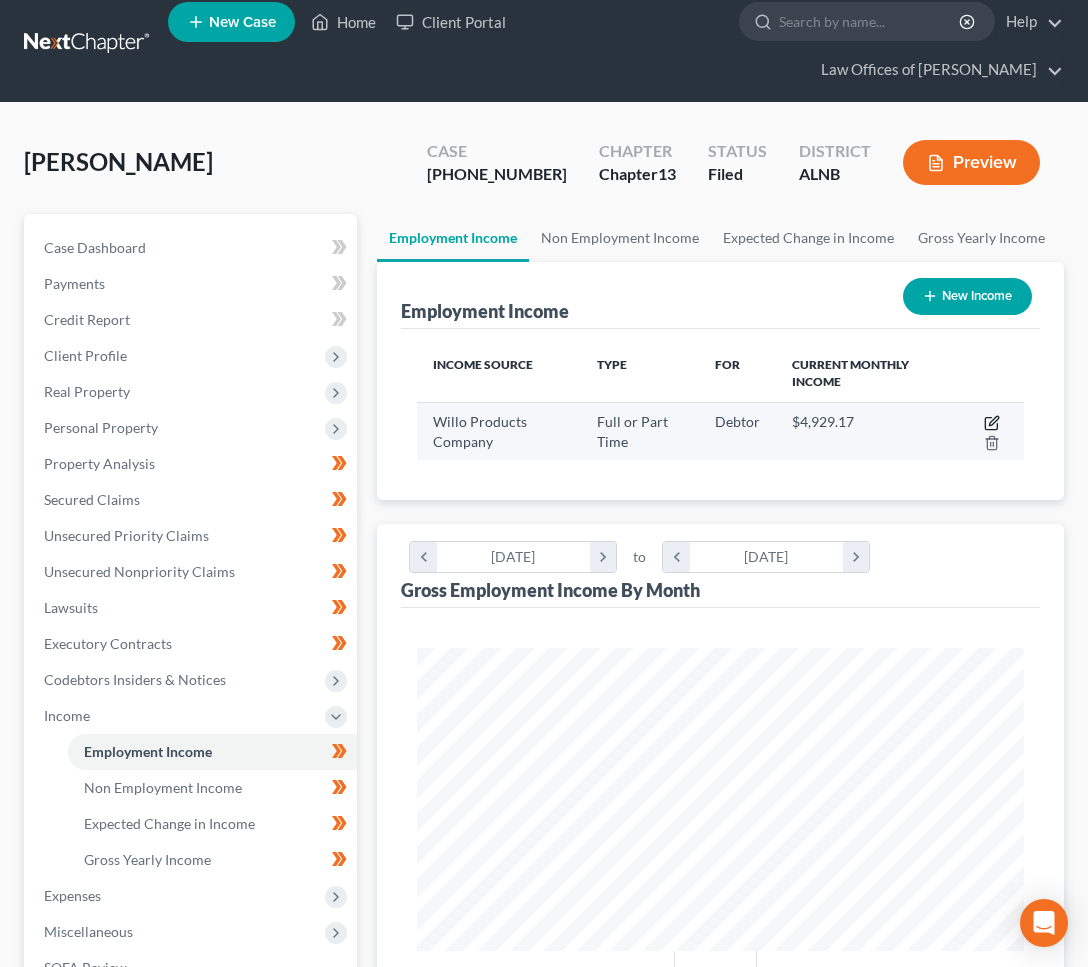 click 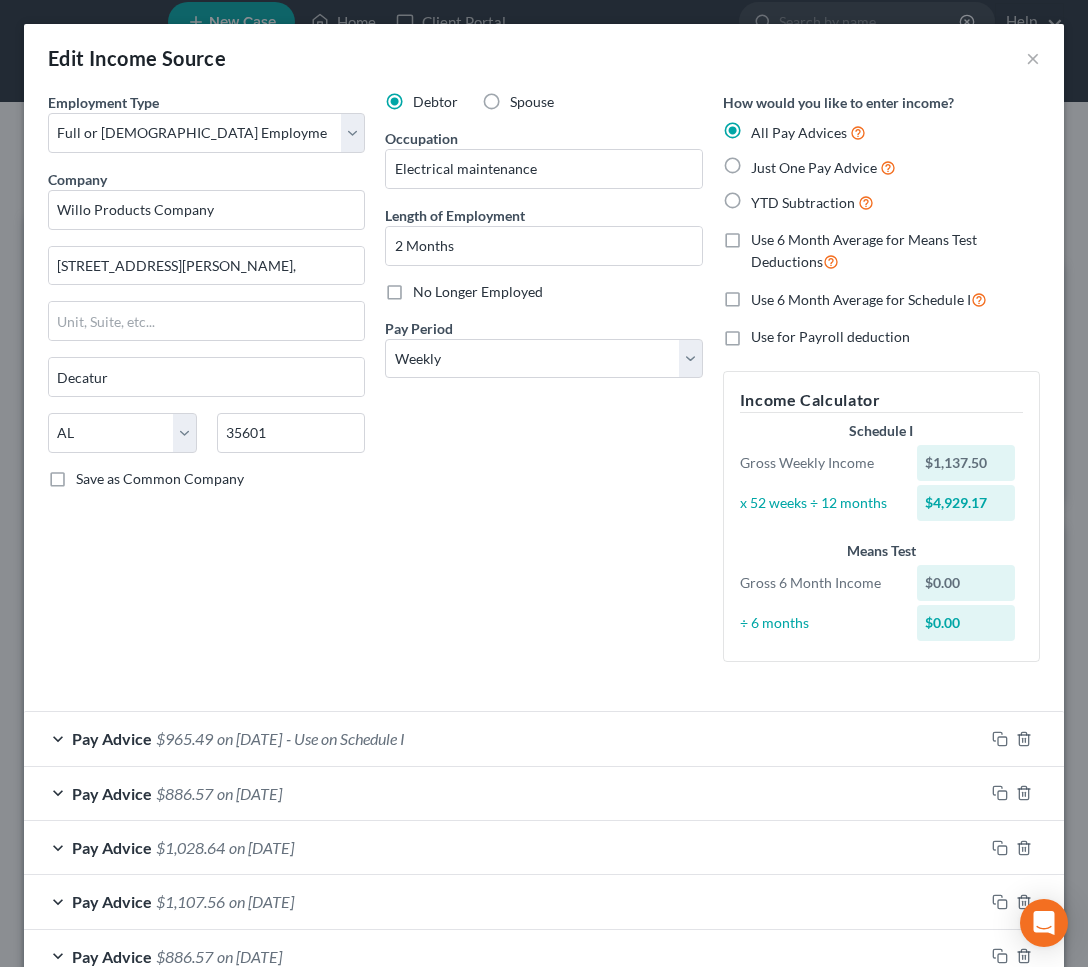 scroll, scrollTop: 235, scrollLeft: 0, axis: vertical 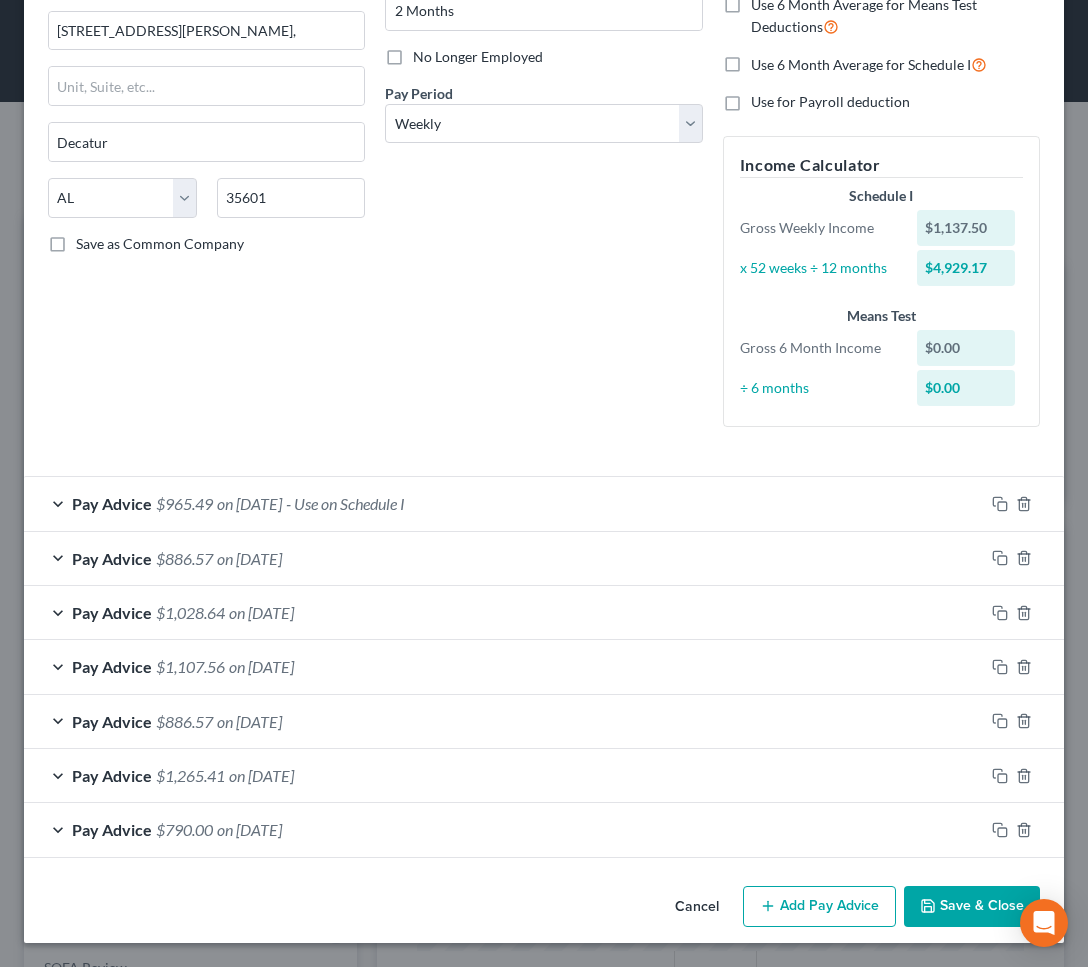 click on "Save & Close" at bounding box center [972, 907] 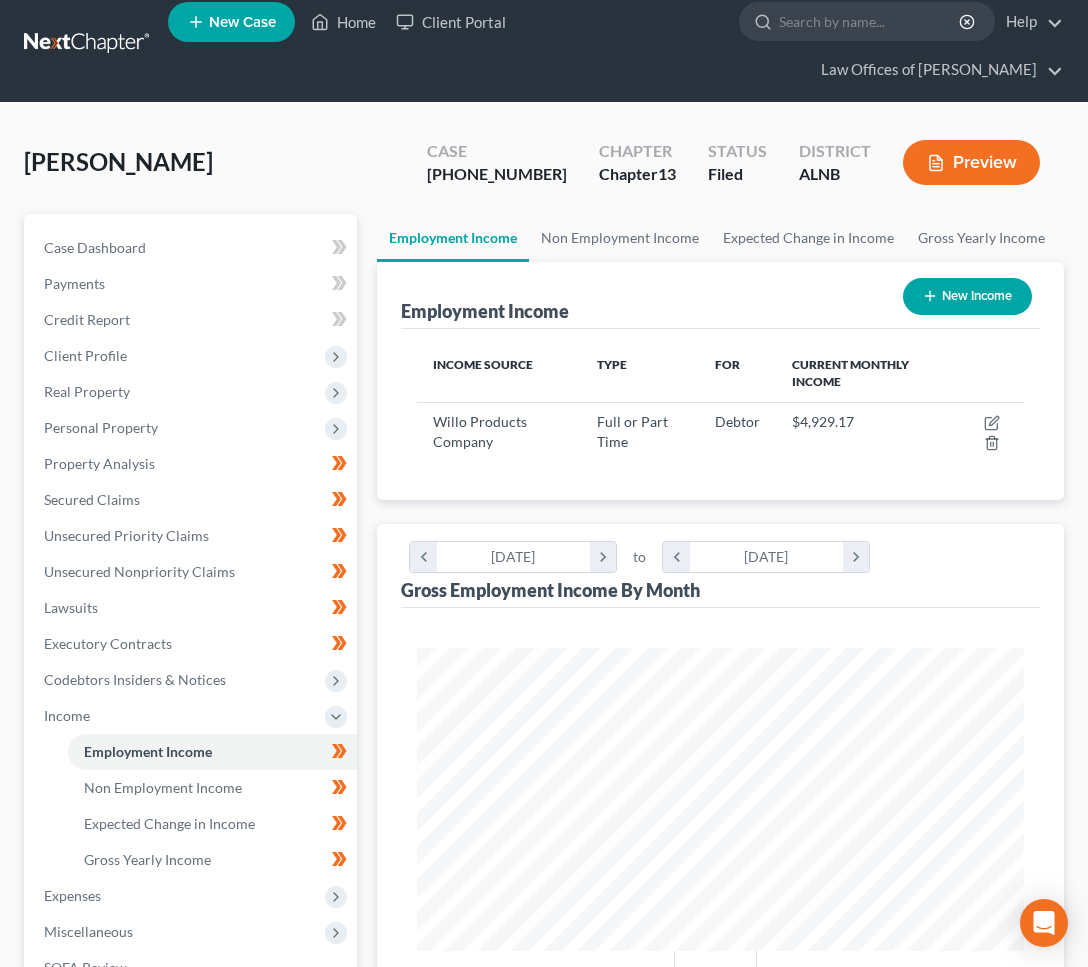 click on "New Income" at bounding box center (967, 296) 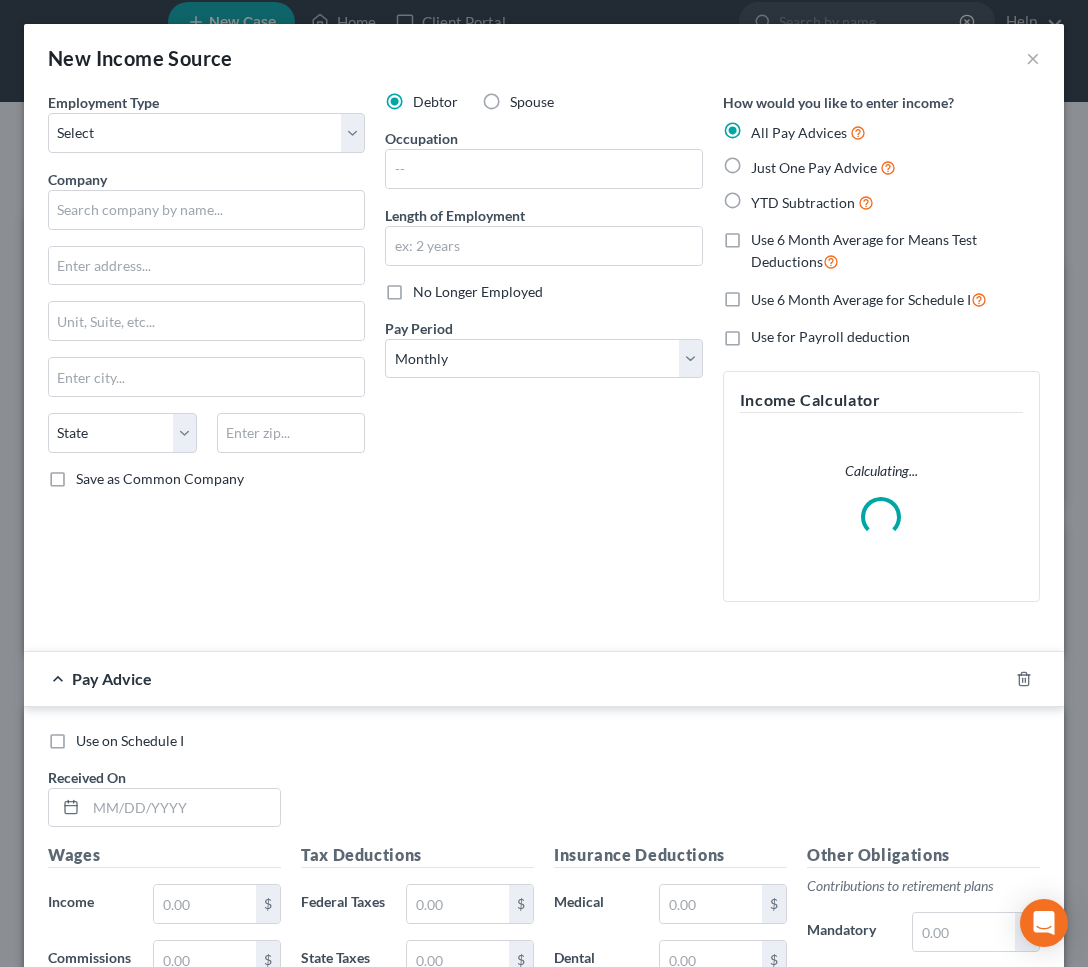 click on "Employment Type
*
Select Full or [DEMOGRAPHIC_DATA] Employment Self Employment
Company
*
State [US_STATE] AK AR AZ CA CO CT DE DC [GEOGRAPHIC_DATA] GA GU HI ID IL IN IA [GEOGRAPHIC_DATA] [GEOGRAPHIC_DATA] LA ME MD [GEOGRAPHIC_DATA] [GEOGRAPHIC_DATA] [GEOGRAPHIC_DATA] [GEOGRAPHIC_DATA] [GEOGRAPHIC_DATA] MT NC [GEOGRAPHIC_DATA] [GEOGRAPHIC_DATA] NV NH [GEOGRAPHIC_DATA] [GEOGRAPHIC_DATA] [GEOGRAPHIC_DATA] [GEOGRAPHIC_DATA] [GEOGRAPHIC_DATA] OR [GEOGRAPHIC_DATA] PR RI SC SD [GEOGRAPHIC_DATA] [GEOGRAPHIC_DATA] [GEOGRAPHIC_DATA] VI [GEOGRAPHIC_DATA] [GEOGRAPHIC_DATA] [GEOGRAPHIC_DATA] WV [GEOGRAPHIC_DATA] WY Save as Common Company" at bounding box center [206, 355] 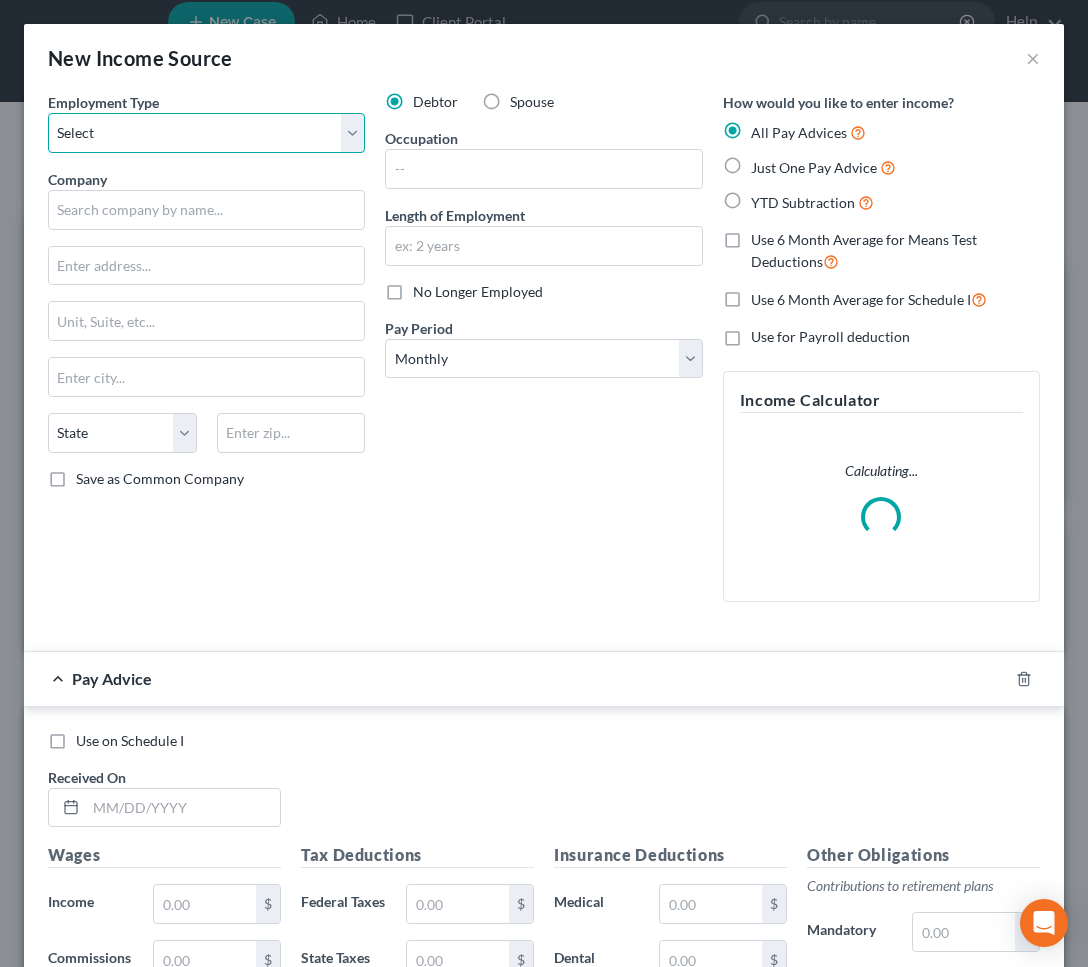 click on "Select Full or [DEMOGRAPHIC_DATA] Employment Self Employment" at bounding box center (206, 133) 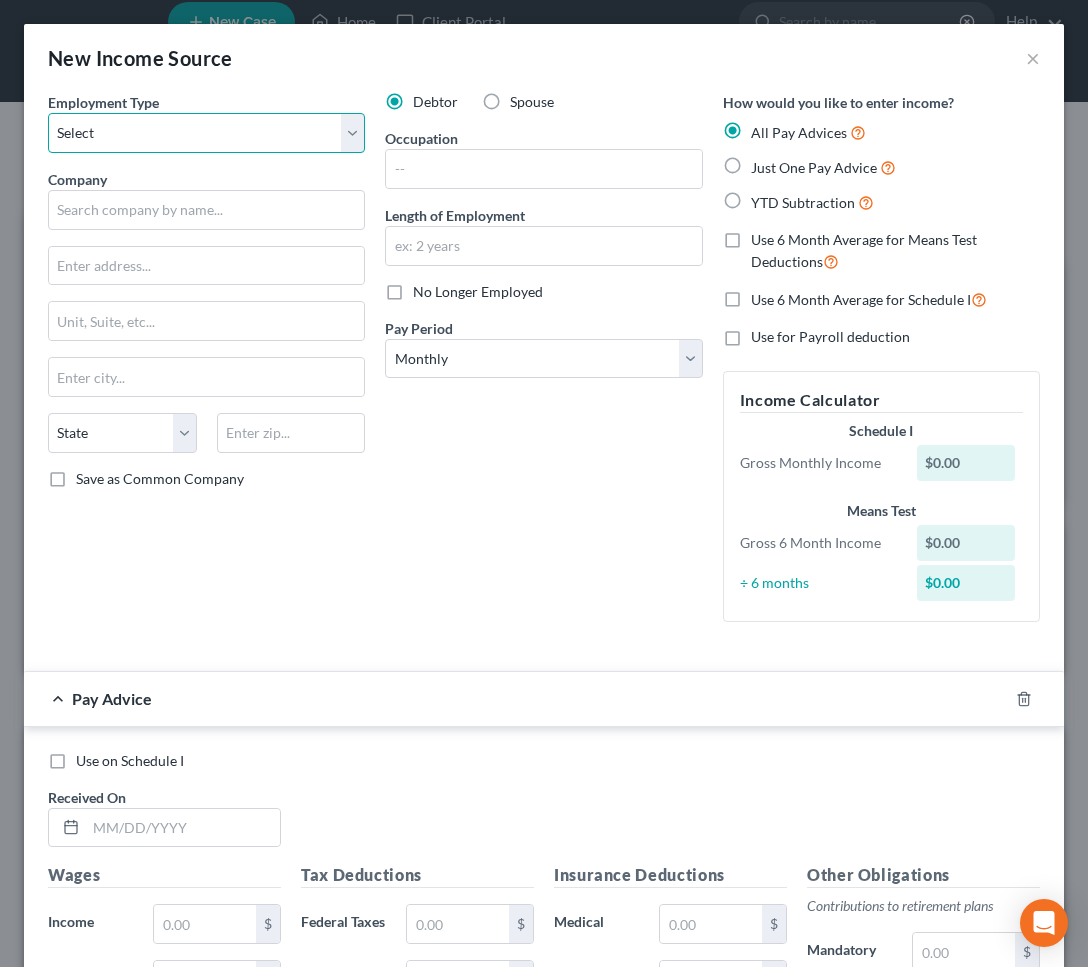 select on "0" 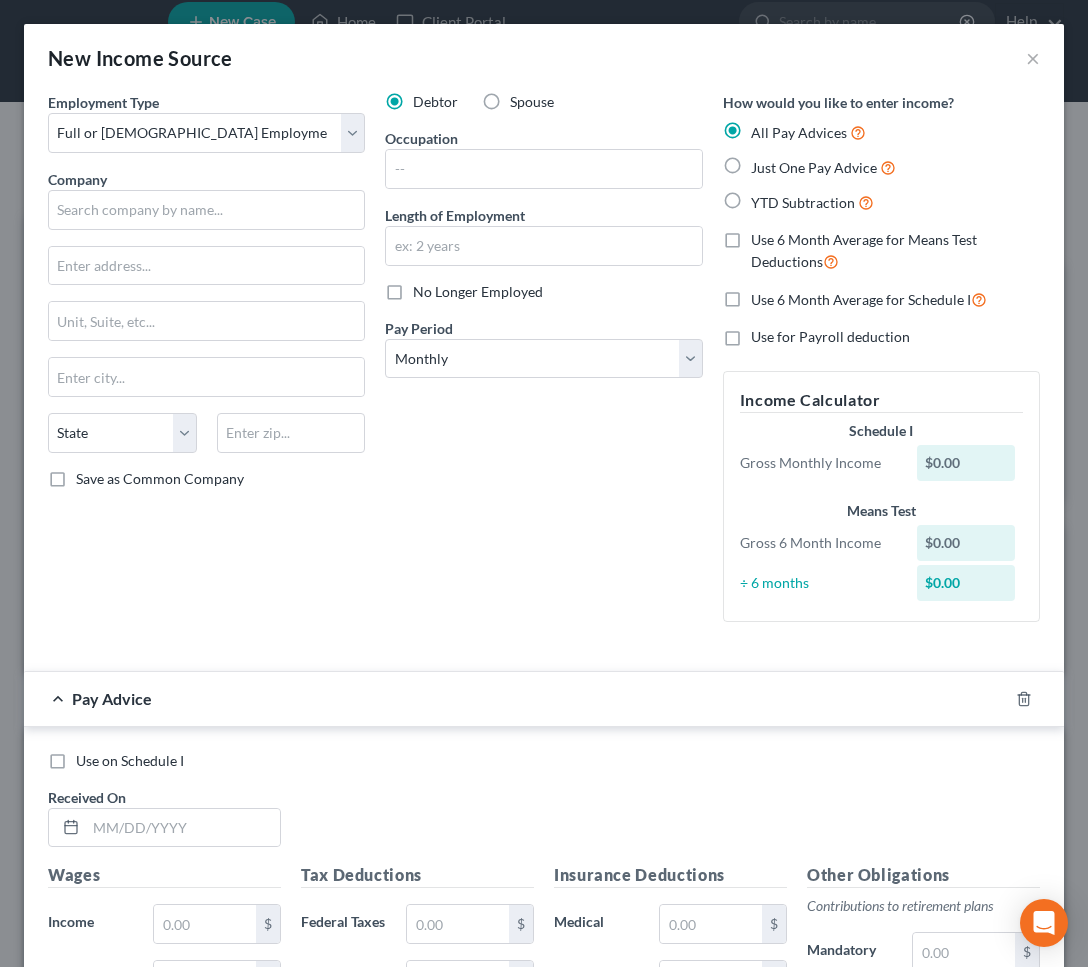 click on "No Longer Employed" at bounding box center (478, 291) 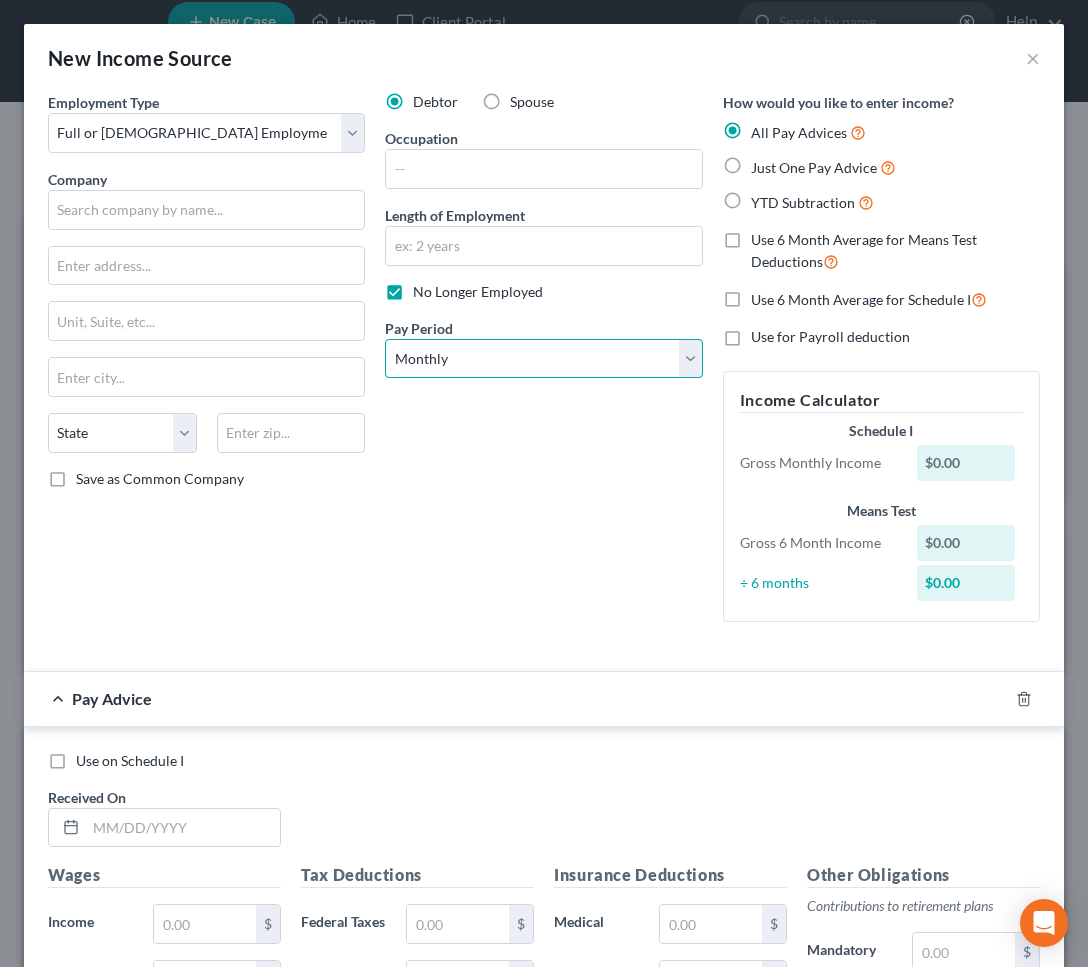 click on "Select Monthly Twice Monthly Every Other Week Weekly" at bounding box center (543, 359) 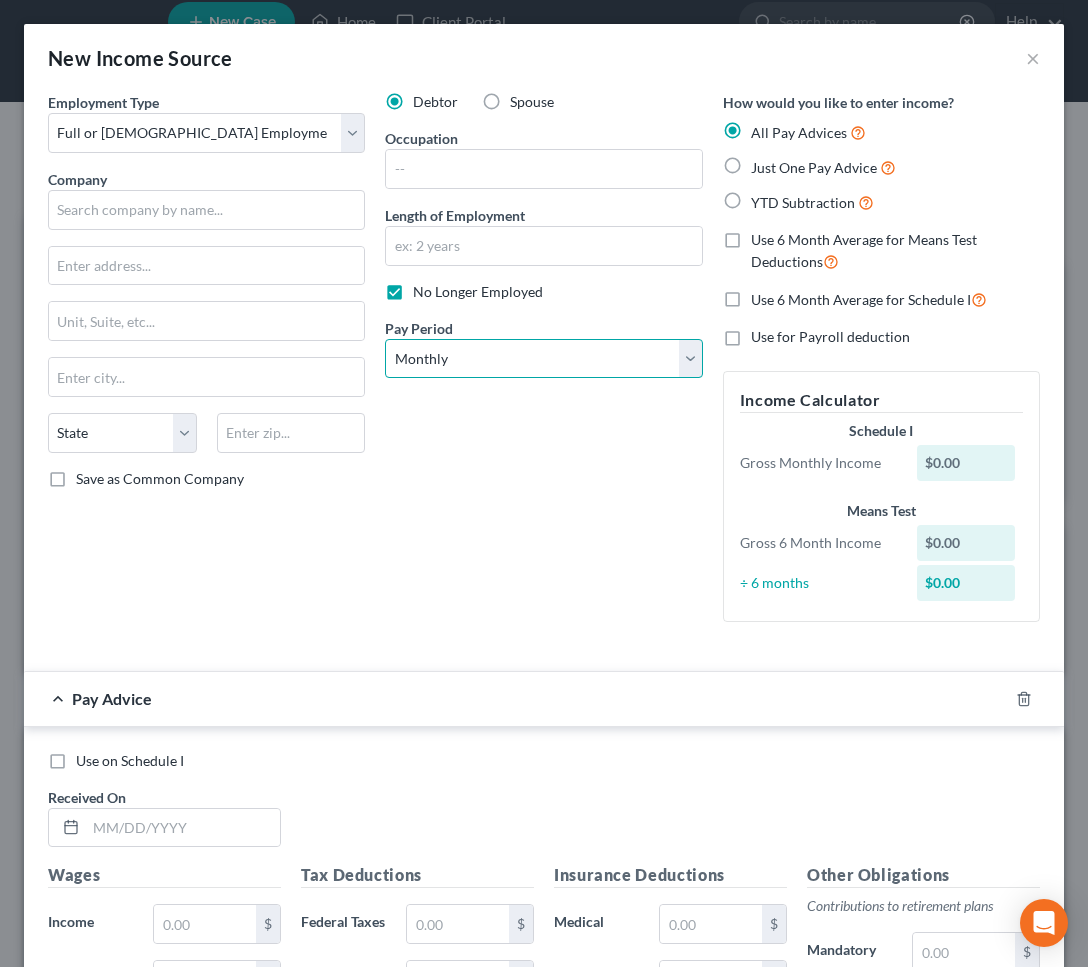 select on "2" 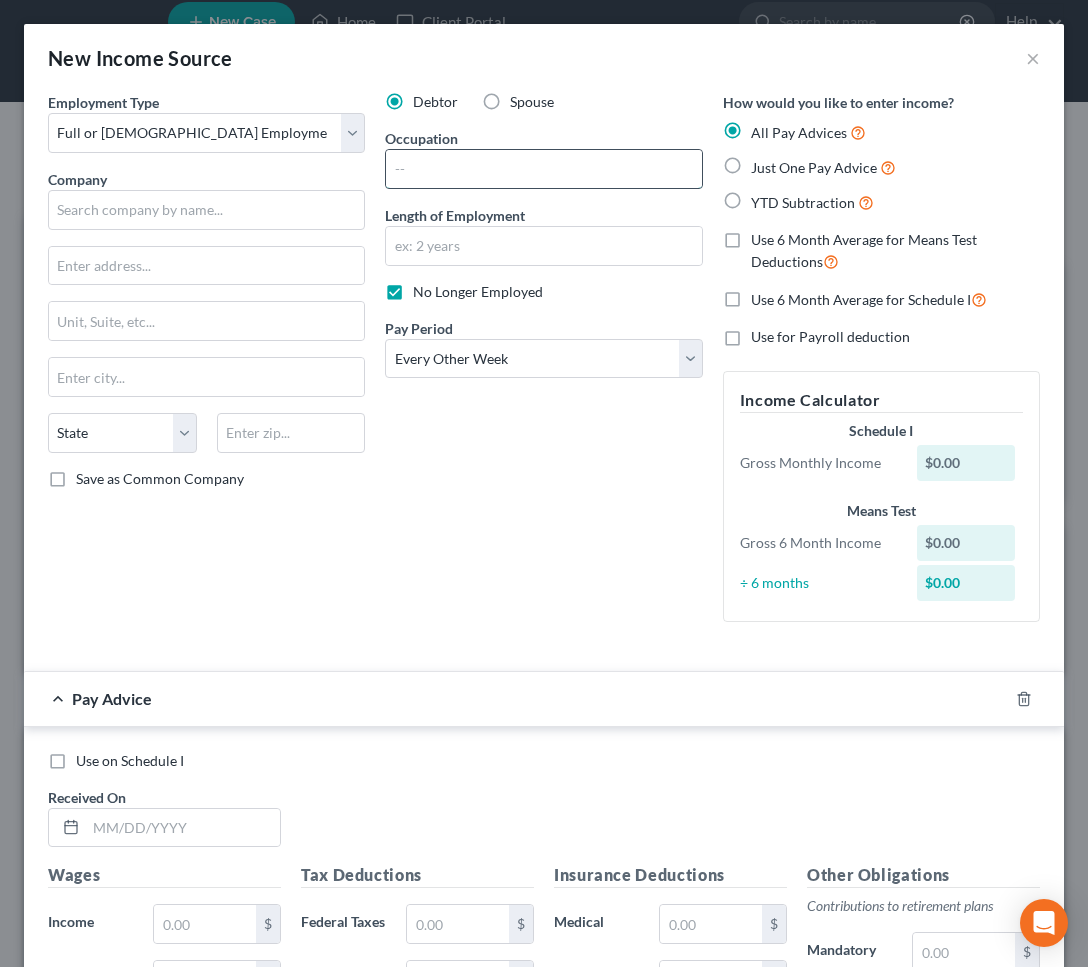click at bounding box center (543, 169) 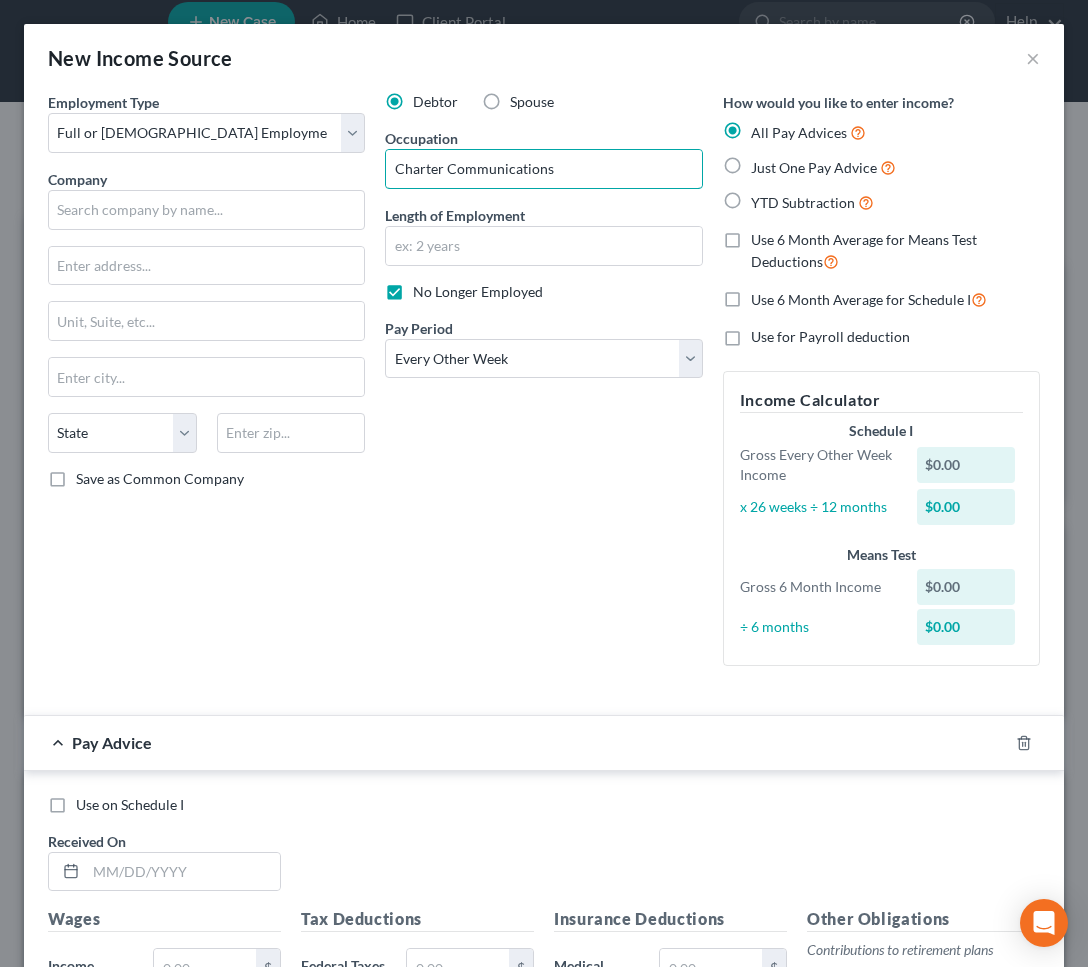type on "Charter Communications" 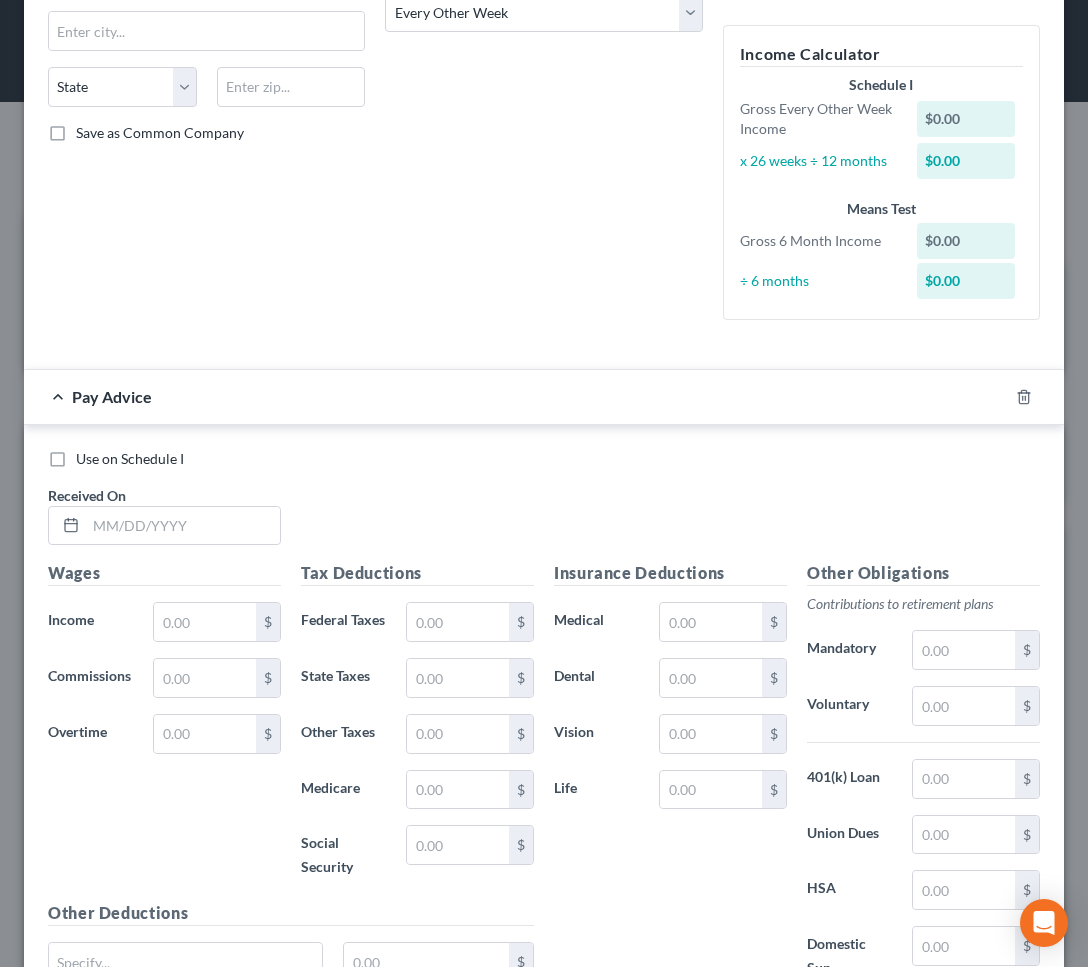 scroll, scrollTop: 374, scrollLeft: 0, axis: vertical 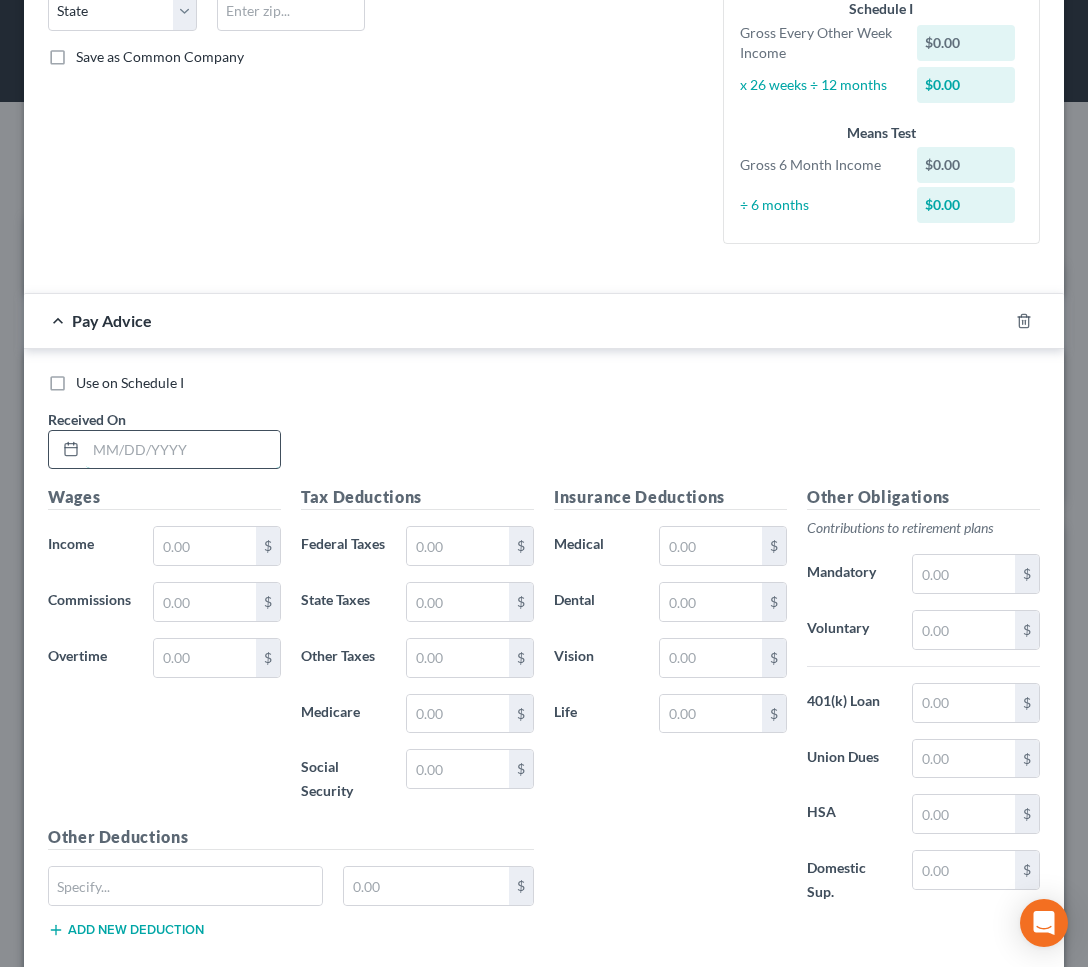 click at bounding box center [183, 450] 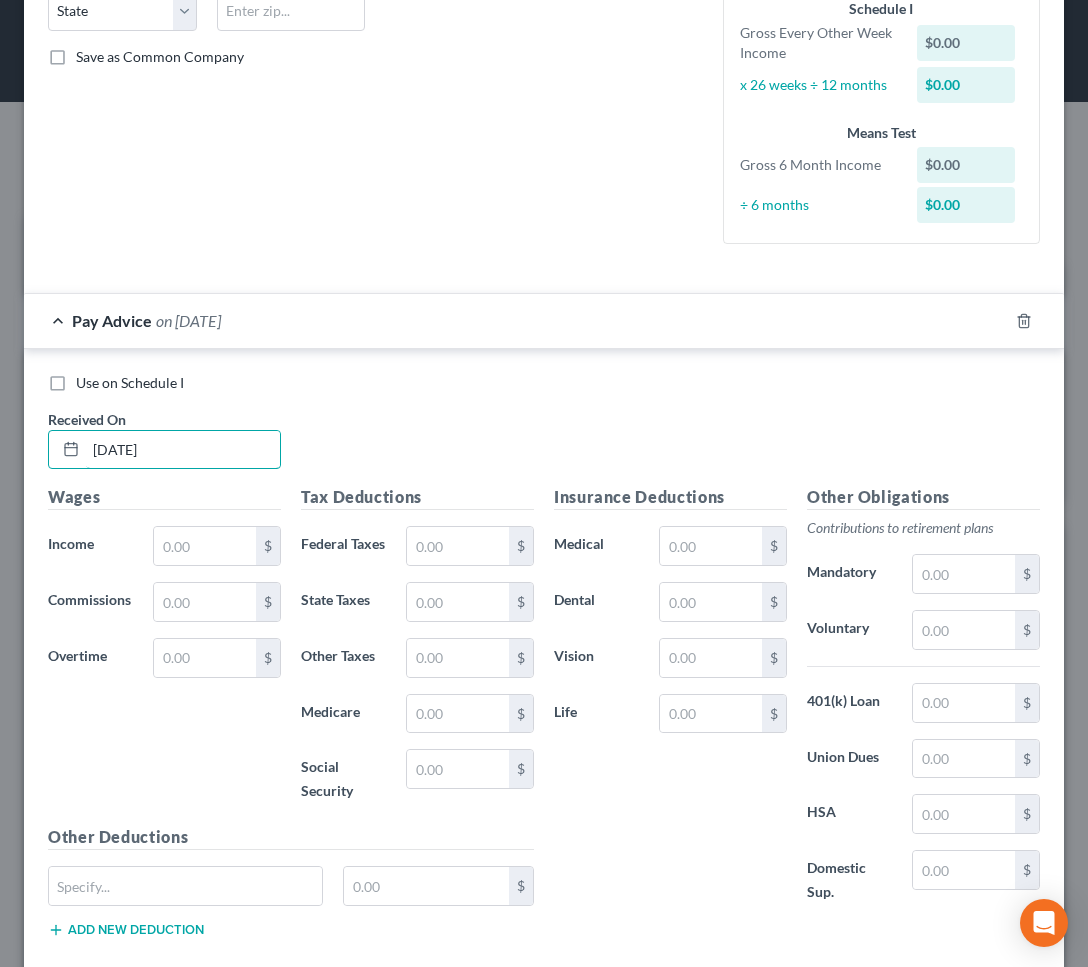 type on "[DATE]" 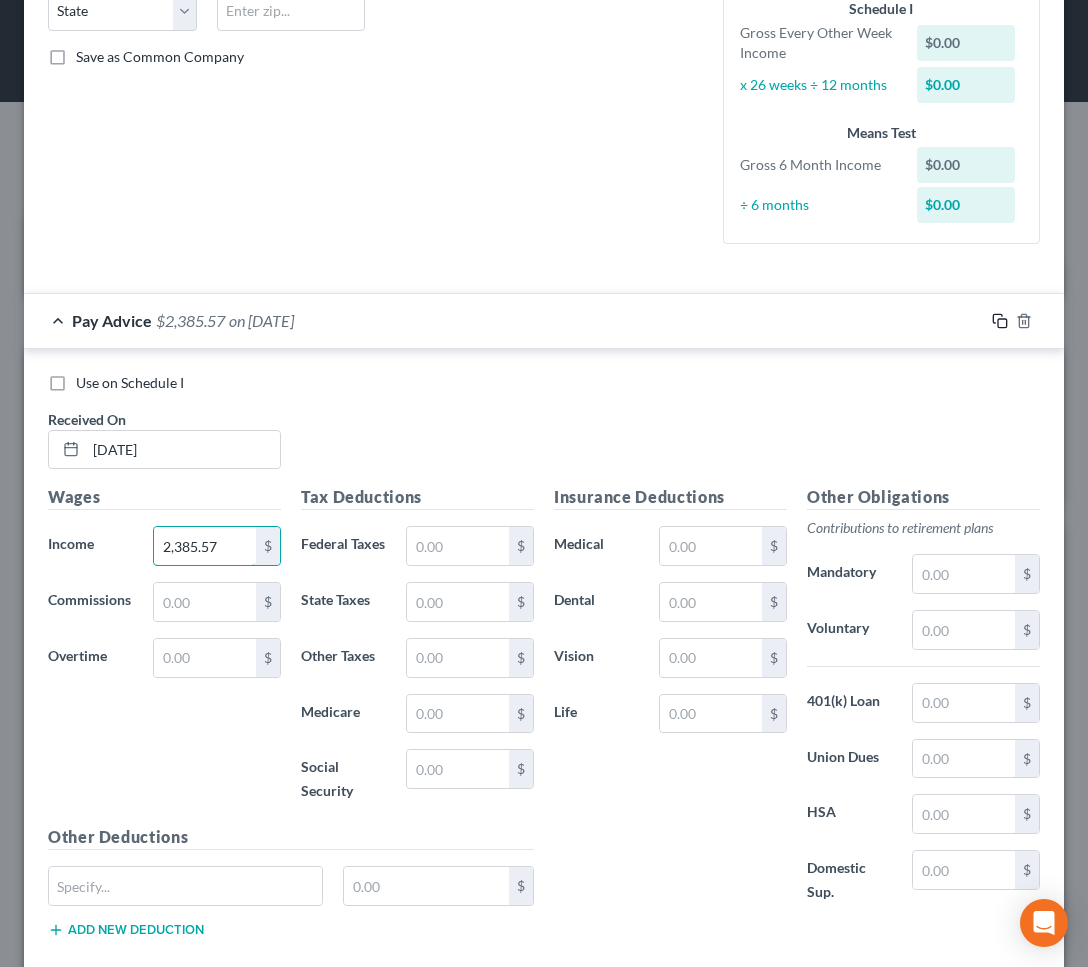 type on "2,385.57" 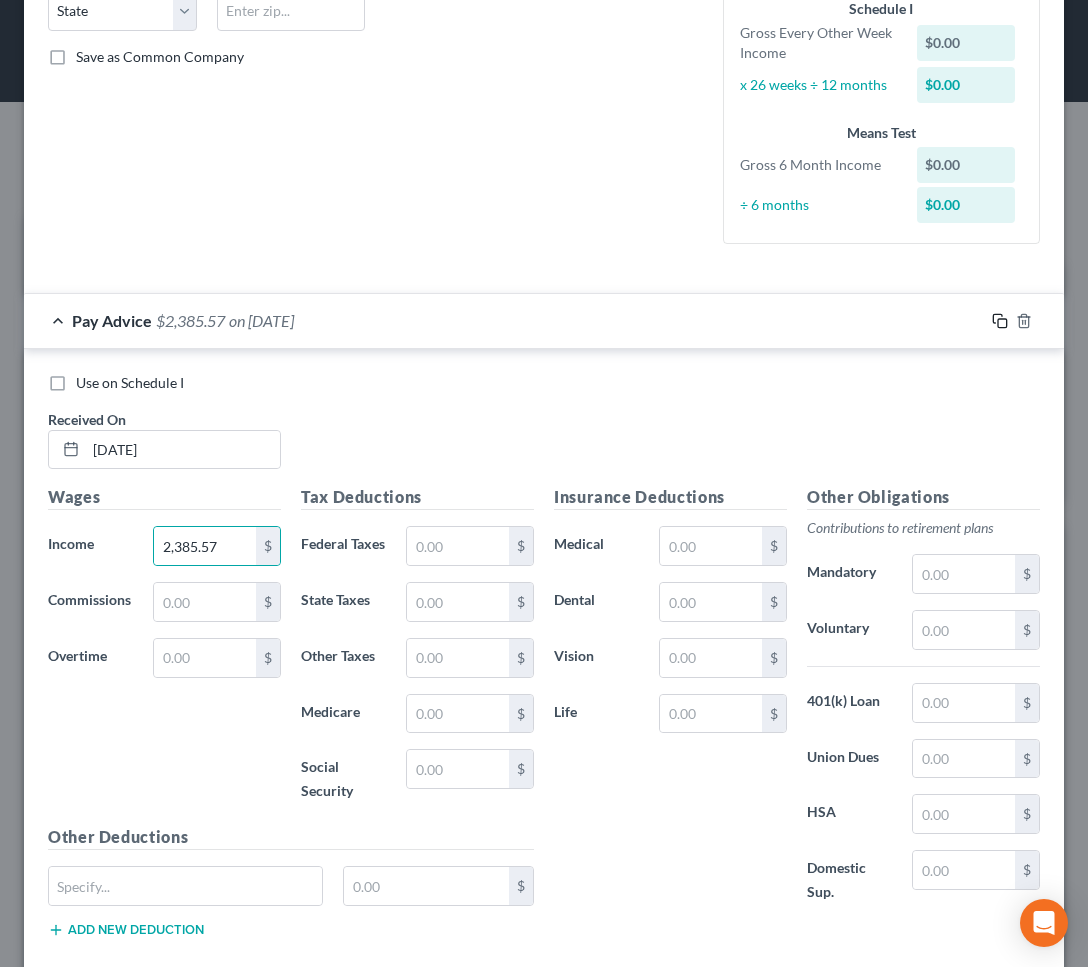 click 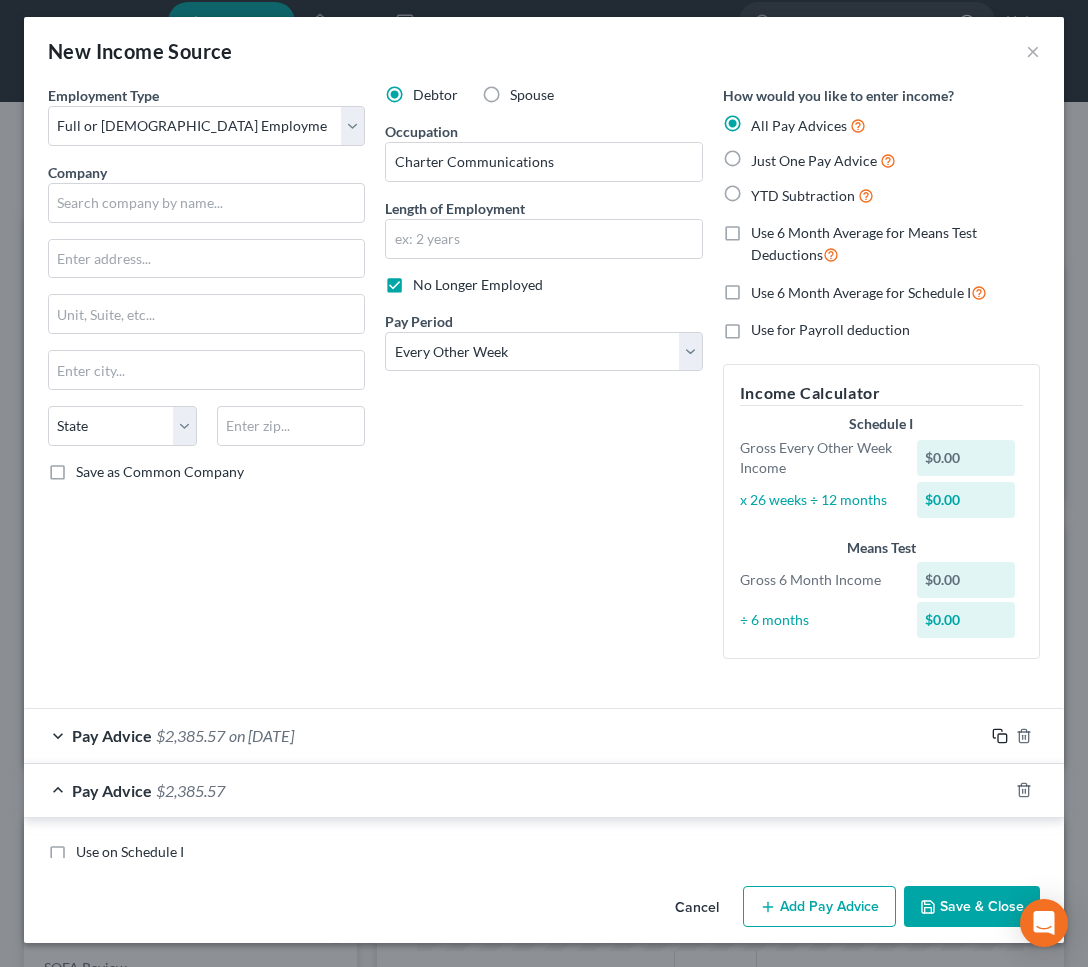 click on "Employment Type
*
Select Full or [DEMOGRAPHIC_DATA] Employment Self Employment
Company
*
State [US_STATE] AK AR AZ CA CO CT DE DC [GEOGRAPHIC_DATA] [GEOGRAPHIC_DATA] GU HI ID IL IN [GEOGRAPHIC_DATA] [GEOGRAPHIC_DATA] [GEOGRAPHIC_DATA] LA ME MD [GEOGRAPHIC_DATA] [GEOGRAPHIC_DATA] [GEOGRAPHIC_DATA] [GEOGRAPHIC_DATA] [GEOGRAPHIC_DATA] MT [GEOGRAPHIC_DATA] [GEOGRAPHIC_DATA] [GEOGRAPHIC_DATA] [GEOGRAPHIC_DATA] [GEOGRAPHIC_DATA] [GEOGRAPHIC_DATA] [GEOGRAPHIC_DATA] [GEOGRAPHIC_DATA] [GEOGRAPHIC_DATA] [GEOGRAPHIC_DATA] OR [GEOGRAPHIC_DATA] PR RI SC SD [GEOGRAPHIC_DATA] [GEOGRAPHIC_DATA] [GEOGRAPHIC_DATA] VI [GEOGRAPHIC_DATA] [GEOGRAPHIC_DATA] [GEOGRAPHIC_DATA] WV [GEOGRAPHIC_DATA] WY Save as Common Company Debtor Spouse Occupation Charter Communications Length of Employment No Longer Employed
Pay Period
*
Select Monthly Twice Monthly Every Other Week Weekly How would you like to enter income?
All Pay Advices
Just One Pay Advice
YTD Subtraction
Use 6 Month Average for Means Test Deductions  Use 6 Month Average for Schedule I  Use for Payroll deduction Income Calculator
Schedule I Gross Every Other Week Income $0.00 x 26 weeks ÷ 12 months $0.00 Means Test Gross 6 Month Income $0.00 ÷ 6 months $0.00
Pay Advice $2,385.57 on [DATE]
*" at bounding box center [544, 471] 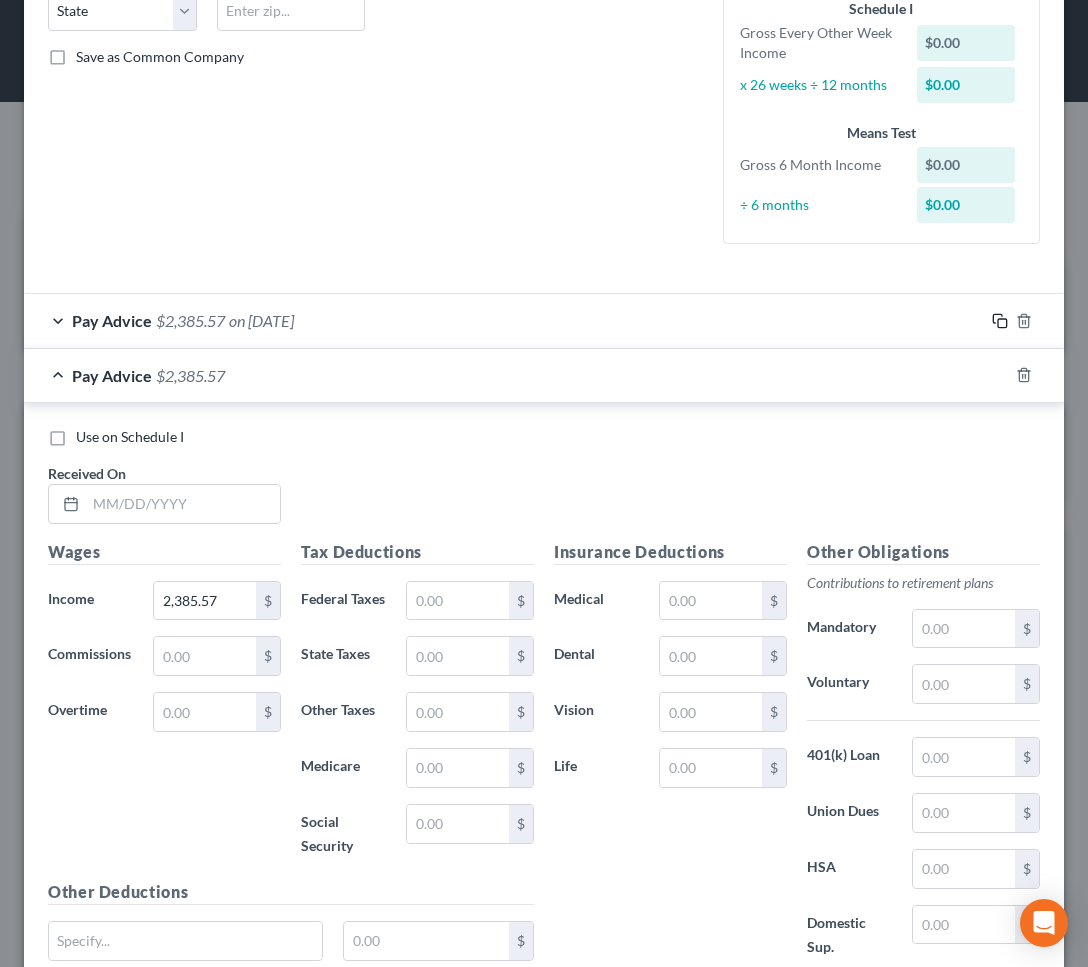click 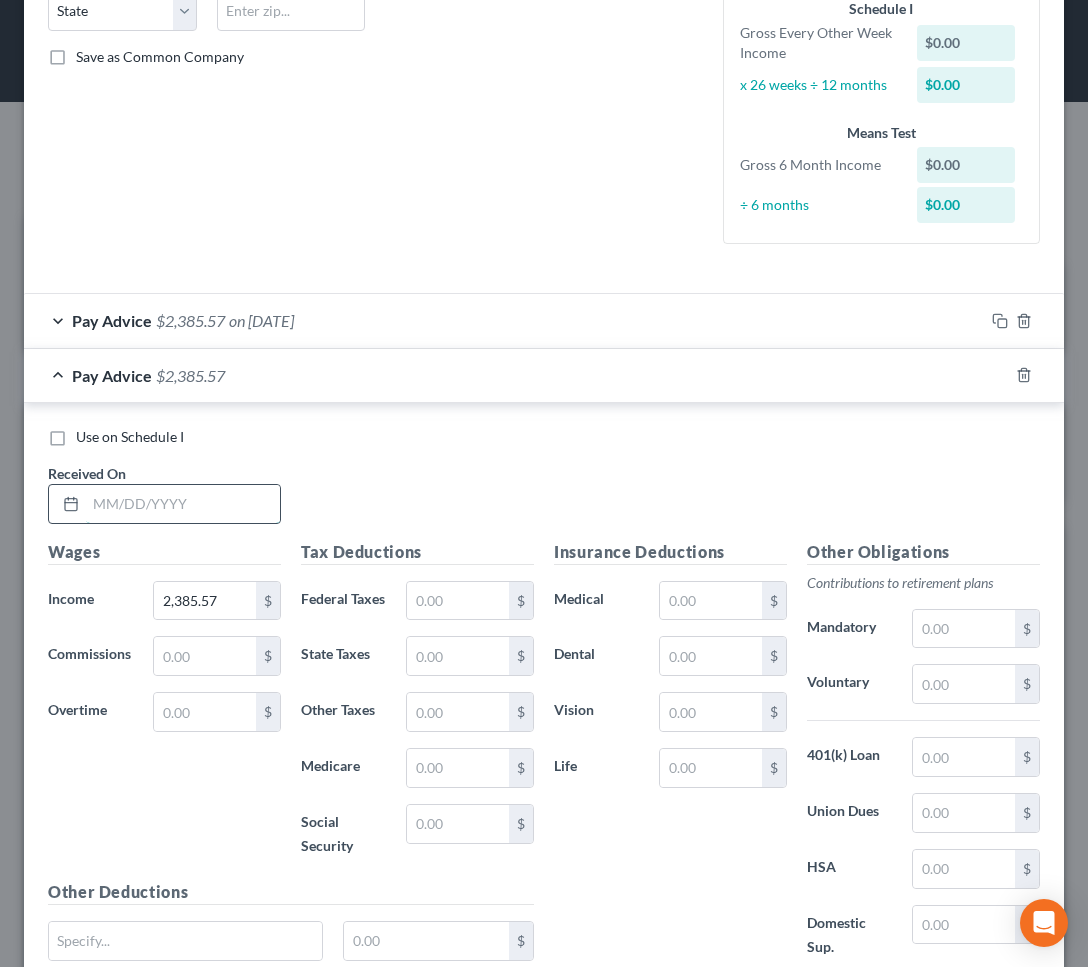 click at bounding box center (183, 504) 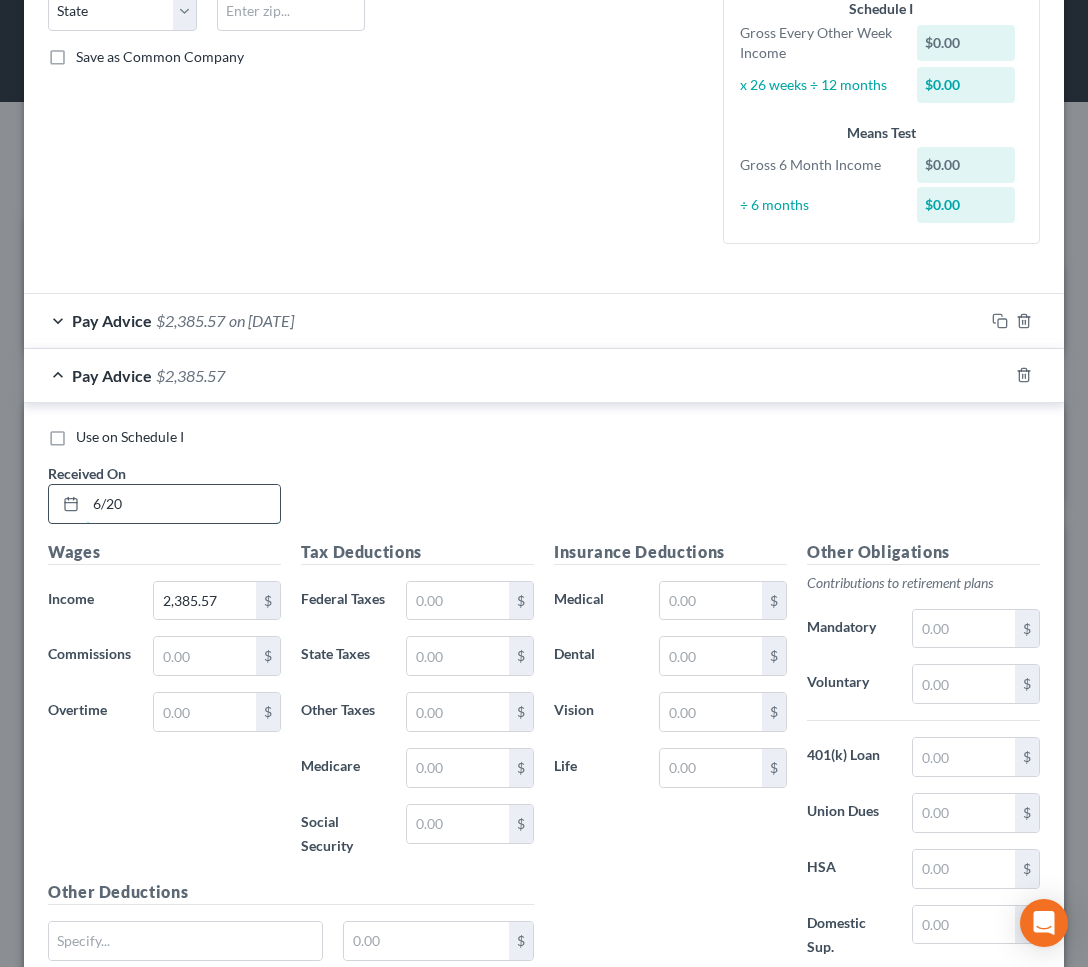 type on "6/20" 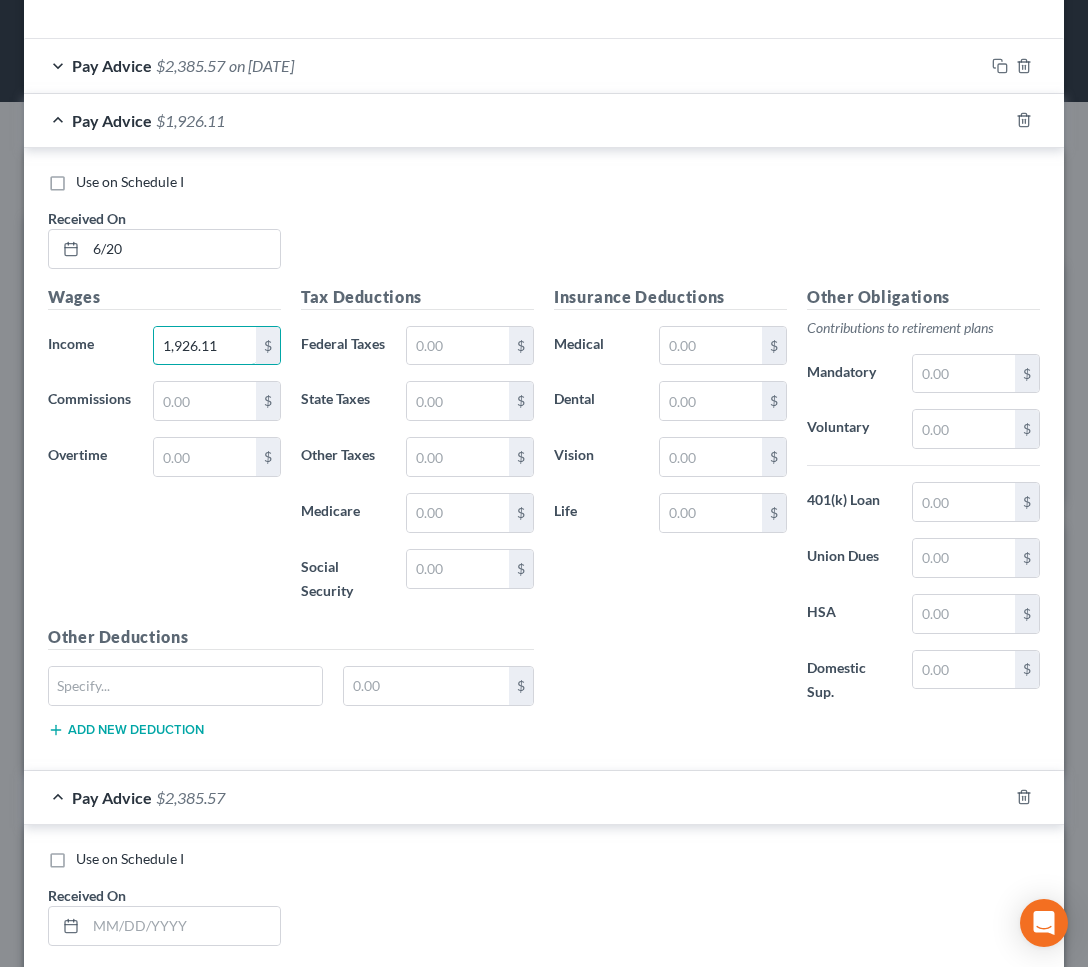 scroll, scrollTop: 624, scrollLeft: 0, axis: vertical 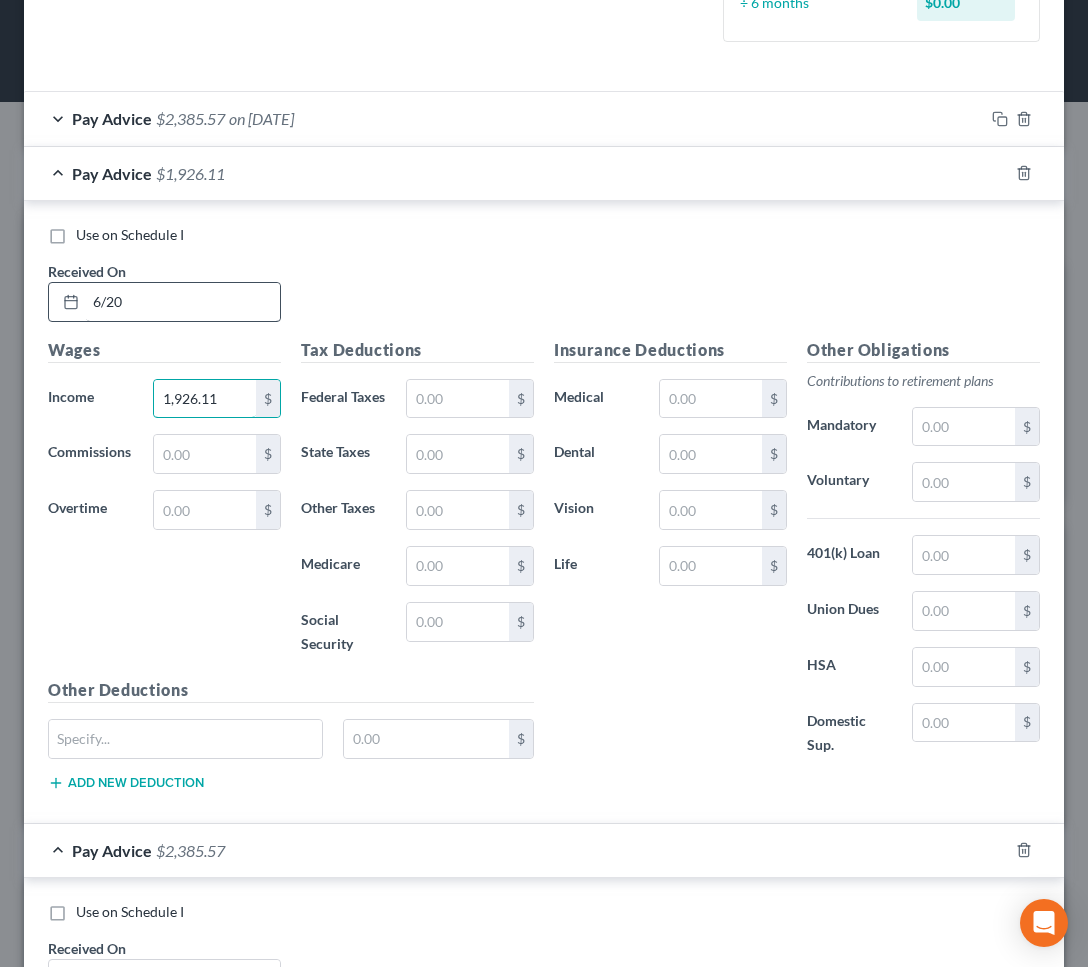 type on "1,926.11" 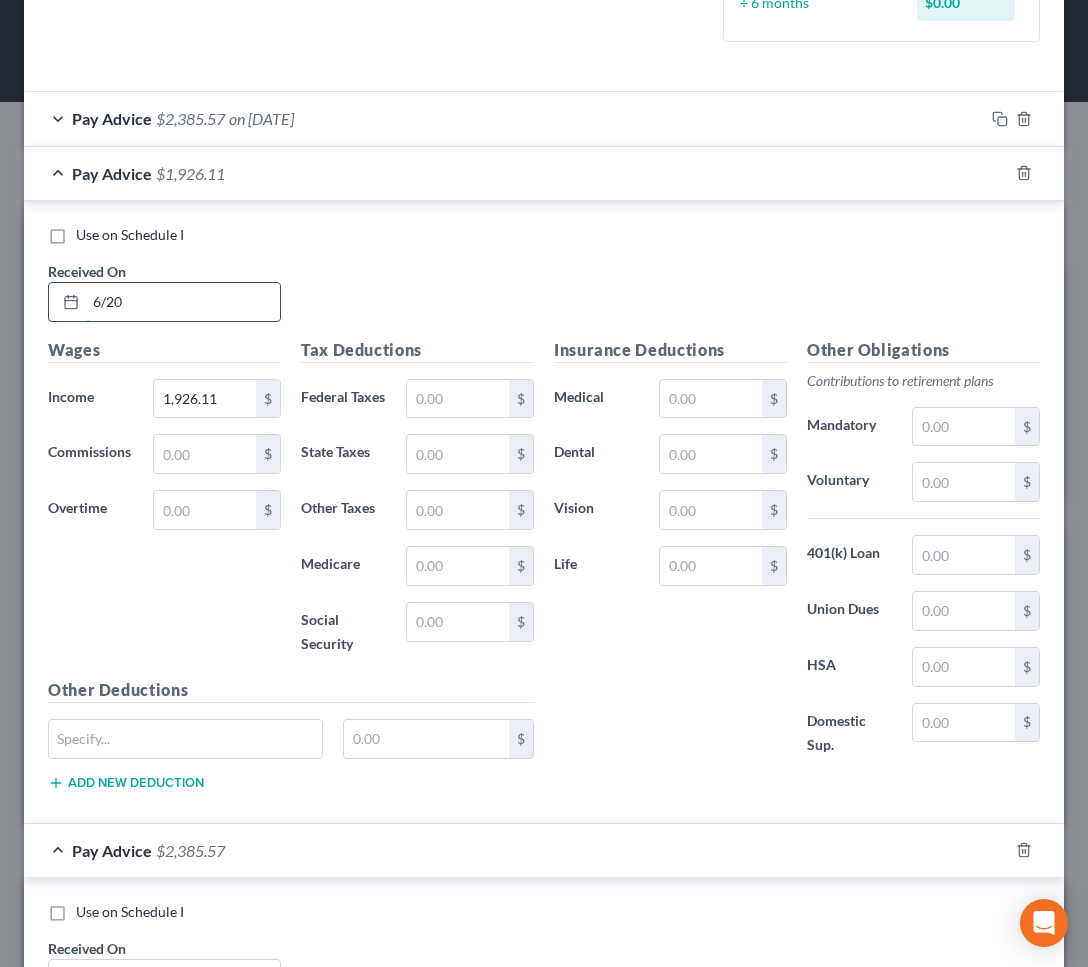 click on "6/20" at bounding box center (183, 302) 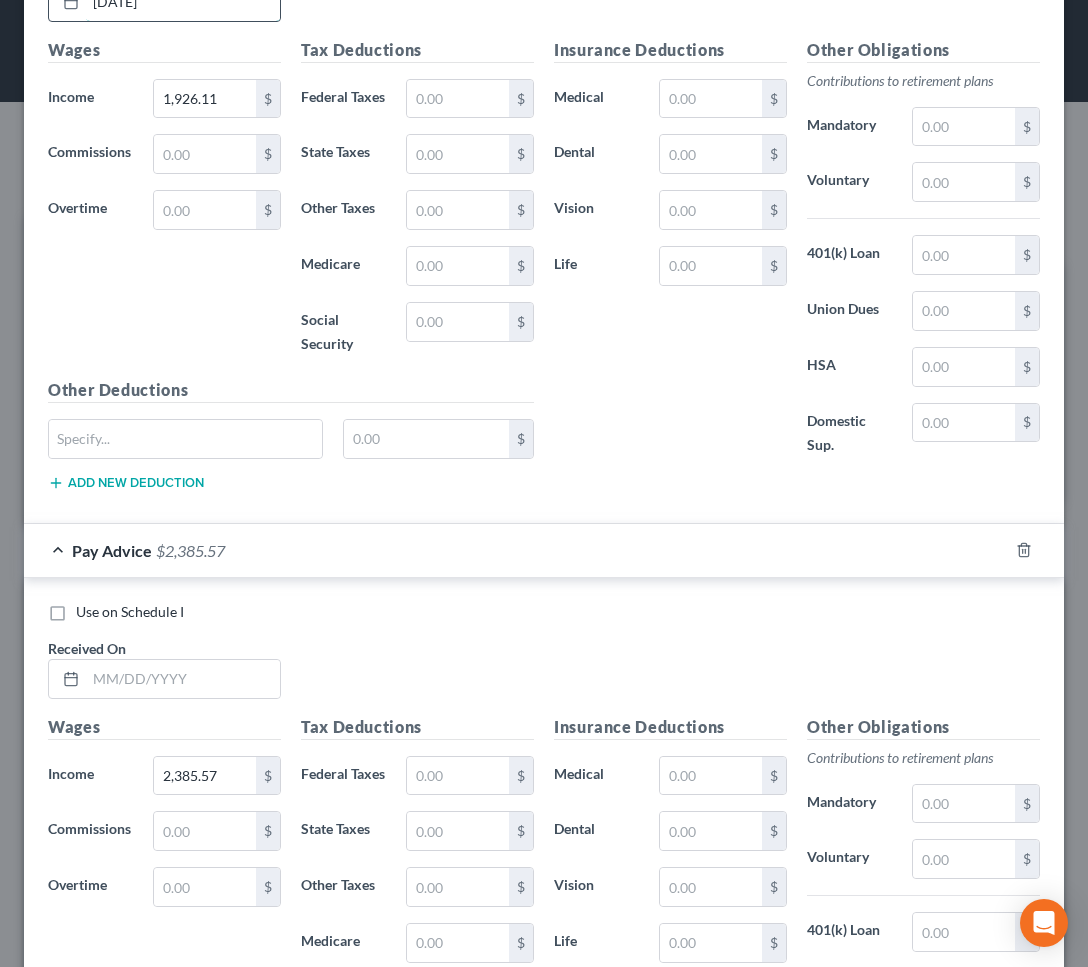 scroll, scrollTop: 1089, scrollLeft: 0, axis: vertical 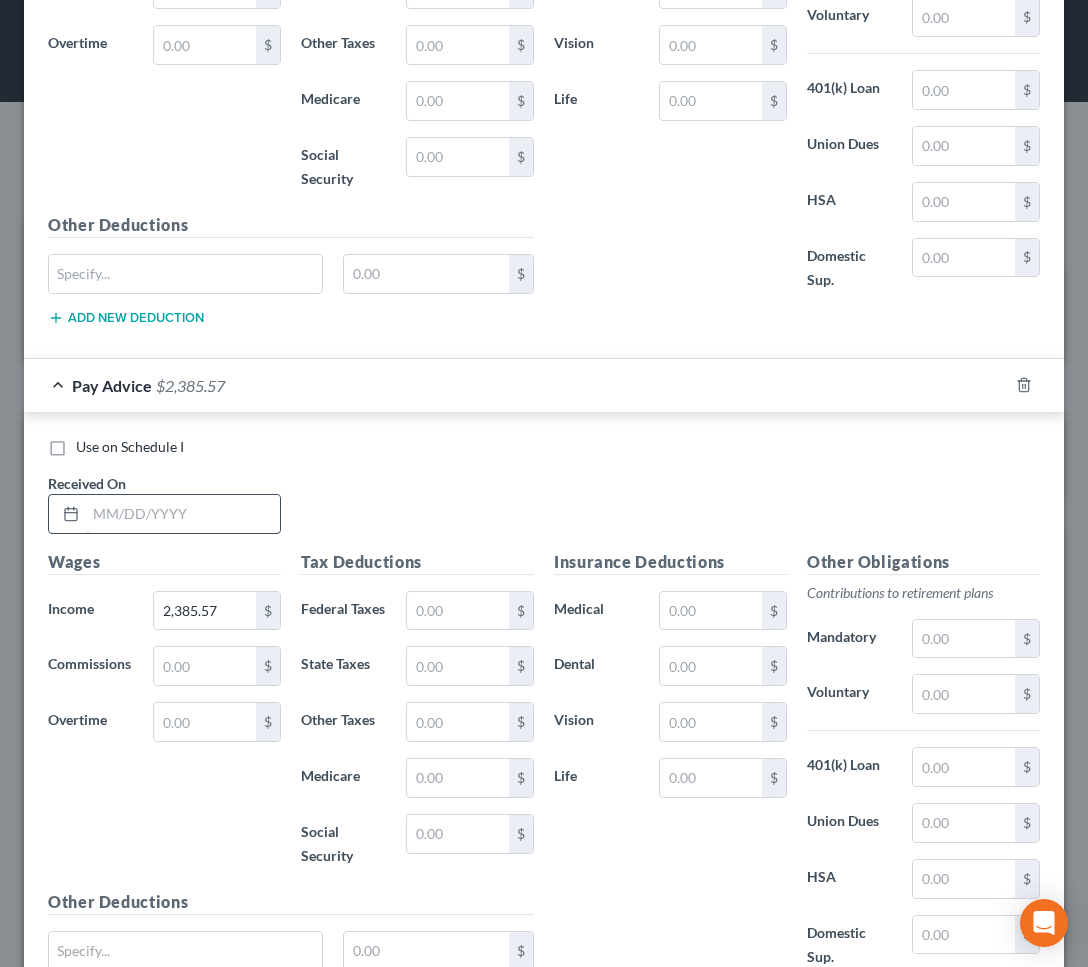 type on "[DATE]" 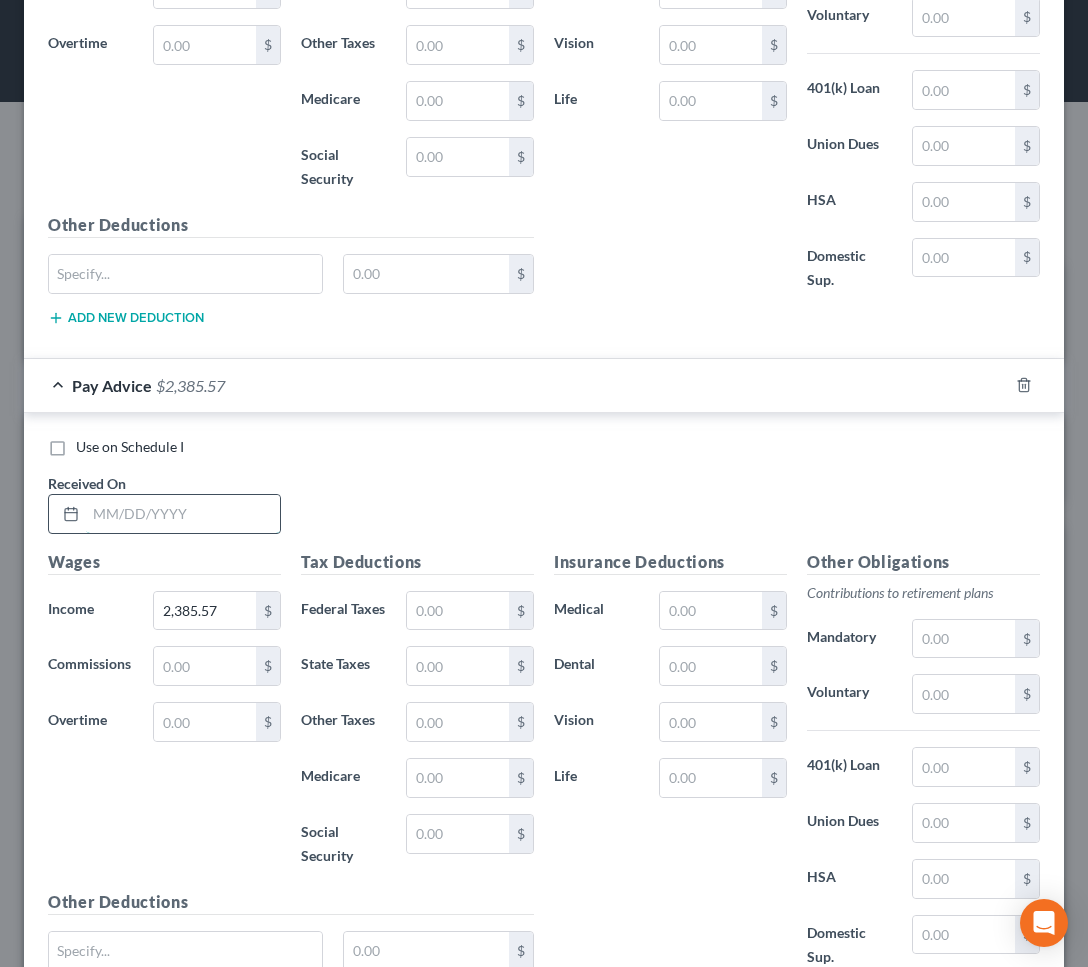 click at bounding box center [183, 514] 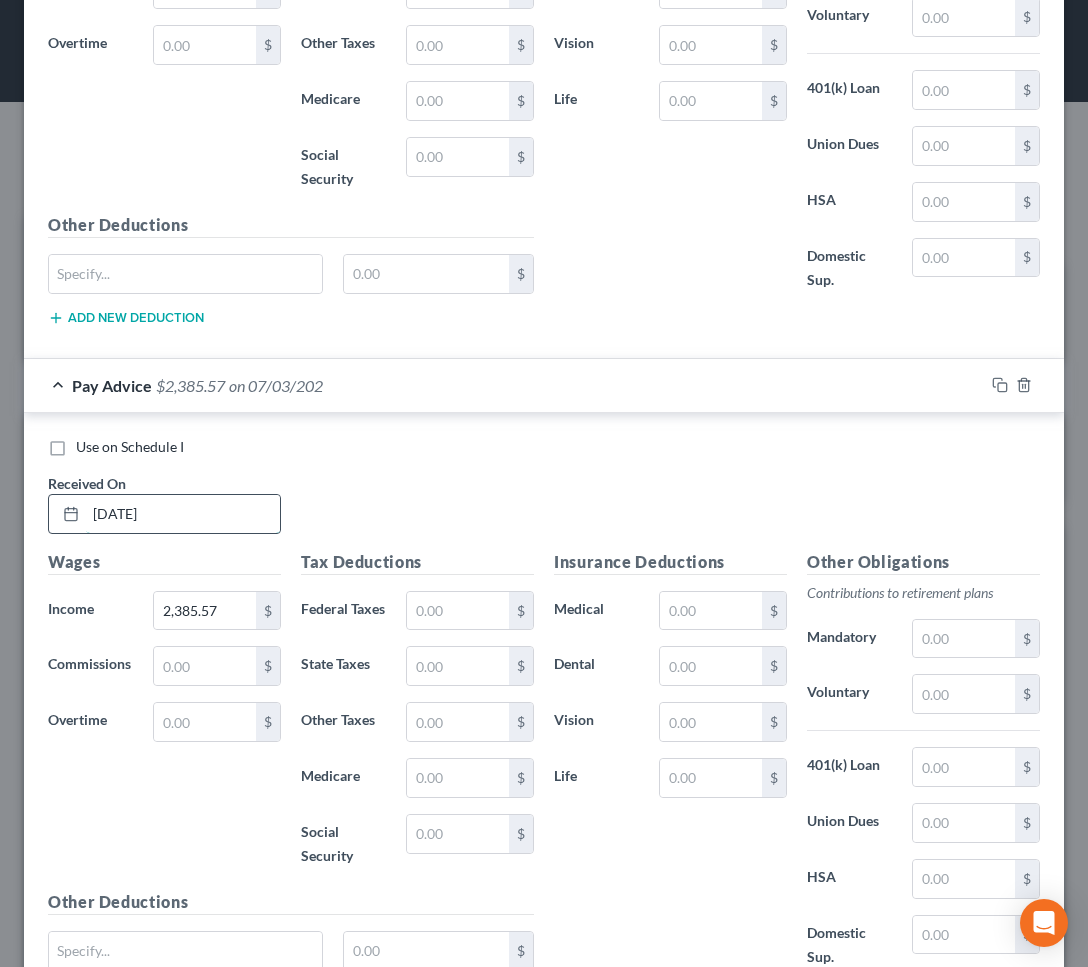 type on "[DATE]" 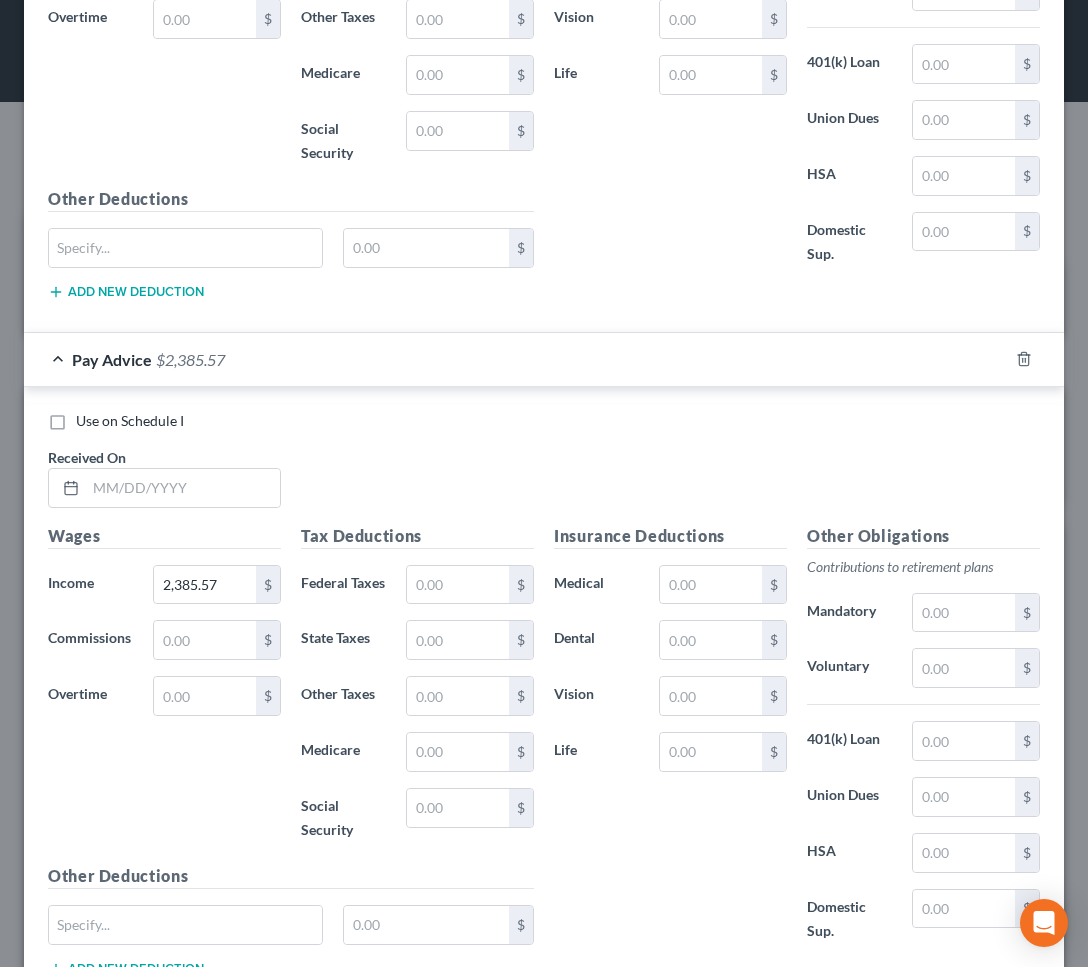 scroll, scrollTop: 1859, scrollLeft: 0, axis: vertical 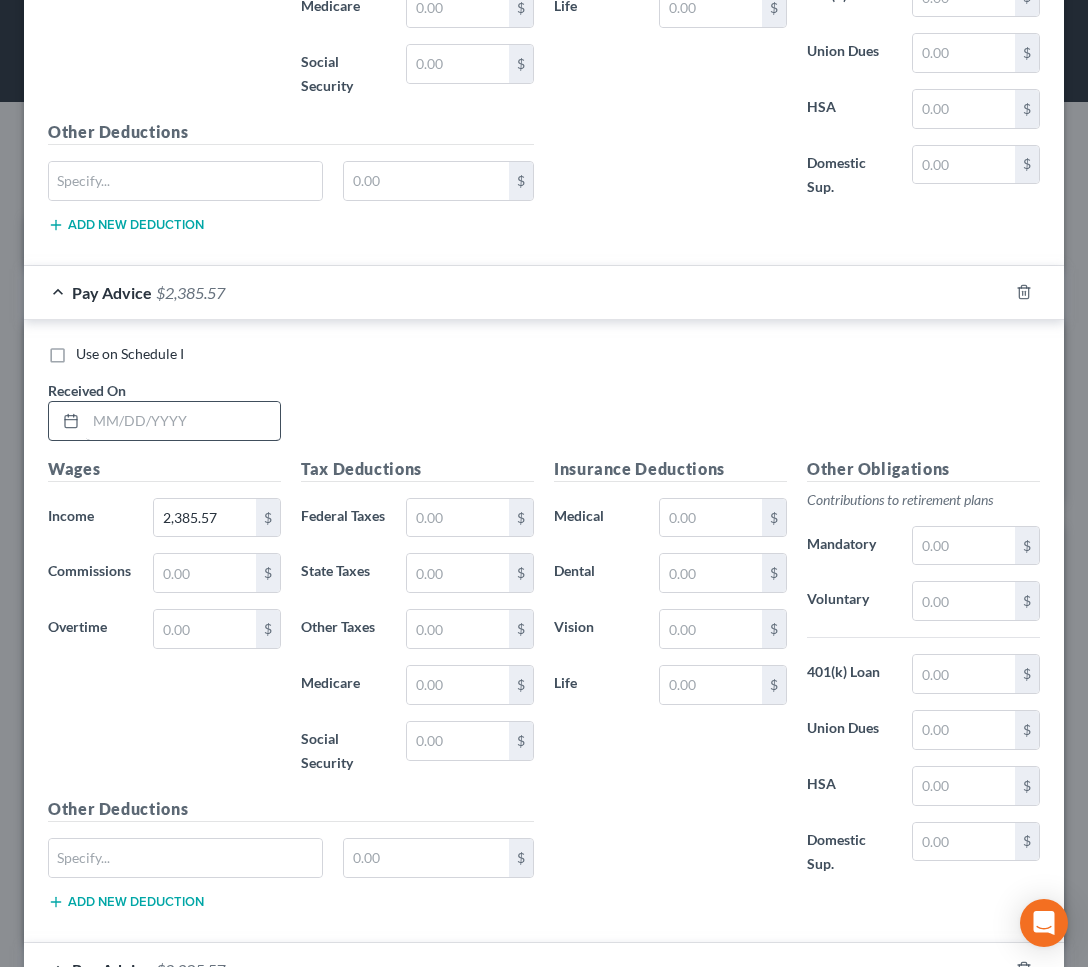 type on "1,951.94" 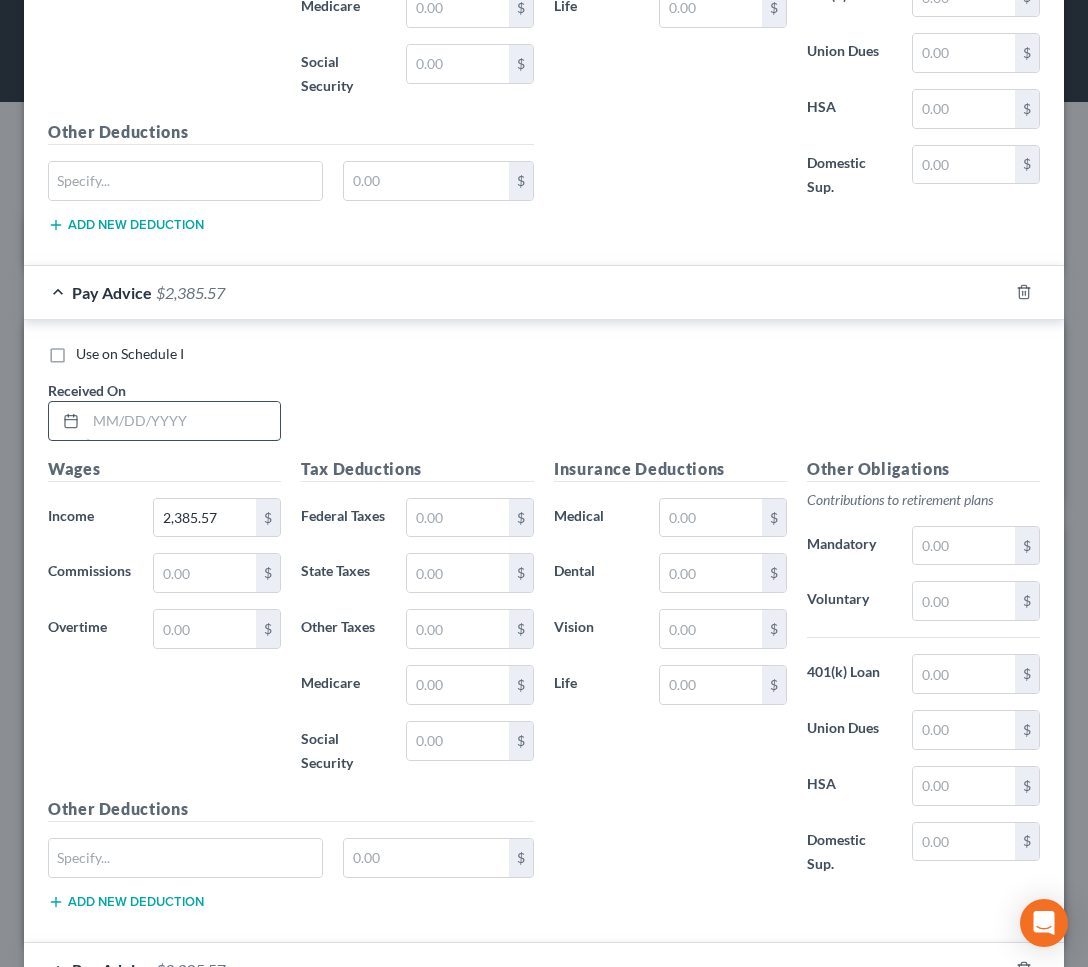 click at bounding box center (183, 421) 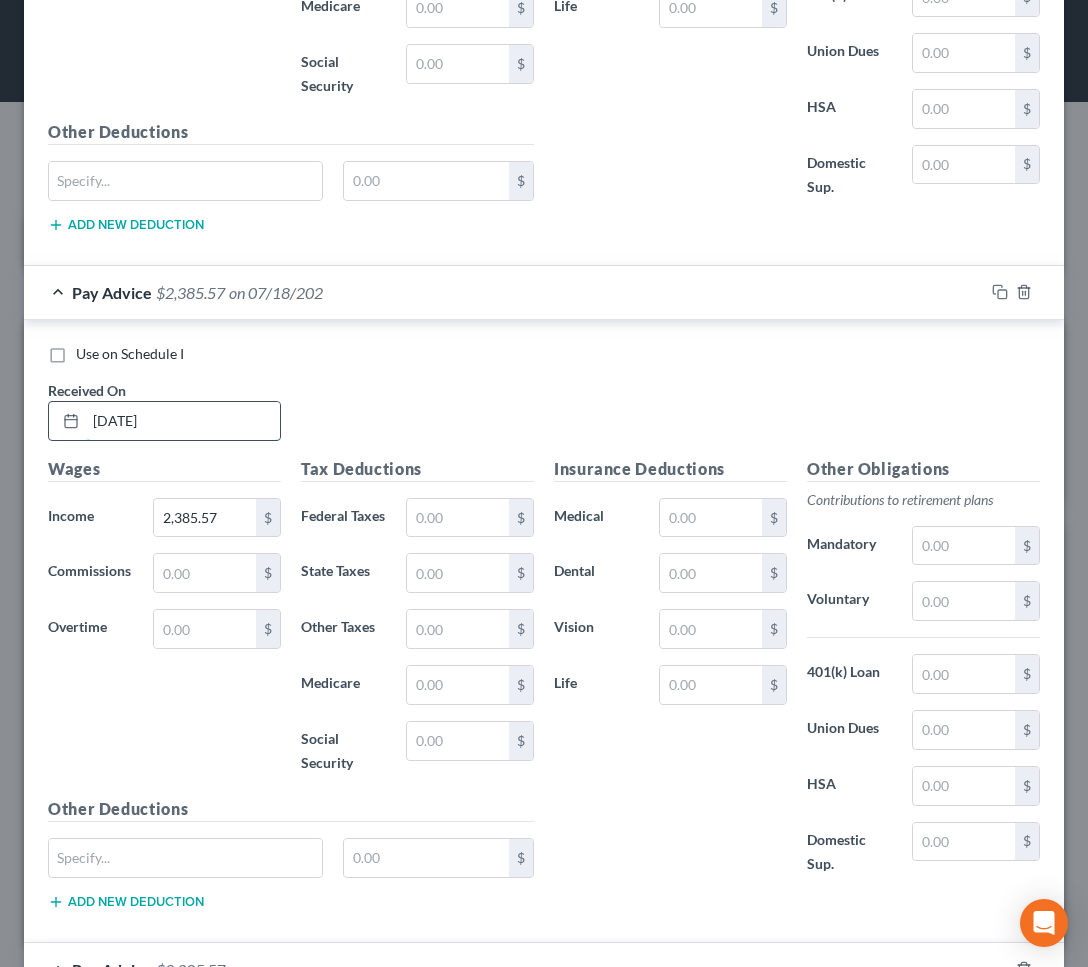 type on "[DATE]" 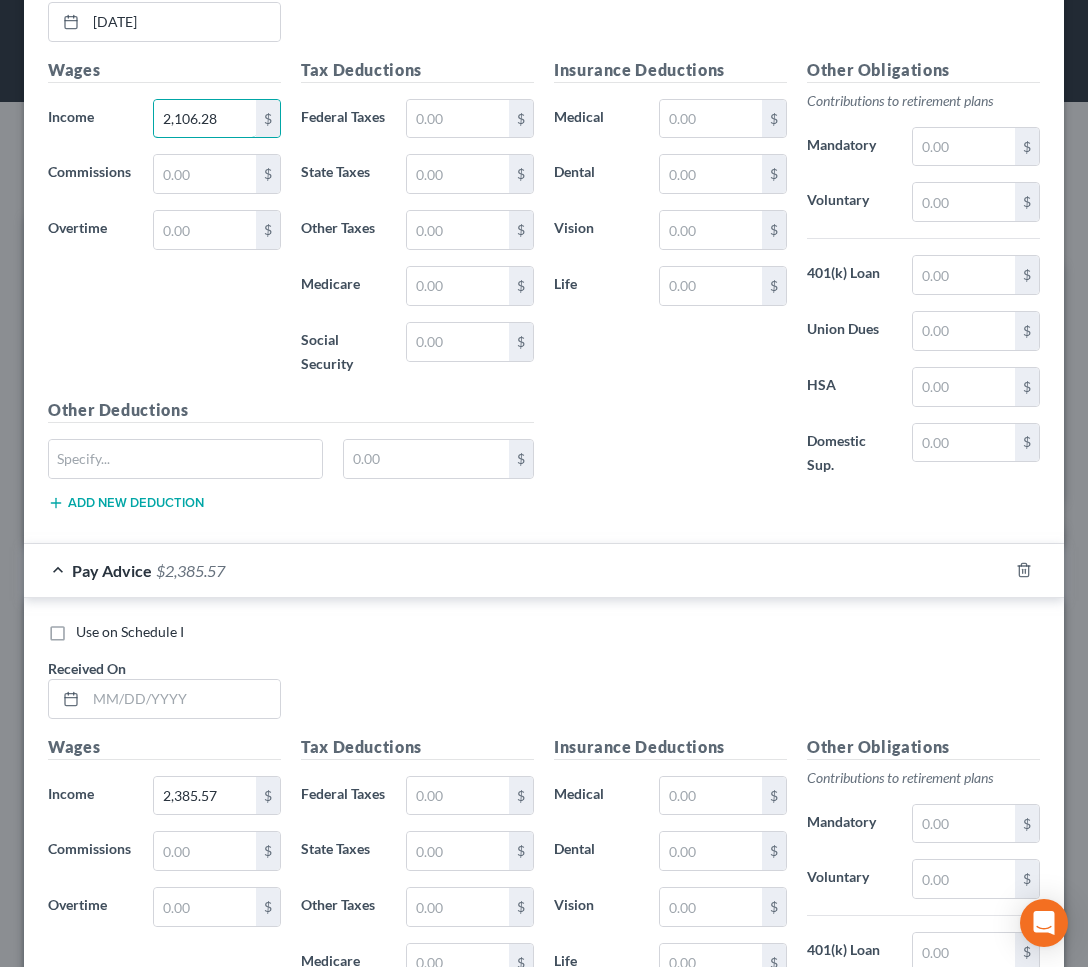 scroll, scrollTop: 2295, scrollLeft: 0, axis: vertical 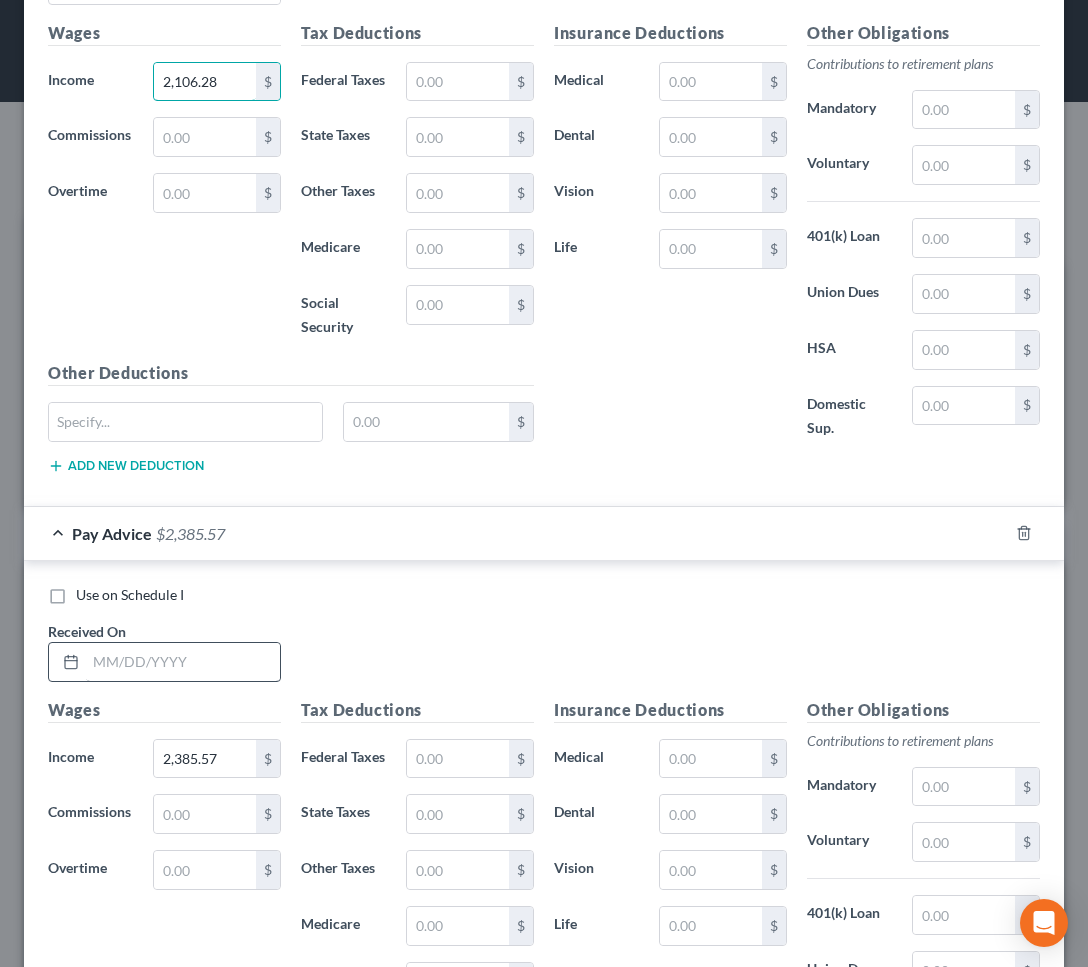 type on "2,106.28" 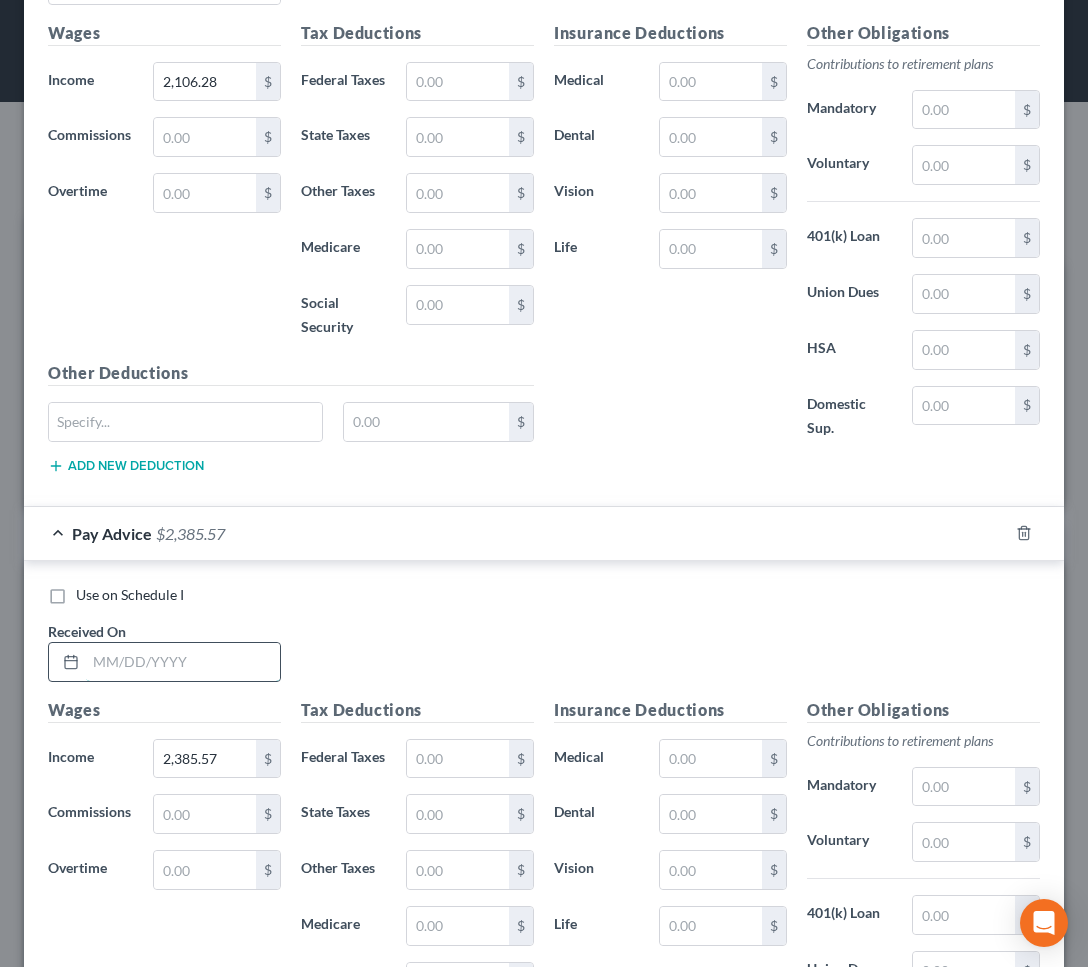 click at bounding box center (183, 662) 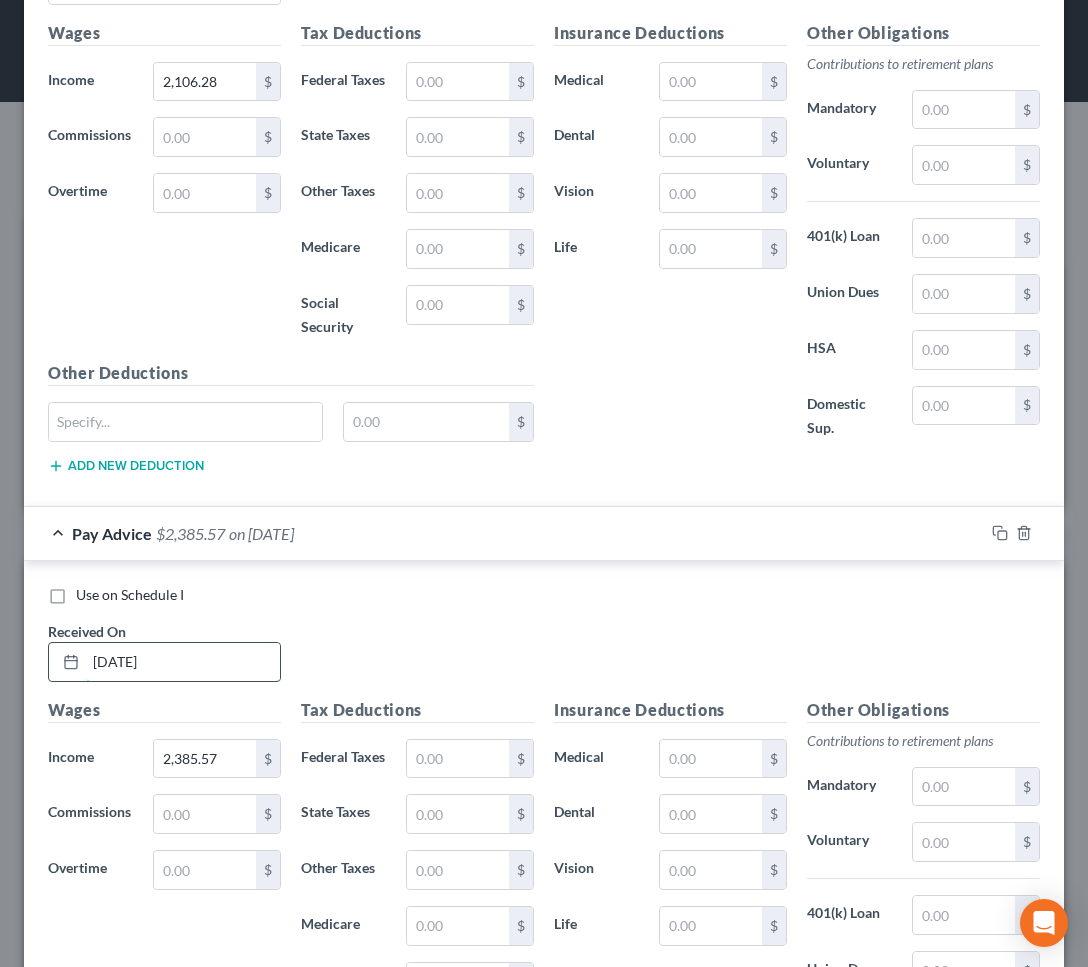 type on "[DATE]" 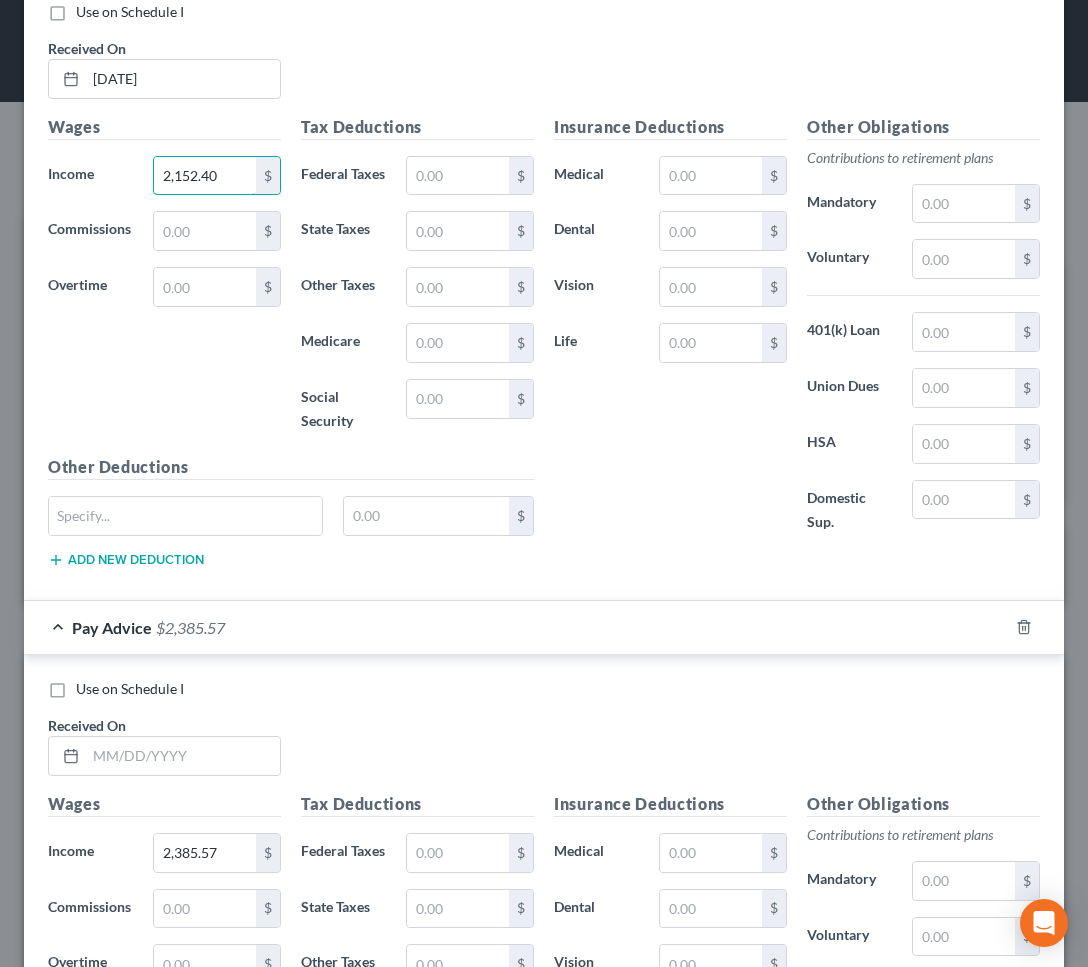 scroll, scrollTop: 2901, scrollLeft: 0, axis: vertical 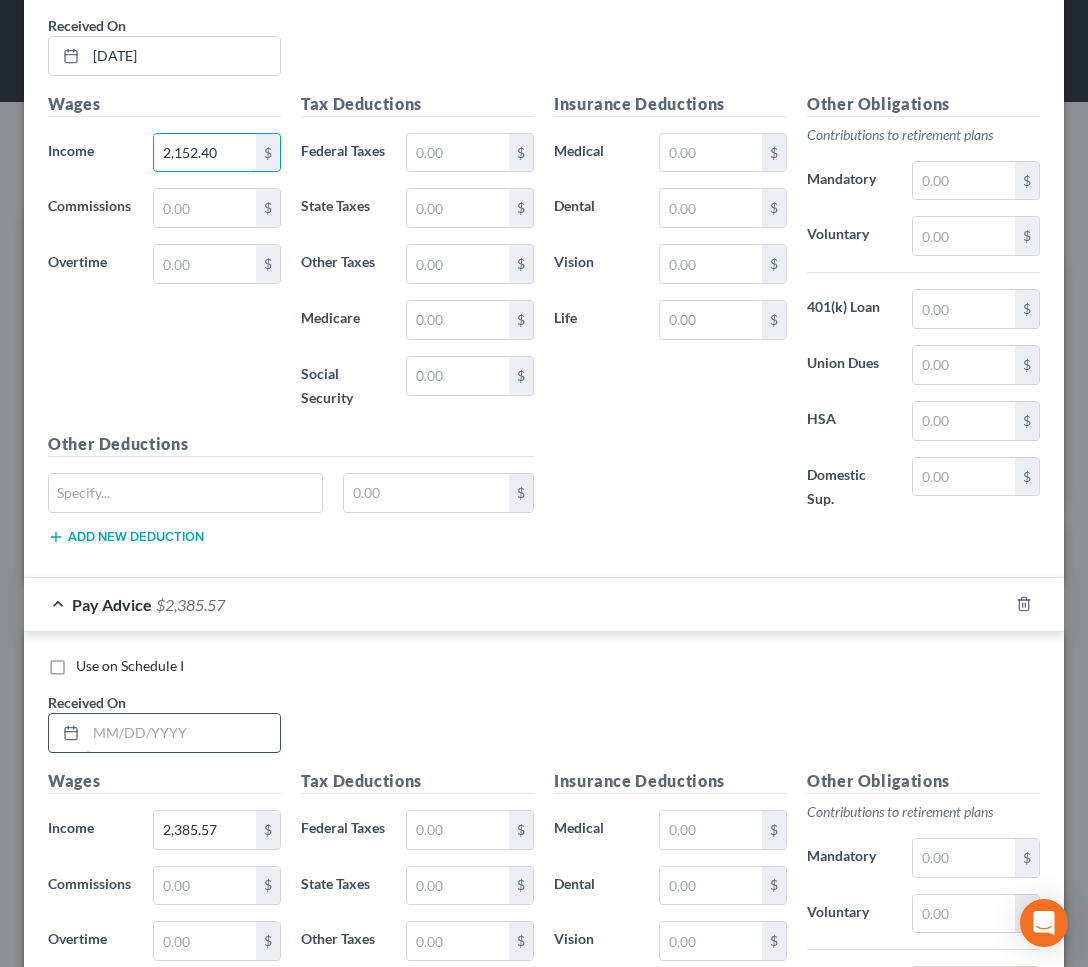 type on "2,152.40" 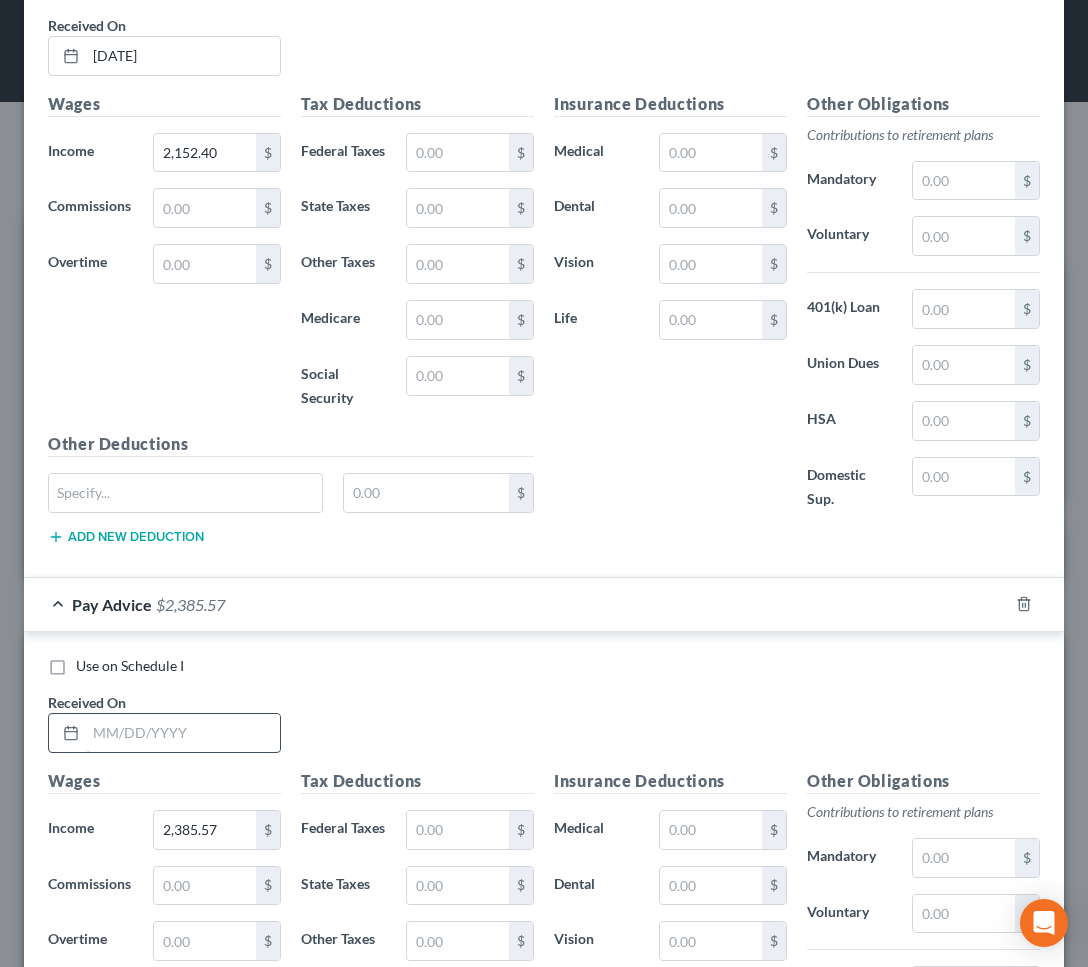 click at bounding box center [183, 733] 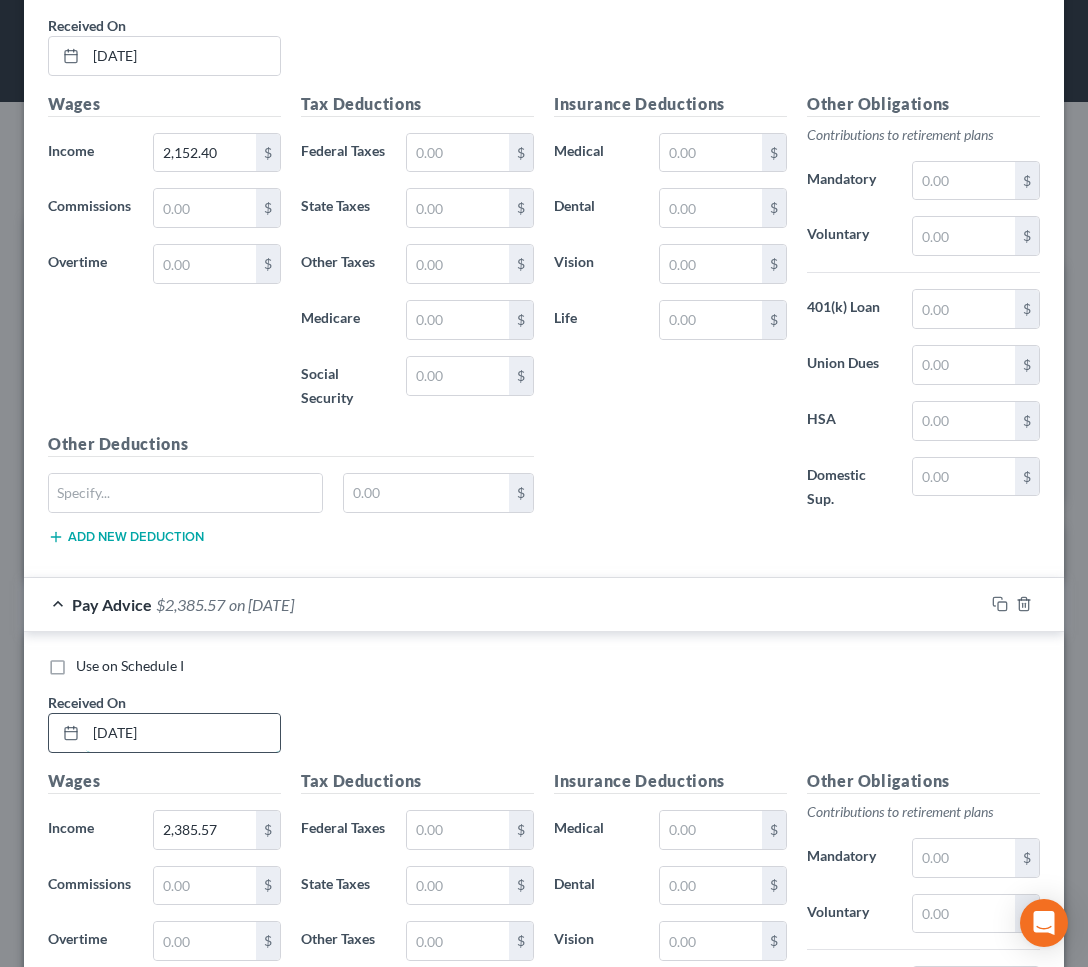 type on "[DATE]" 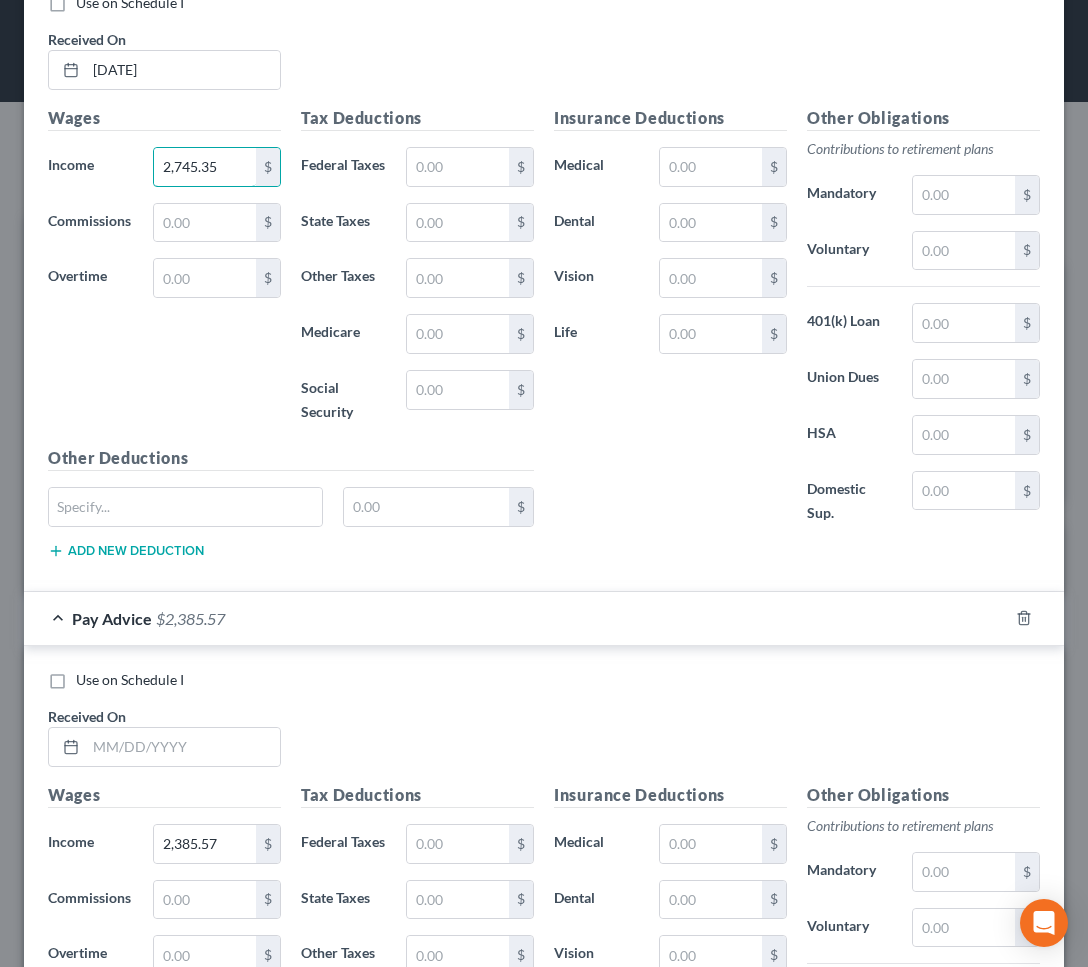 scroll, scrollTop: 3599, scrollLeft: 0, axis: vertical 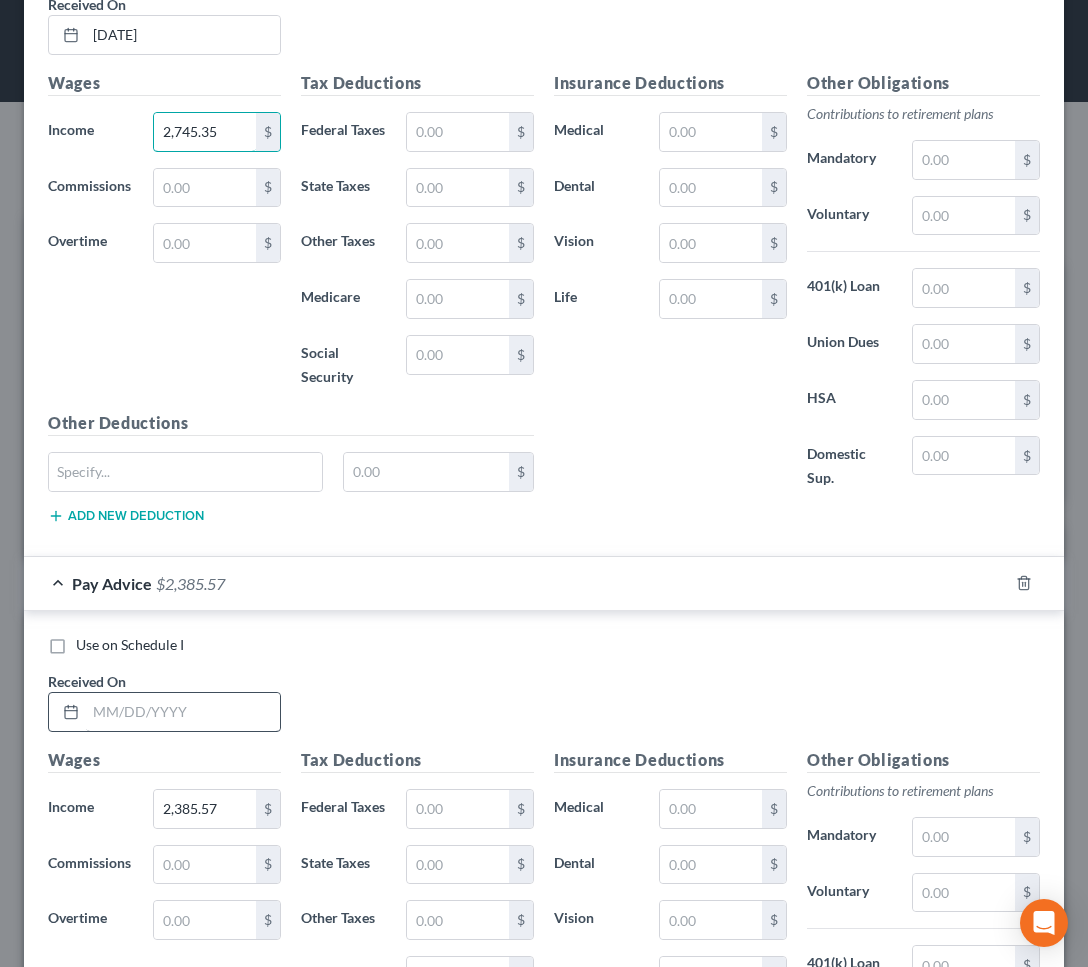type on "2,745.35" 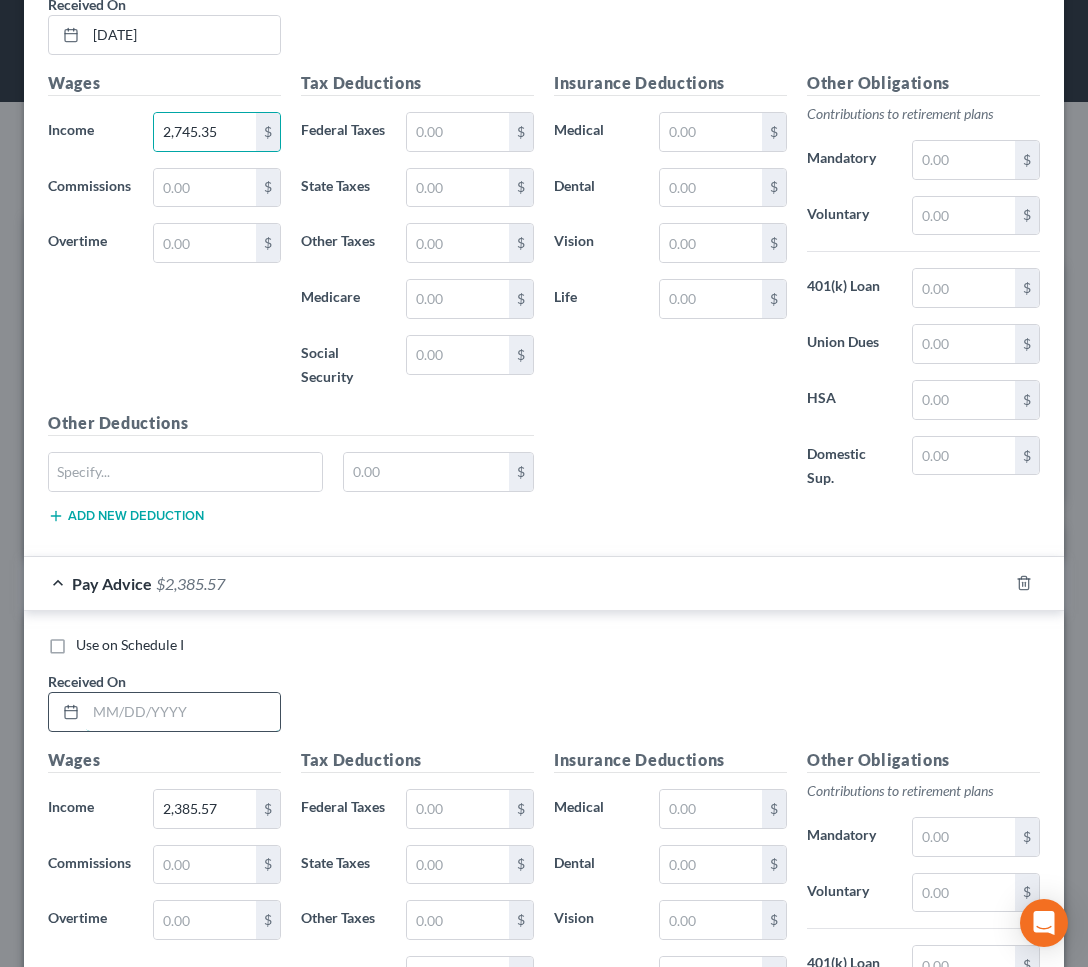 click at bounding box center (183, 712) 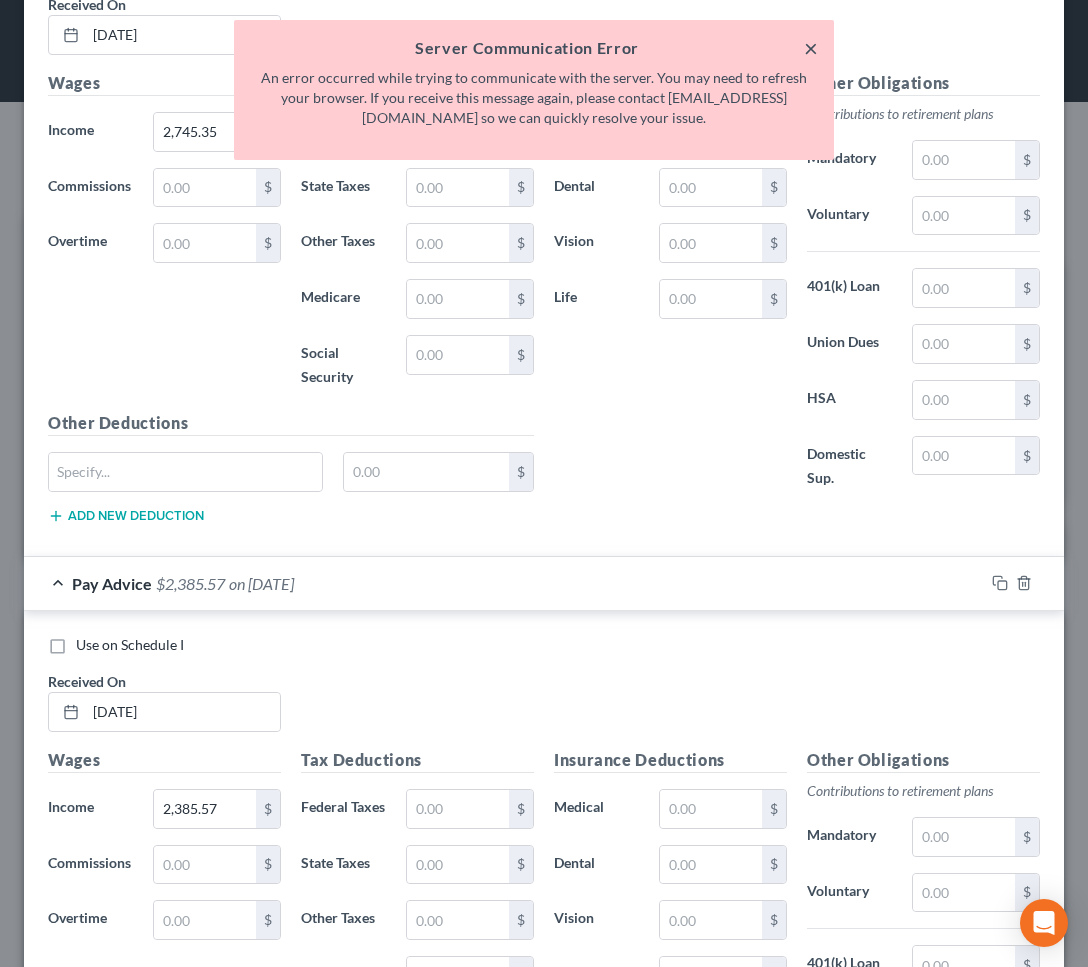 click on "×" at bounding box center (811, 48) 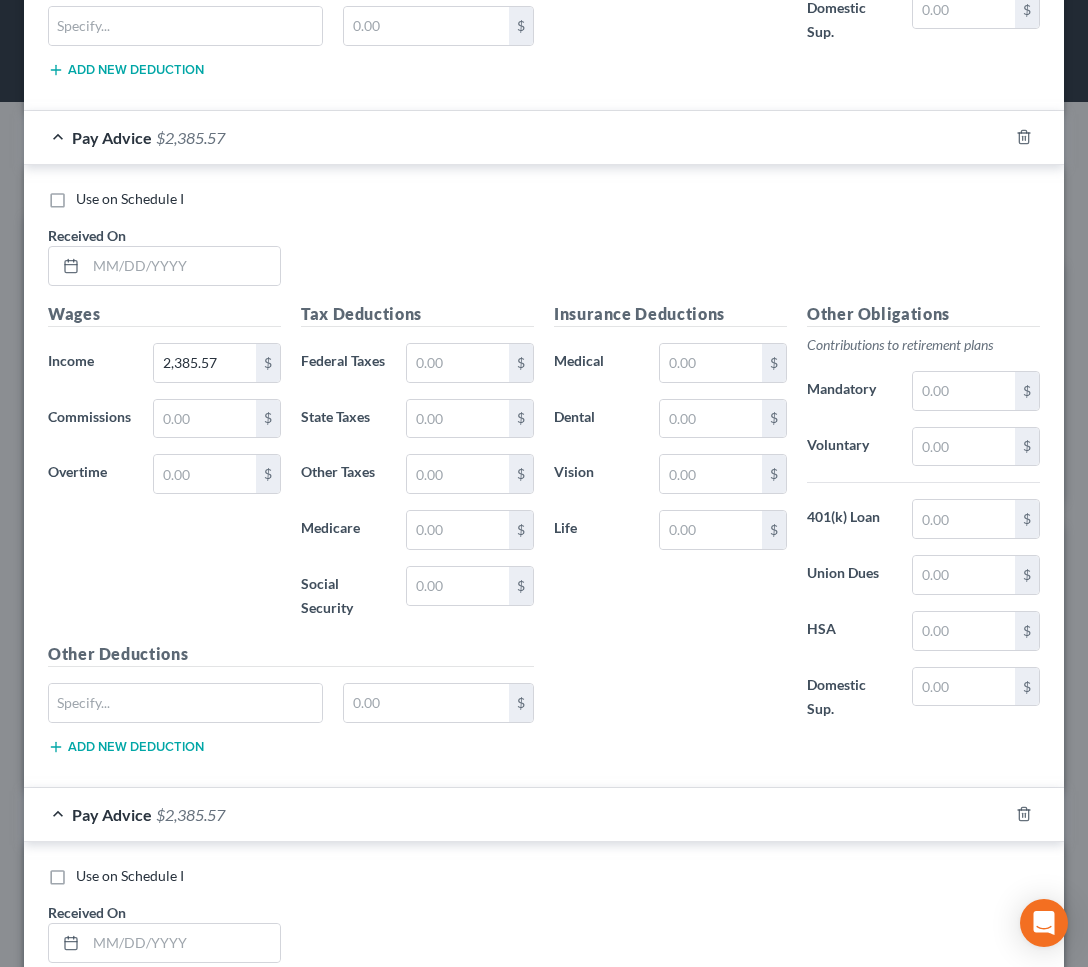 scroll, scrollTop: 5329, scrollLeft: 0, axis: vertical 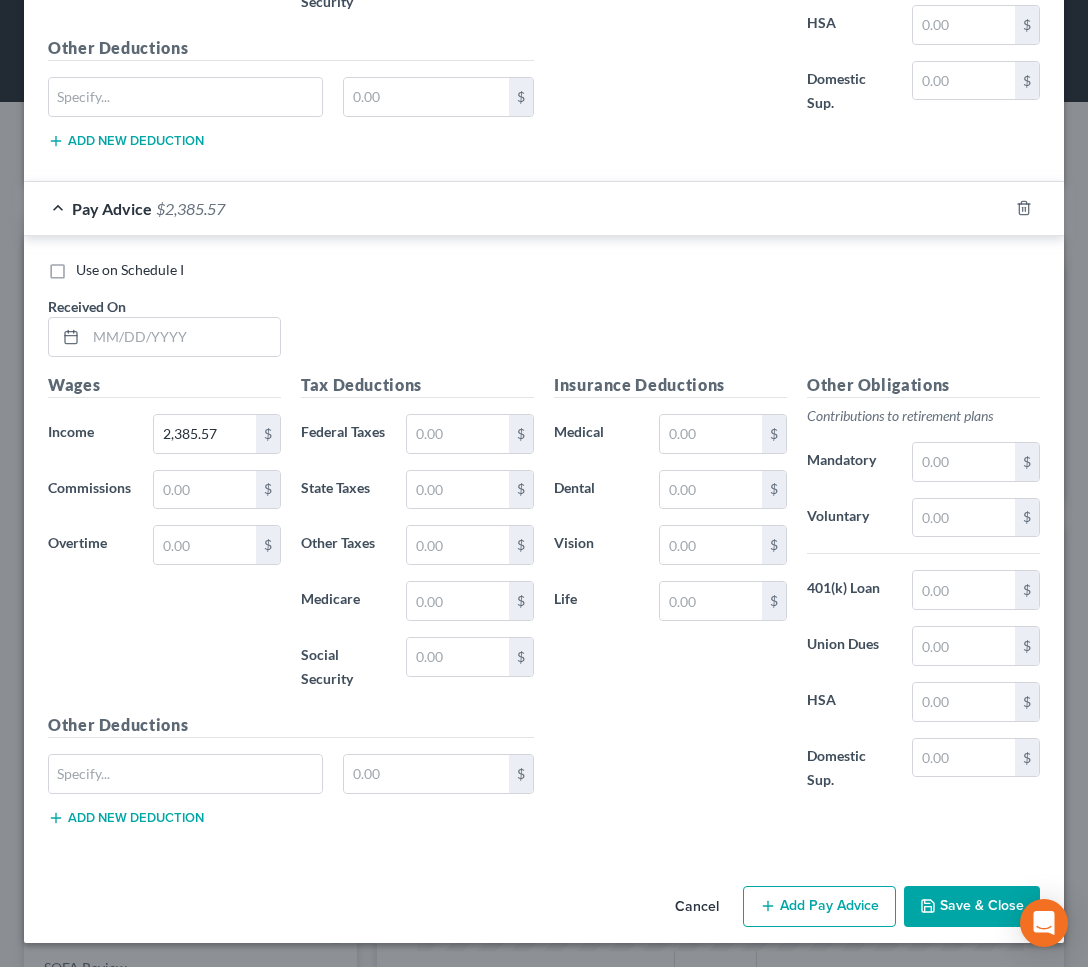click on "Save & Close" at bounding box center (972, 907) 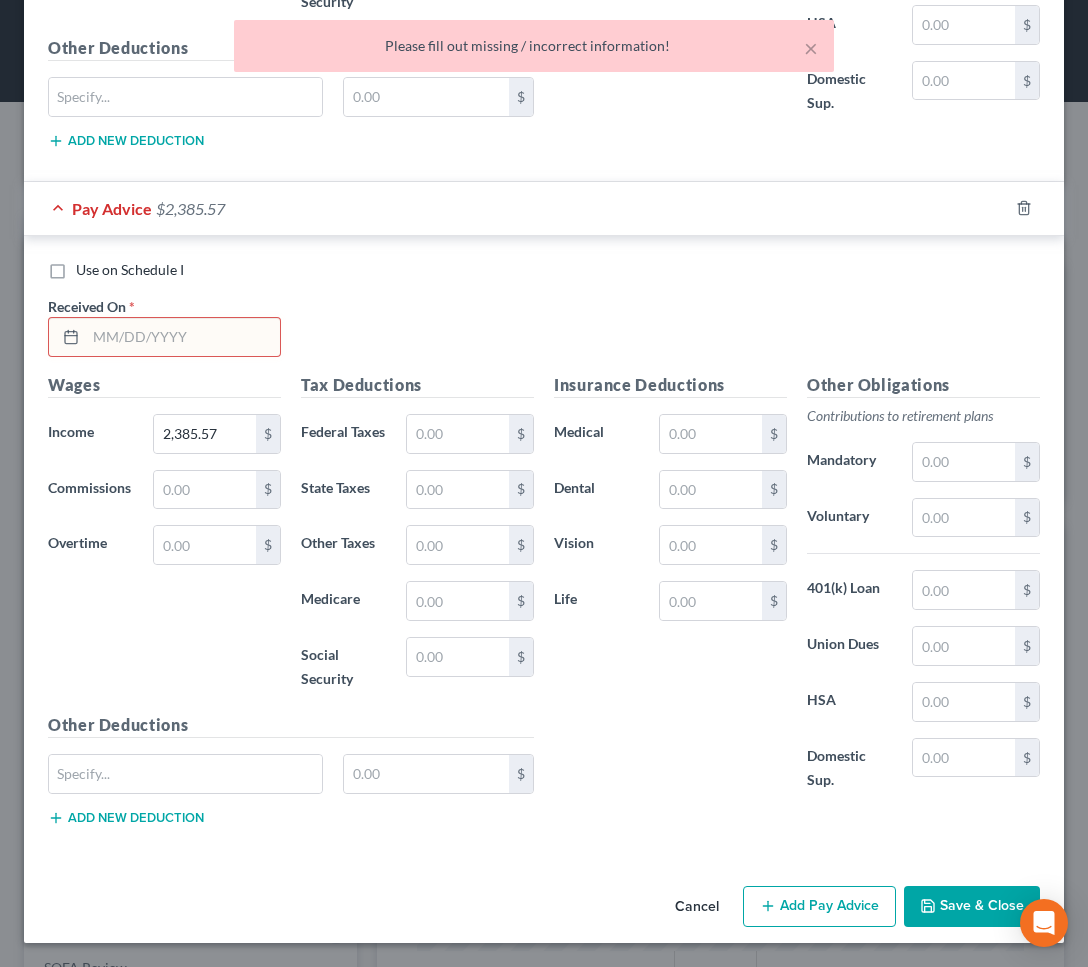 click on "Save & Close" at bounding box center [972, 907] 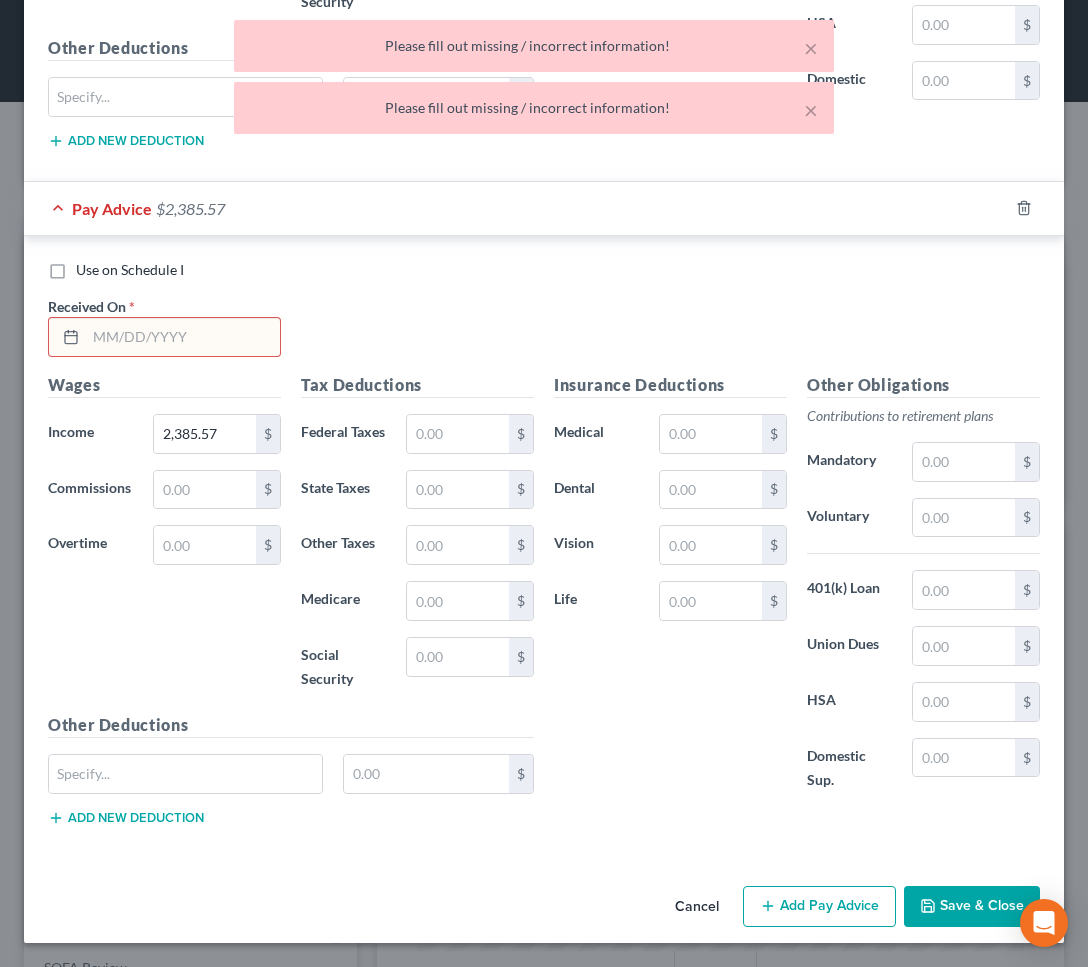 click on "Save & Close" at bounding box center [972, 907] 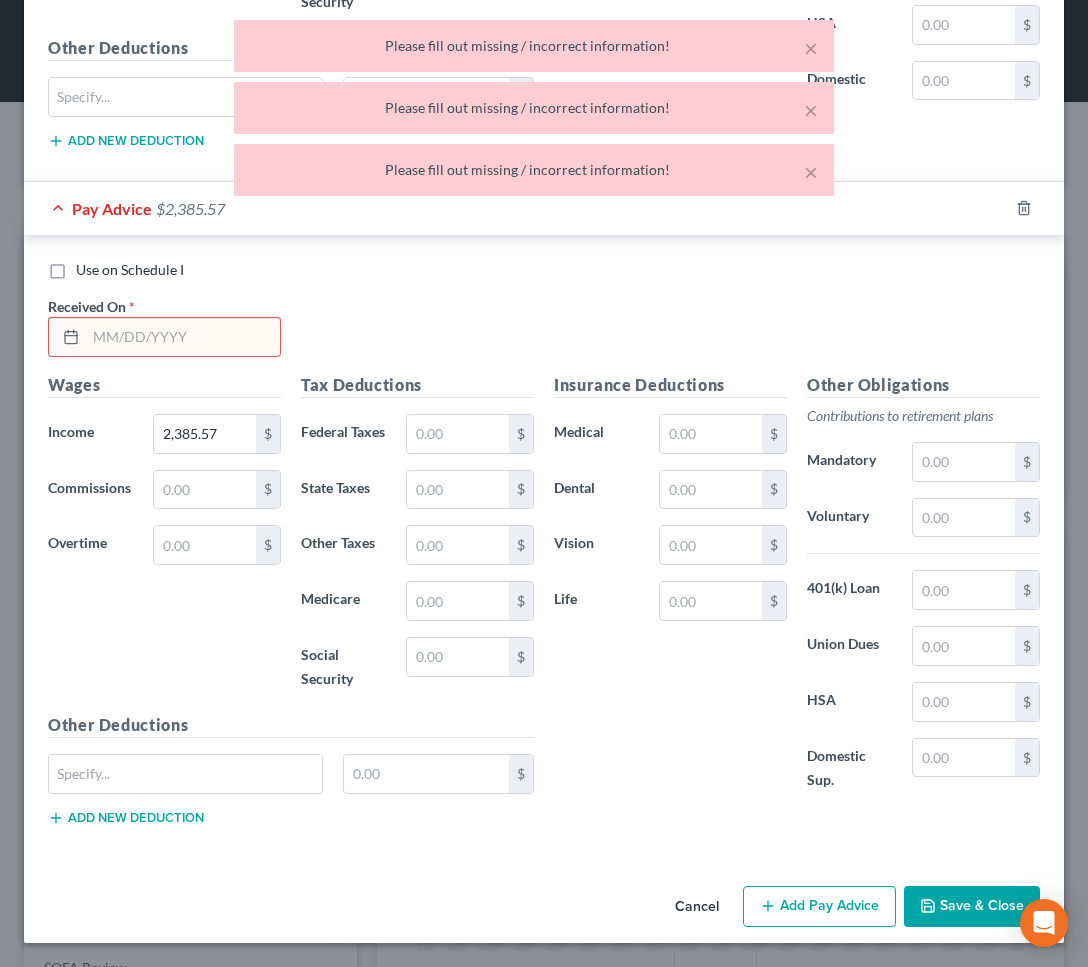click at bounding box center (183, 337) 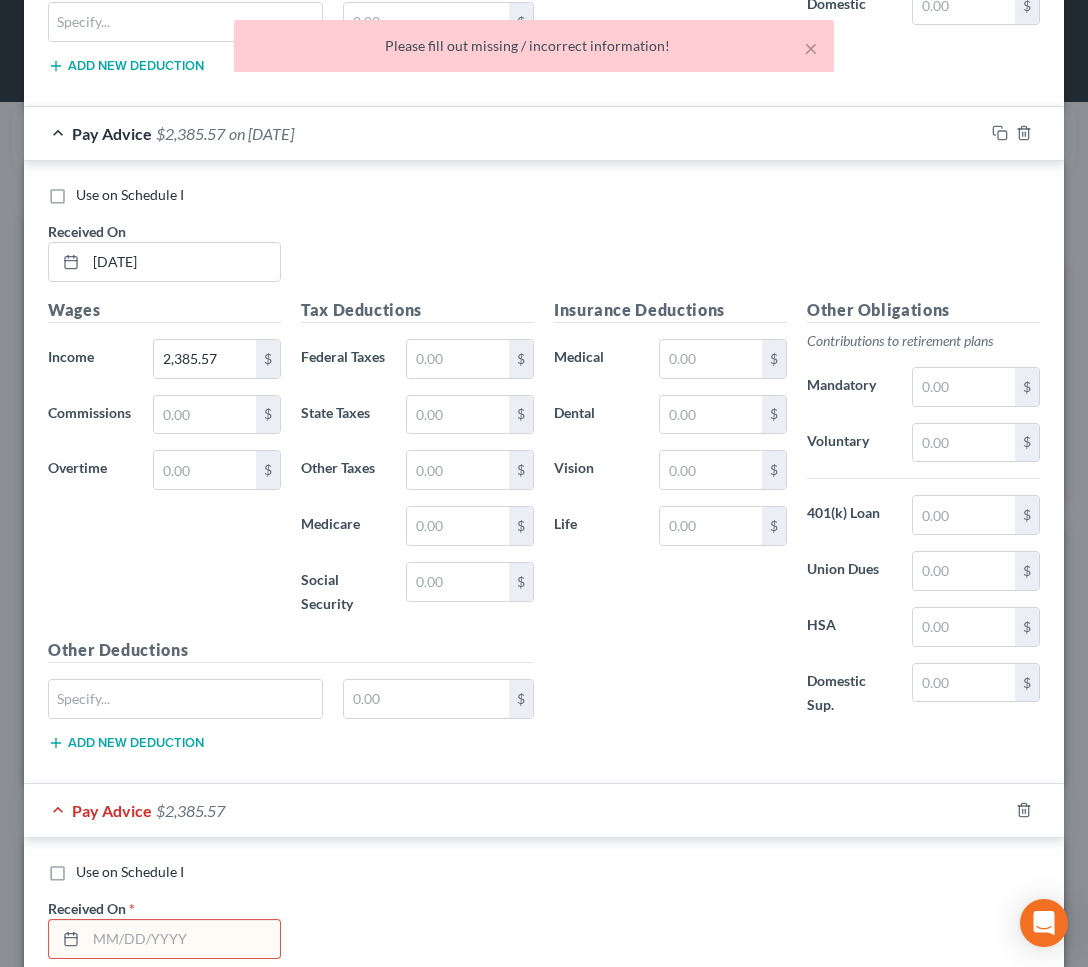 scroll, scrollTop: 4046, scrollLeft: 0, axis: vertical 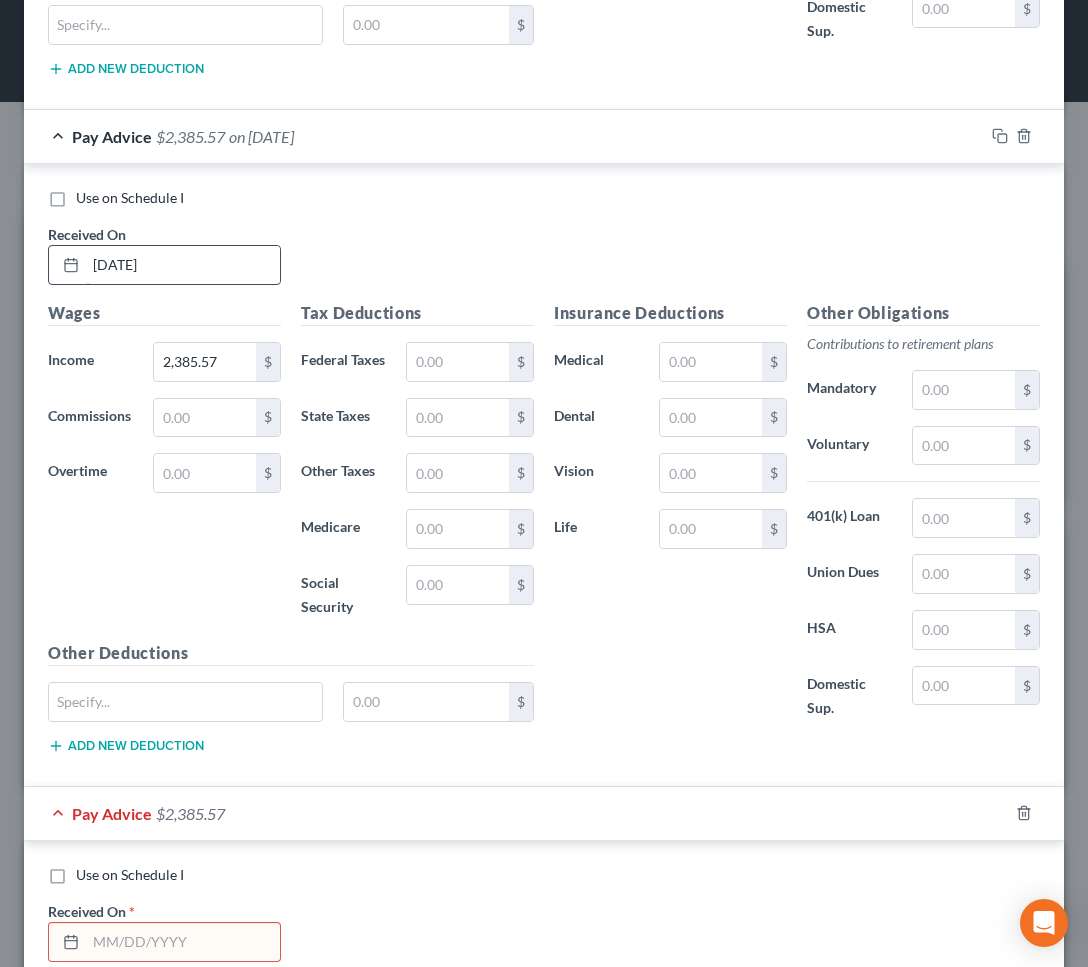 click on "[DATE]" at bounding box center (183, 265) 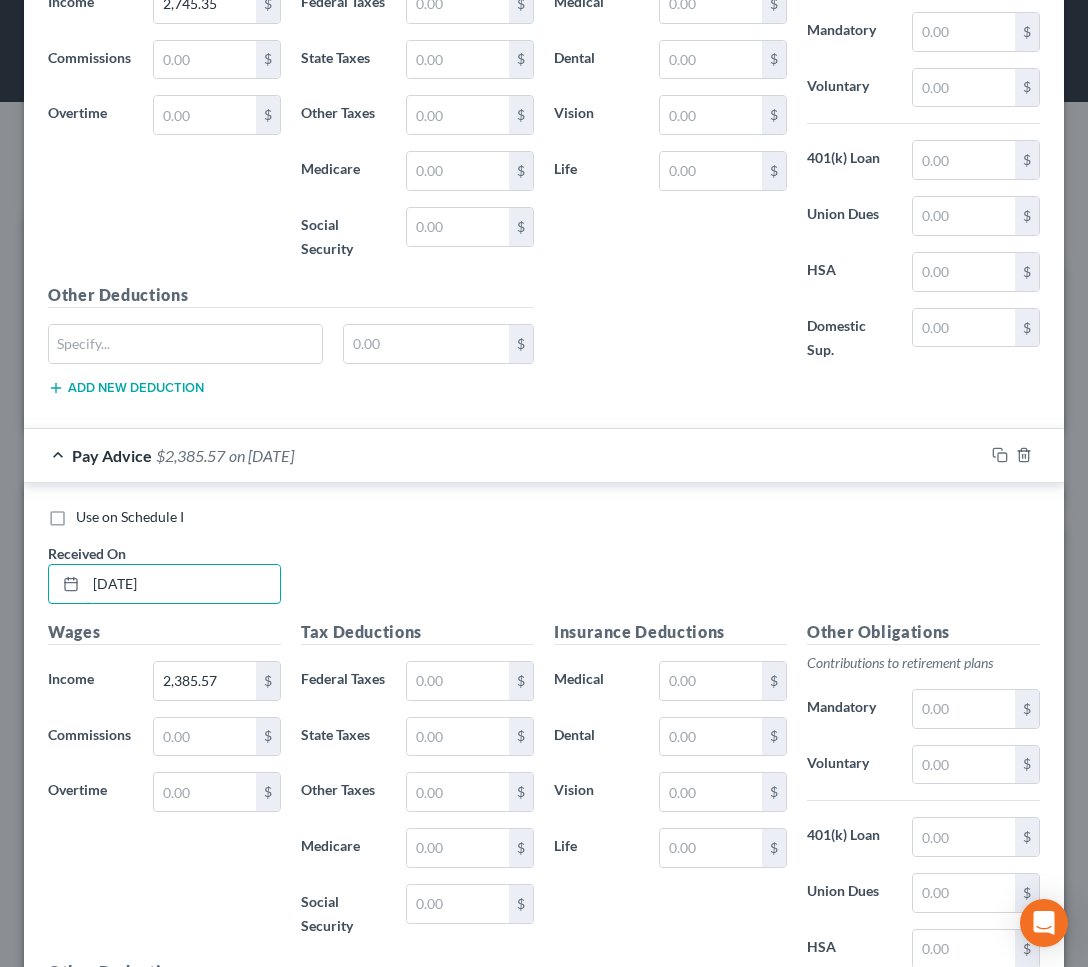 scroll, scrollTop: 3738, scrollLeft: 0, axis: vertical 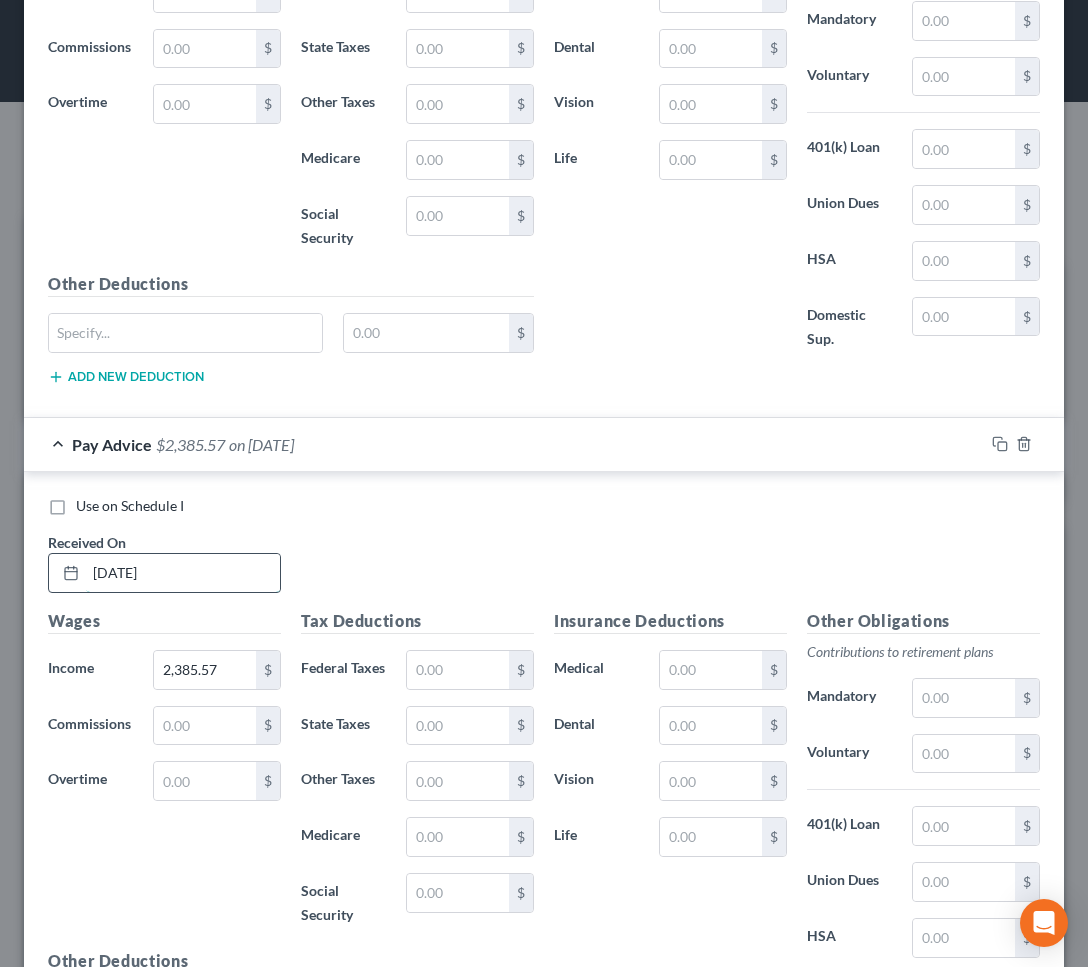 click on "[DATE]" at bounding box center [183, 573] 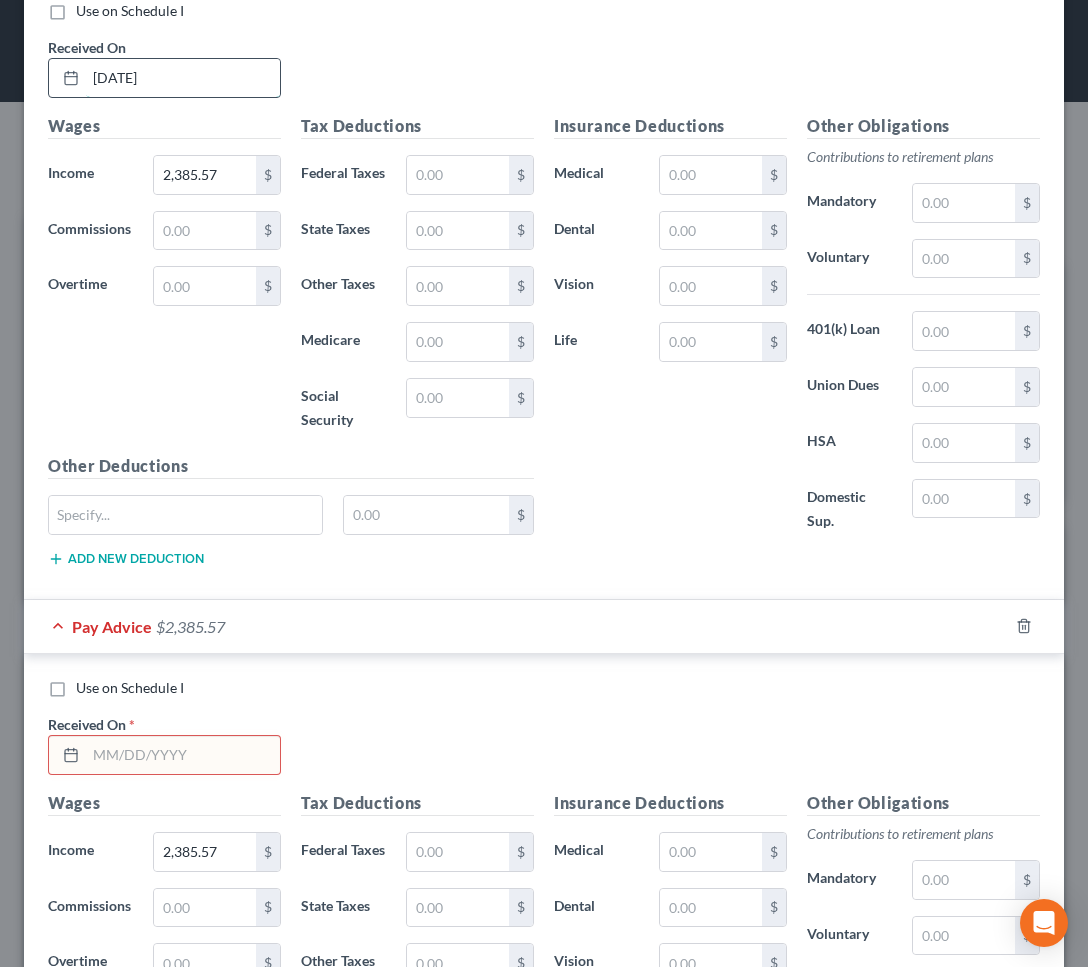 scroll, scrollTop: 4289, scrollLeft: 0, axis: vertical 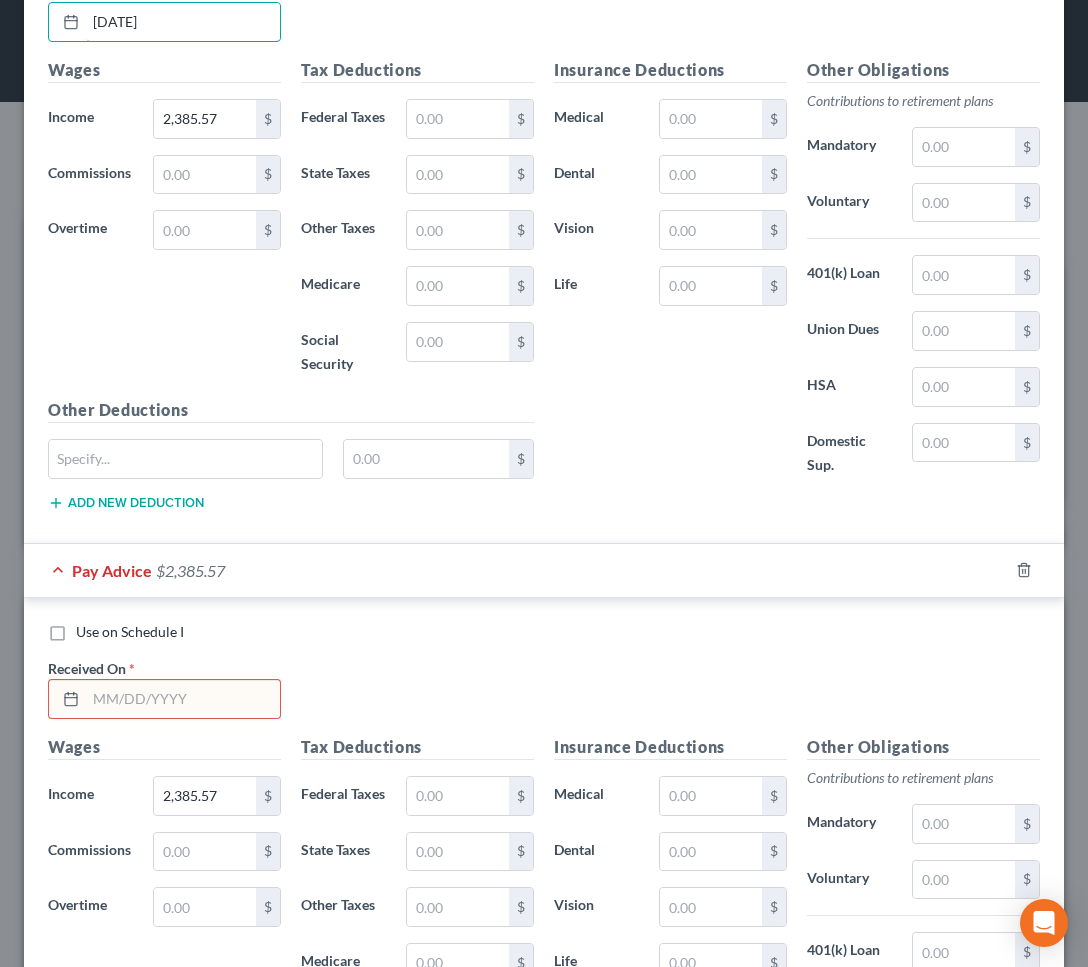 type on "[DATE]" 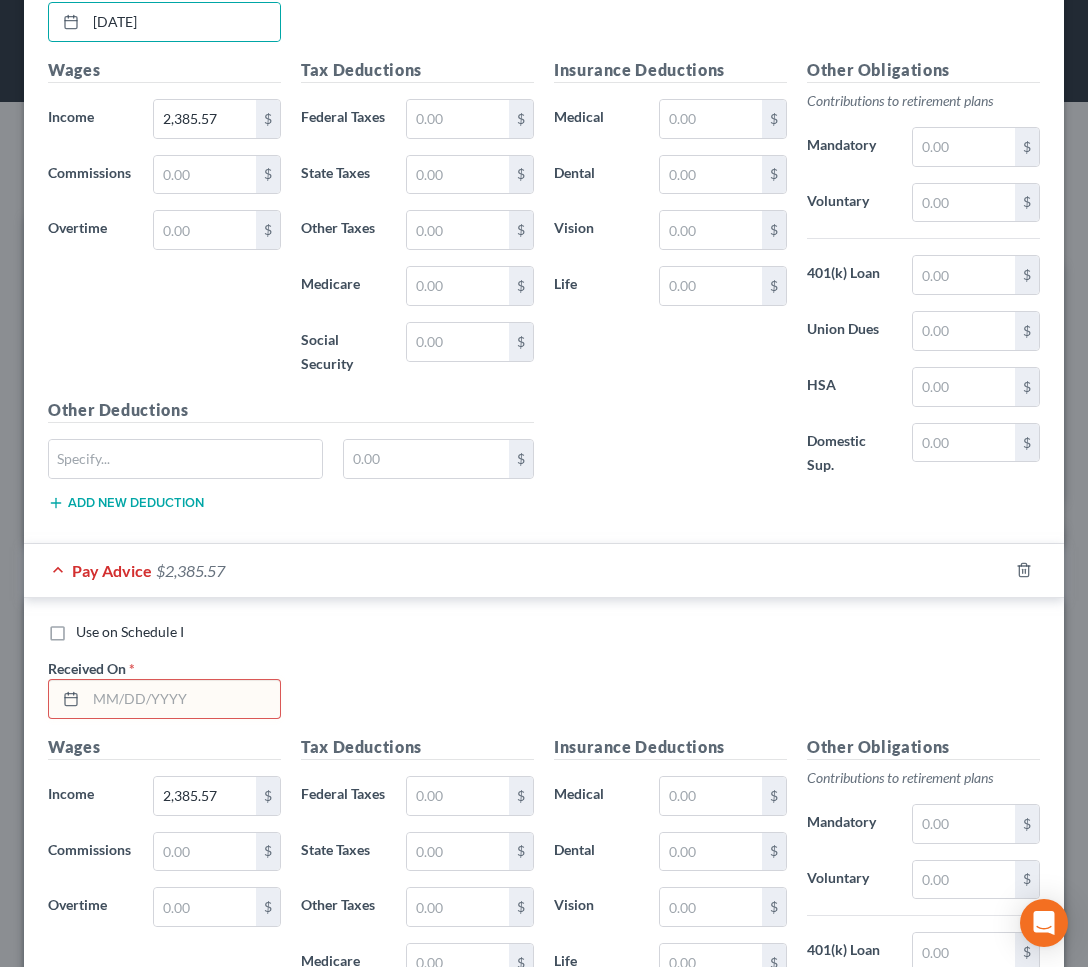 click at bounding box center (183, 699) 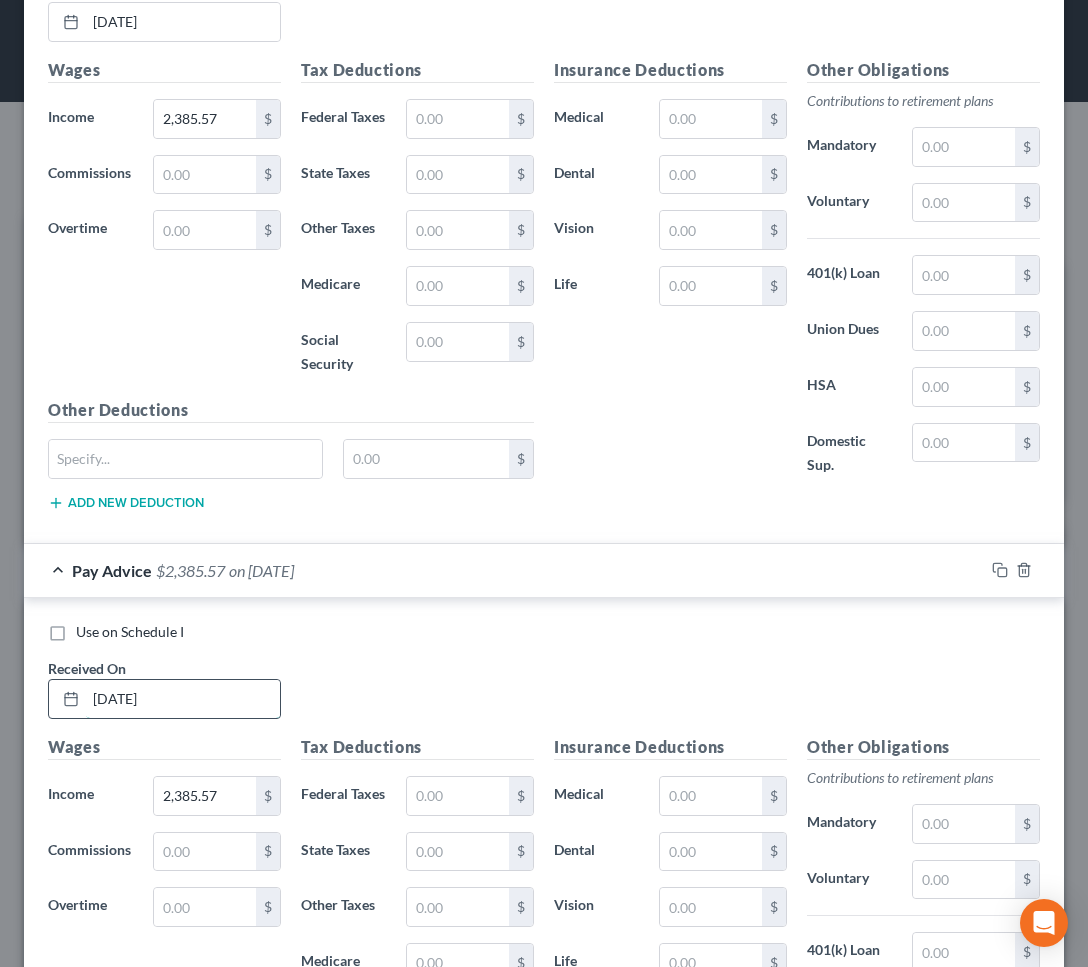 type on "[DATE]" 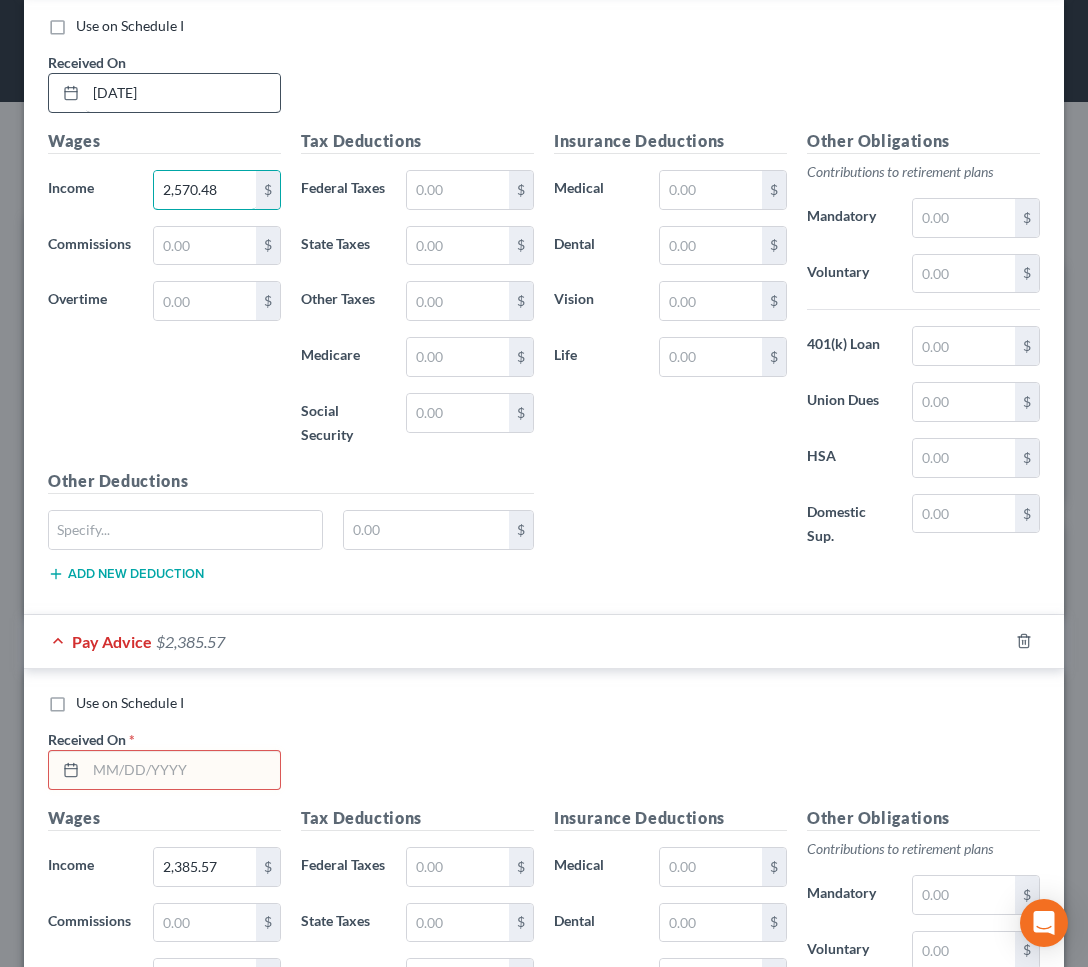scroll, scrollTop: 4958, scrollLeft: 0, axis: vertical 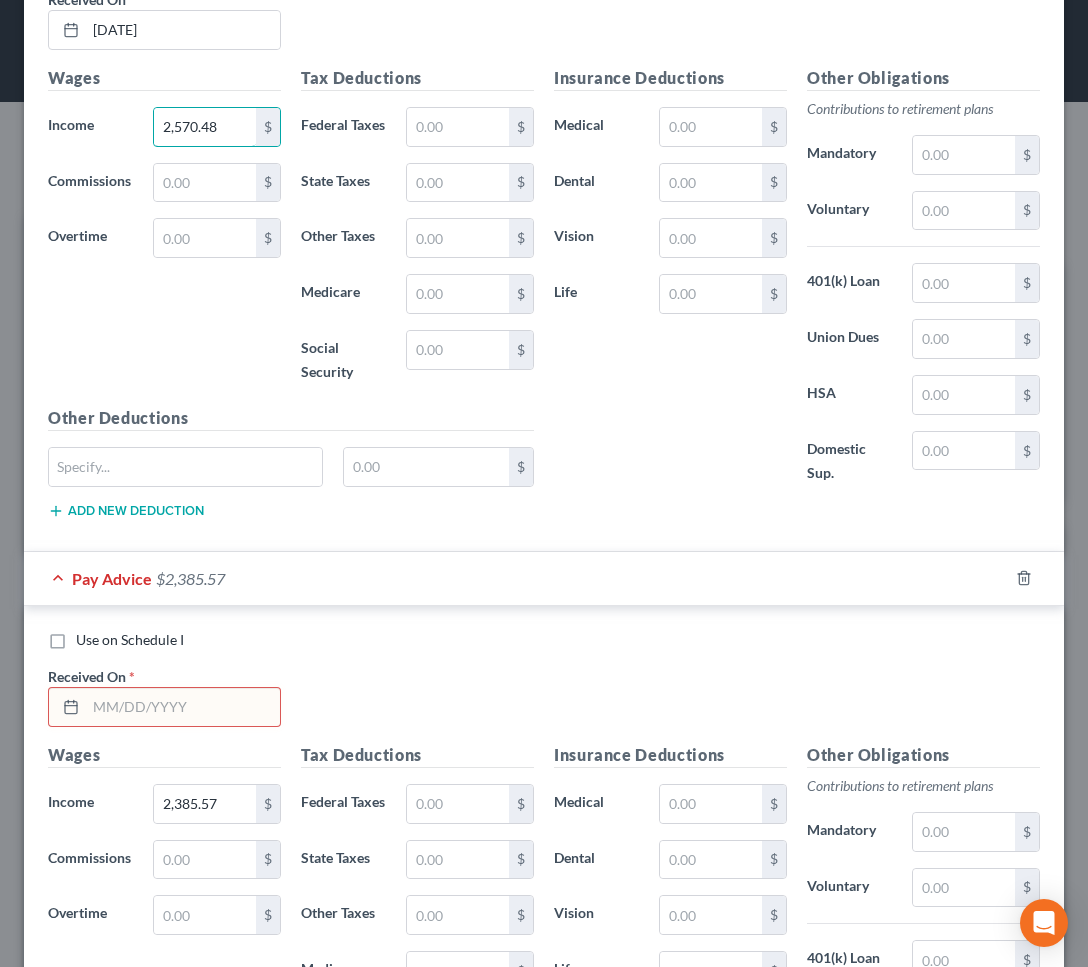 type on "2,570.48" 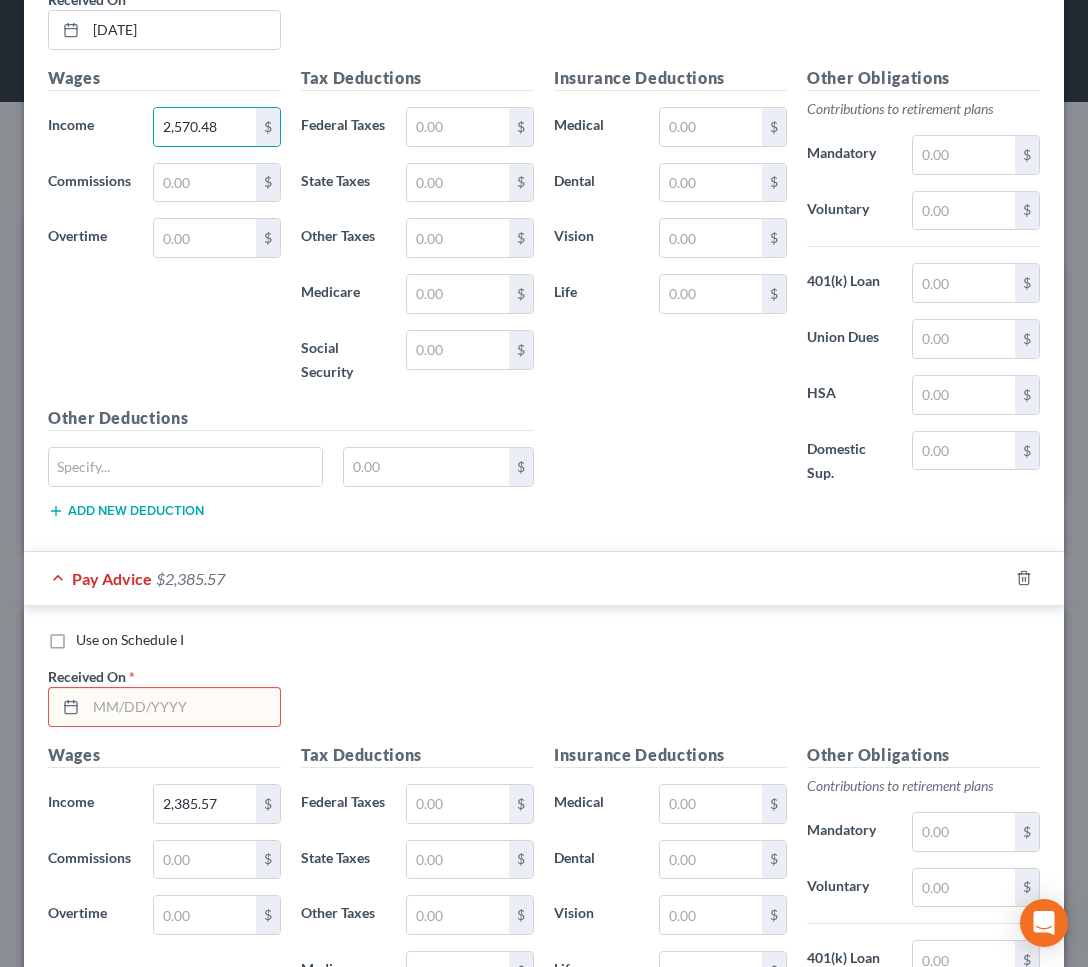 click at bounding box center [183, 707] 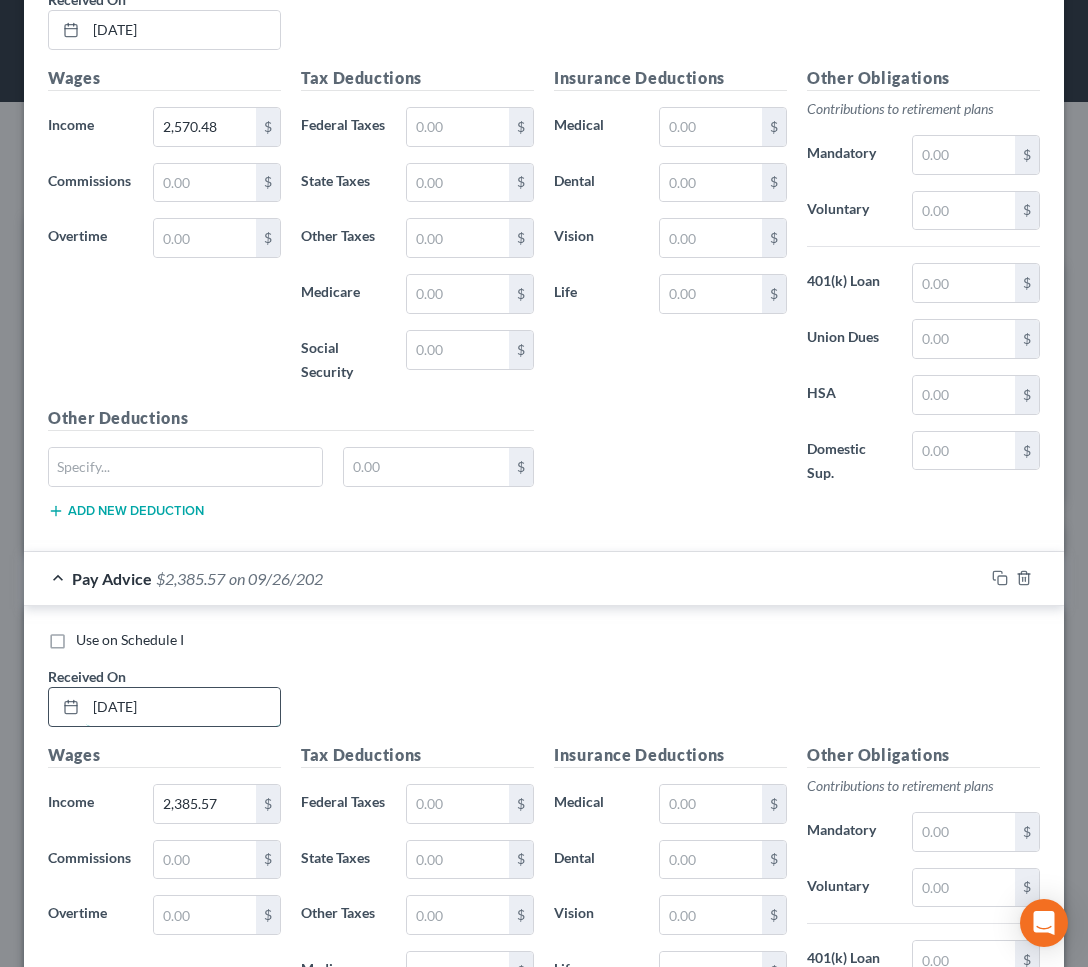 type on "[DATE]" 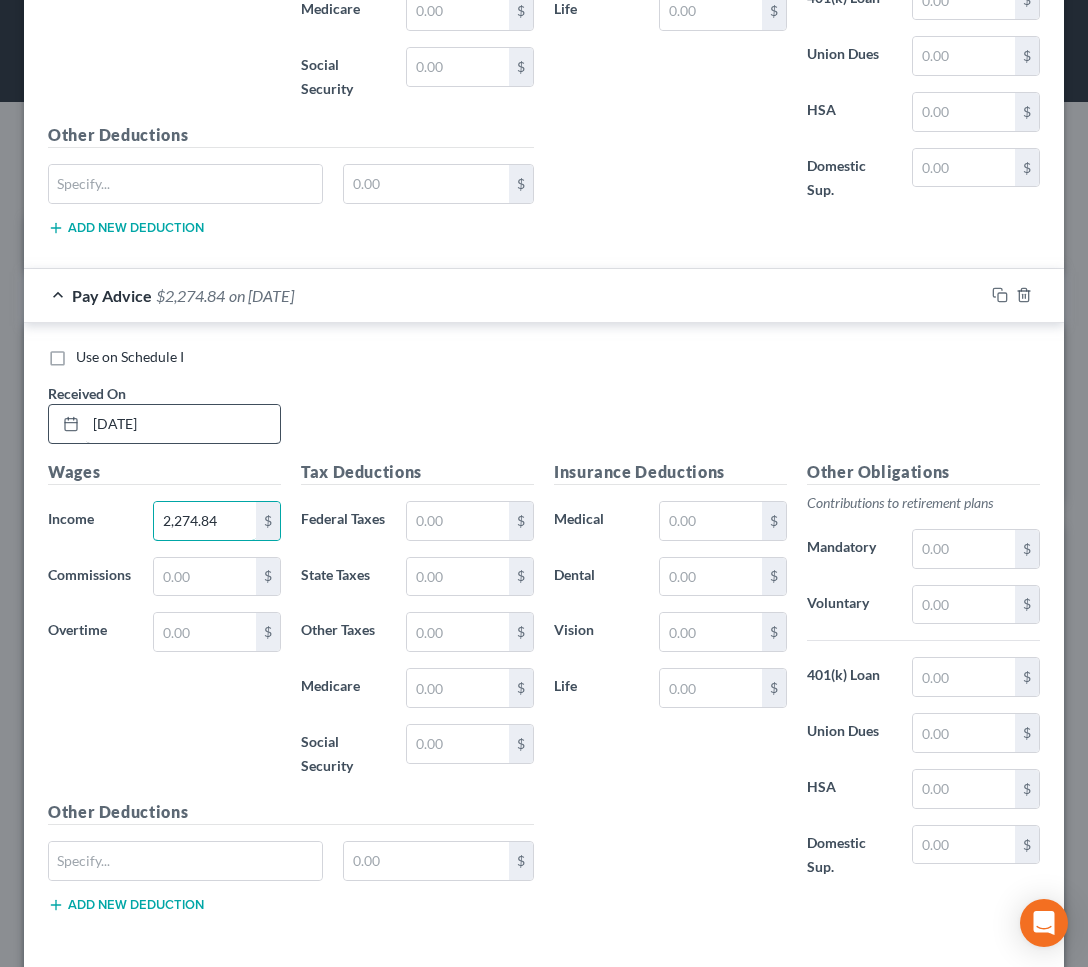 scroll, scrollTop: 5329, scrollLeft: 0, axis: vertical 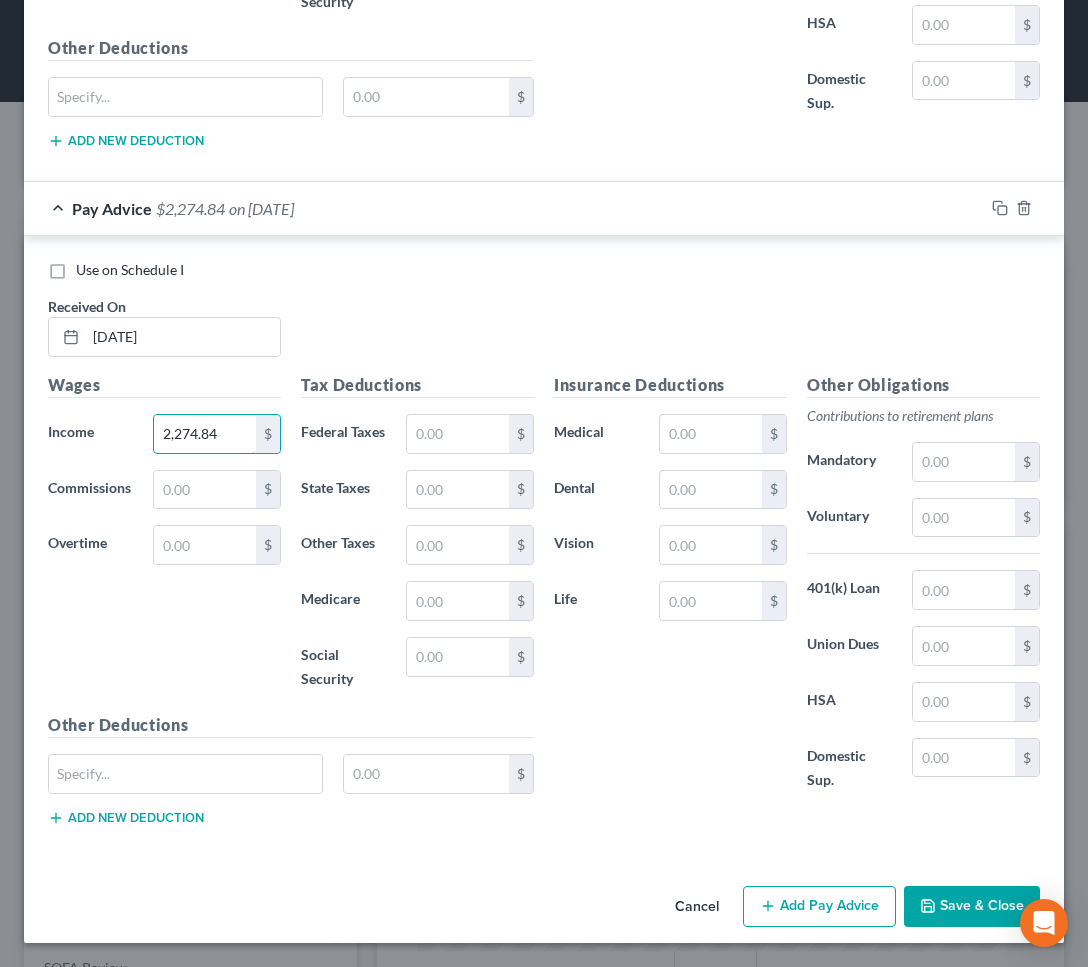 type on "2,274.84" 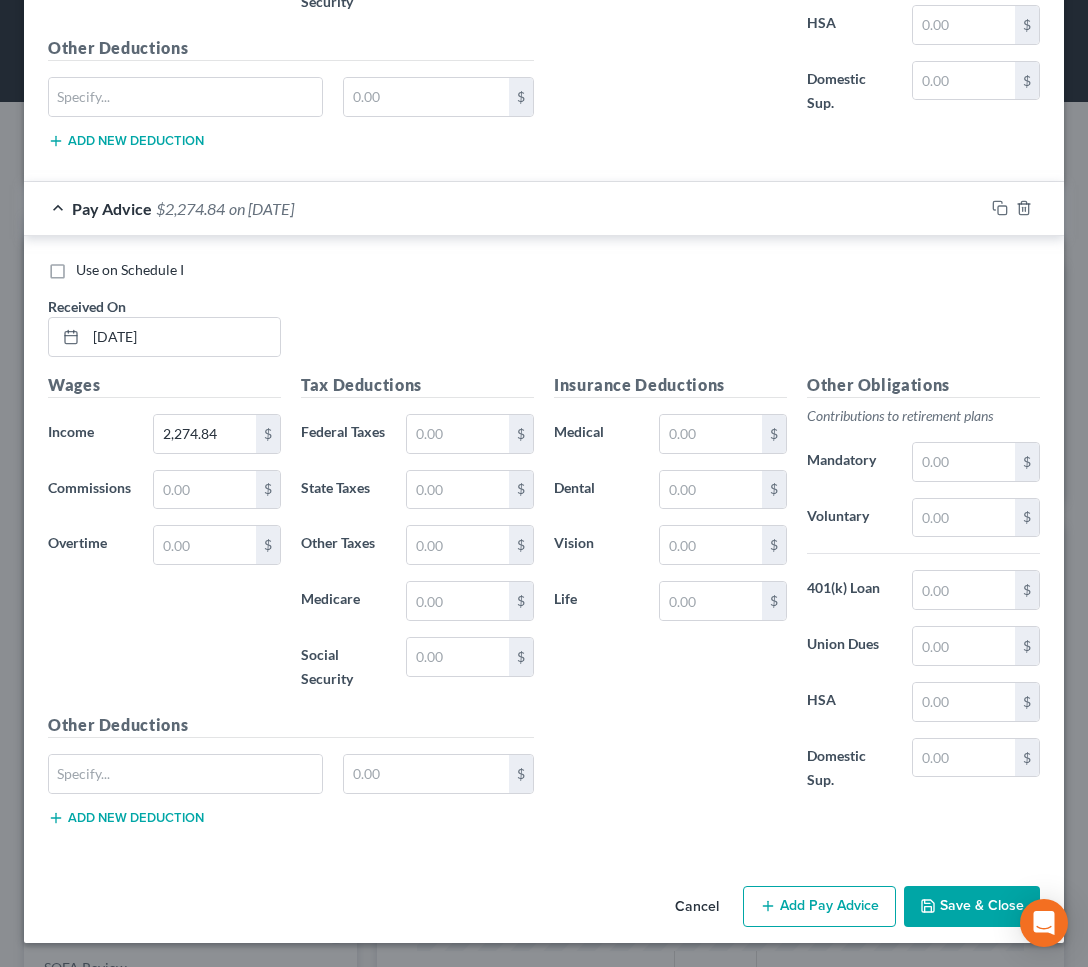 click on "Save & Close" at bounding box center (972, 907) 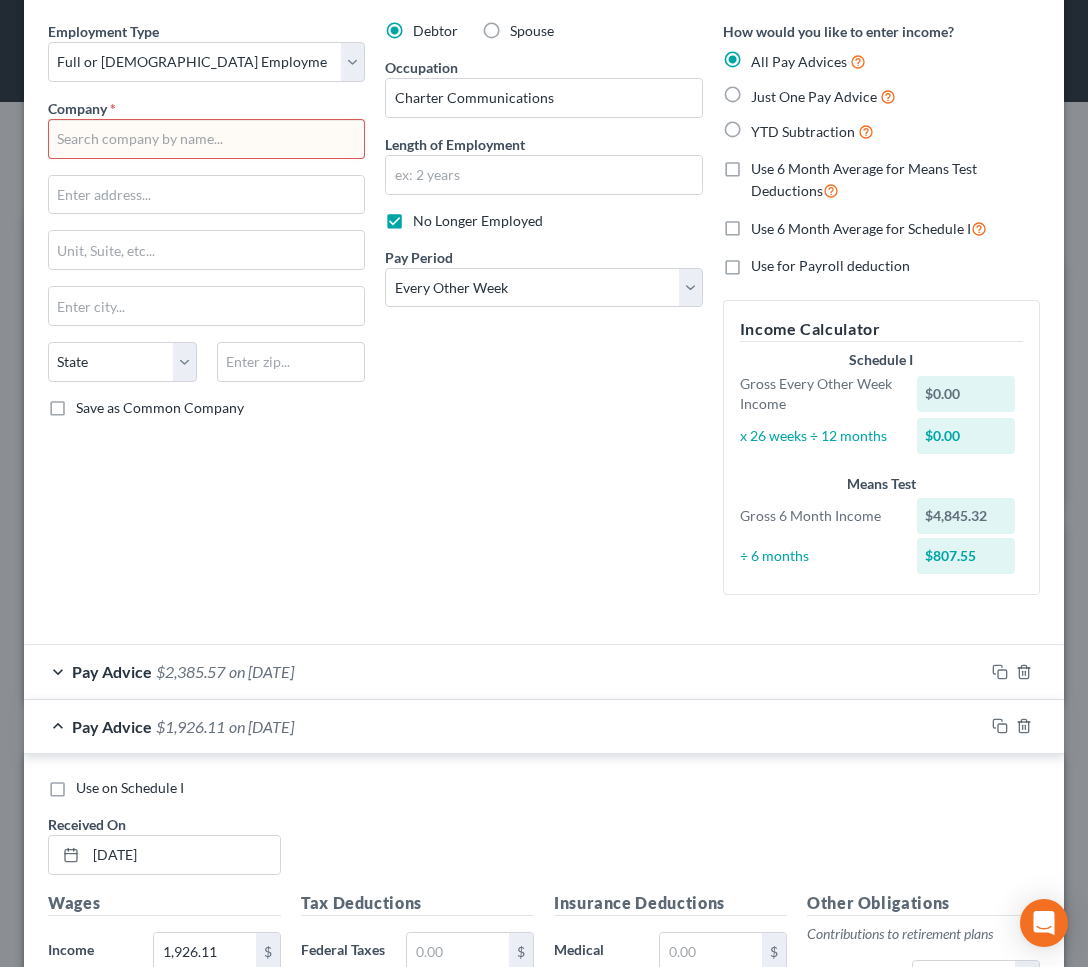 scroll, scrollTop: 0, scrollLeft: 0, axis: both 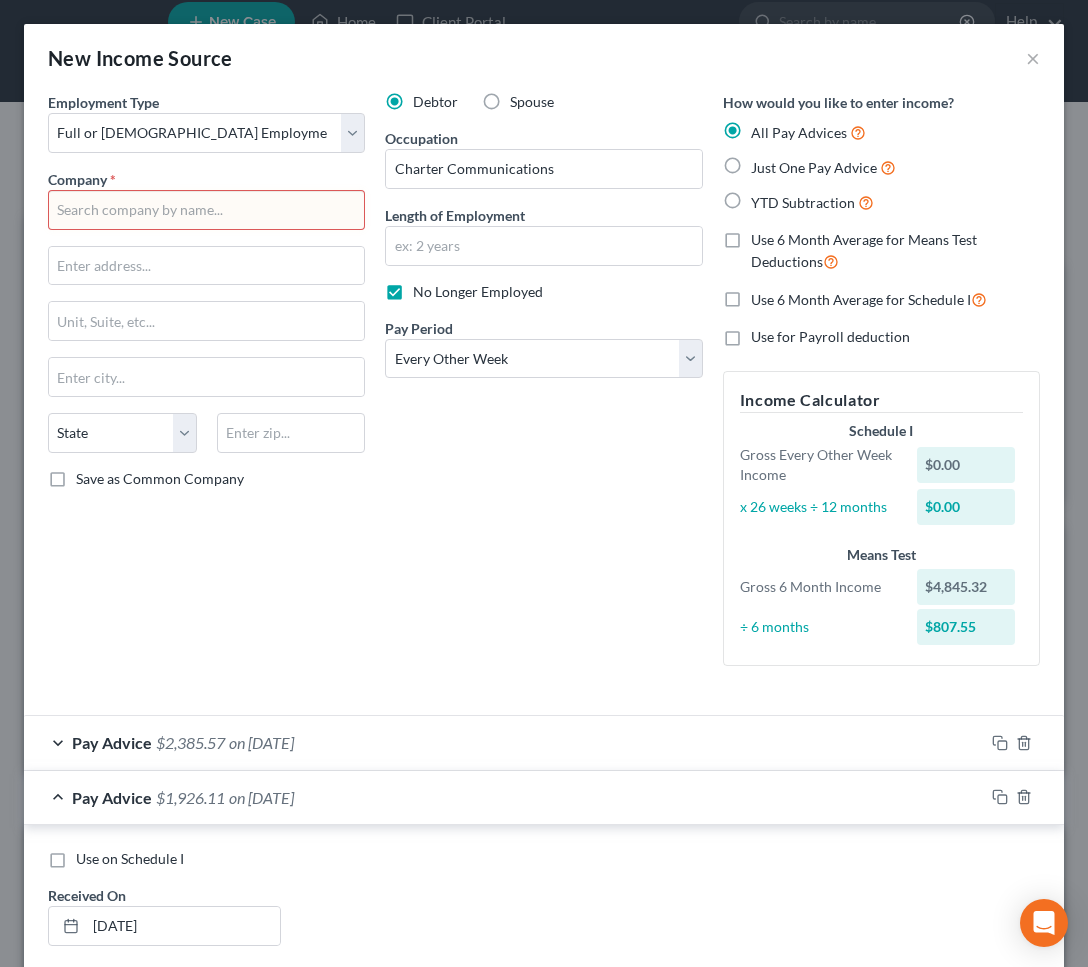 type 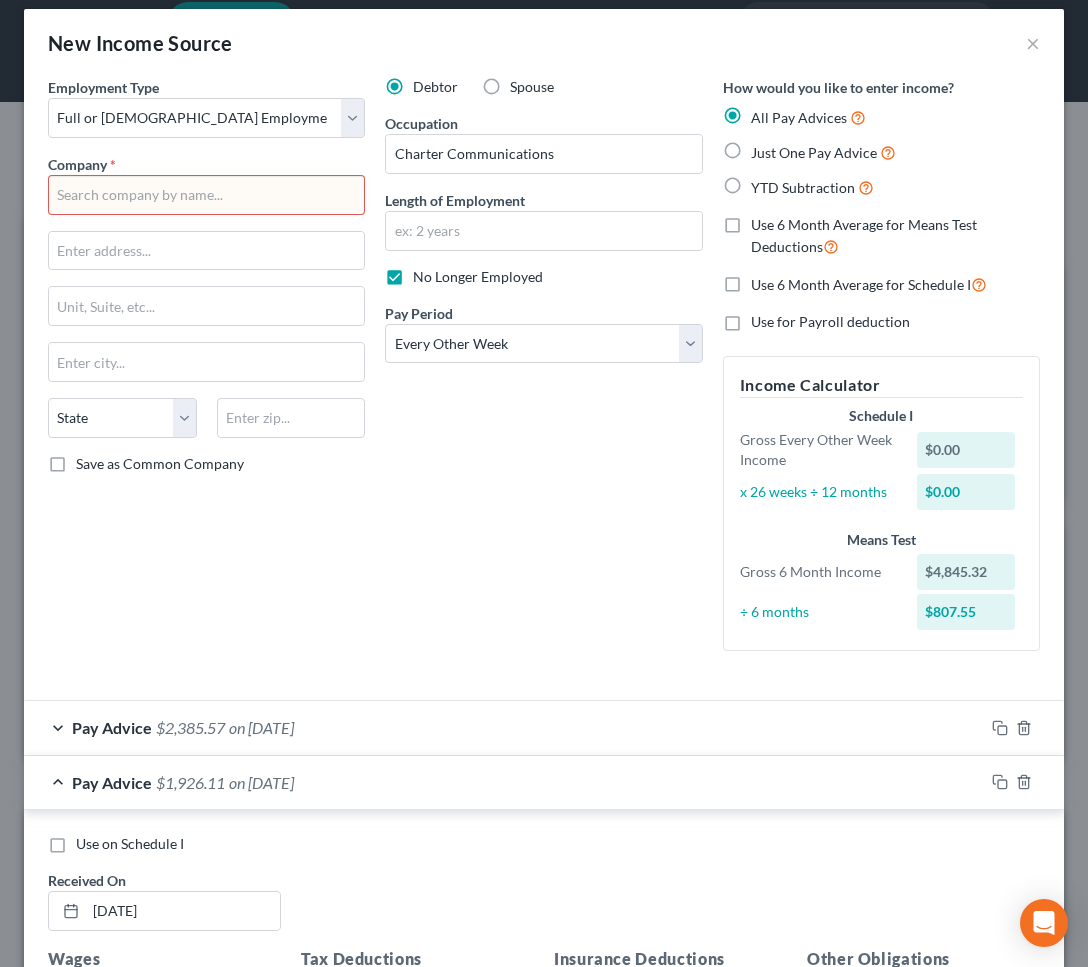 click on "Employment Type
*
Select Full or [DEMOGRAPHIC_DATA] Employment Self Employment
Company
*
State [US_STATE] AK AR AZ CA CO CT DE DC [GEOGRAPHIC_DATA] GA GU HI ID IL IN IA [GEOGRAPHIC_DATA] [GEOGRAPHIC_DATA] LA ME MD [GEOGRAPHIC_DATA] [GEOGRAPHIC_DATA] [GEOGRAPHIC_DATA] [GEOGRAPHIC_DATA] [GEOGRAPHIC_DATA] MT NC [GEOGRAPHIC_DATA] [GEOGRAPHIC_DATA] NV NH [GEOGRAPHIC_DATA] [GEOGRAPHIC_DATA] [GEOGRAPHIC_DATA] [GEOGRAPHIC_DATA] [GEOGRAPHIC_DATA] OR [GEOGRAPHIC_DATA] PR RI SC SD [GEOGRAPHIC_DATA] [GEOGRAPHIC_DATA] [GEOGRAPHIC_DATA] VI [GEOGRAPHIC_DATA] [GEOGRAPHIC_DATA] [GEOGRAPHIC_DATA] WV [GEOGRAPHIC_DATA] WY Save as Common Company" at bounding box center [206, 372] 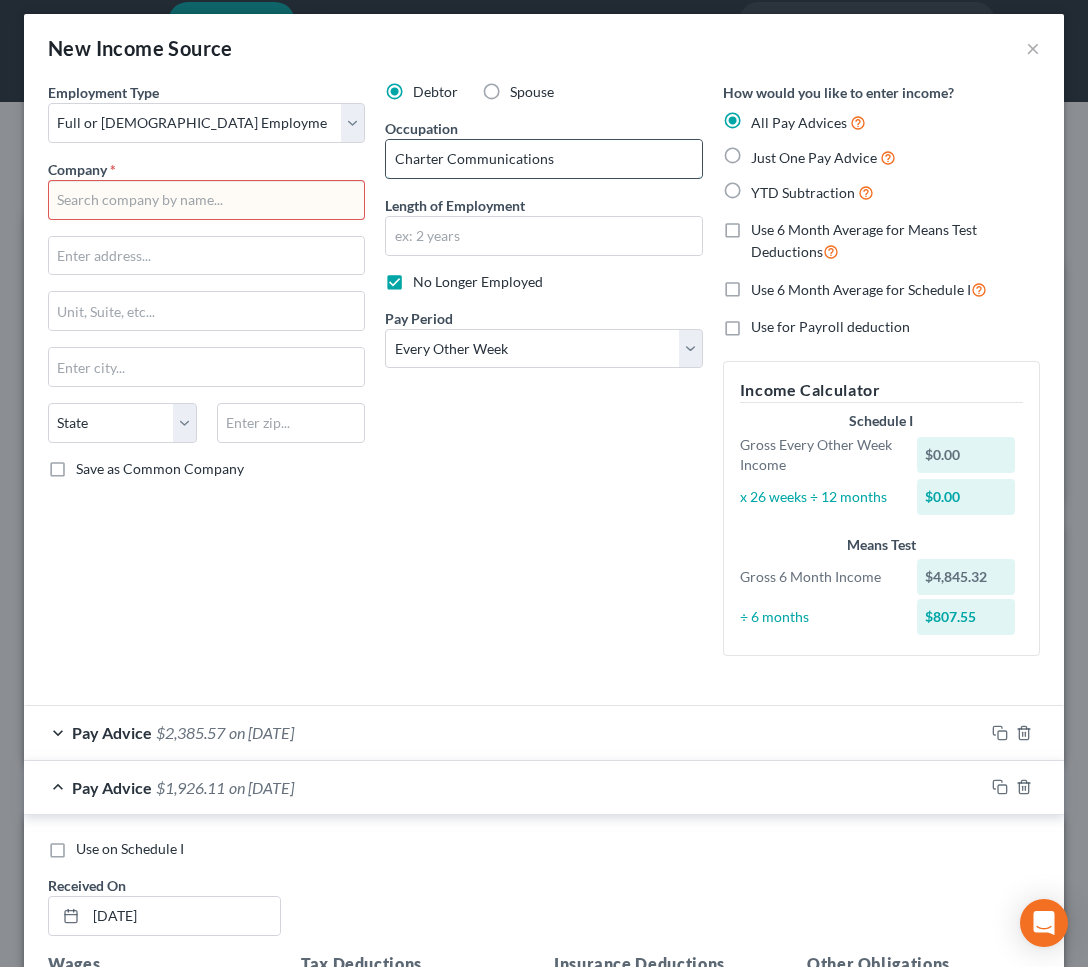 click on "Charter Communications" at bounding box center (543, 159) 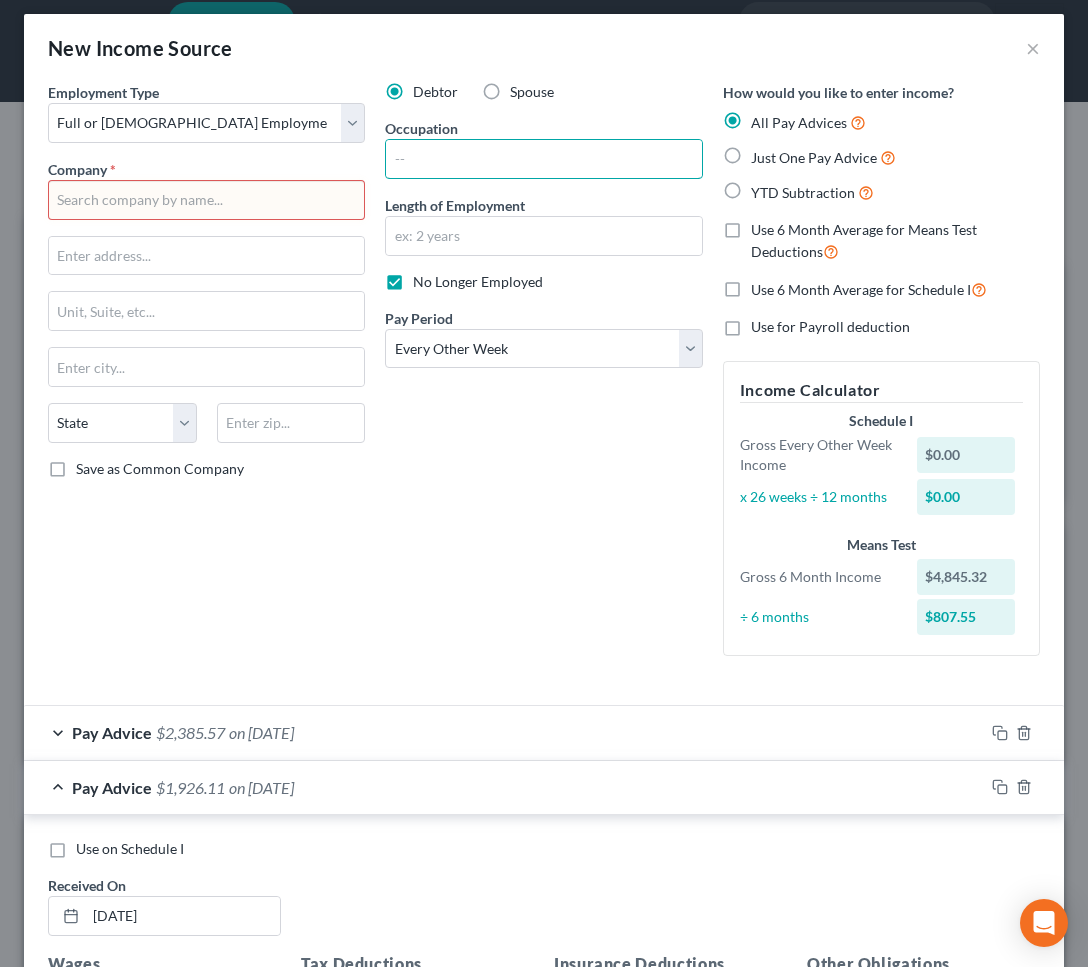 type 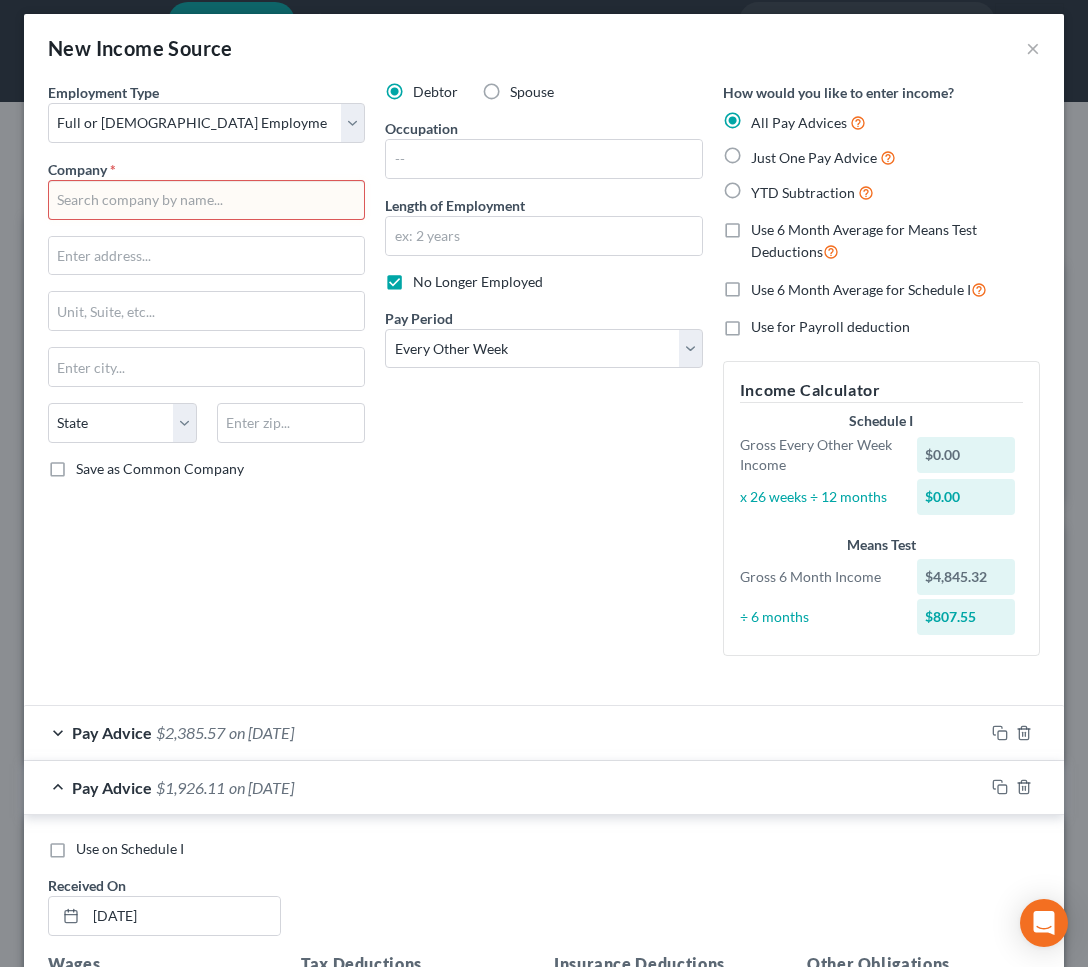 click at bounding box center [206, 200] 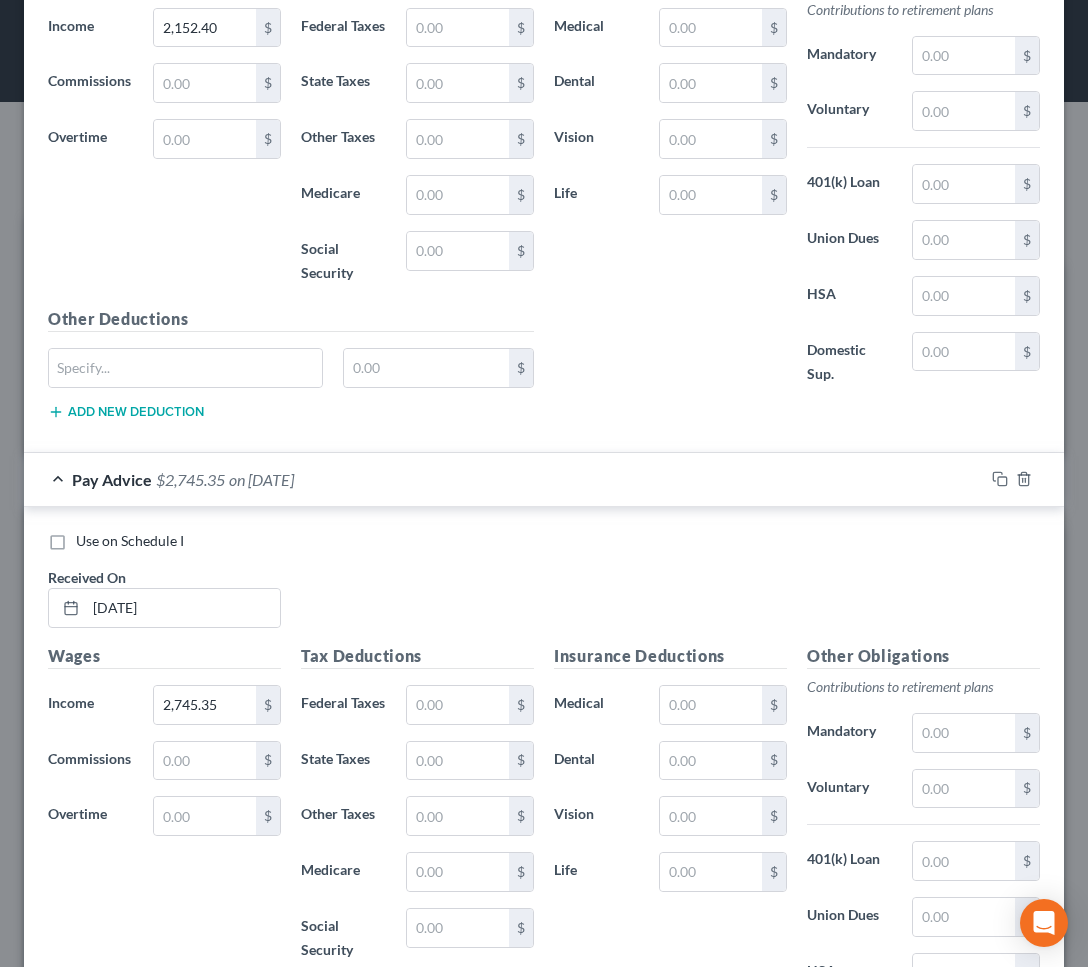 scroll, scrollTop: 5329, scrollLeft: 0, axis: vertical 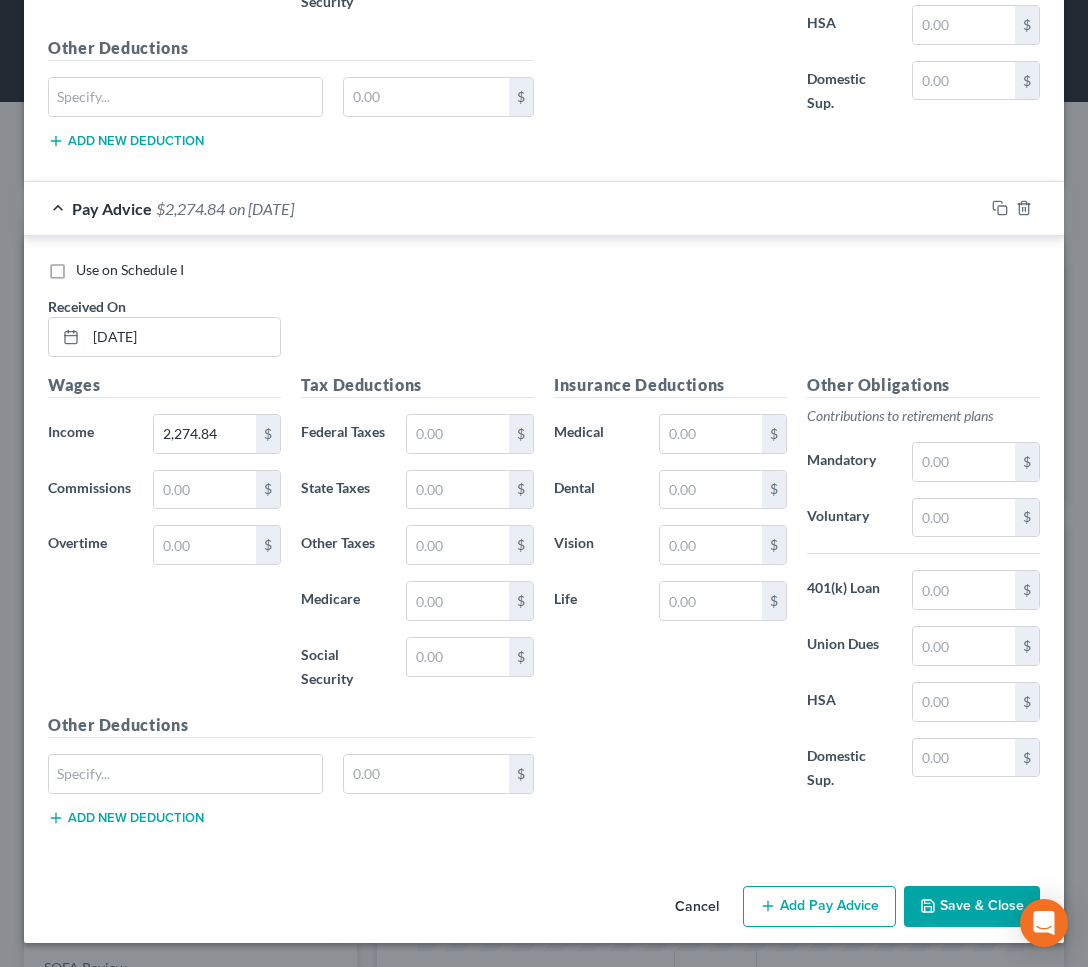 type on "Charter Communications" 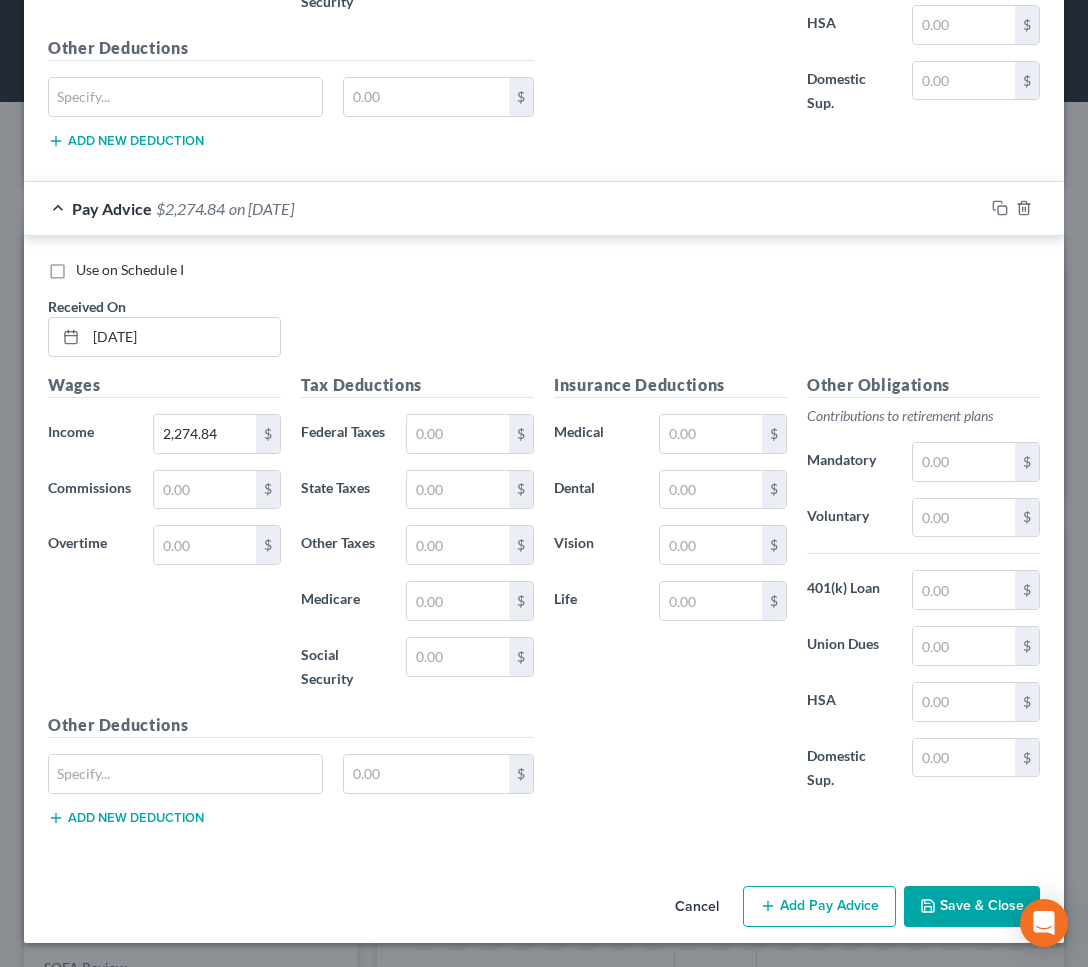 click on "Save & Close" at bounding box center [972, 907] 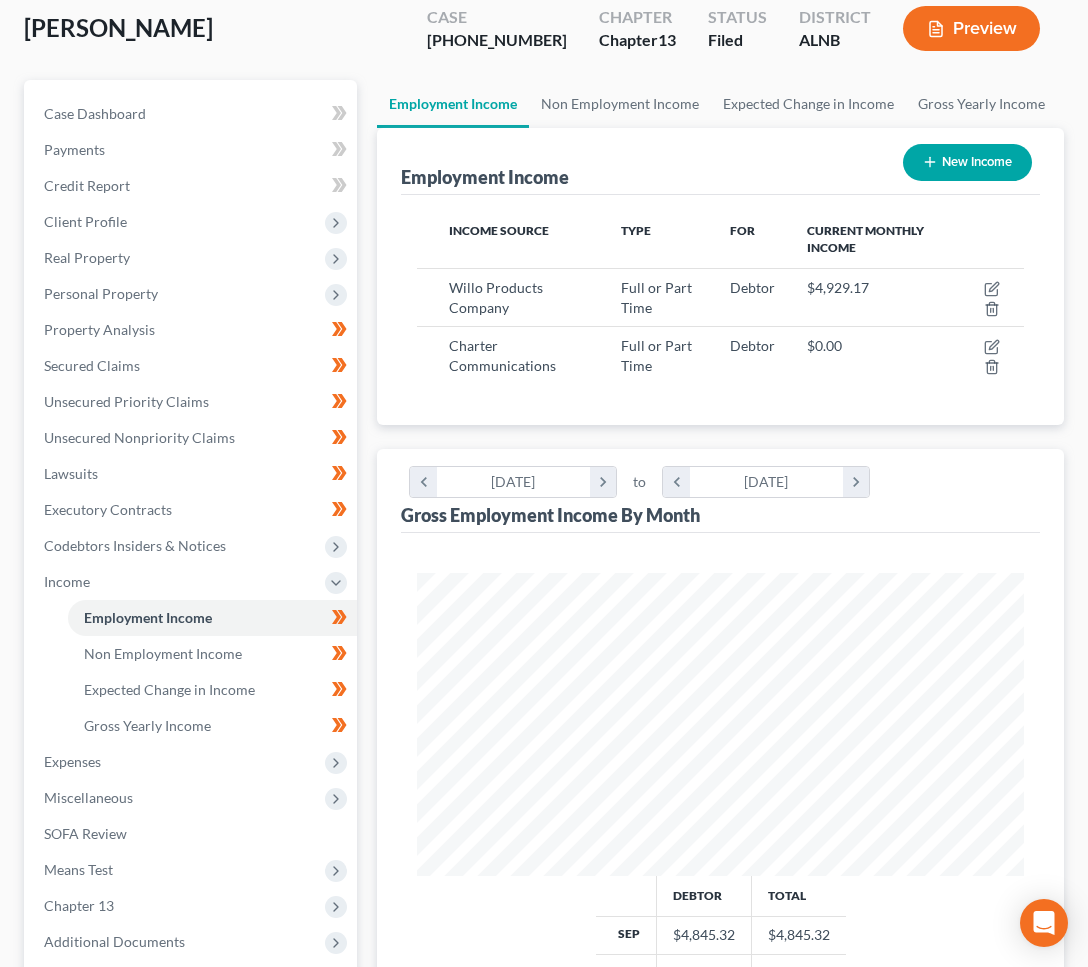 scroll, scrollTop: 0, scrollLeft: 0, axis: both 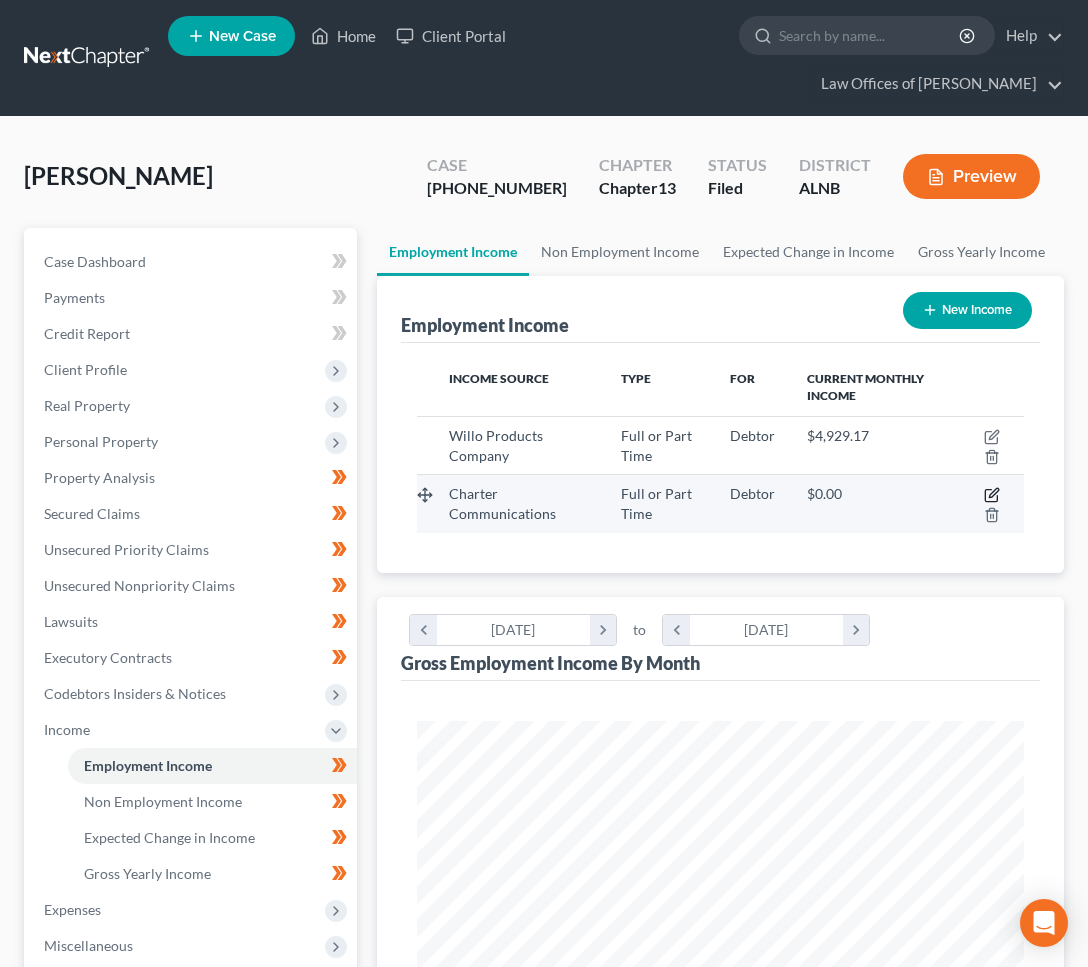 click 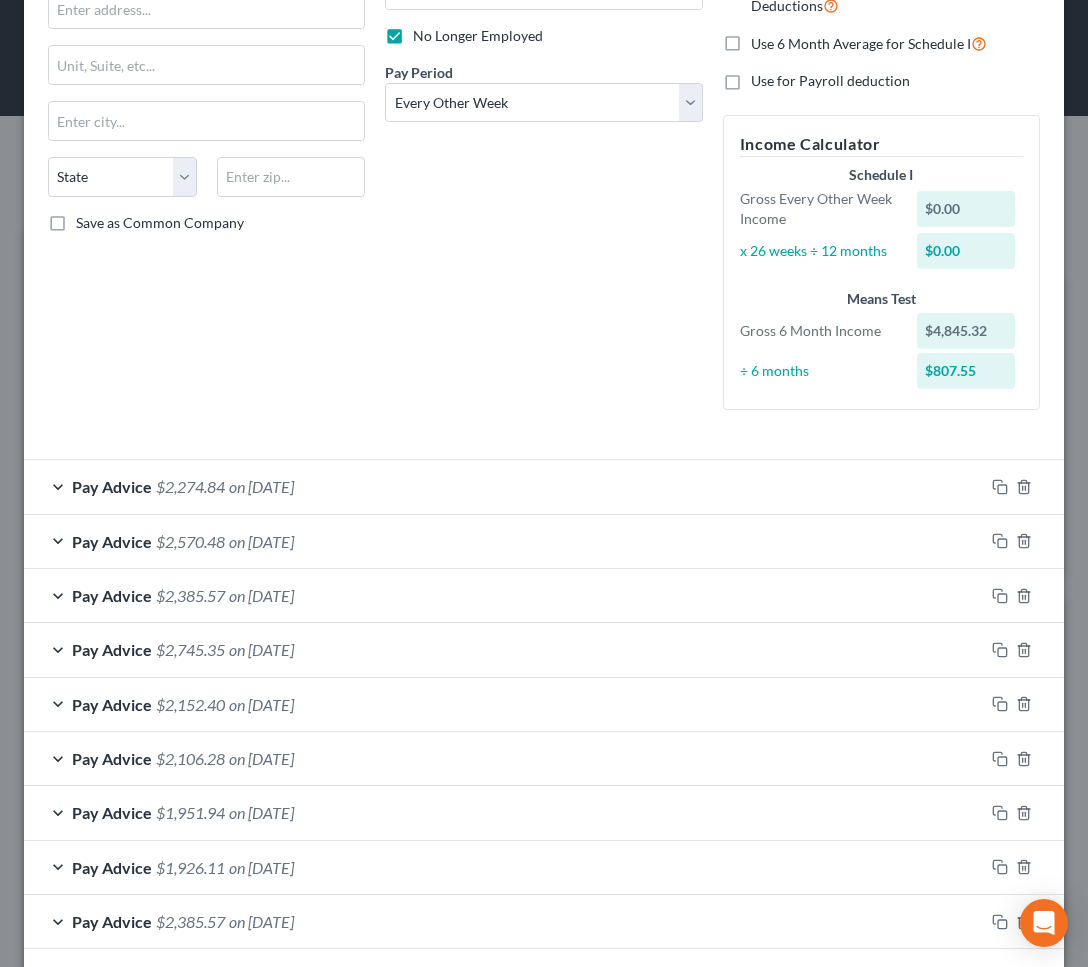 scroll, scrollTop: 348, scrollLeft: 0, axis: vertical 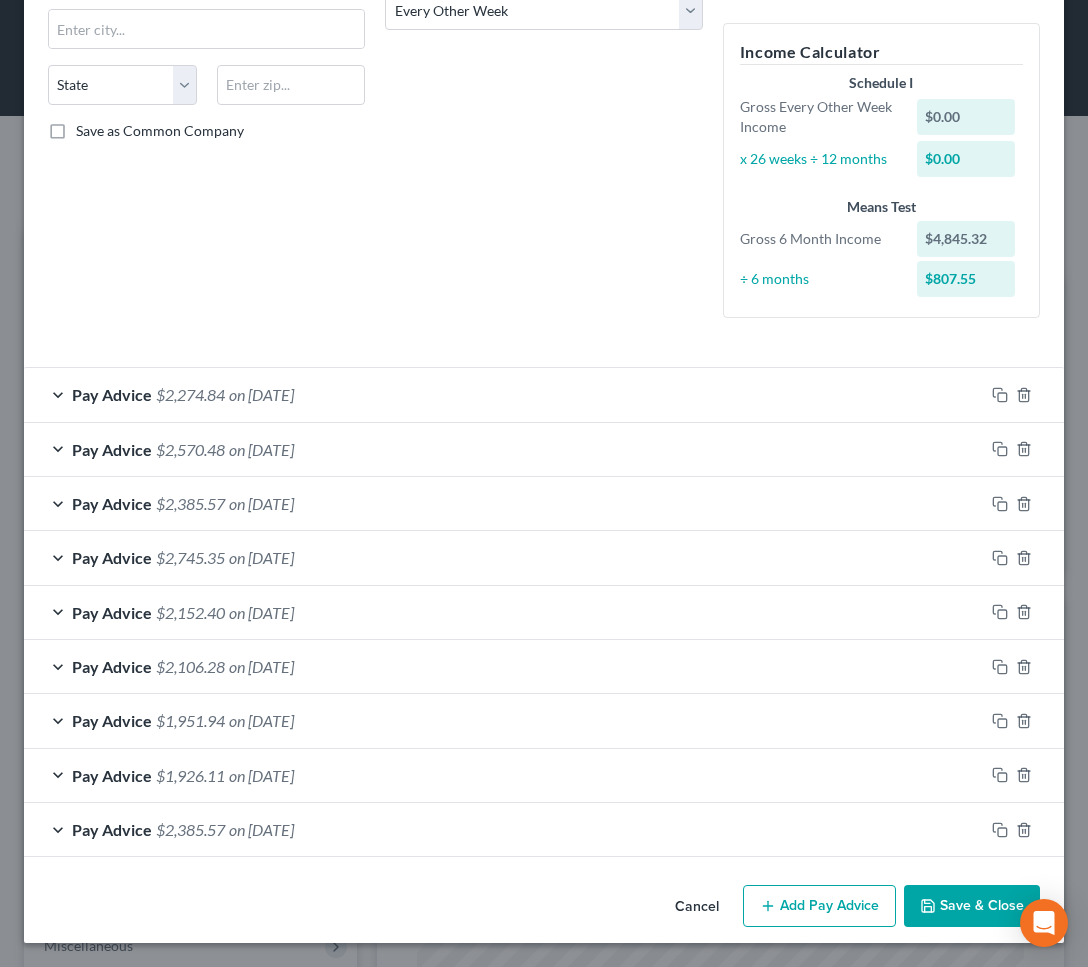 click on "Add Pay Advice" at bounding box center [819, 906] 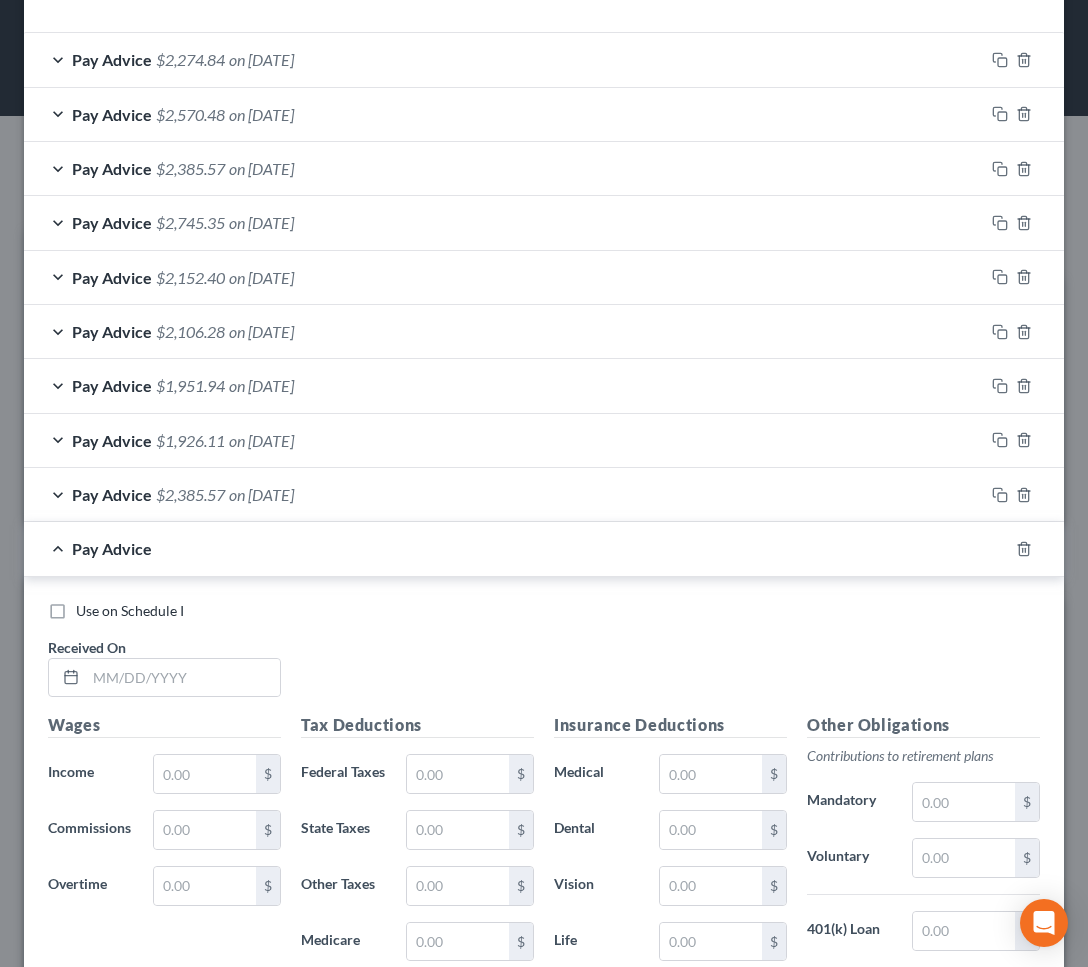scroll, scrollTop: 684, scrollLeft: 0, axis: vertical 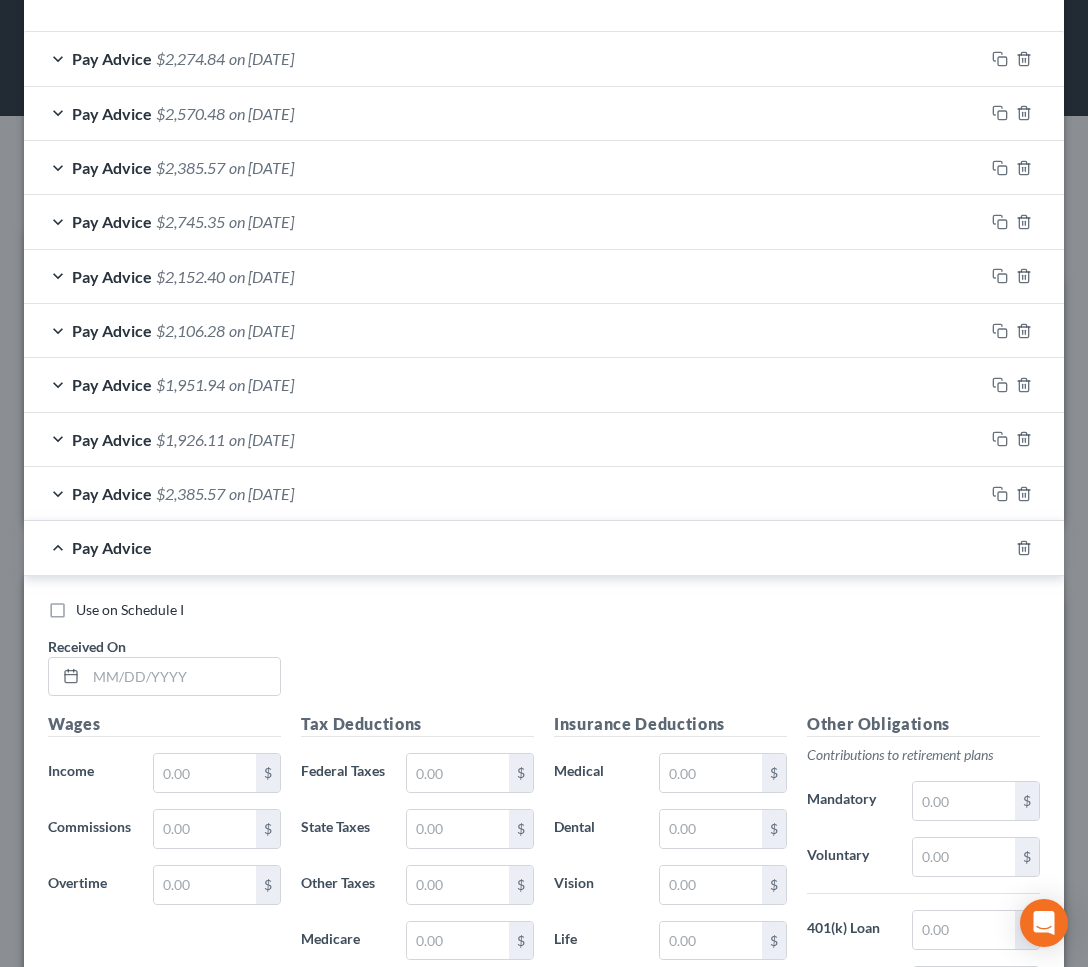 click on "Received On
*" at bounding box center [164, 666] 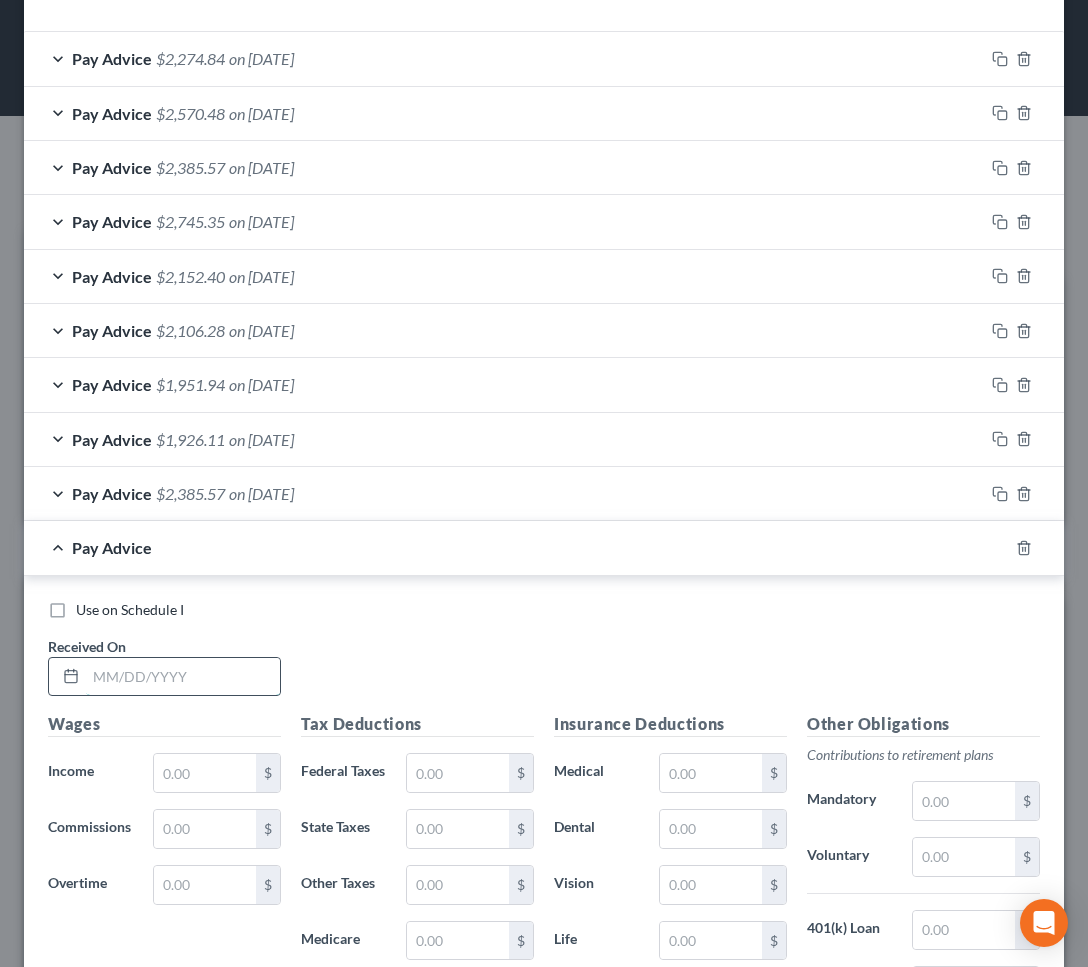 click at bounding box center (183, 677) 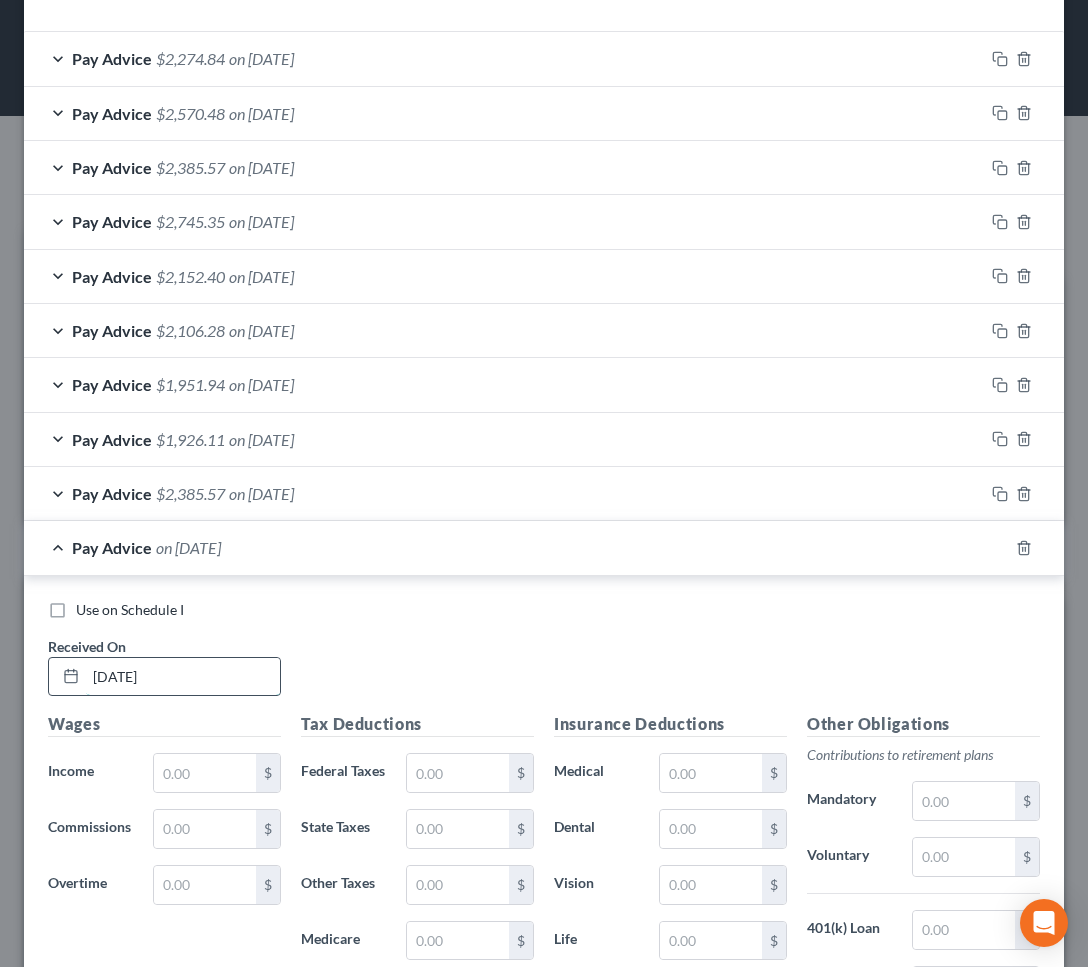 type on "[DATE]" 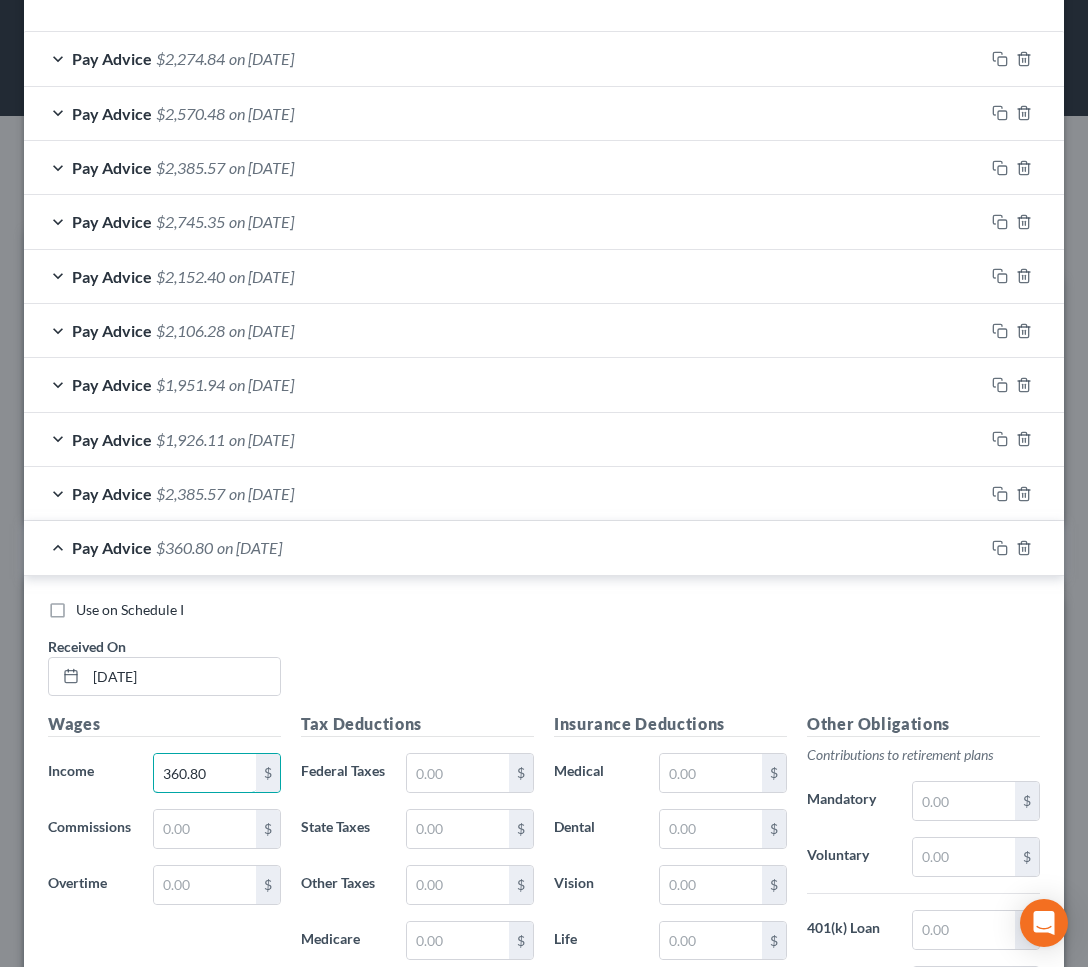 scroll, scrollTop: 1024, scrollLeft: 0, axis: vertical 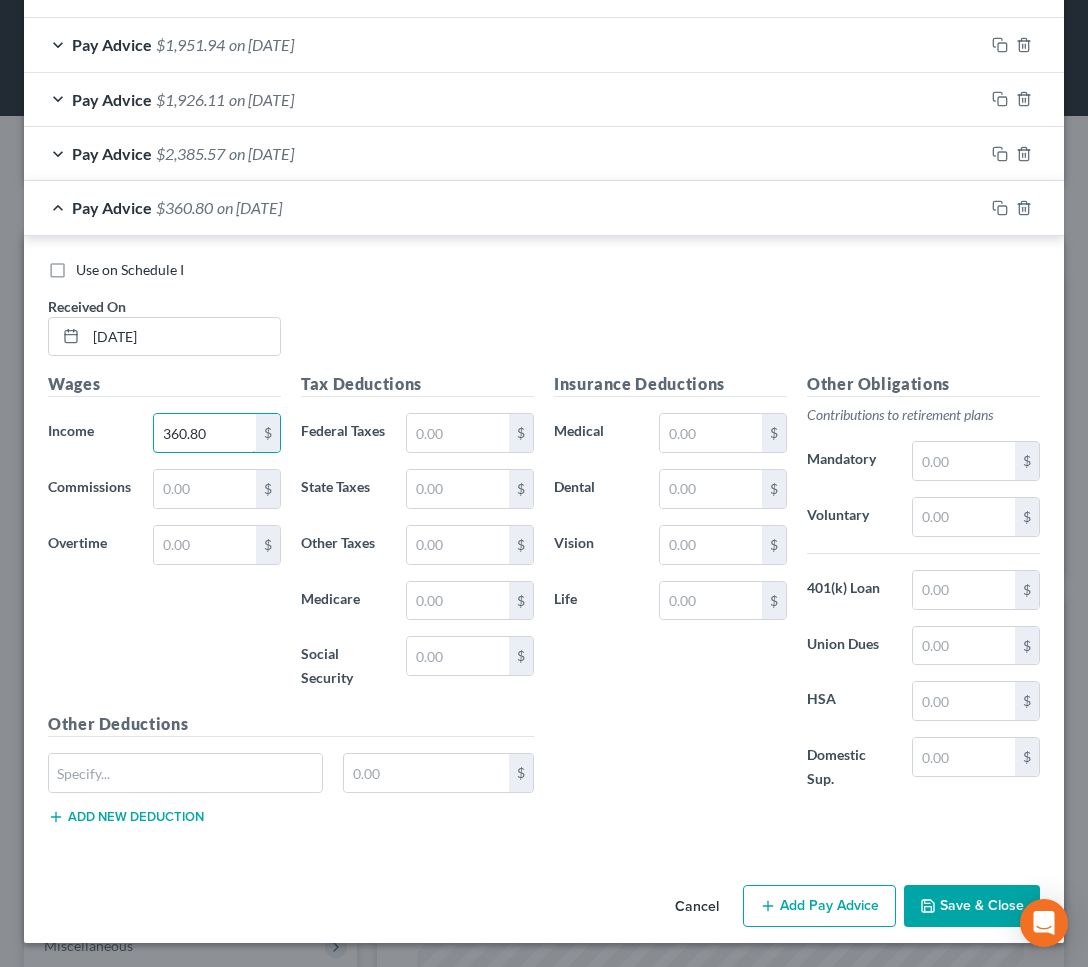 type on "360.80" 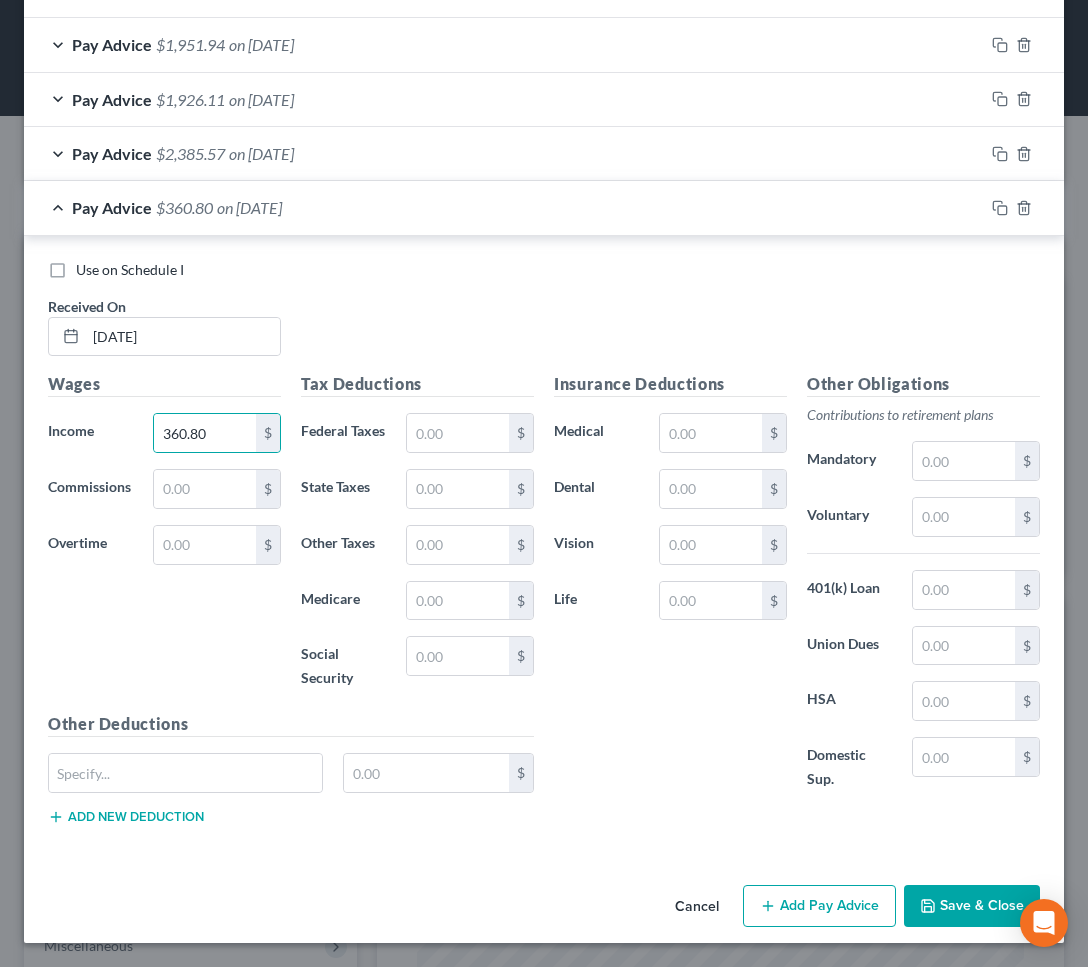 click on "Add Pay Advice" at bounding box center (819, 906) 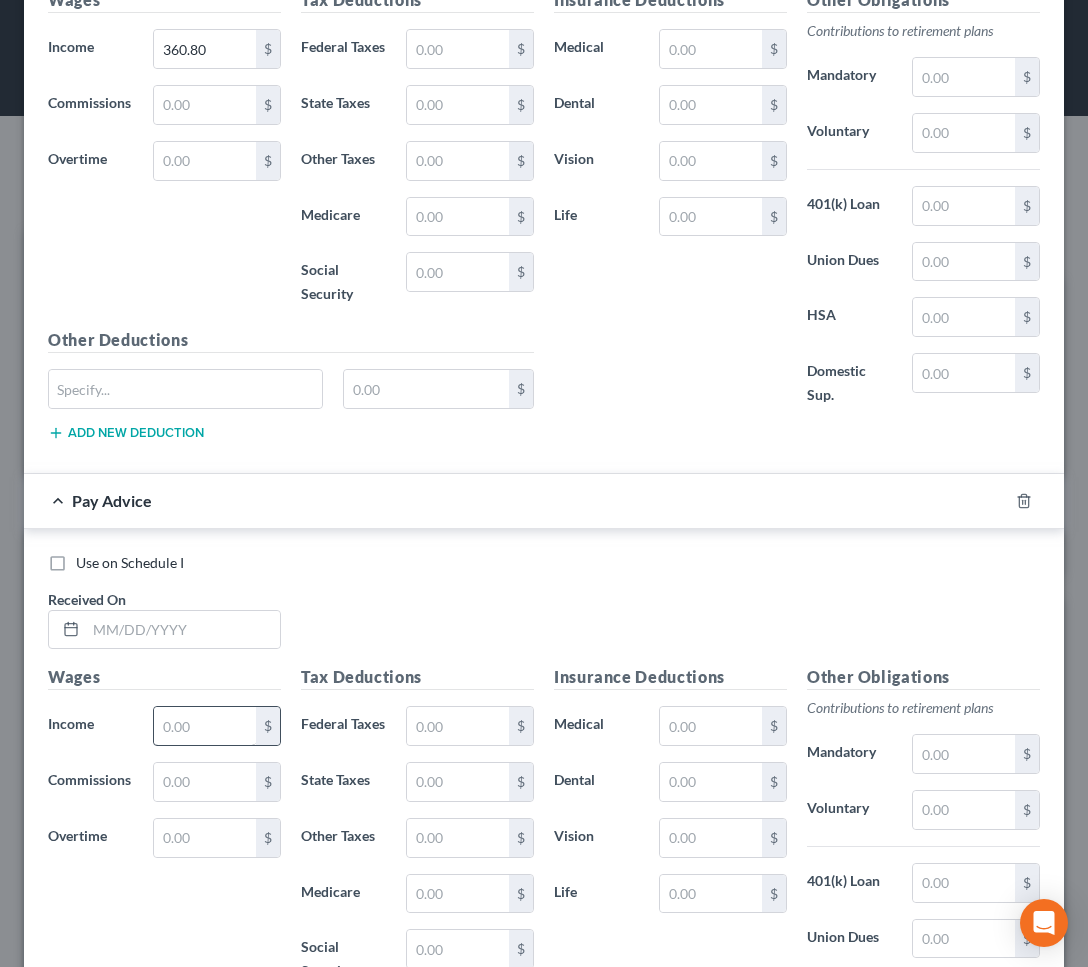 scroll, scrollTop: 1414, scrollLeft: 0, axis: vertical 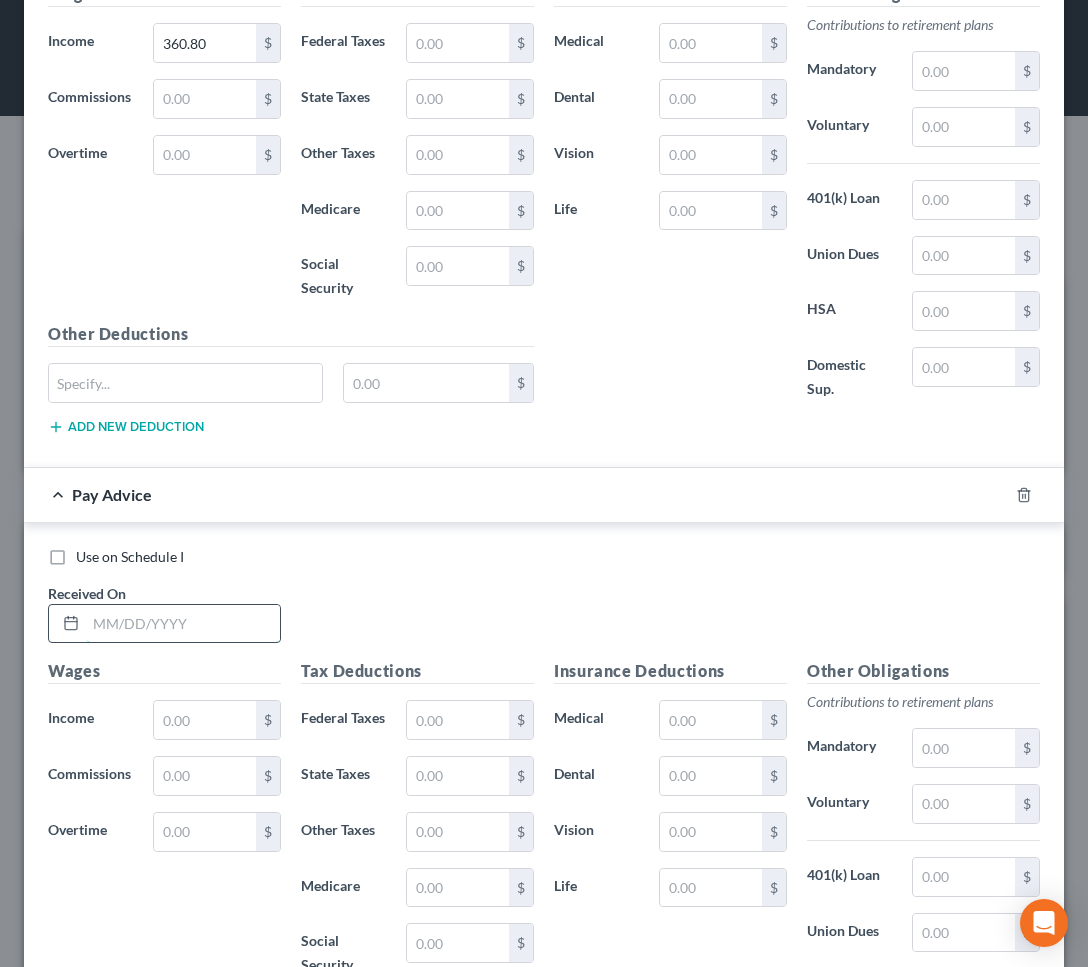 click at bounding box center (183, 624) 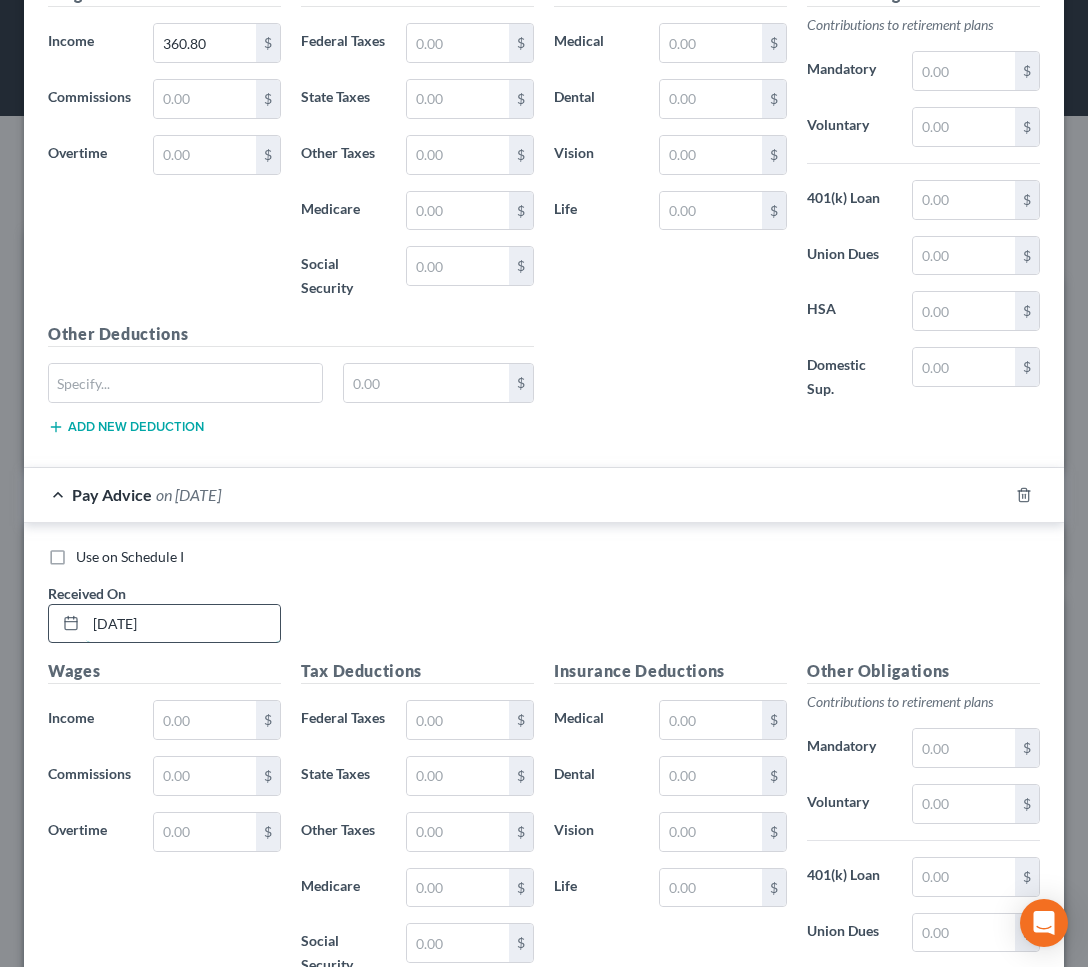 type on "[DATE]" 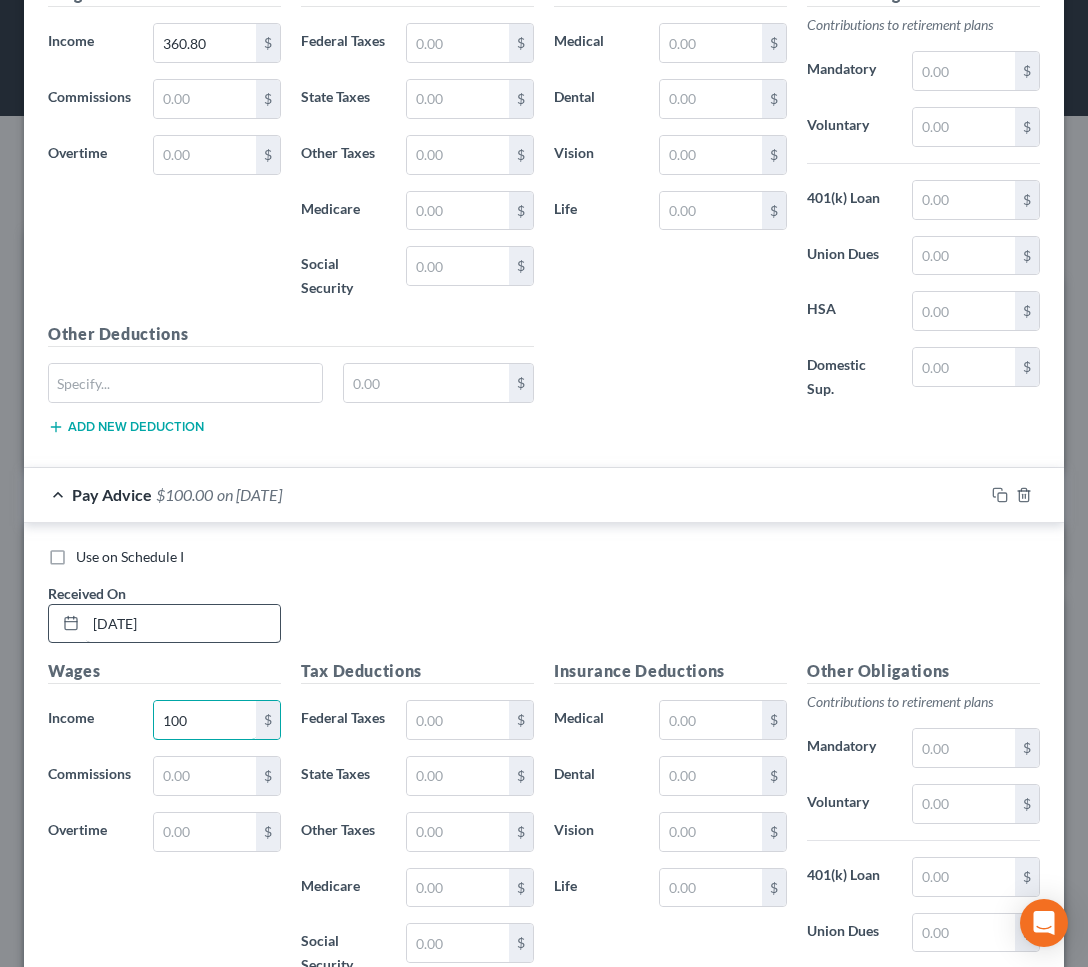 scroll, scrollTop: 1701, scrollLeft: 0, axis: vertical 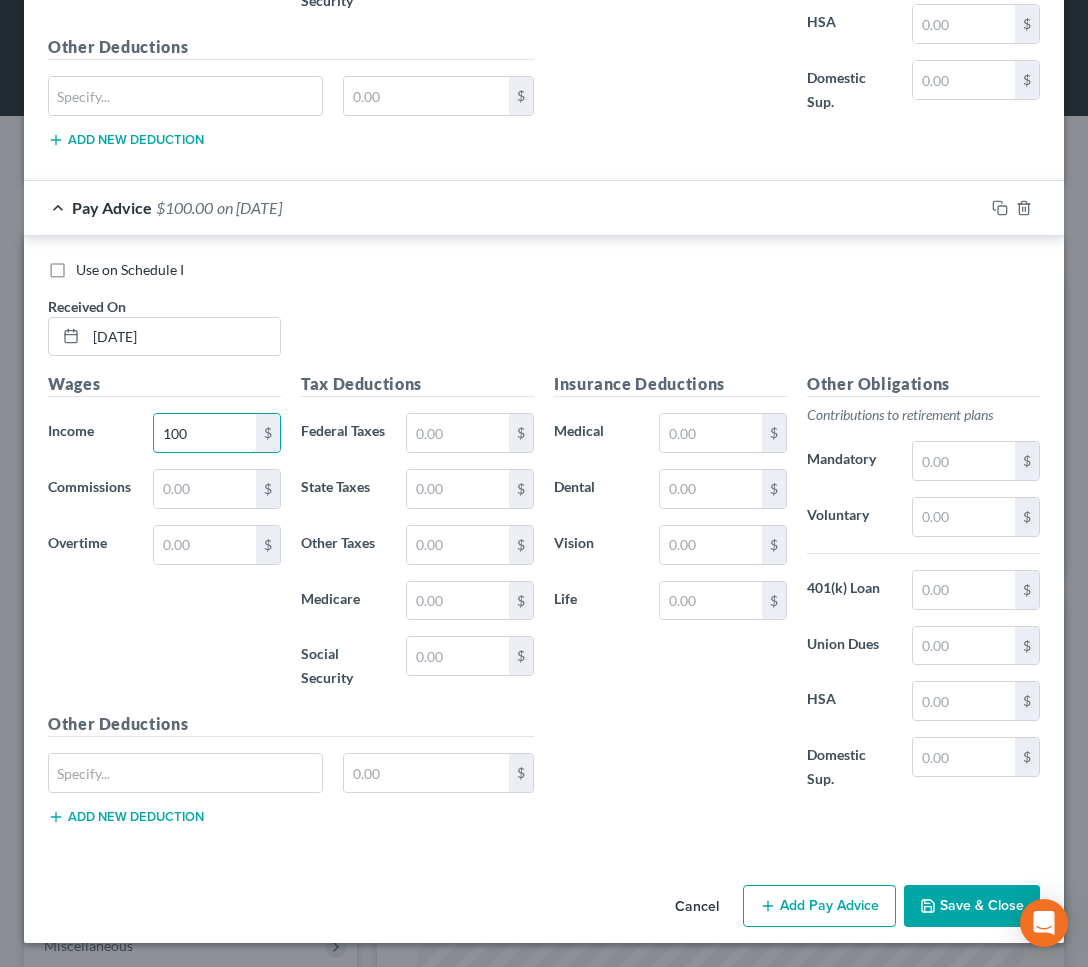 type on "100" 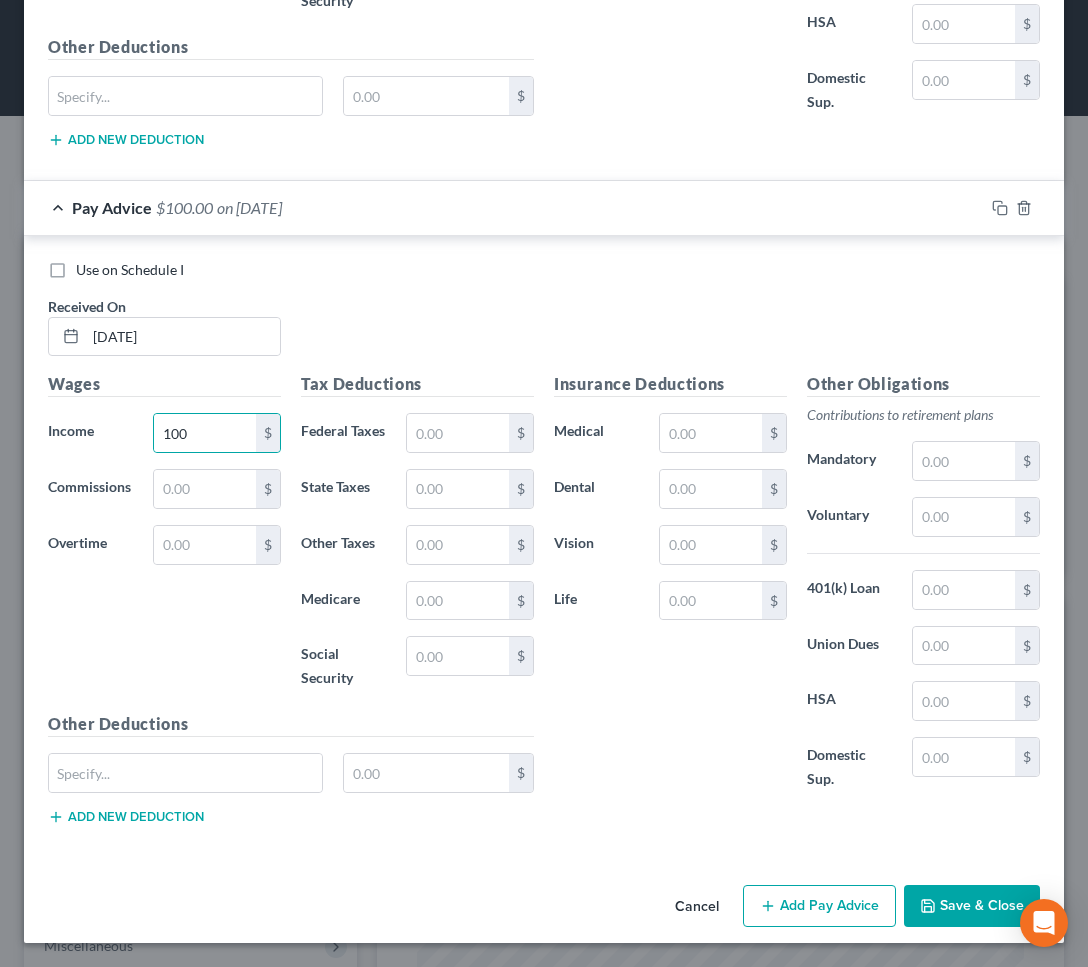 click on "Add Pay Advice" at bounding box center [819, 906] 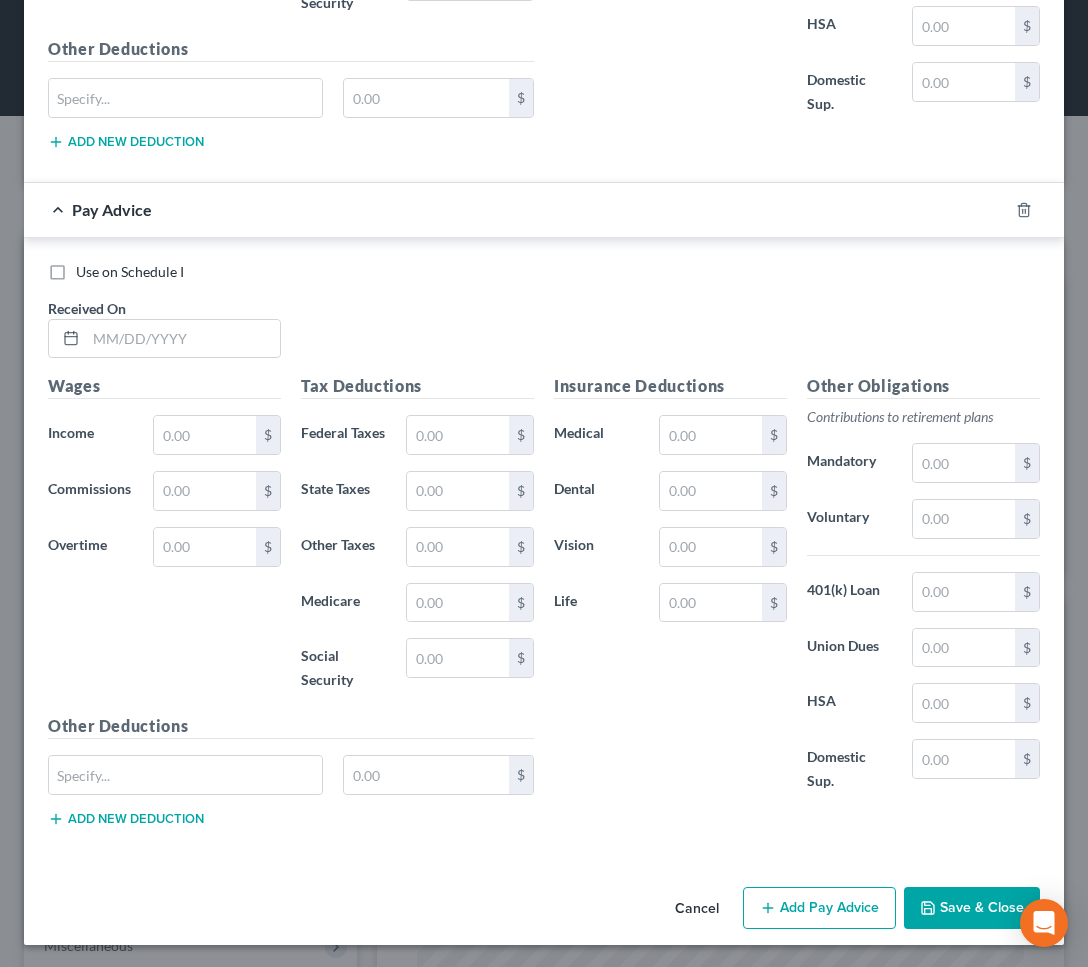 scroll, scrollTop: 2378, scrollLeft: 0, axis: vertical 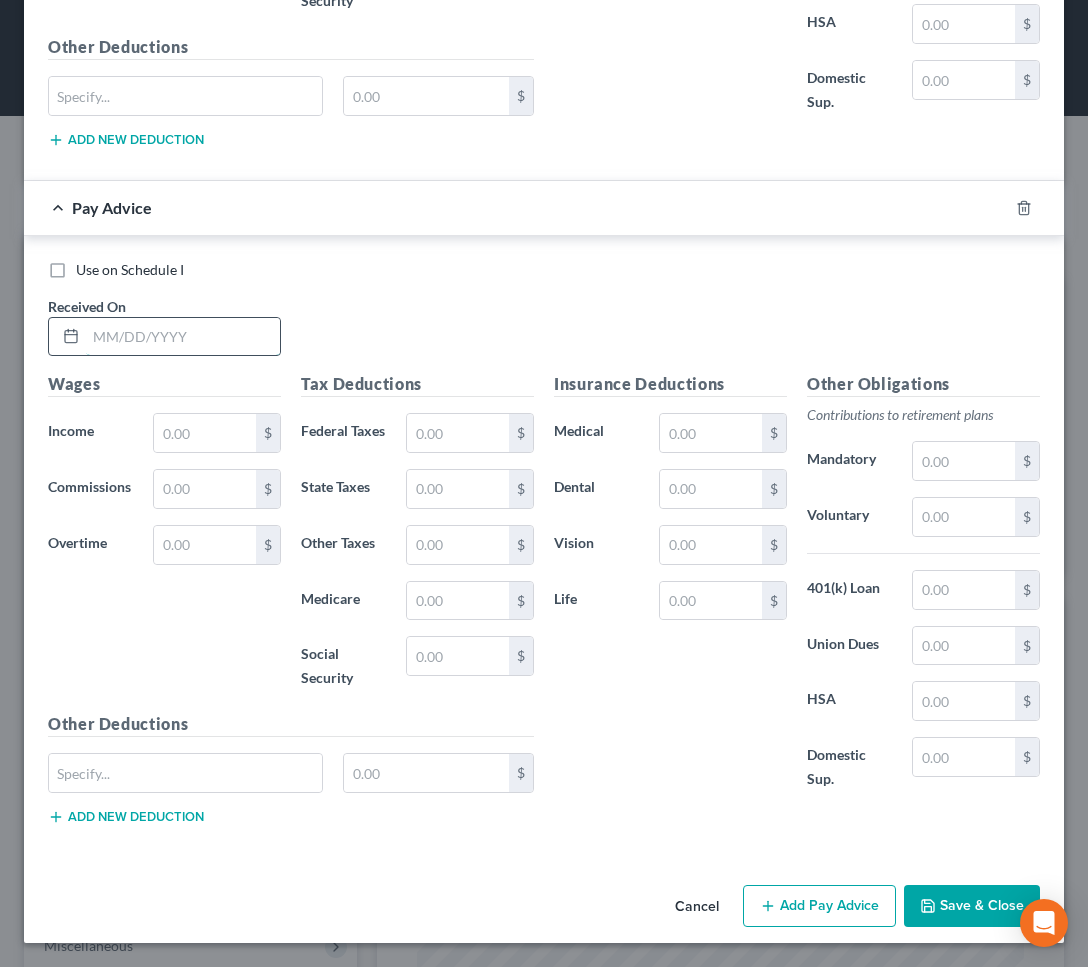 click at bounding box center [183, 337] 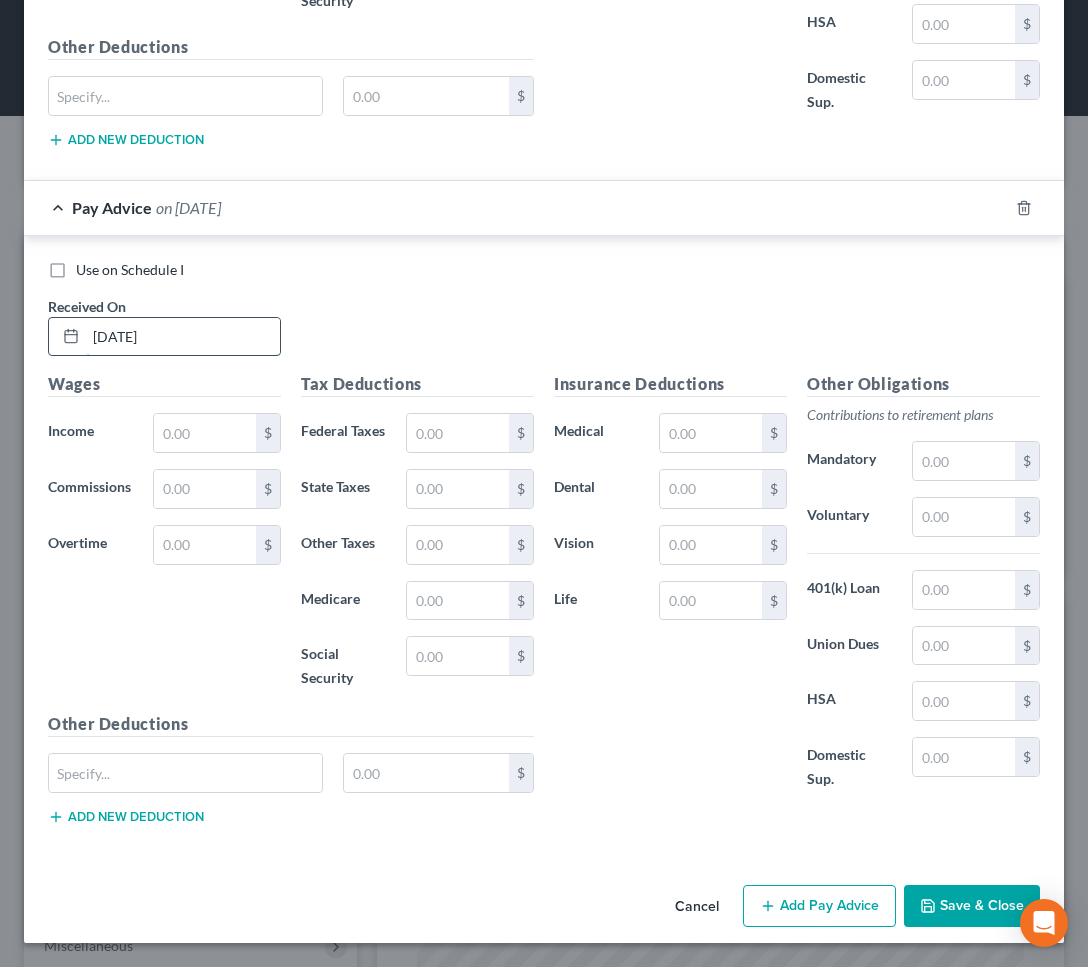 type on "[DATE]" 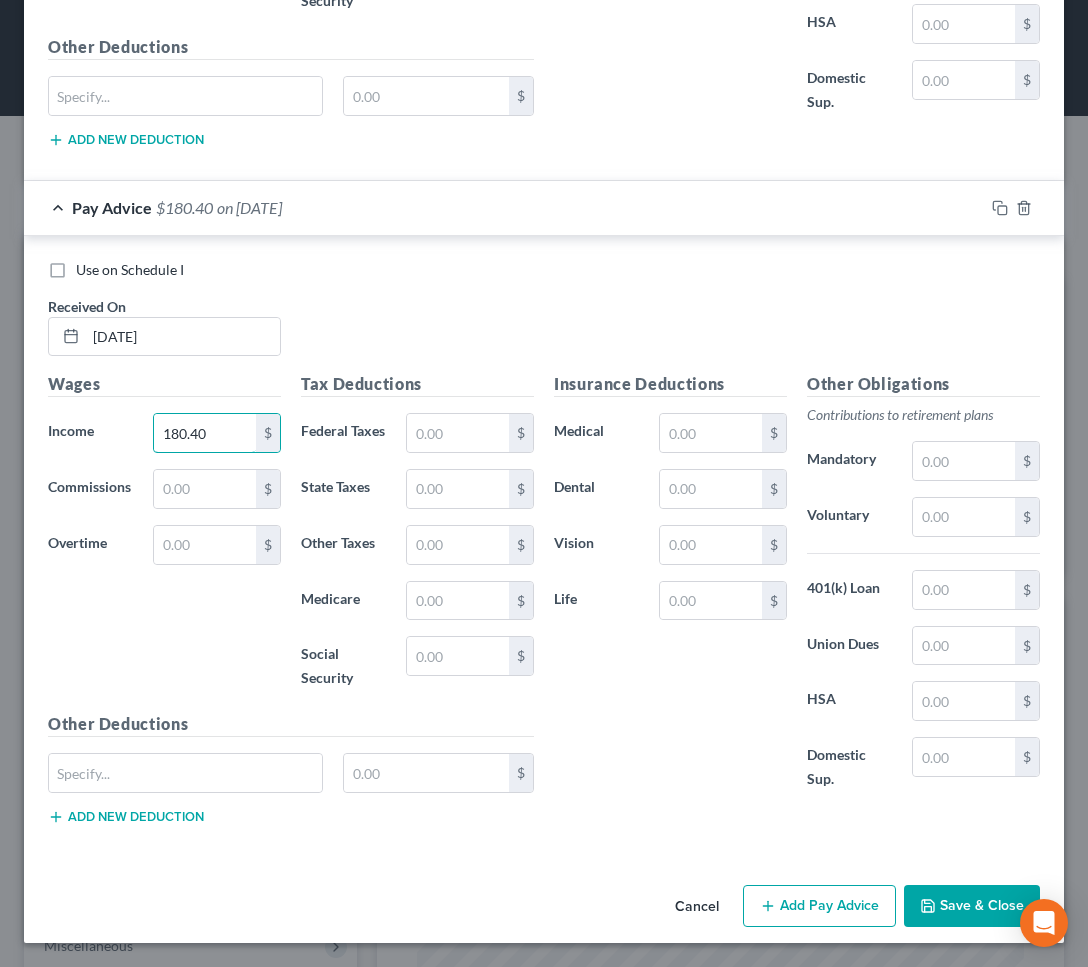 type on "180.40" 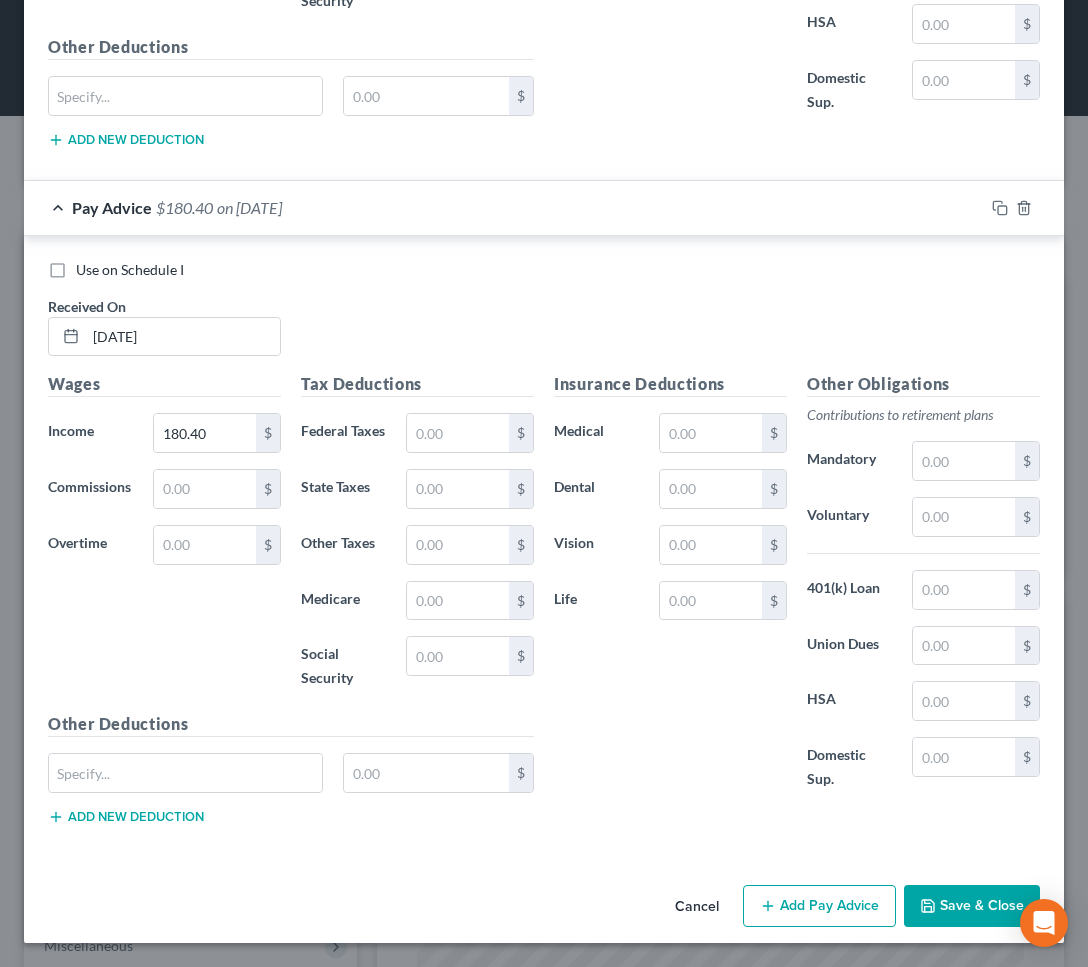 click on "Add Pay Advice" at bounding box center (819, 906) 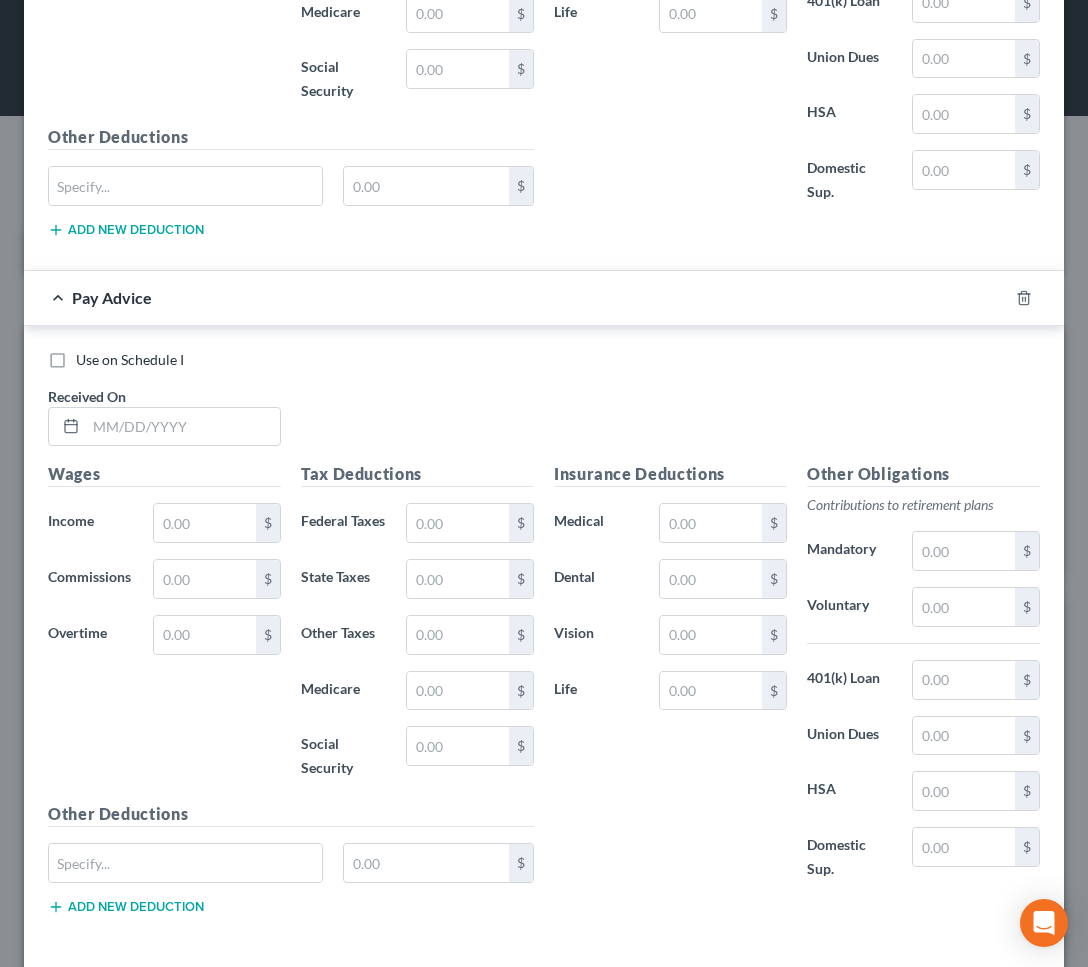 scroll, scrollTop: 3004, scrollLeft: 0, axis: vertical 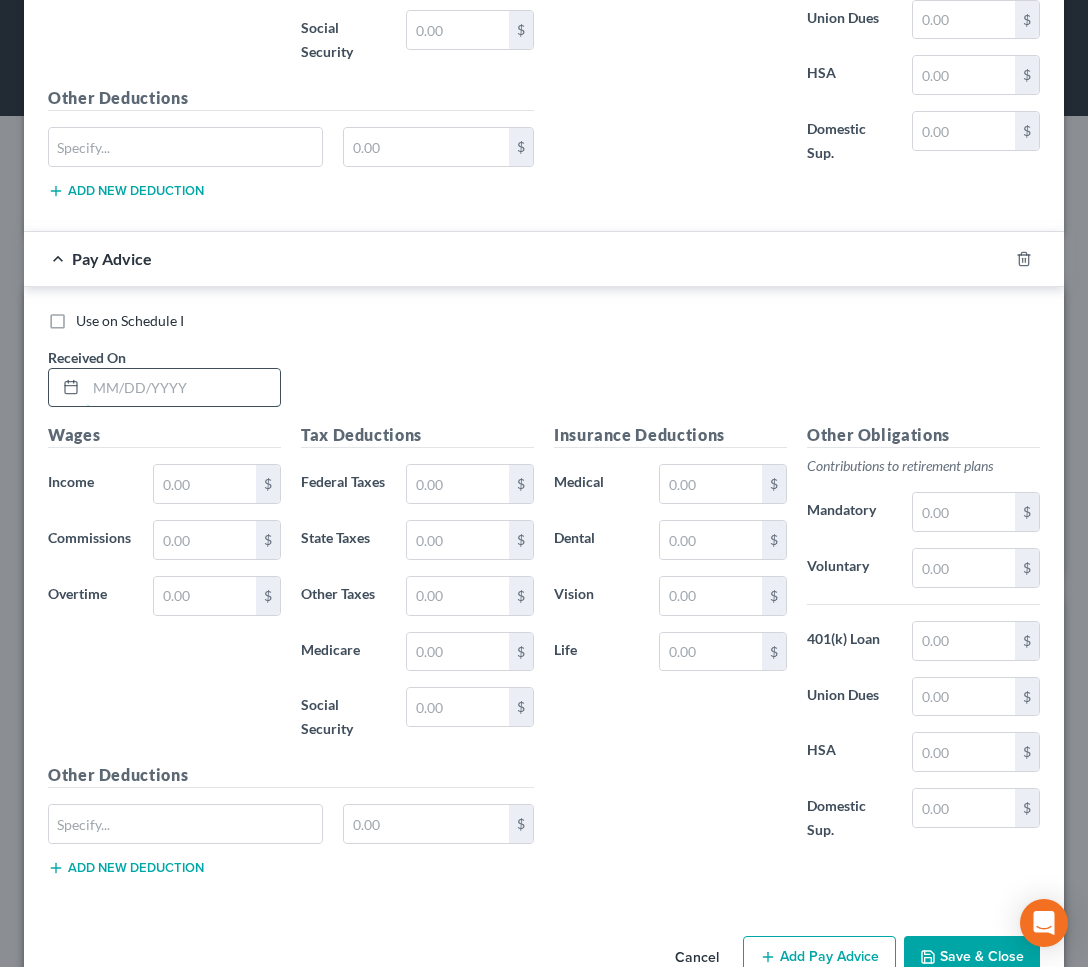 click at bounding box center (183, 388) 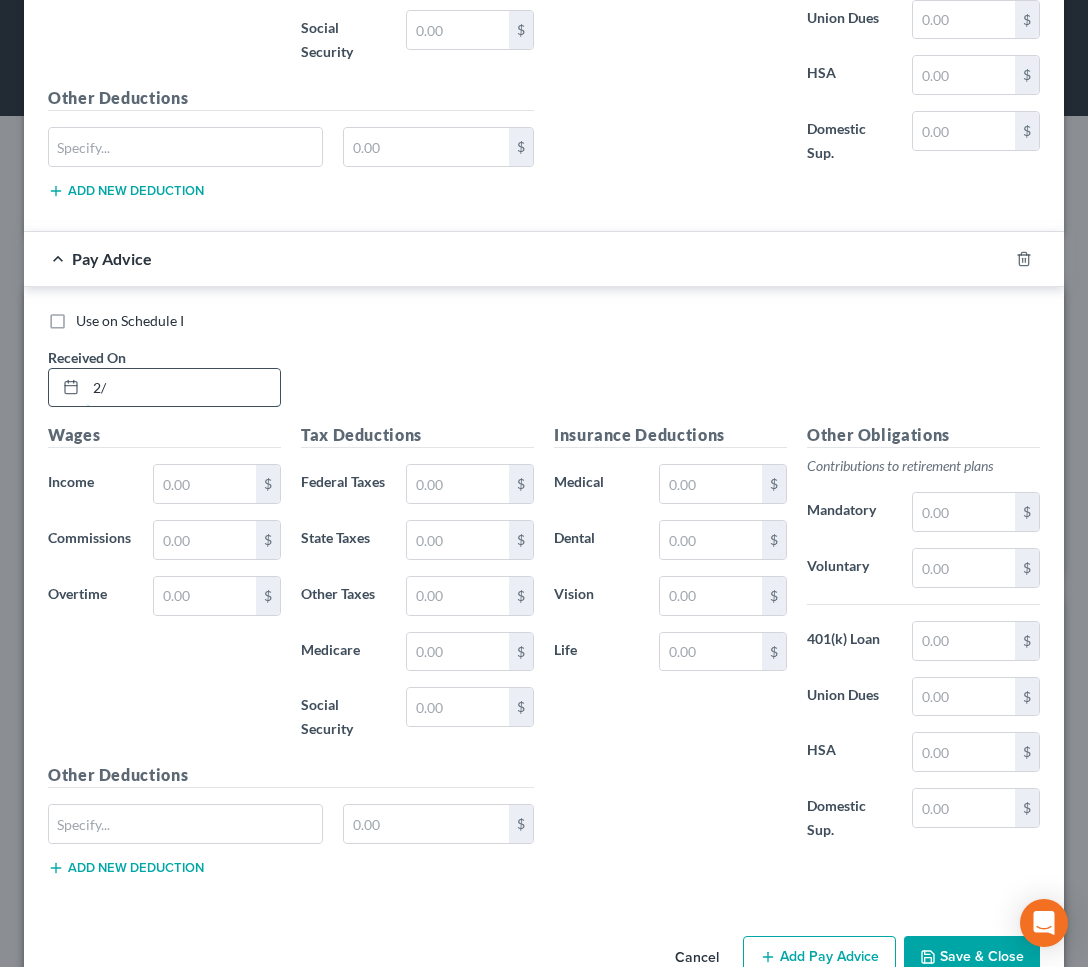 type on "2" 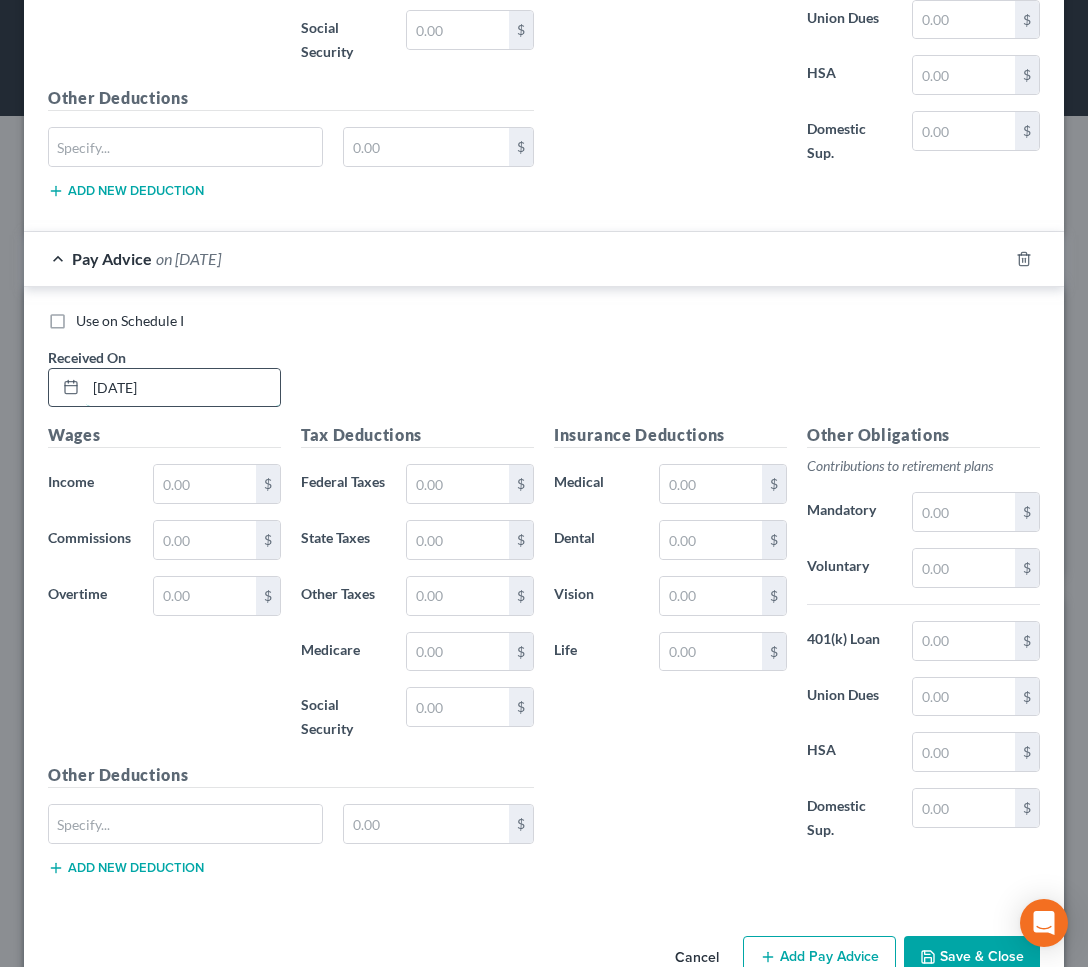 type on "[DATE]" 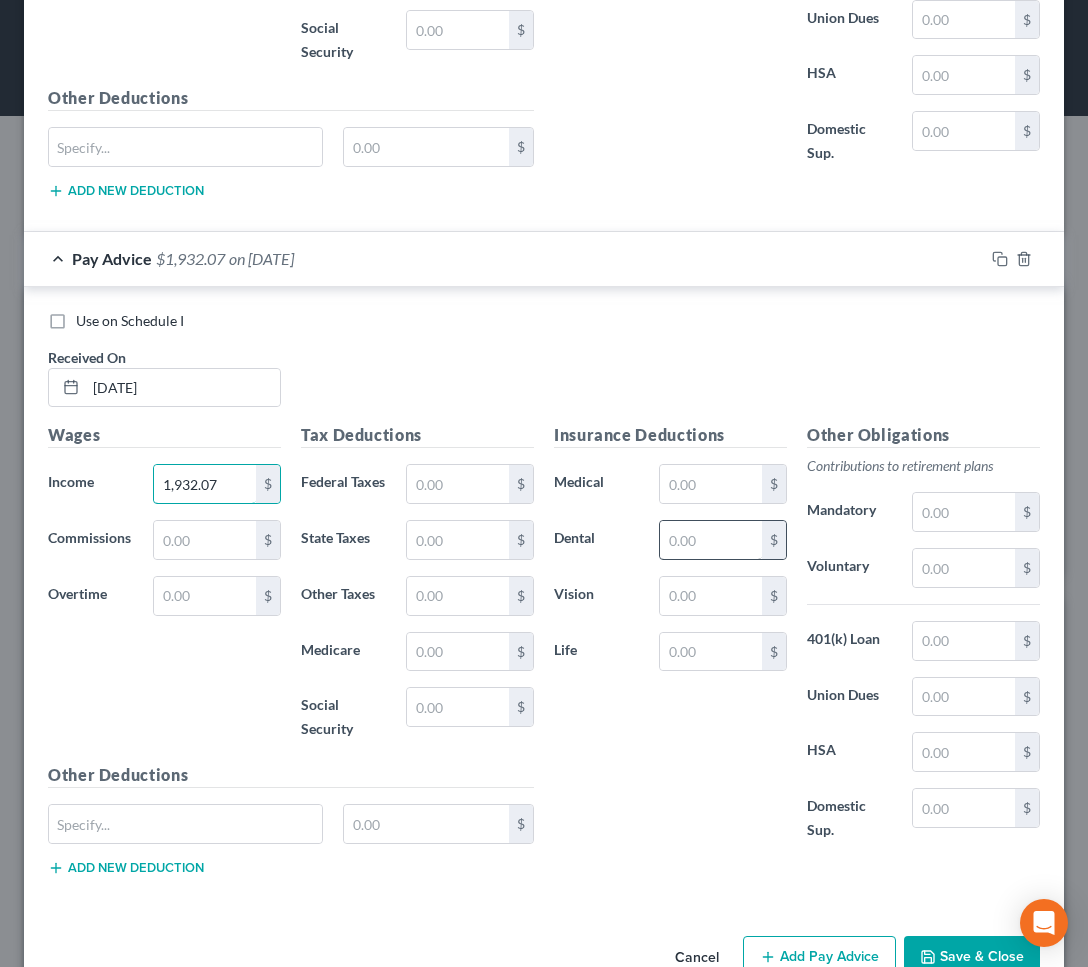 scroll, scrollTop: 3055, scrollLeft: 0, axis: vertical 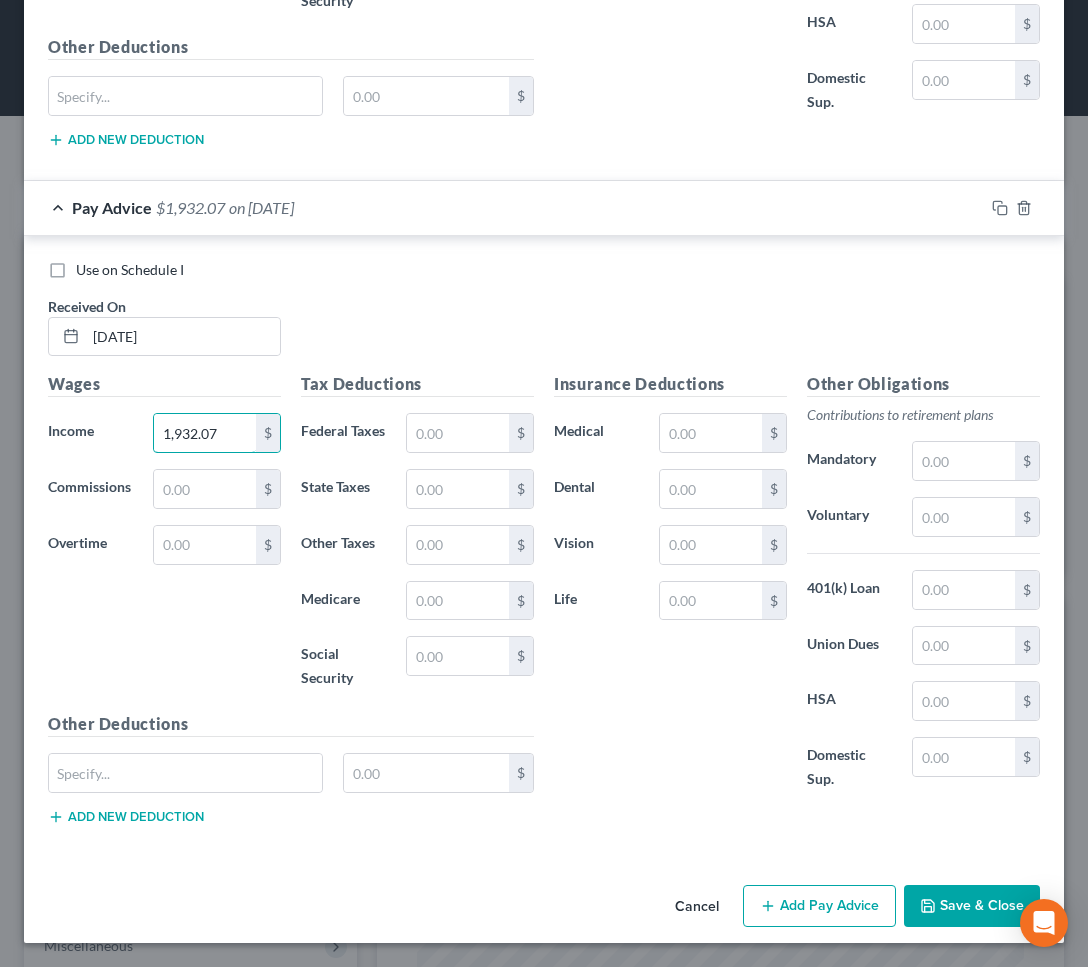 type on "1,932.07" 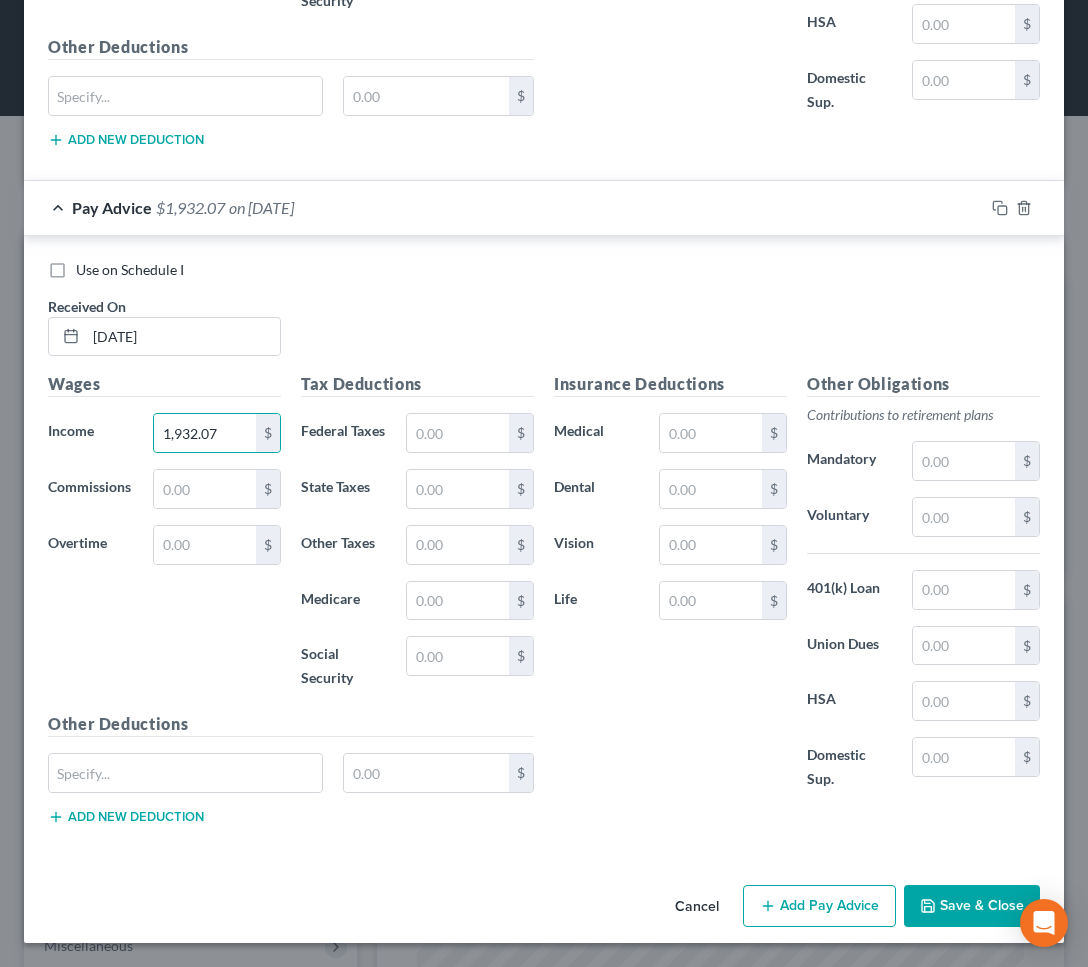 click on "Save & Close" at bounding box center [972, 906] 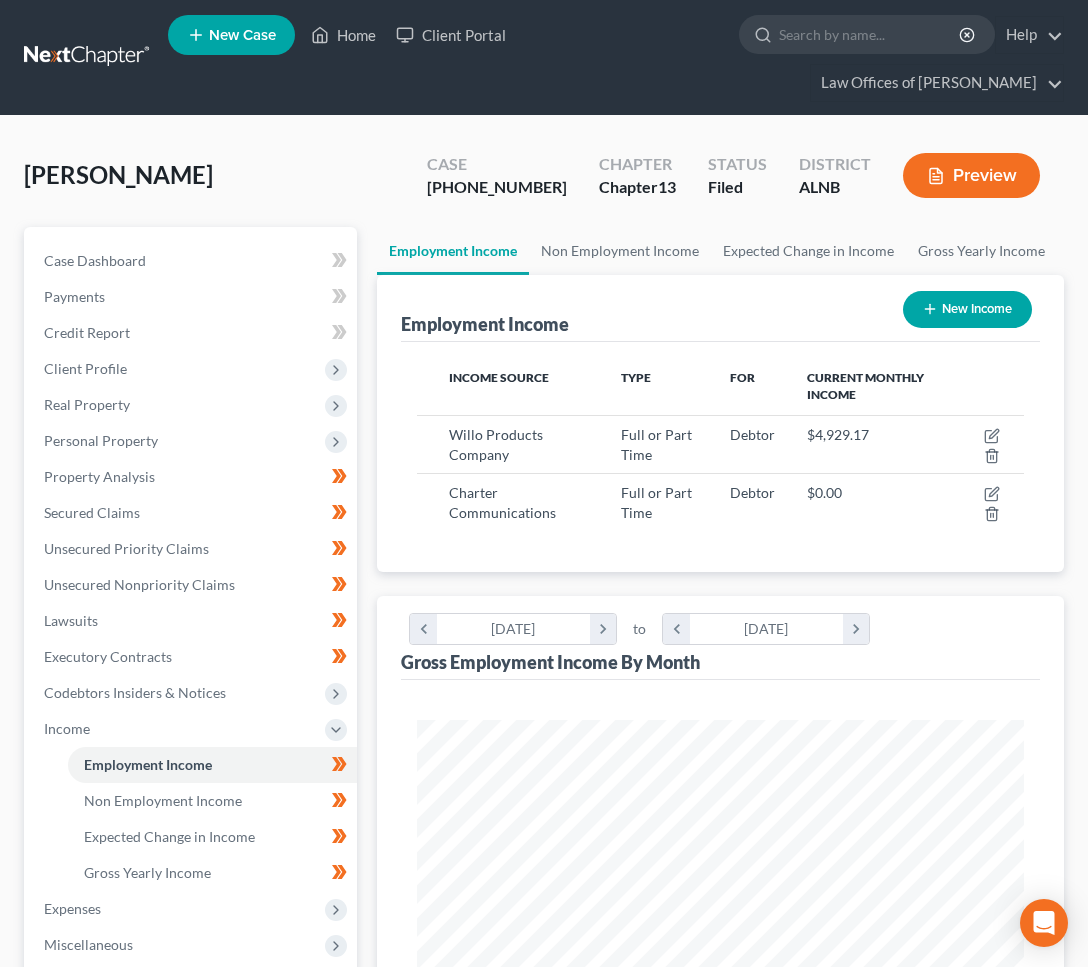 scroll, scrollTop: 0, scrollLeft: 0, axis: both 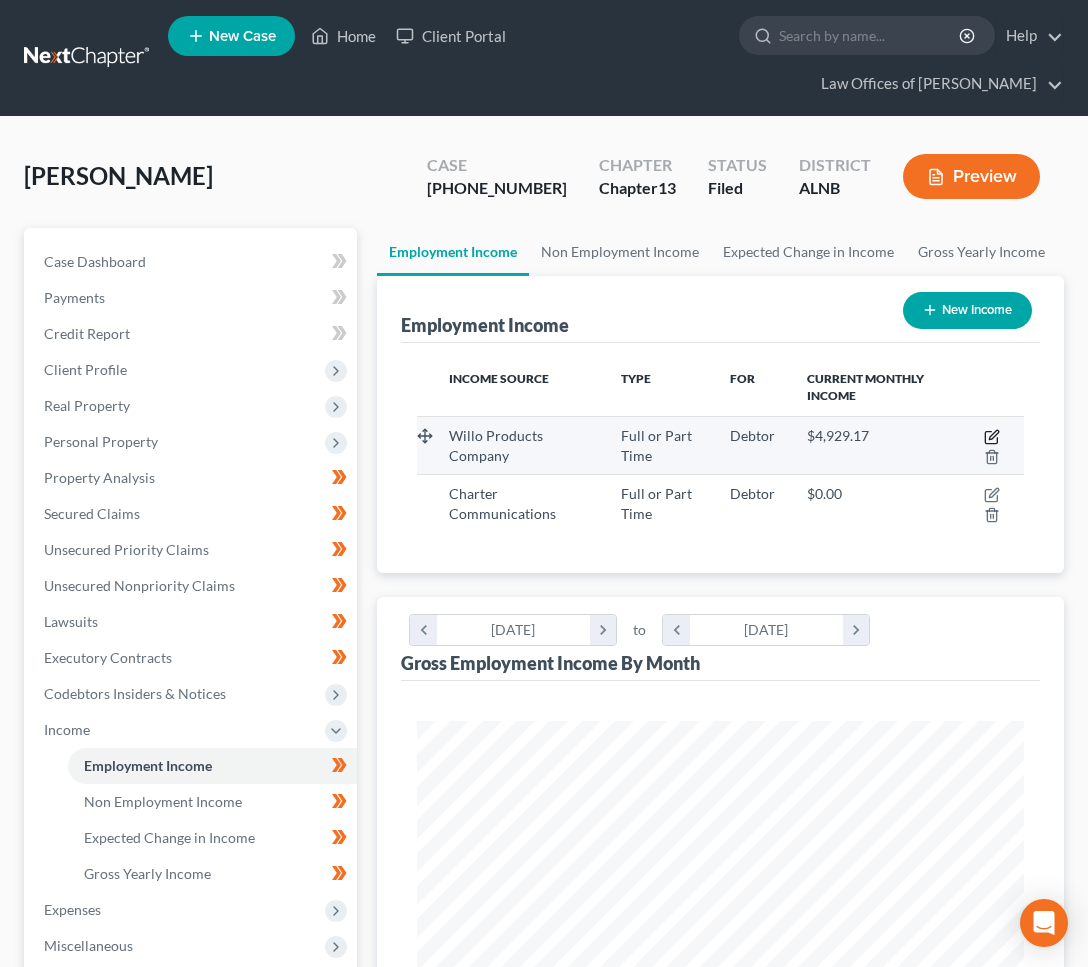 click 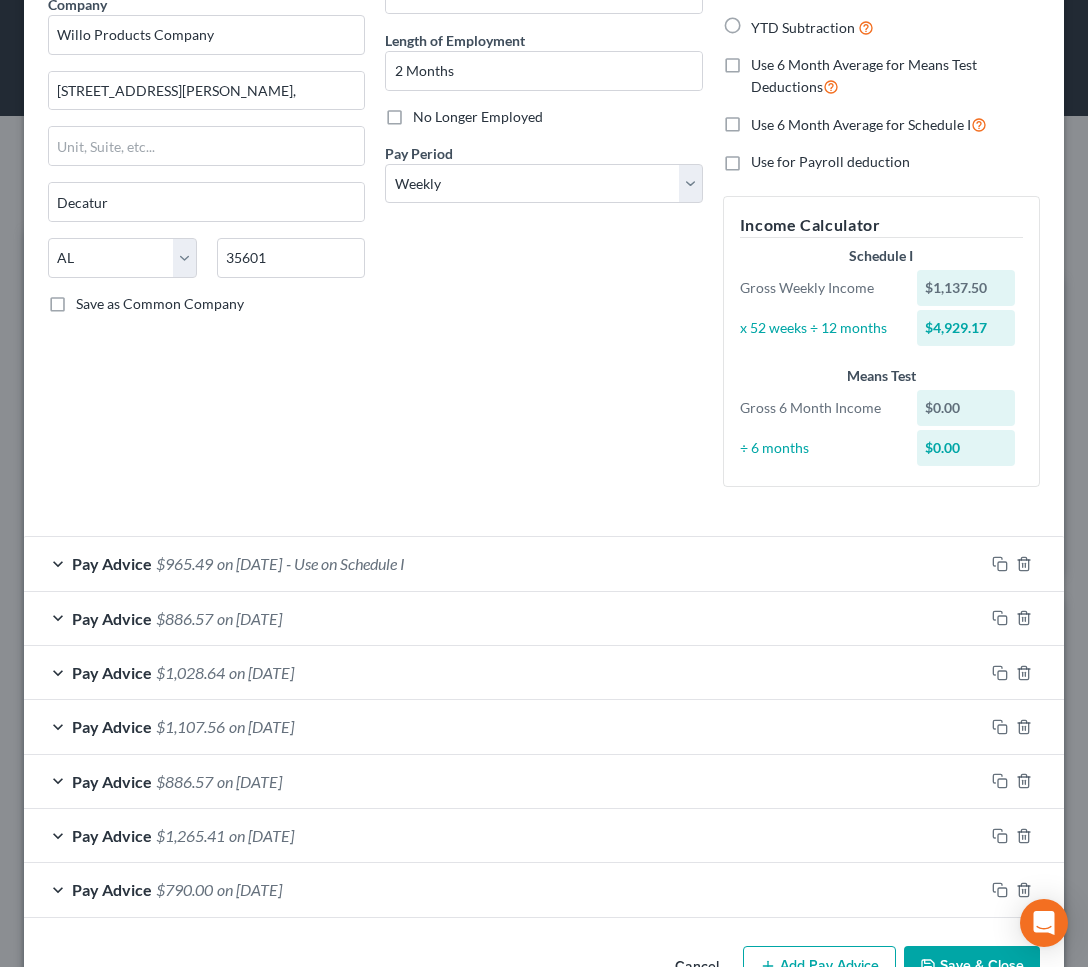 scroll, scrollTop: 235, scrollLeft: 0, axis: vertical 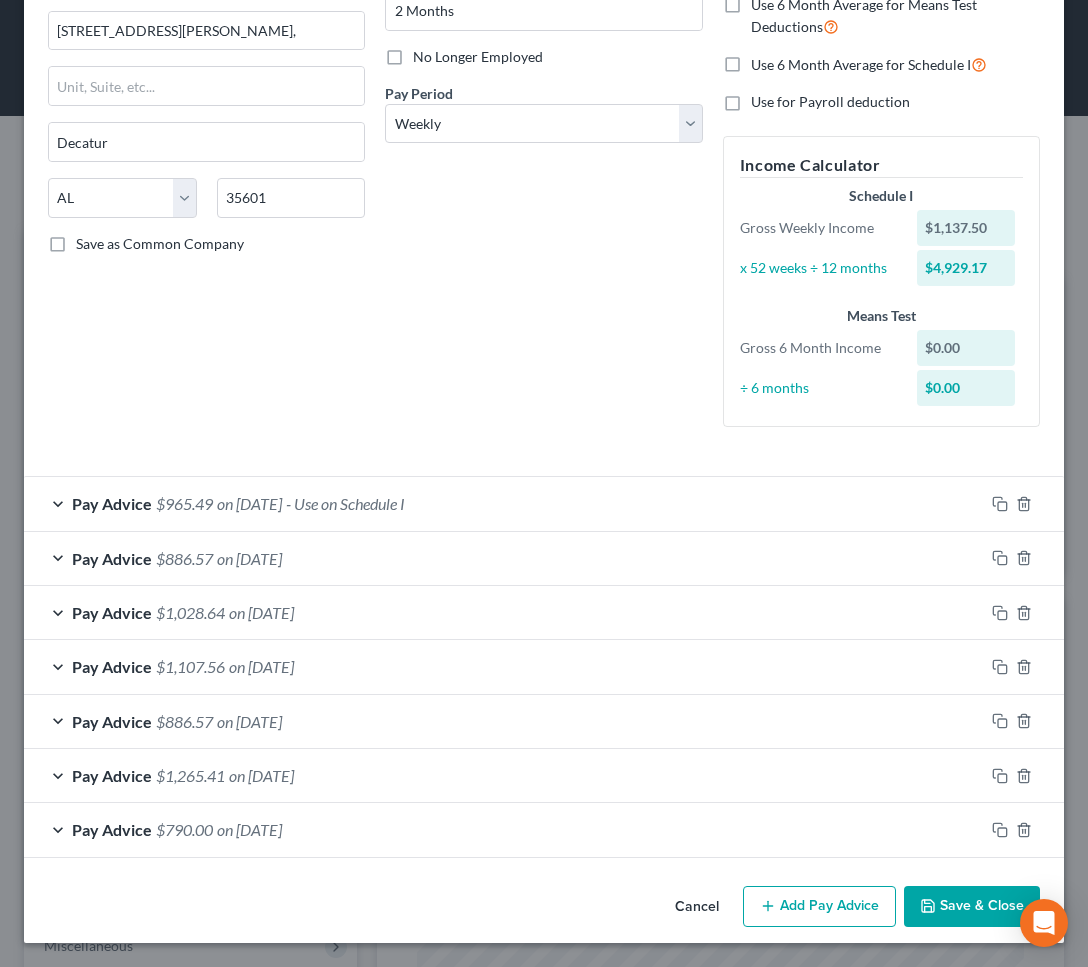 click on "Save & Close" at bounding box center (972, 907) 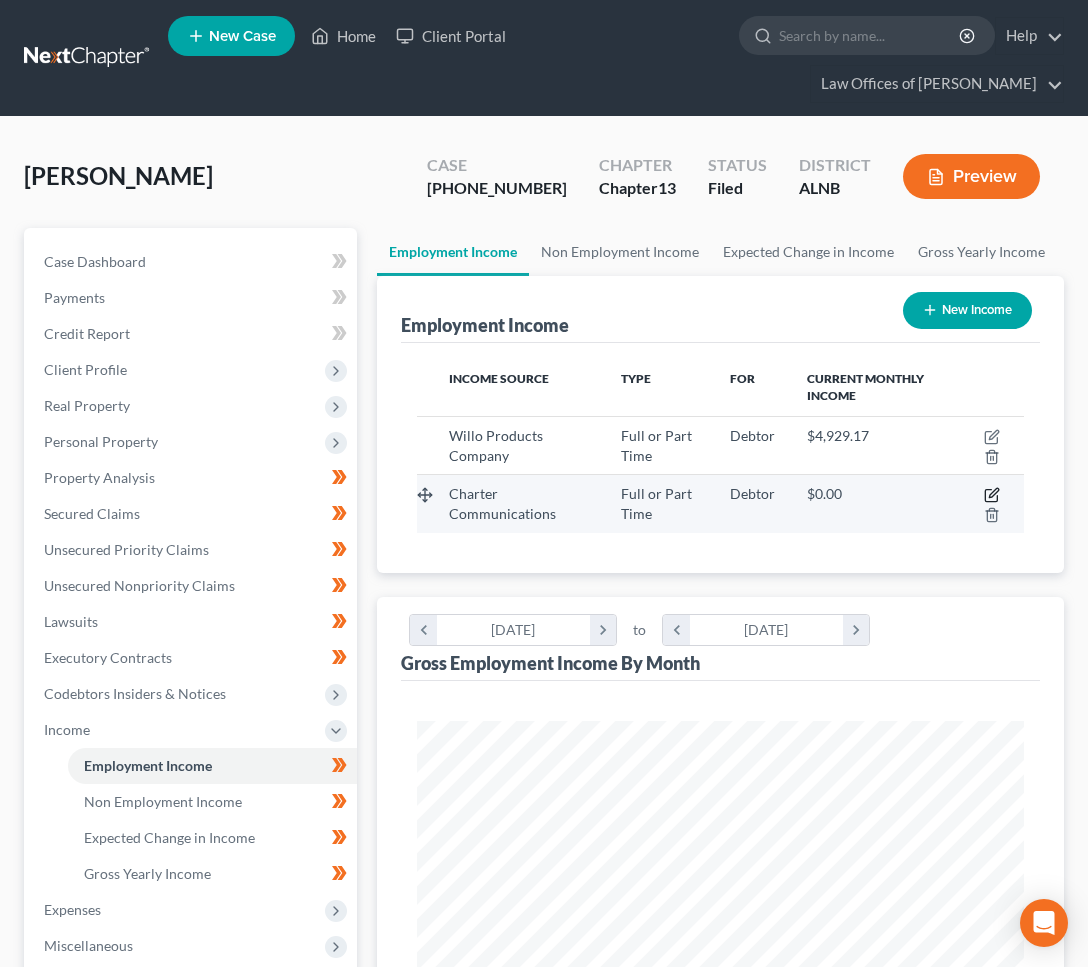 click 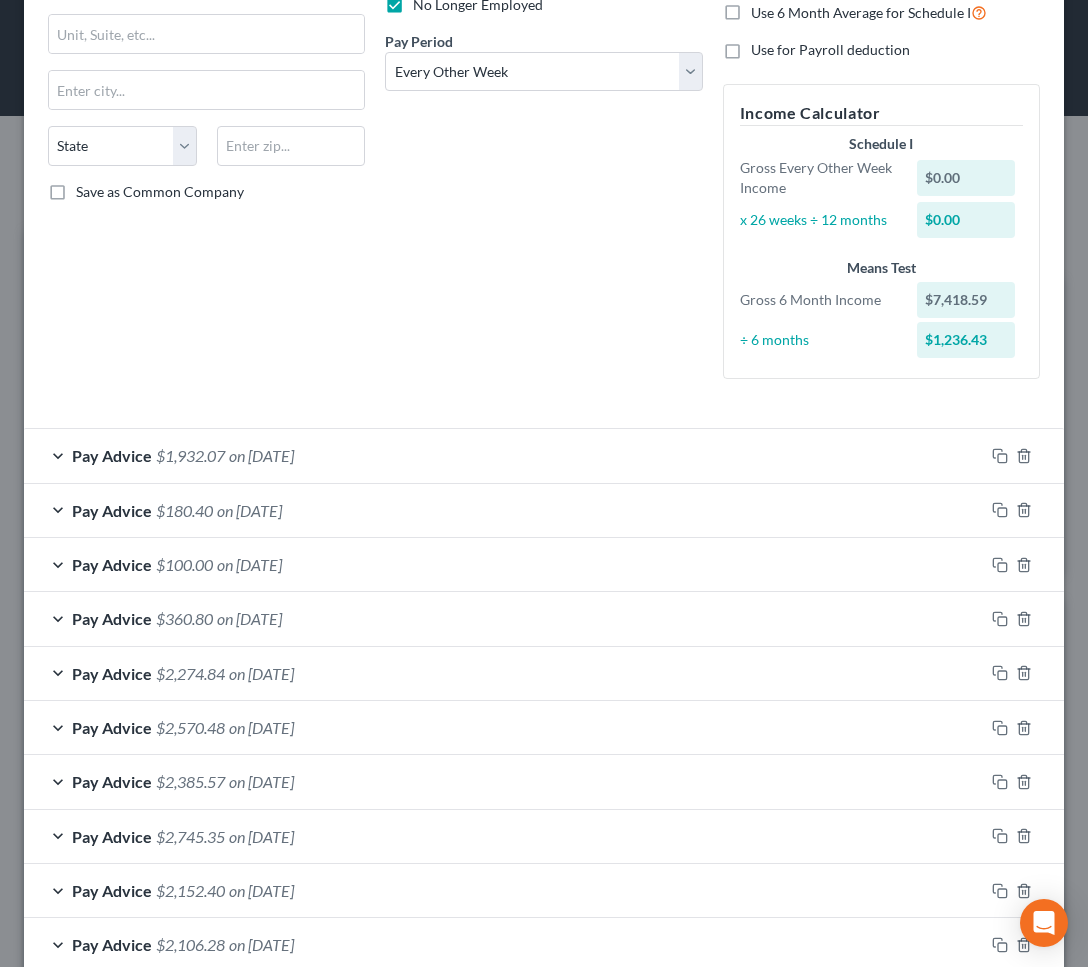 scroll, scrollTop: 565, scrollLeft: 0, axis: vertical 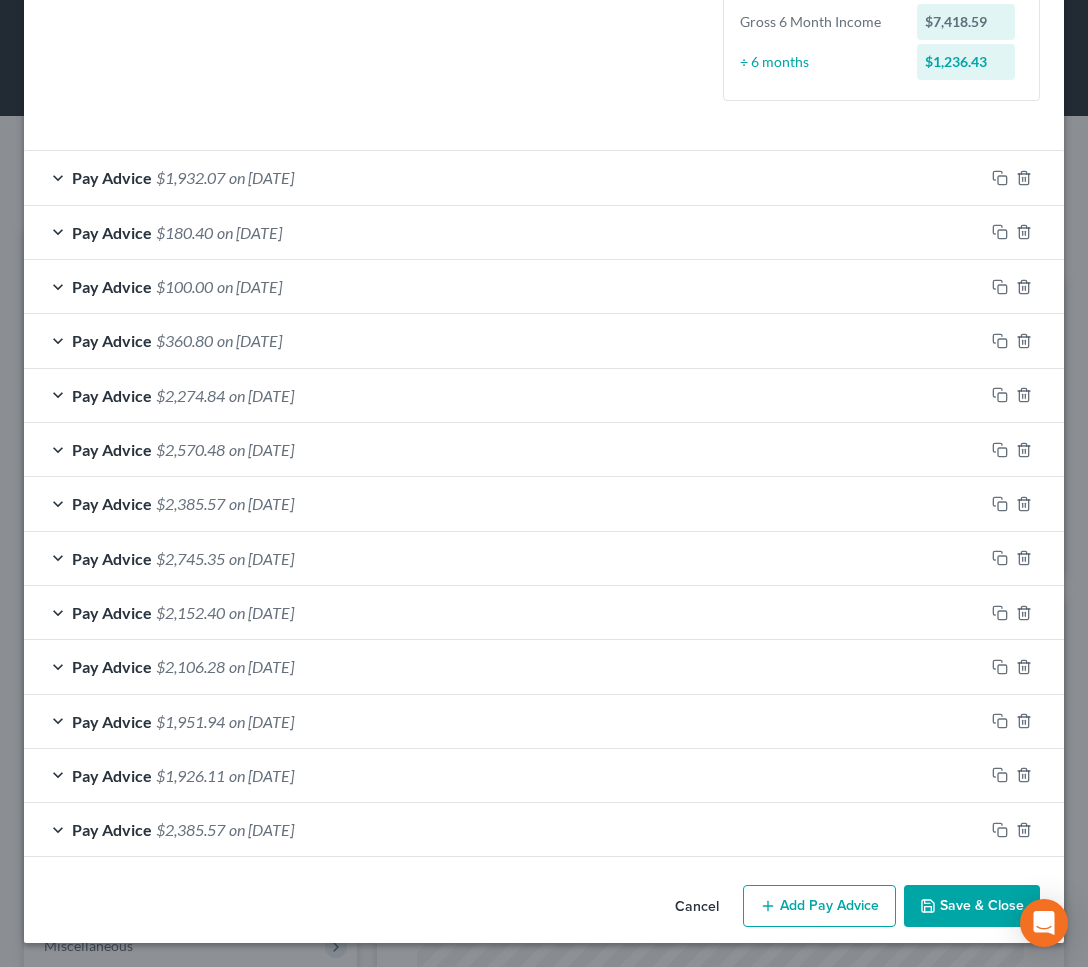 click on "Save & Close" at bounding box center (972, 906) 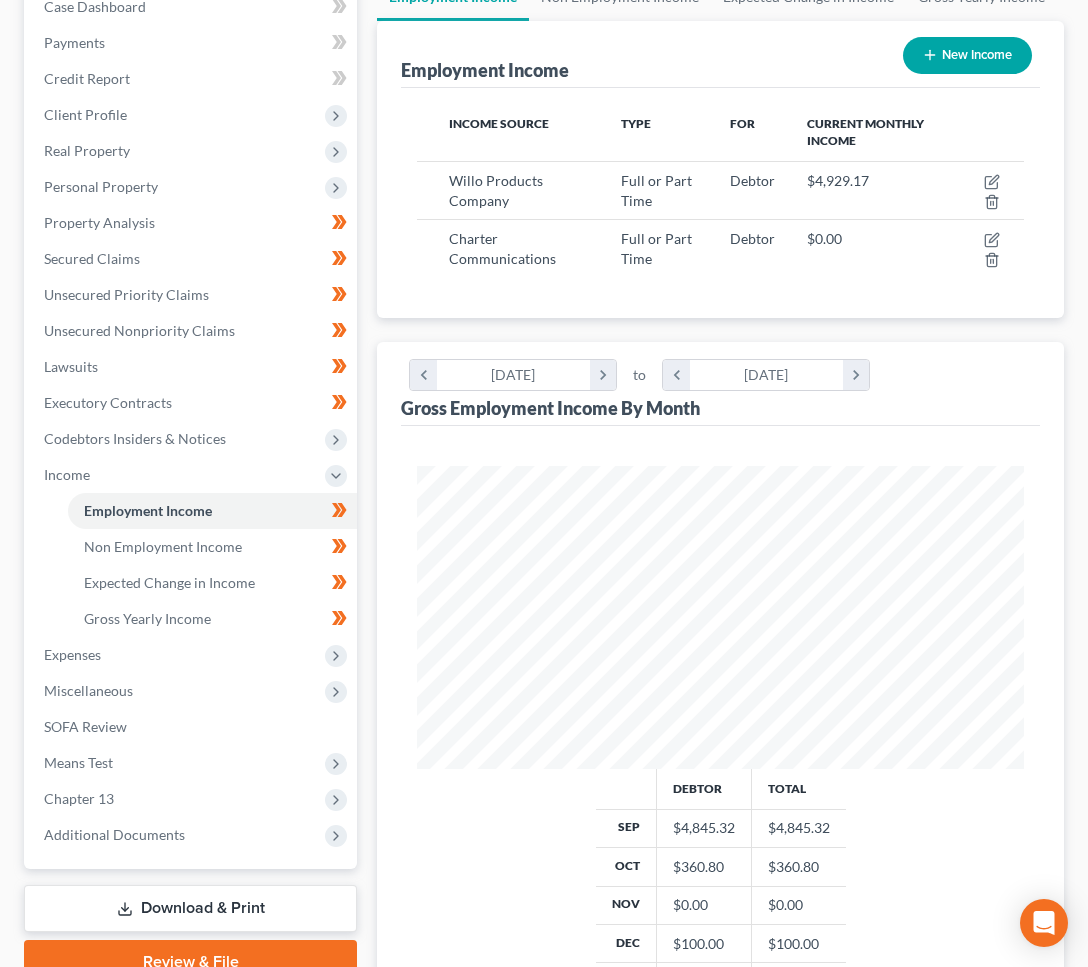 scroll, scrollTop: 256, scrollLeft: 0, axis: vertical 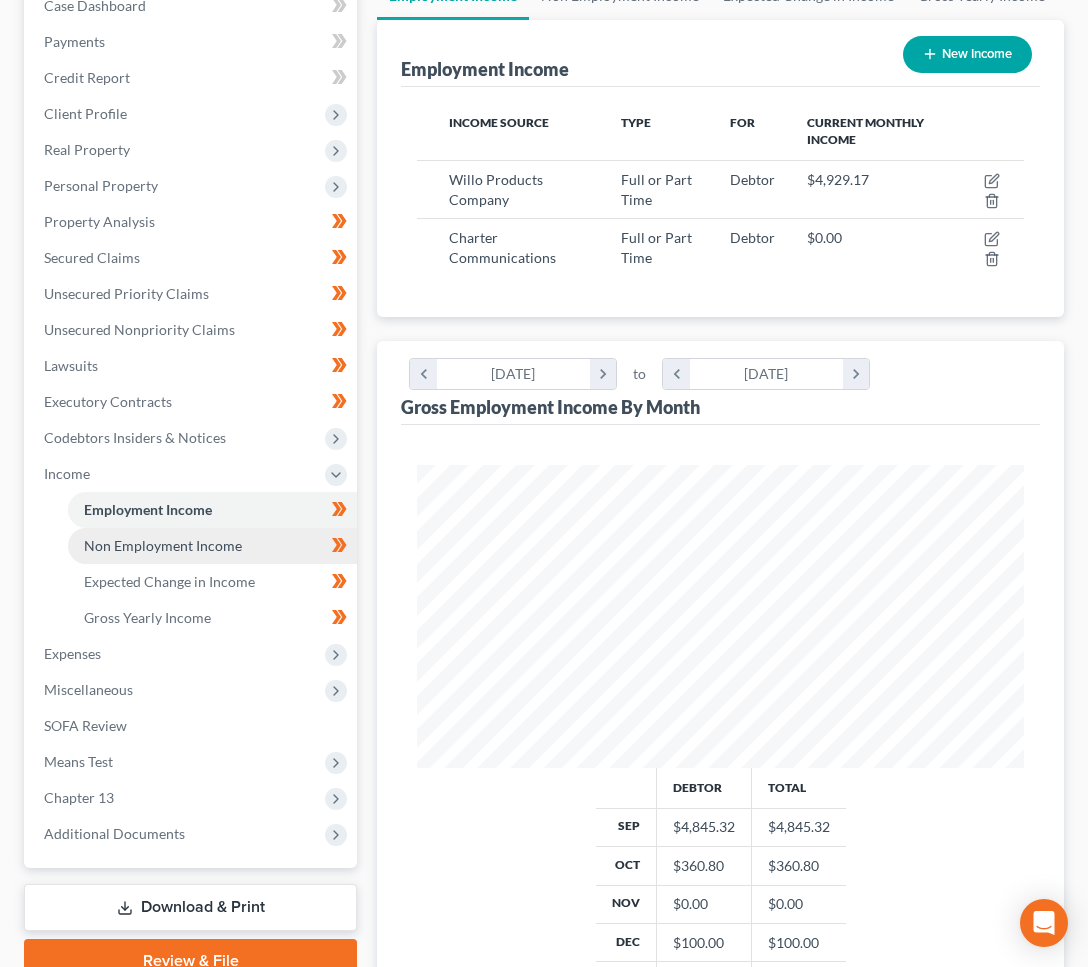 click on "Non Employment Income" at bounding box center [163, 545] 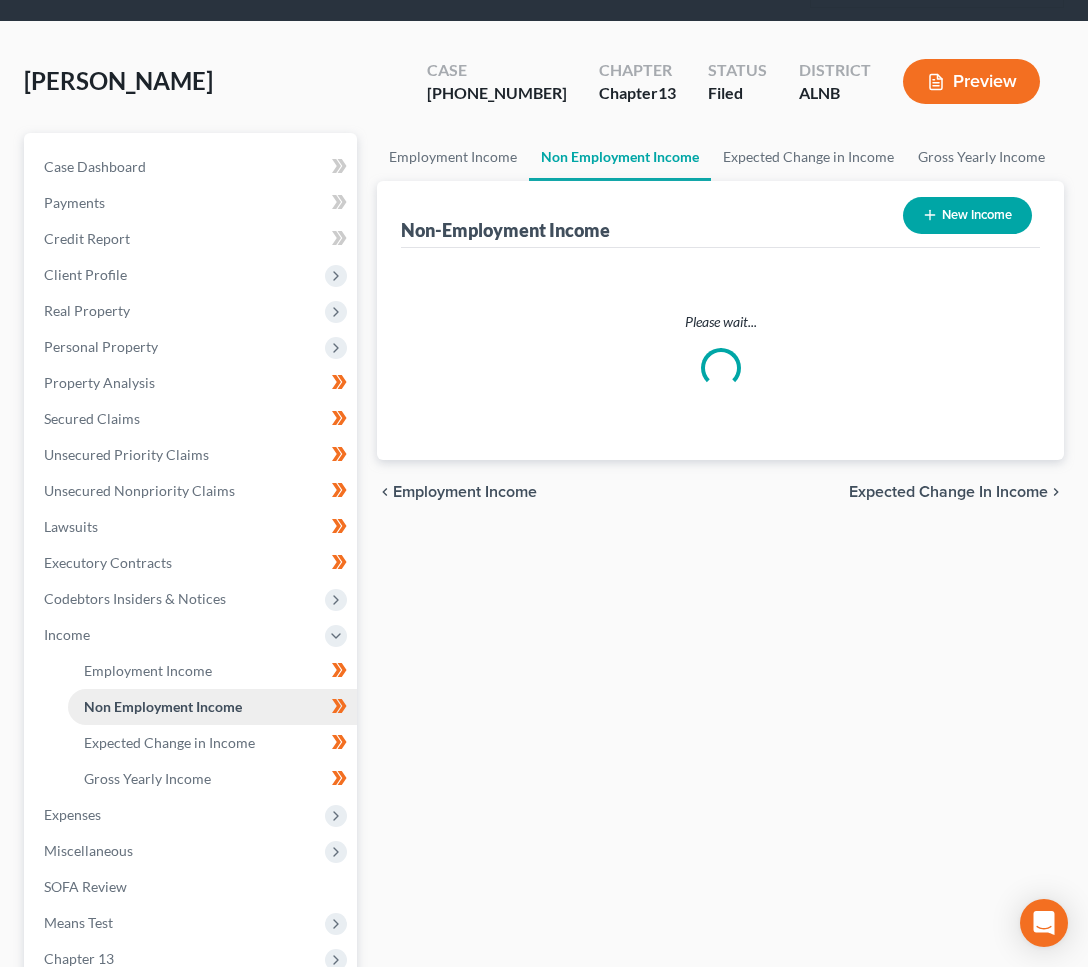 scroll, scrollTop: 0, scrollLeft: 0, axis: both 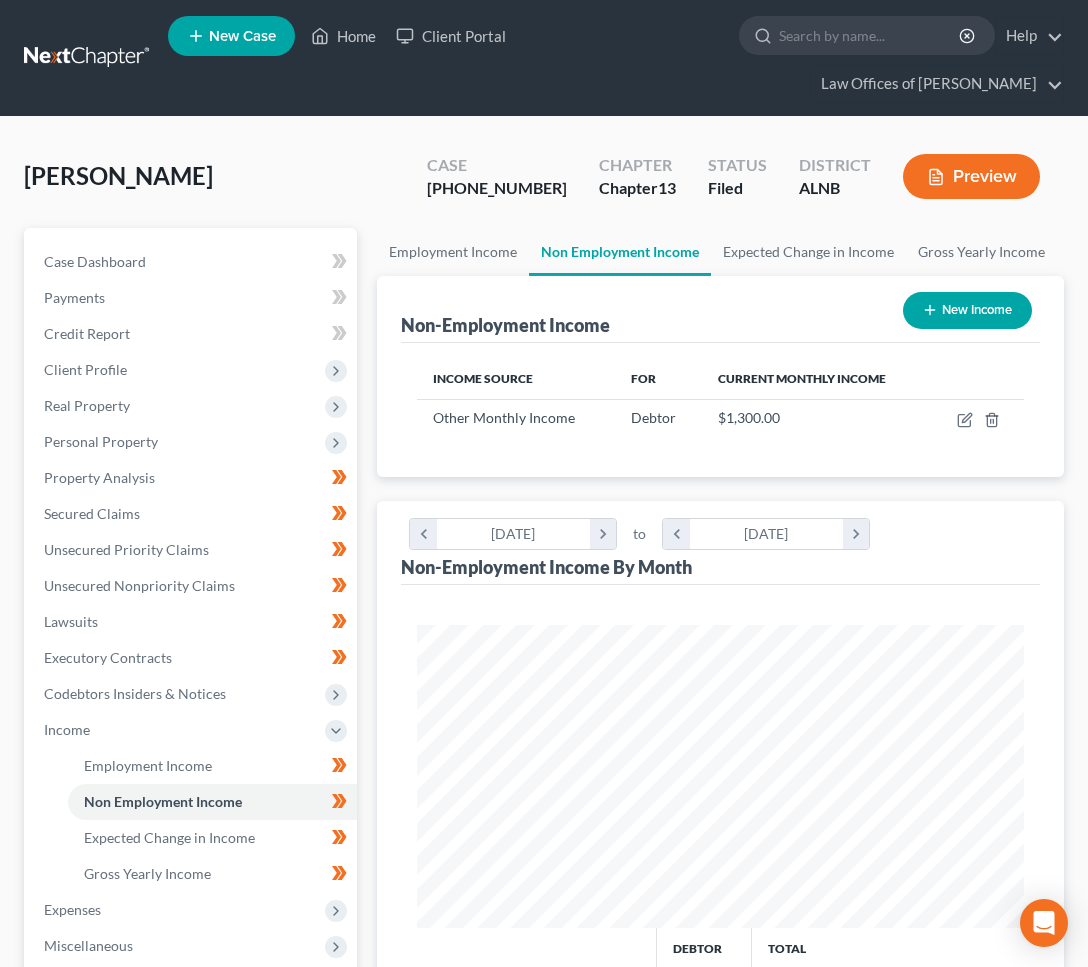 click on "New Income" at bounding box center [967, 310] 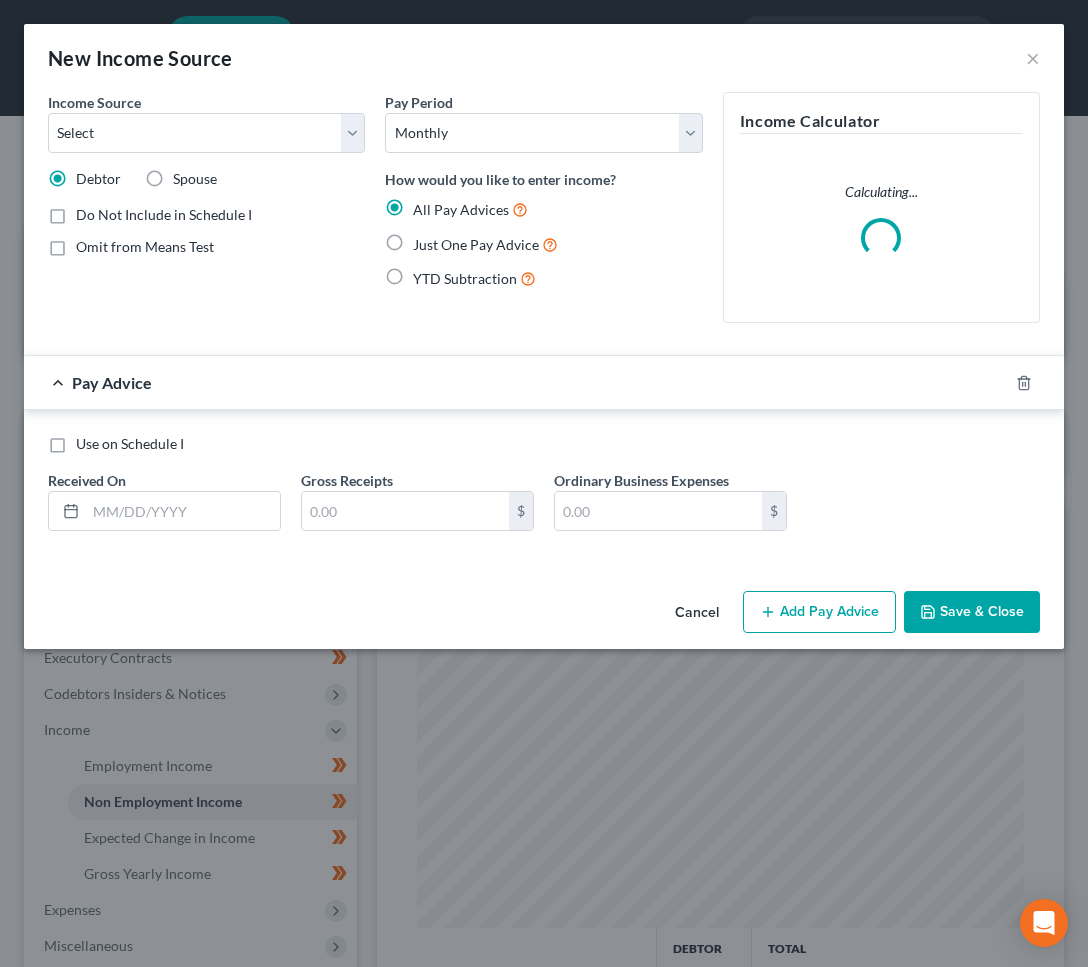 click on "Save & Close" at bounding box center (972, 612) 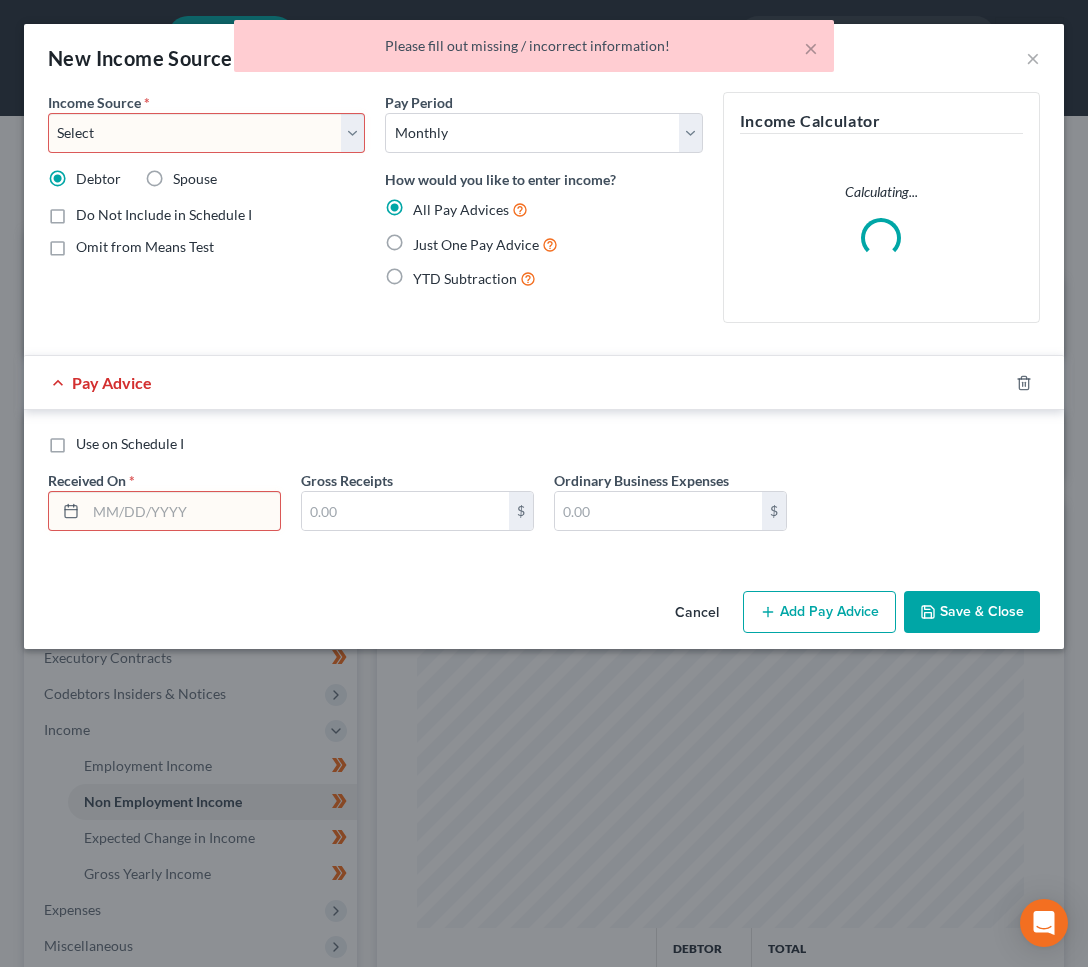 click on "Cancel" at bounding box center (697, 613) 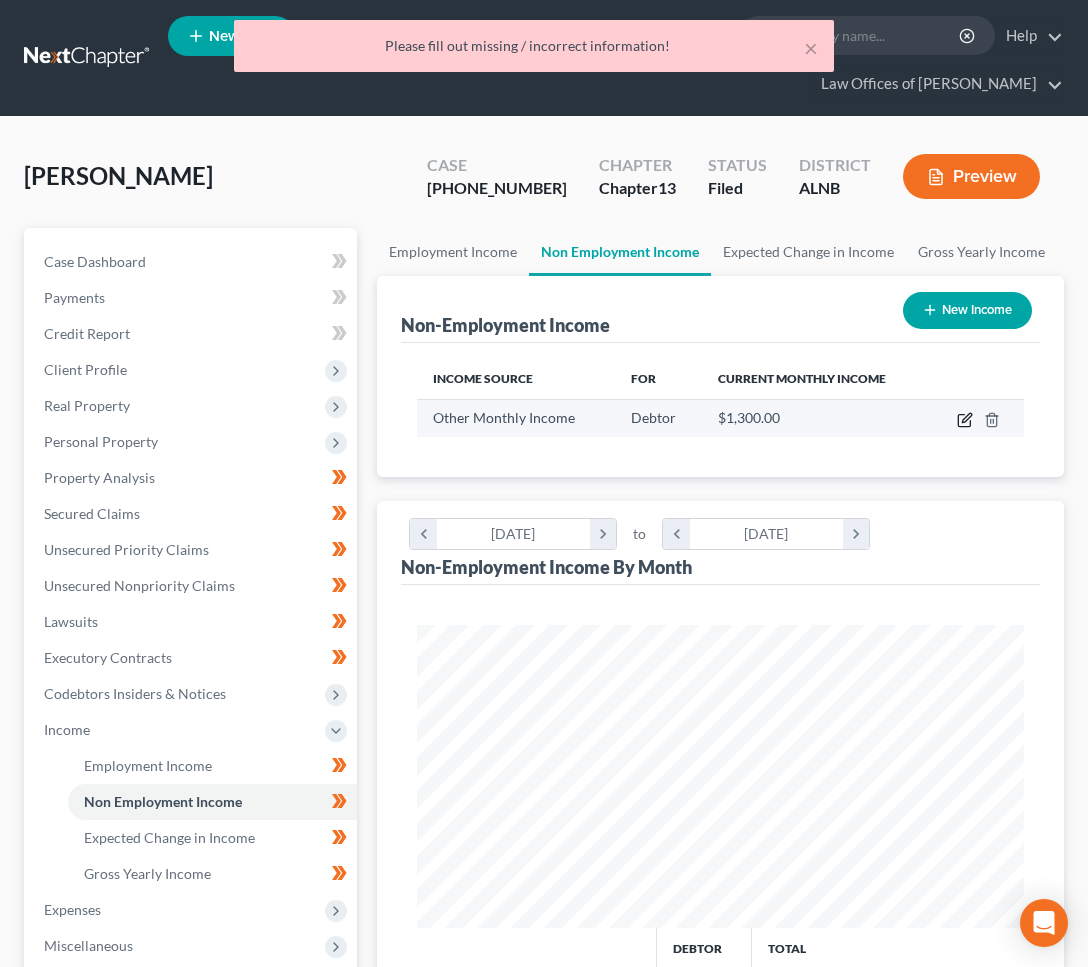 click 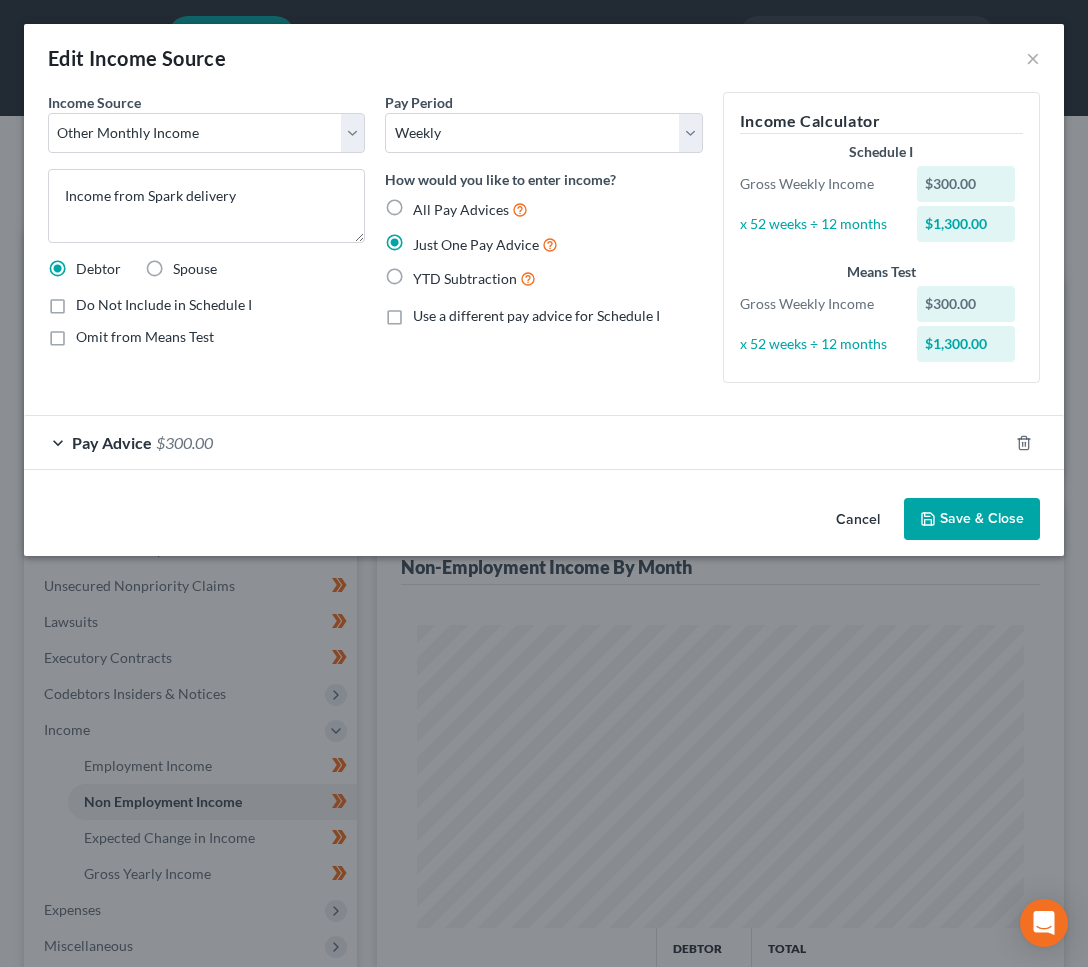 click on "All Pay Advices" at bounding box center [461, 209] 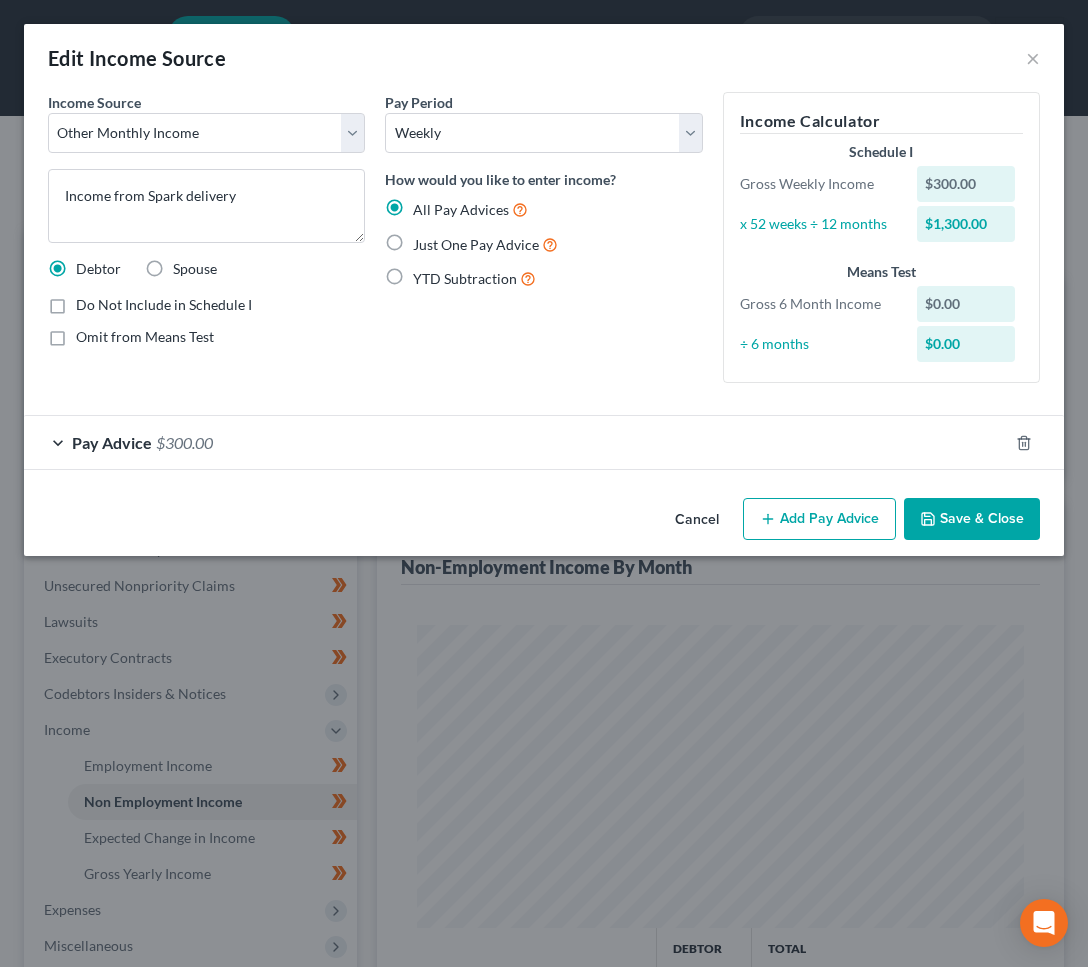 click on "Pay Advice" at bounding box center (112, 442) 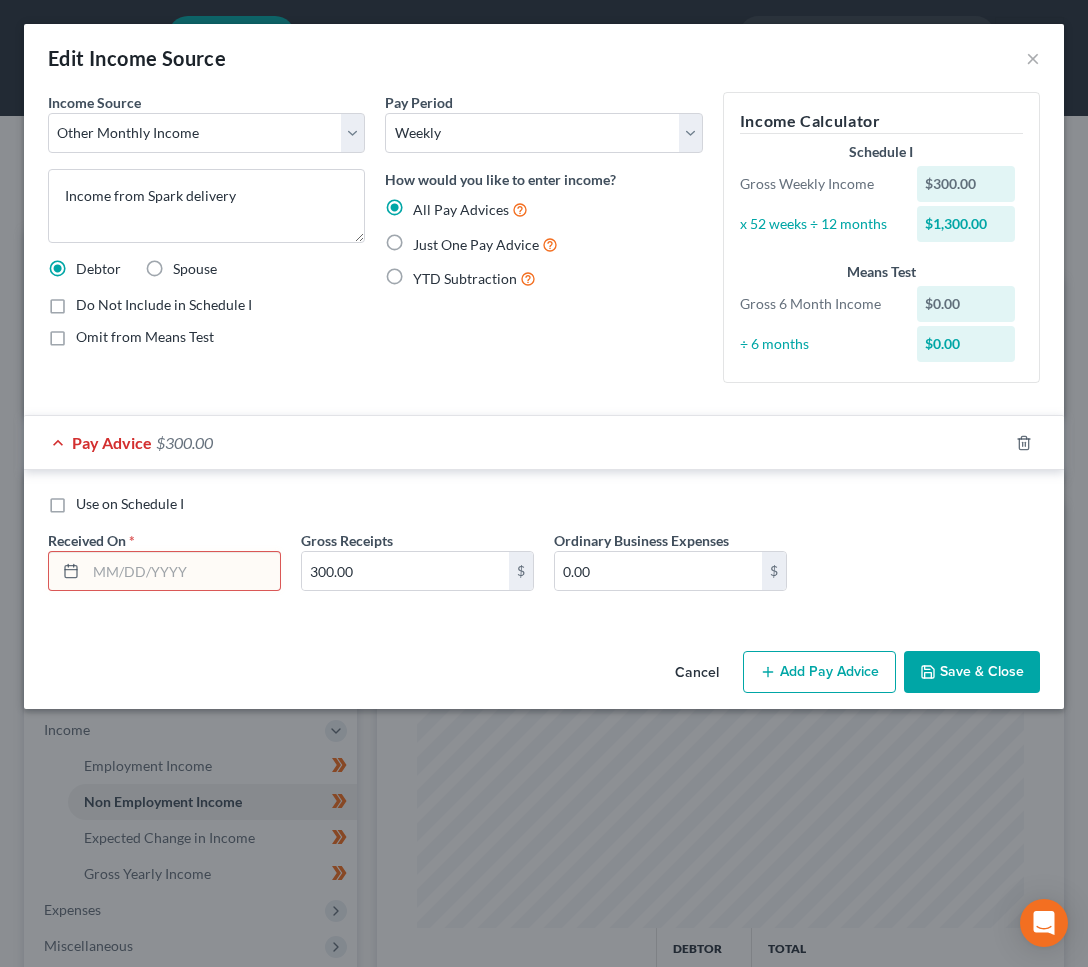 click at bounding box center [183, 571] 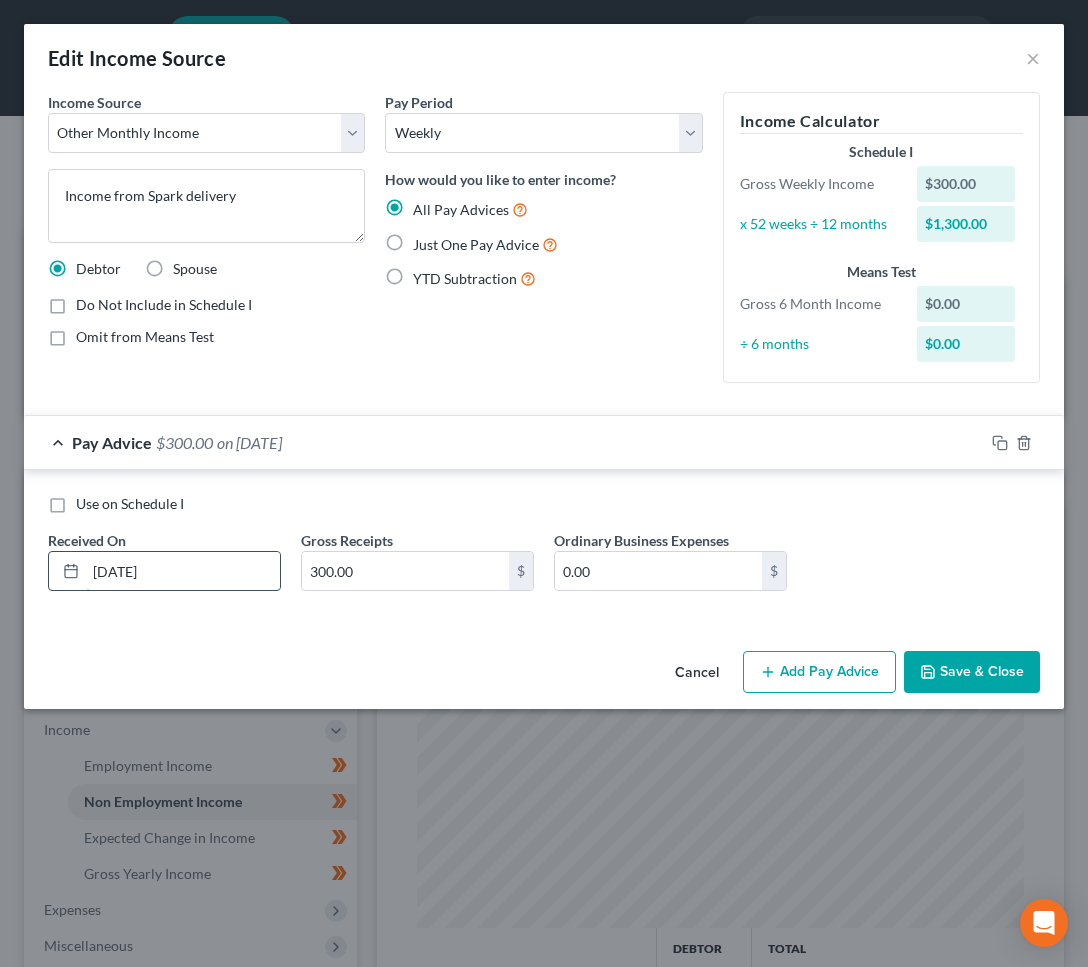 type on "[DATE]" 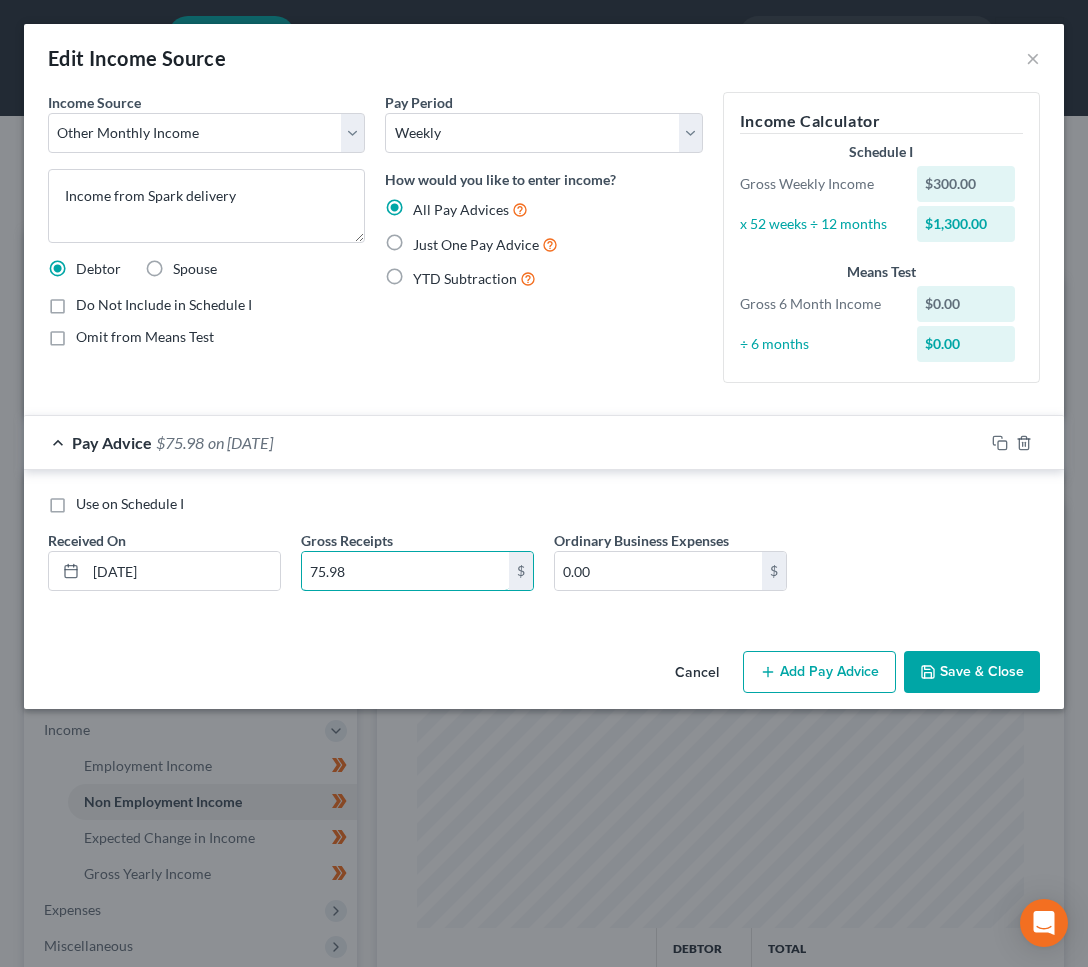 type on "75.98" 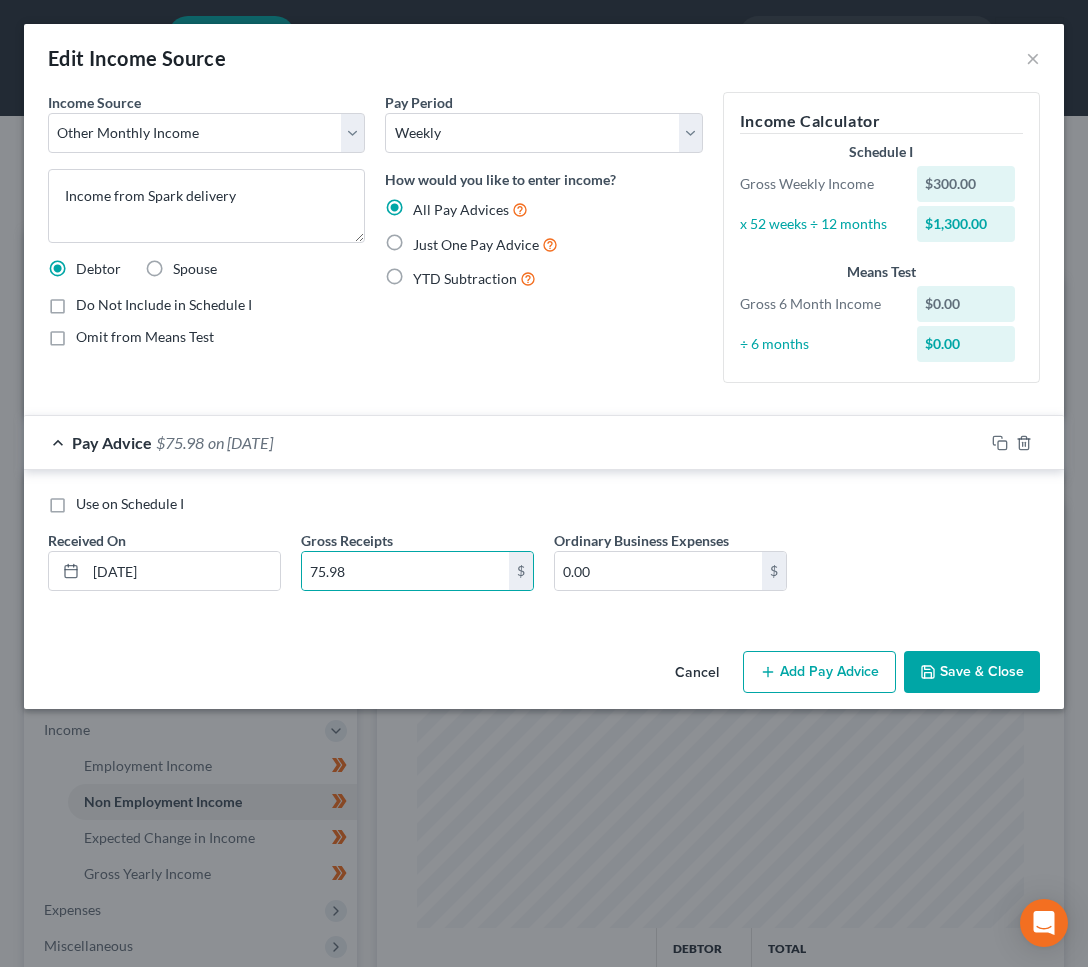 click on "Add Pay Advice" at bounding box center [819, 672] 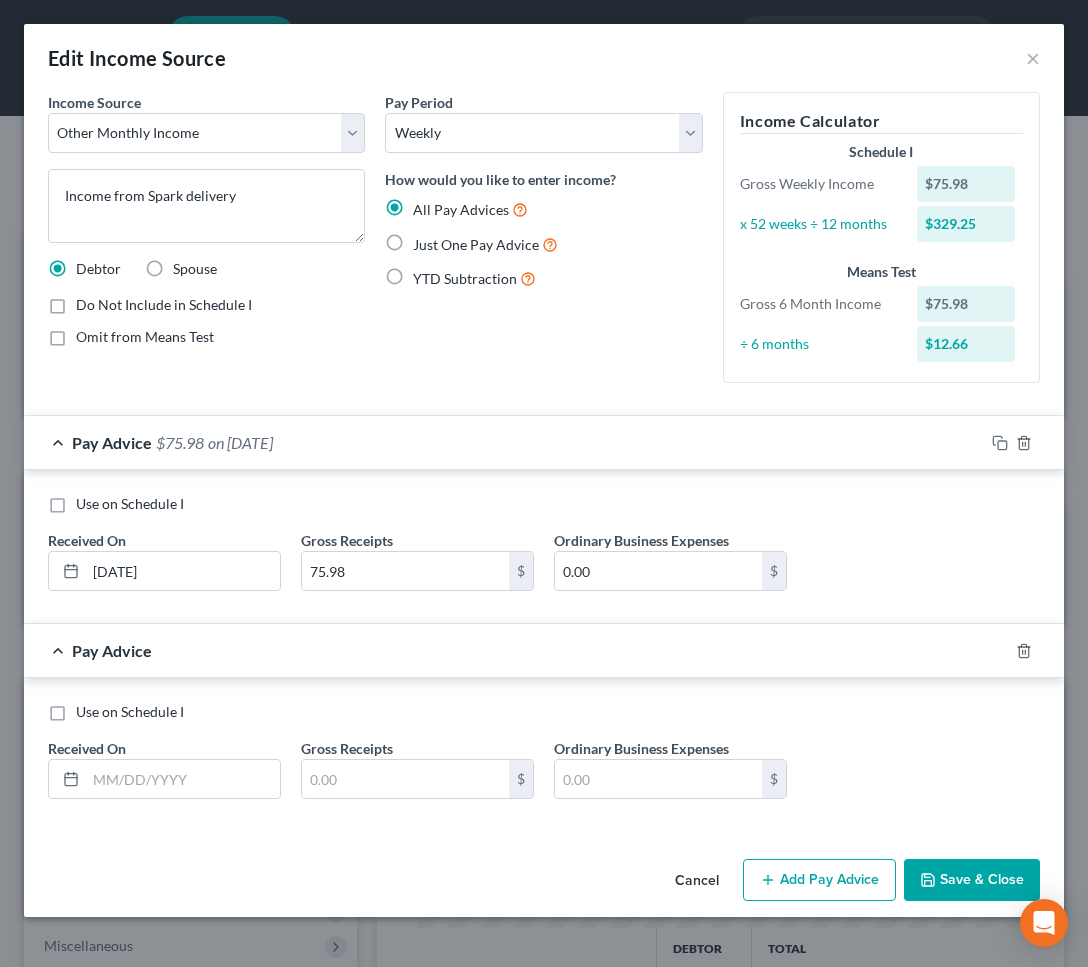 type 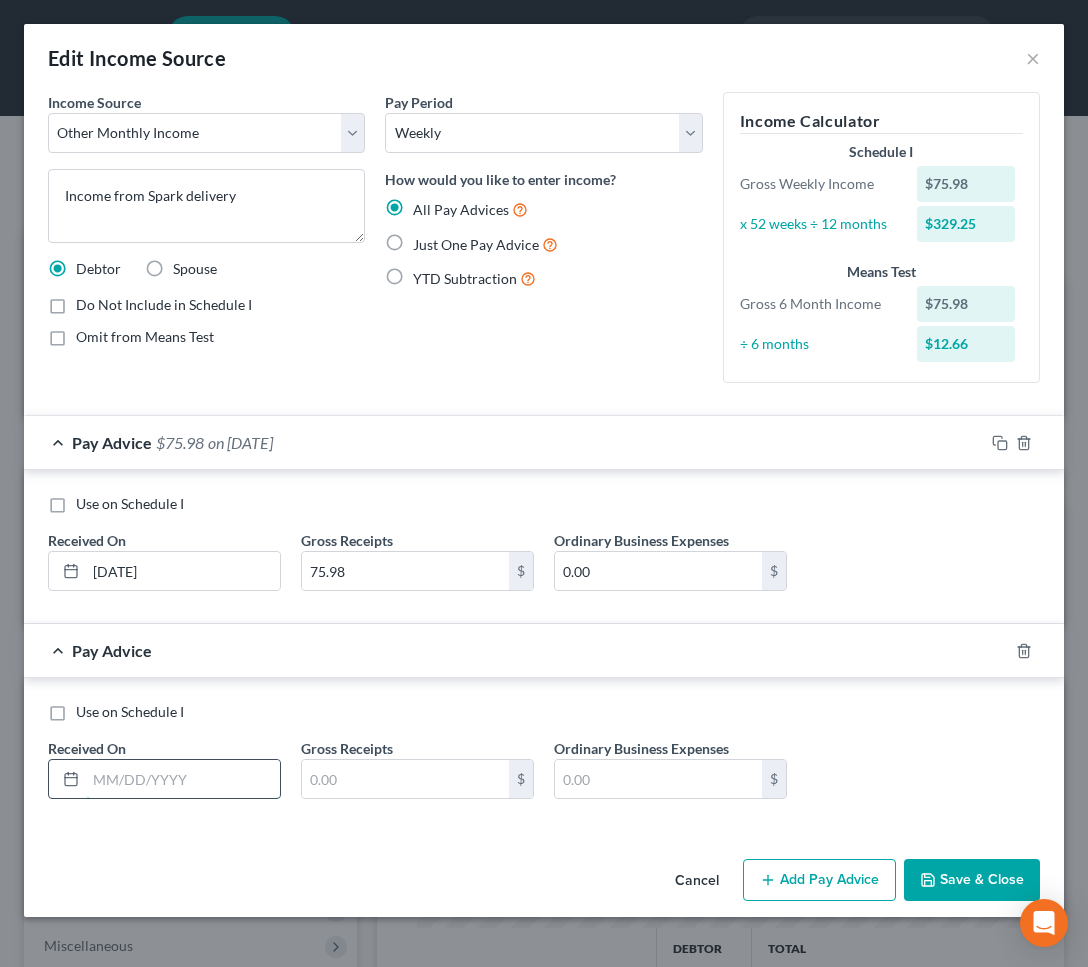 click at bounding box center (183, 779) 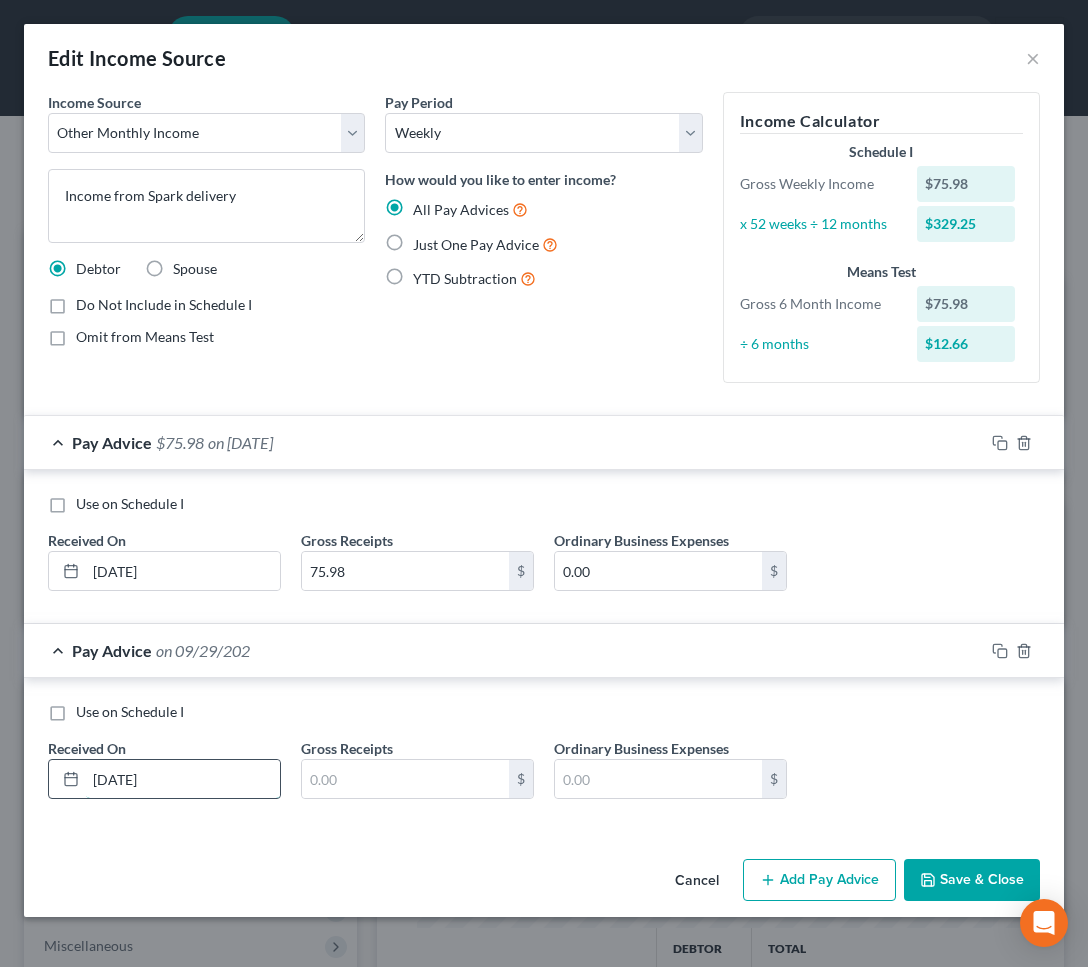 type on "[DATE]" 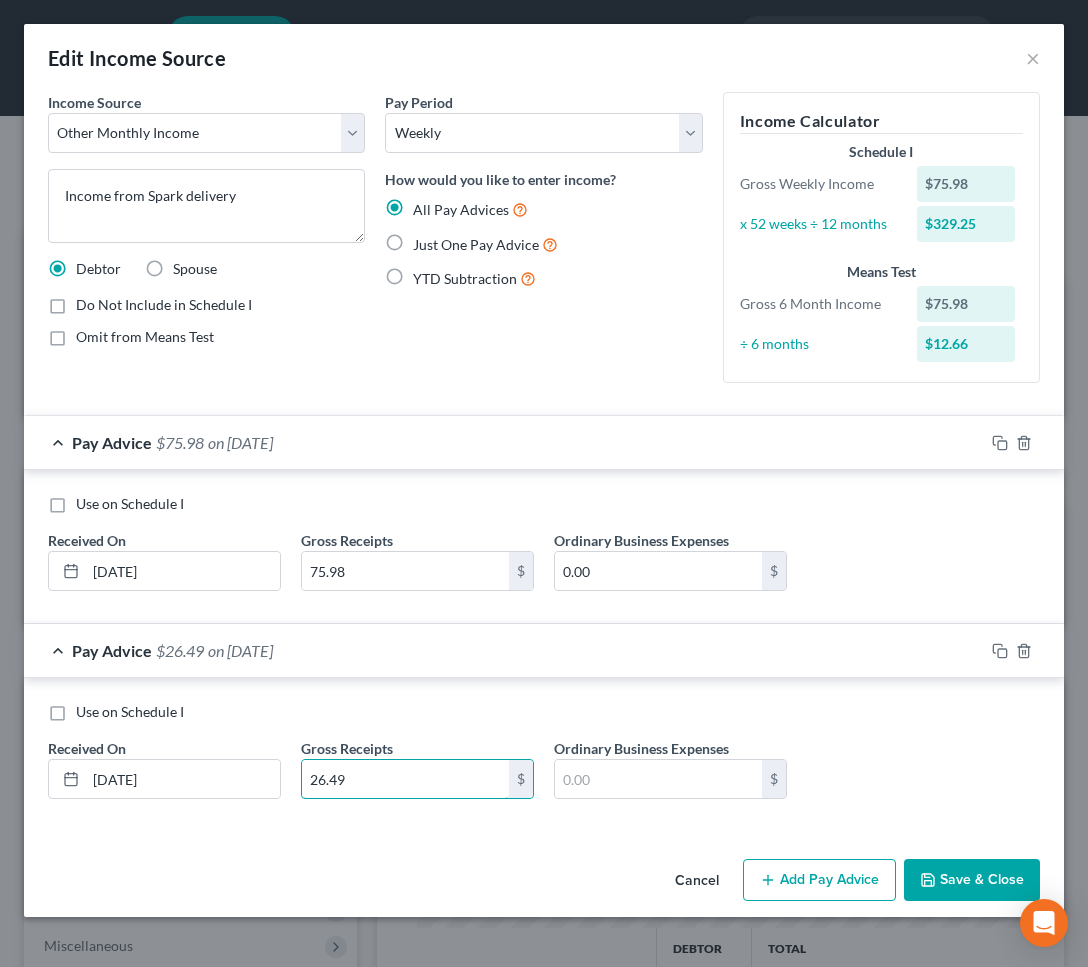 type on "26.49" 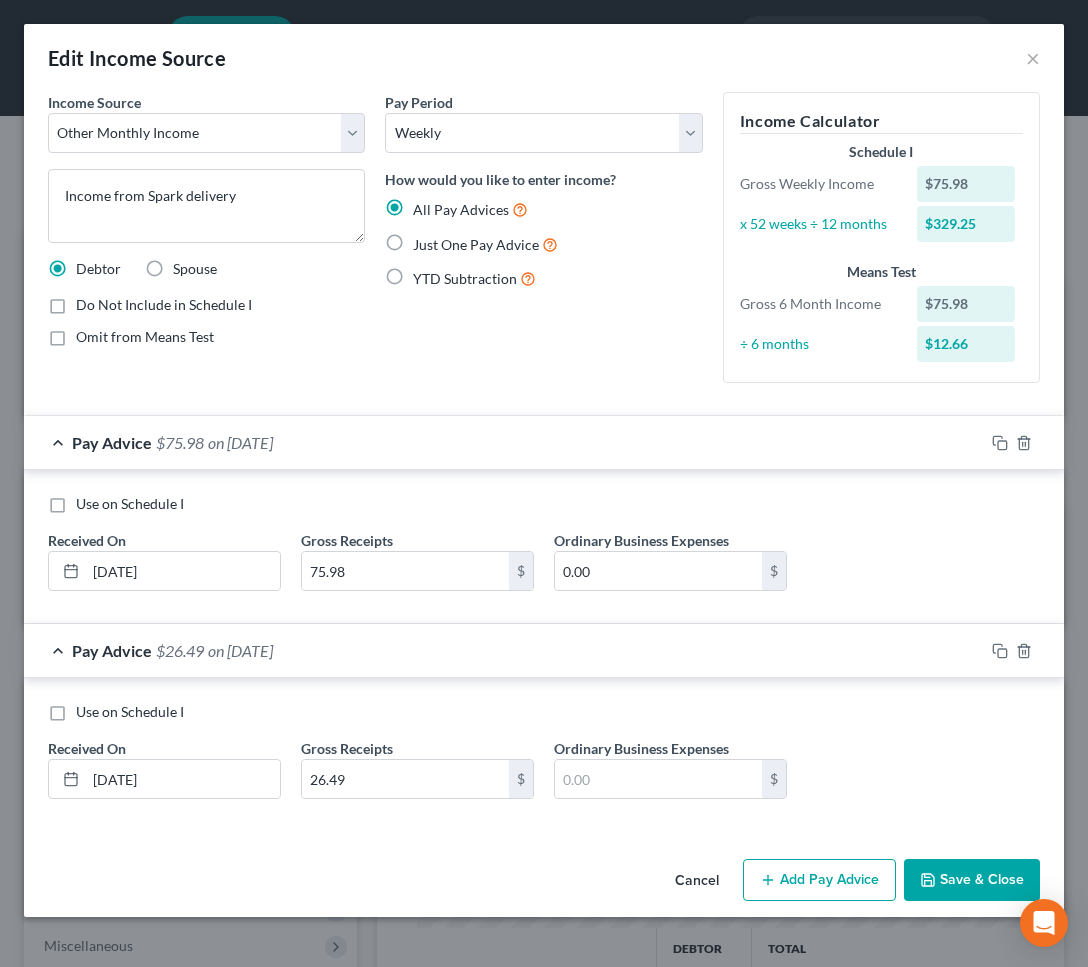 click on "Save & Close" at bounding box center (972, 880) 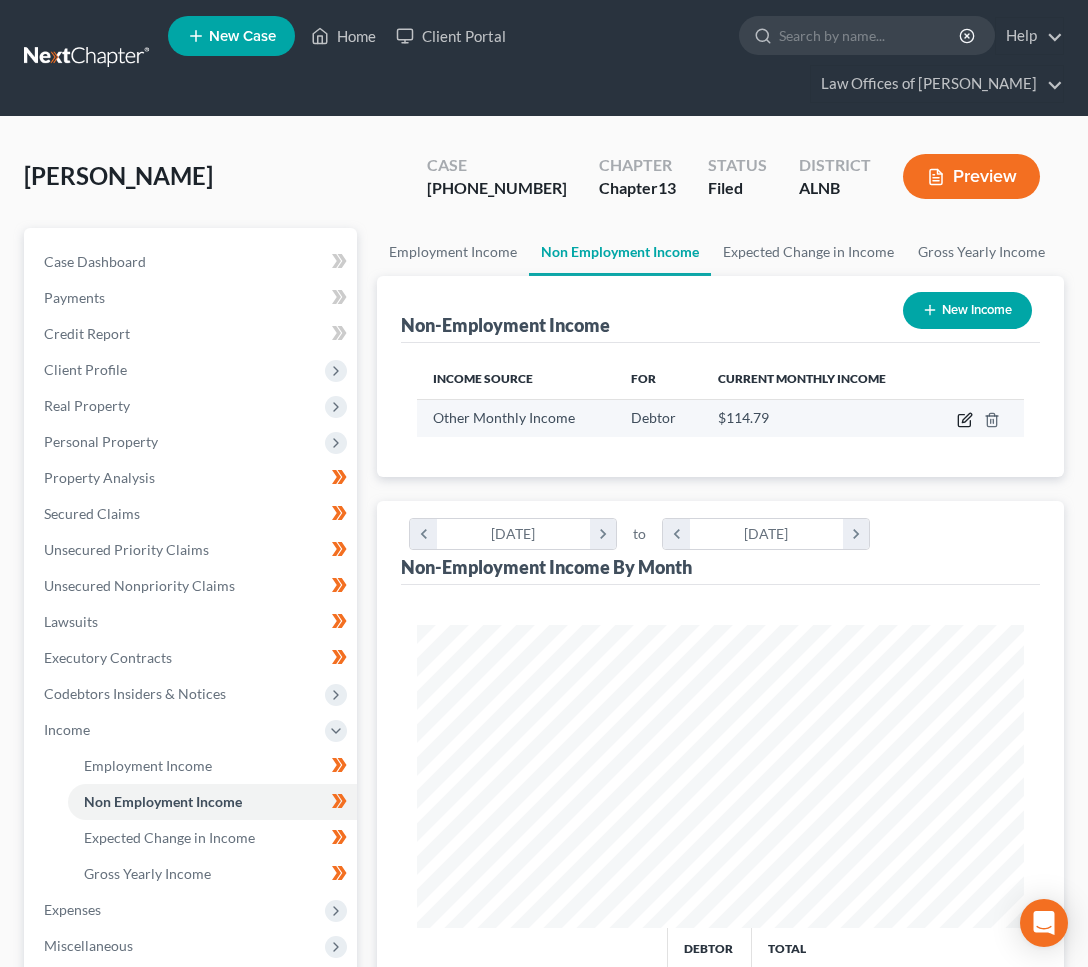 click 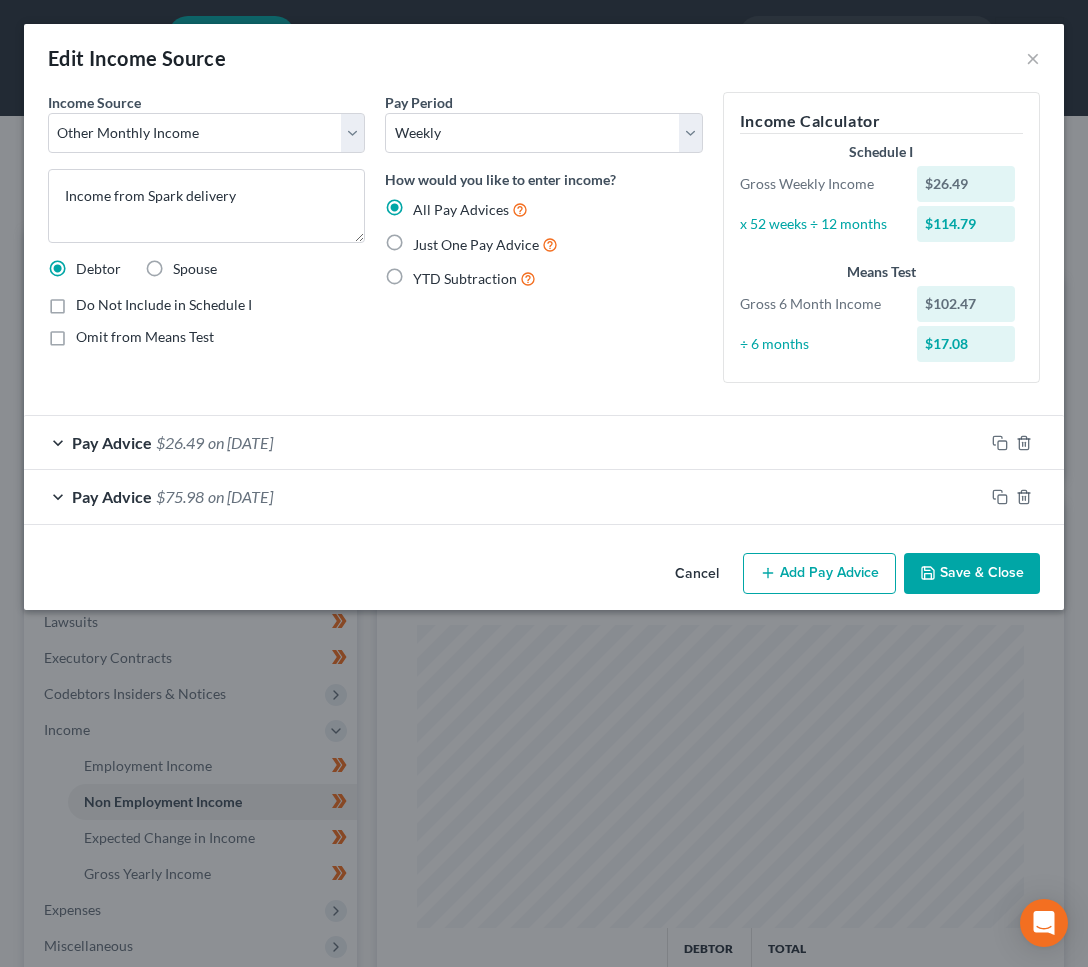 click on "Add Pay Advice" at bounding box center [819, 574] 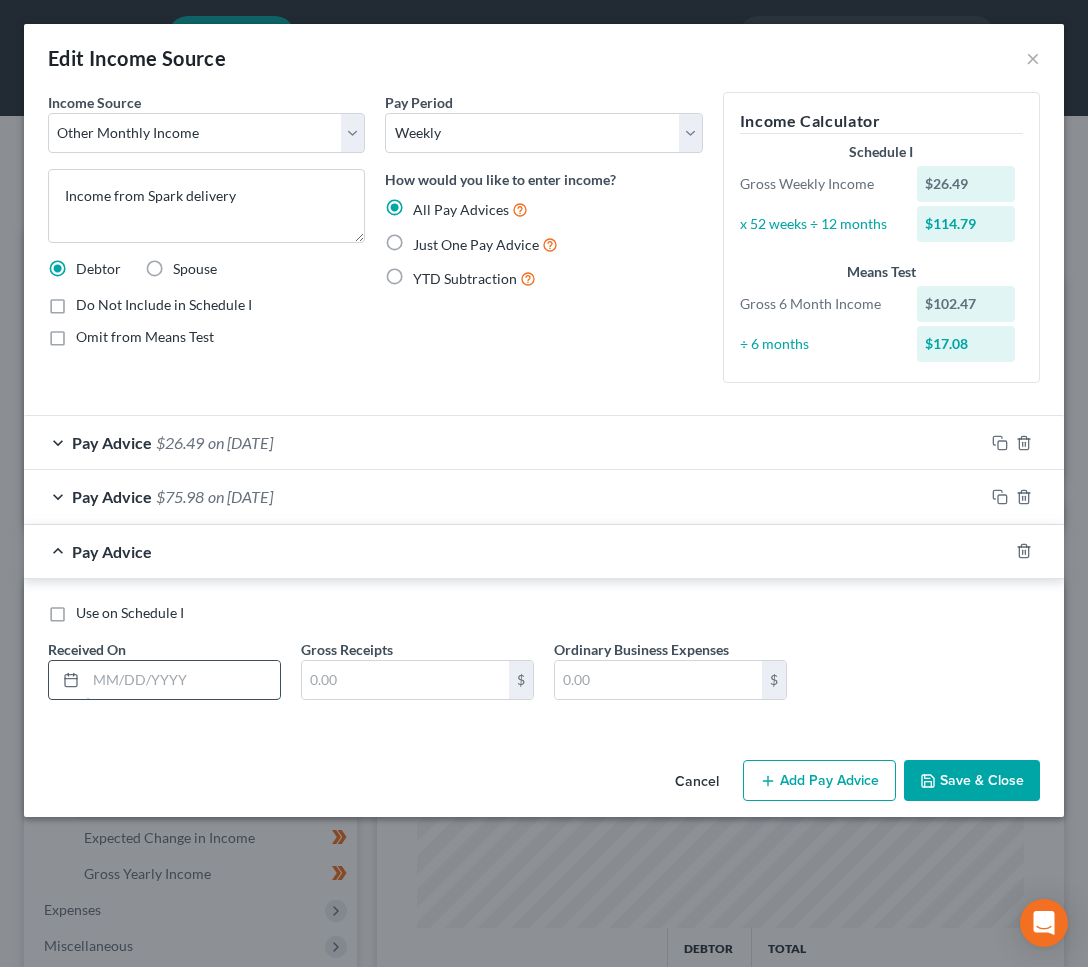 click at bounding box center [183, 680] 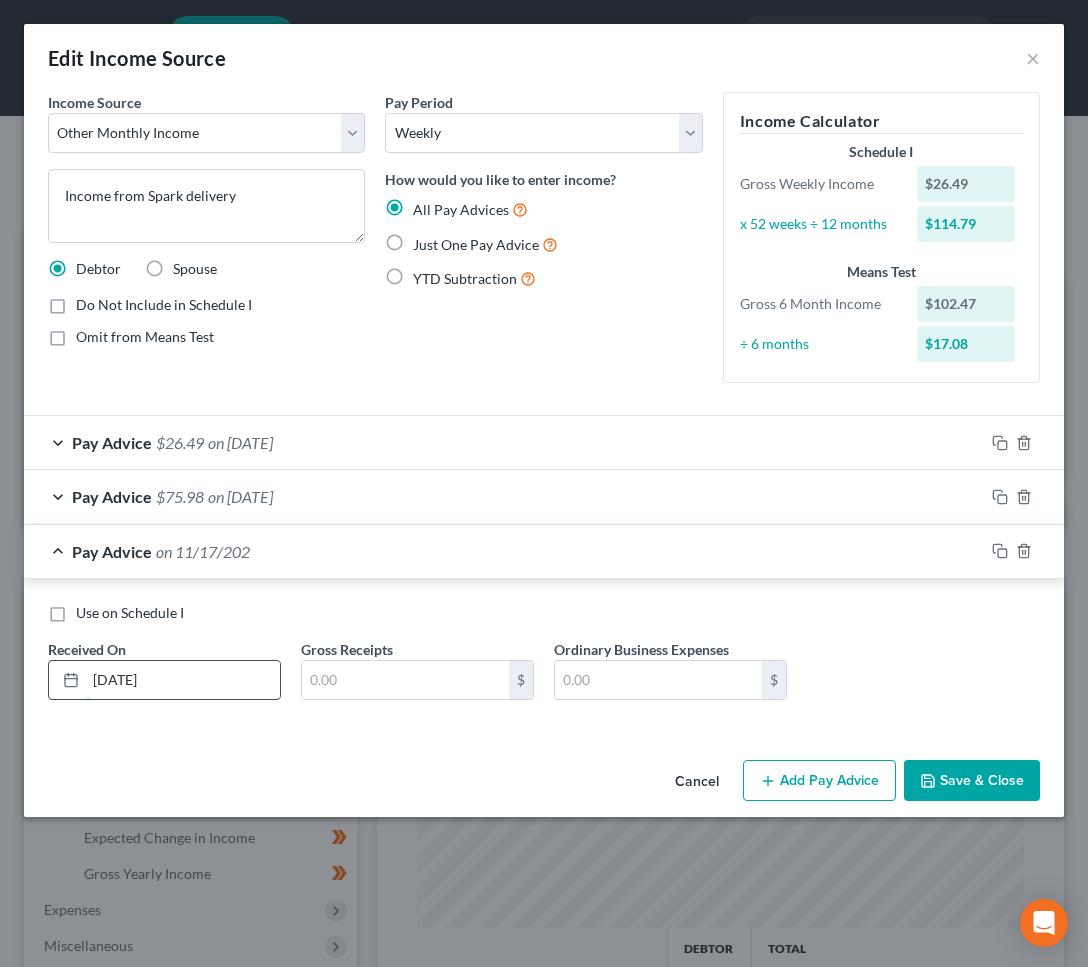 type on "[DATE]" 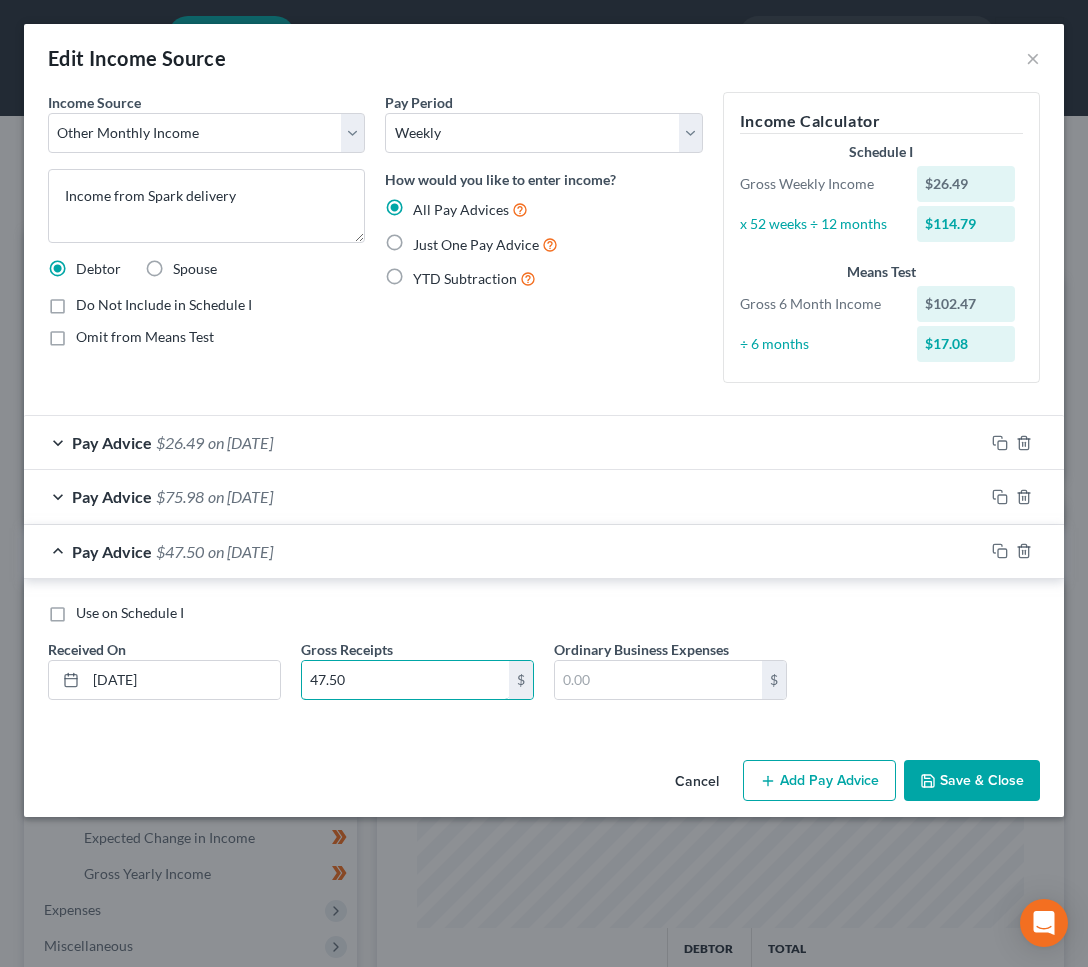 type on "47.50" 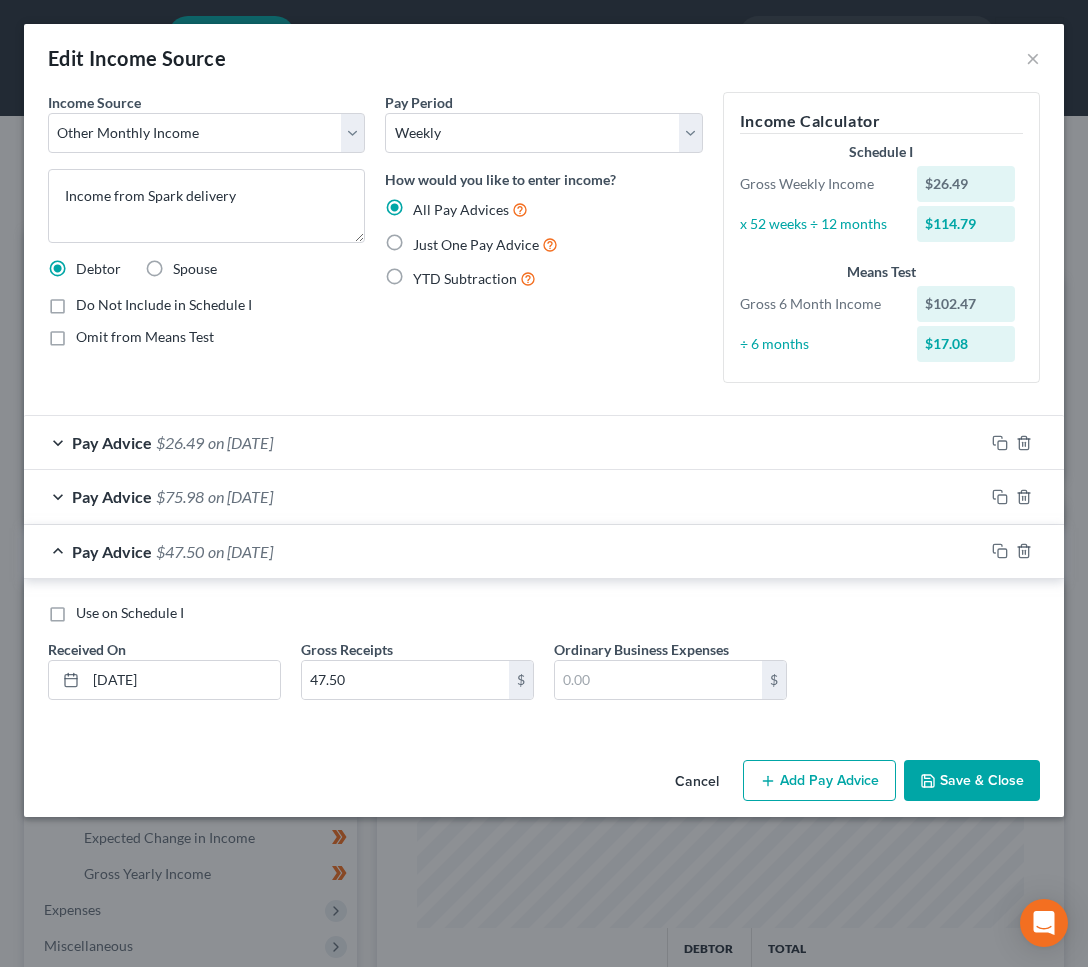 click on "Add Pay Advice" at bounding box center (819, 781) 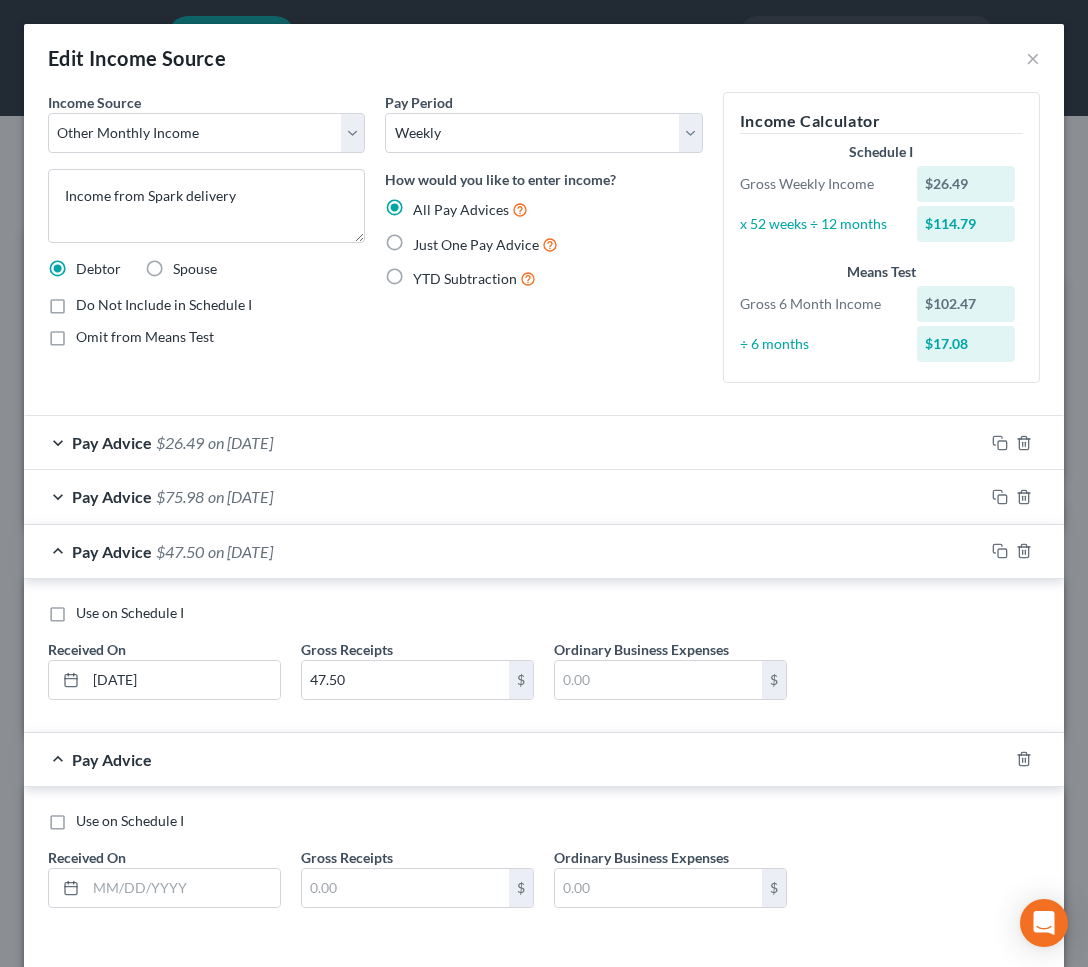 scroll, scrollTop: 82, scrollLeft: 0, axis: vertical 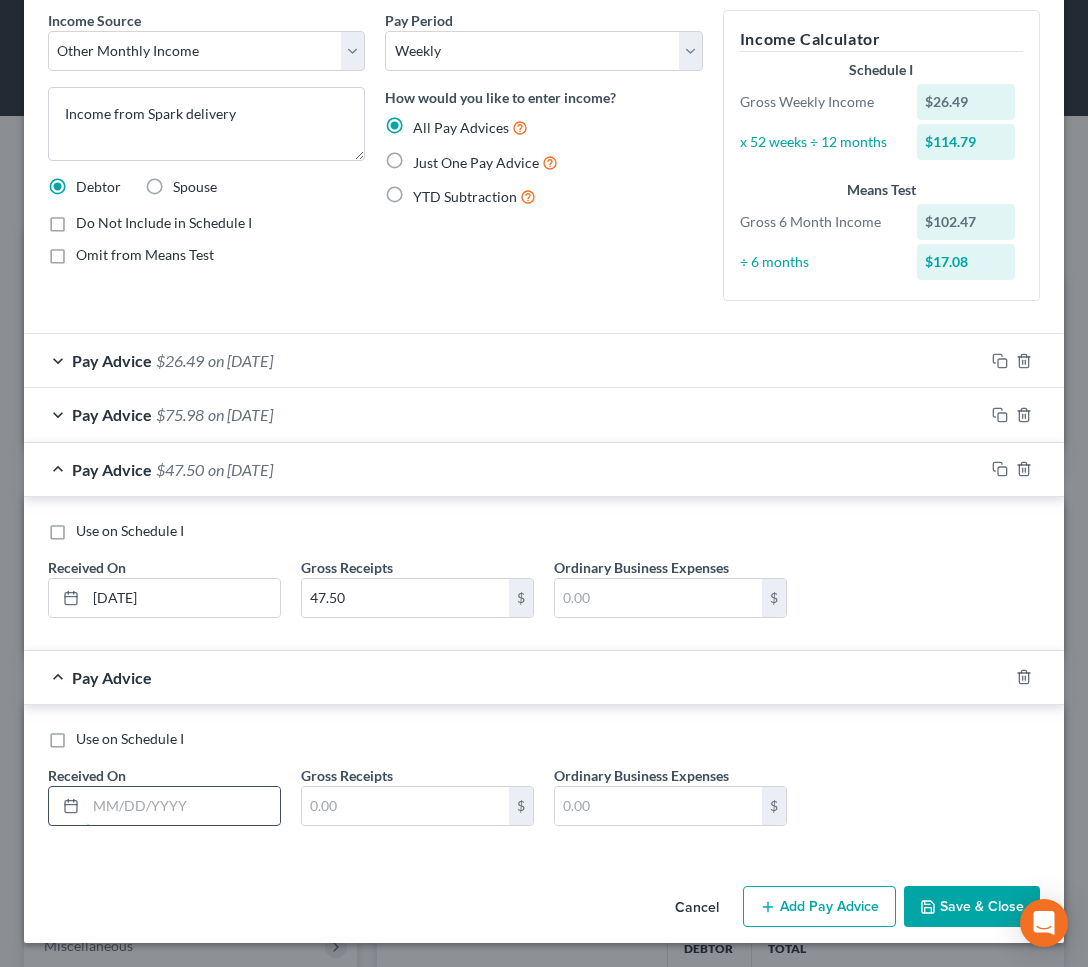 click at bounding box center [183, 806] 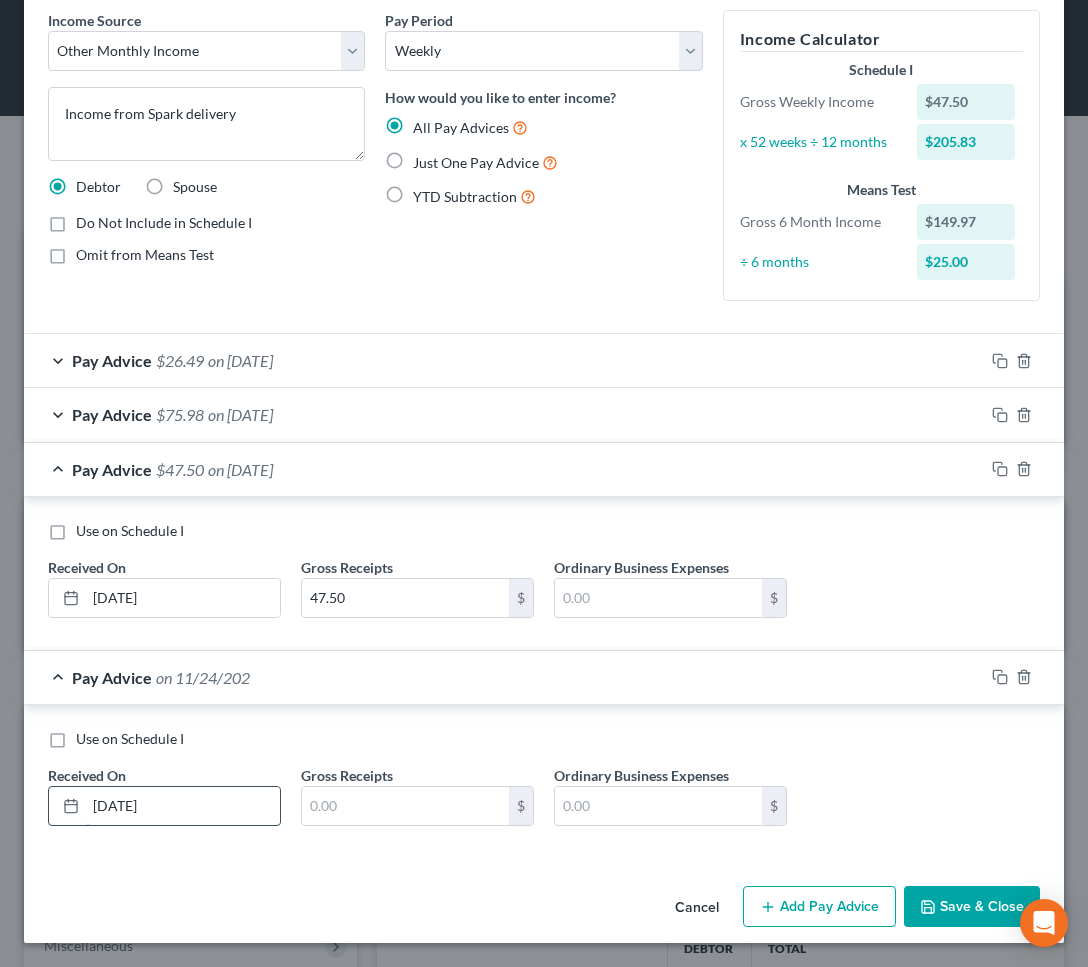 type on "[DATE]" 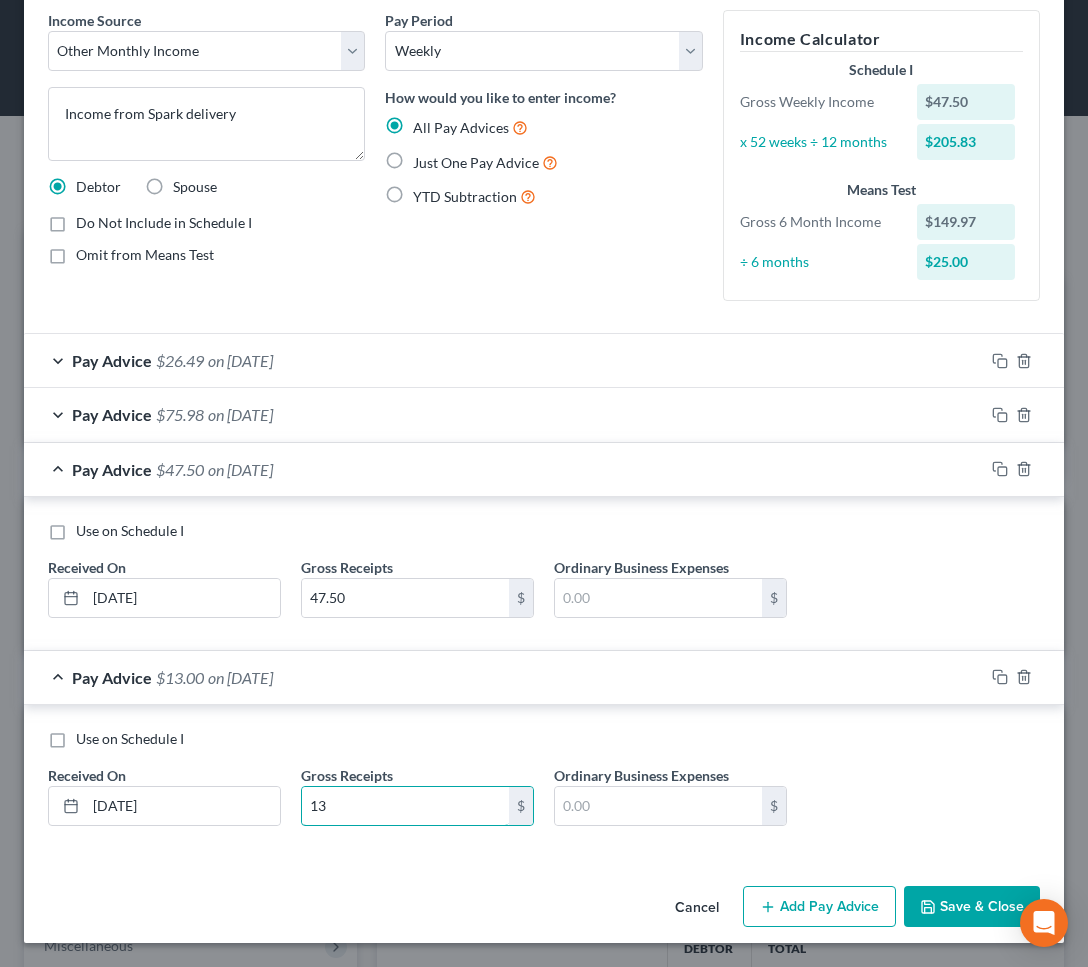 type on "13" 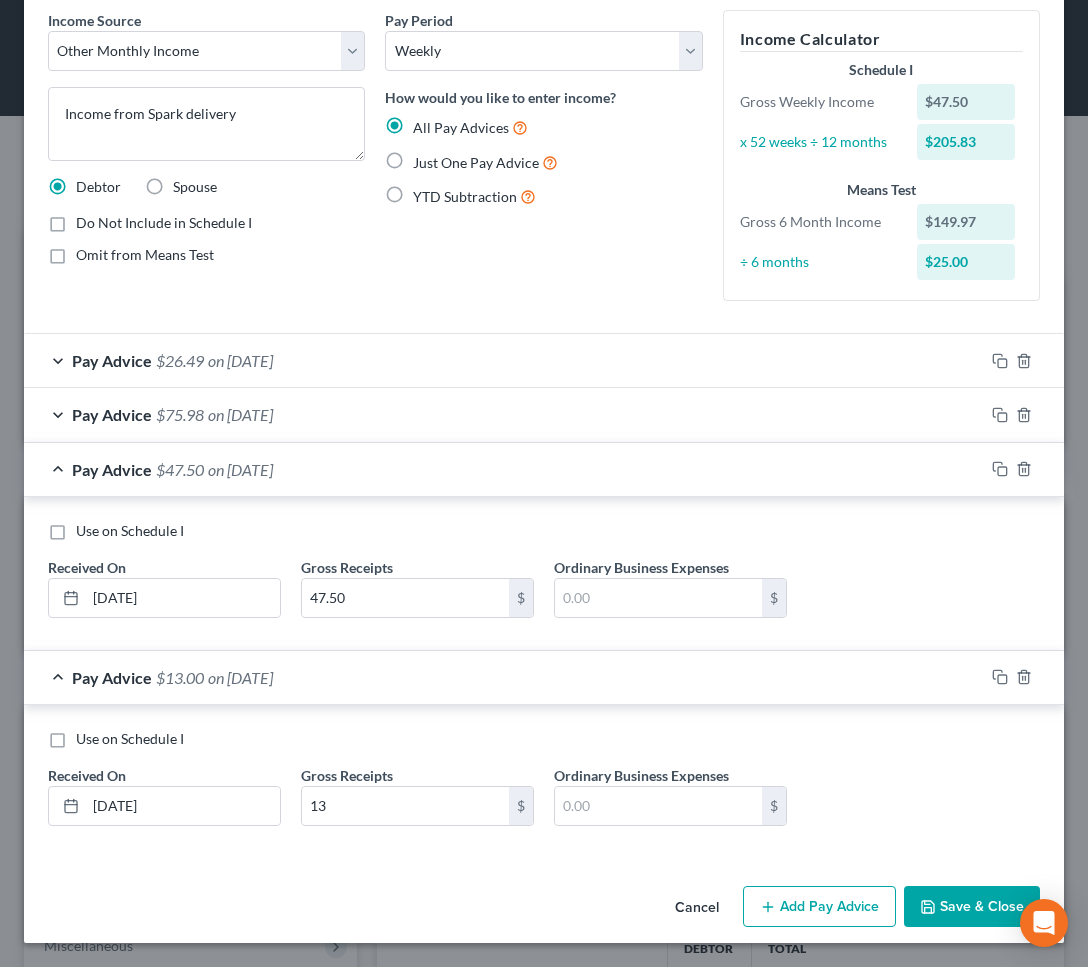 click on "Add Pay Advice" at bounding box center (819, 907) 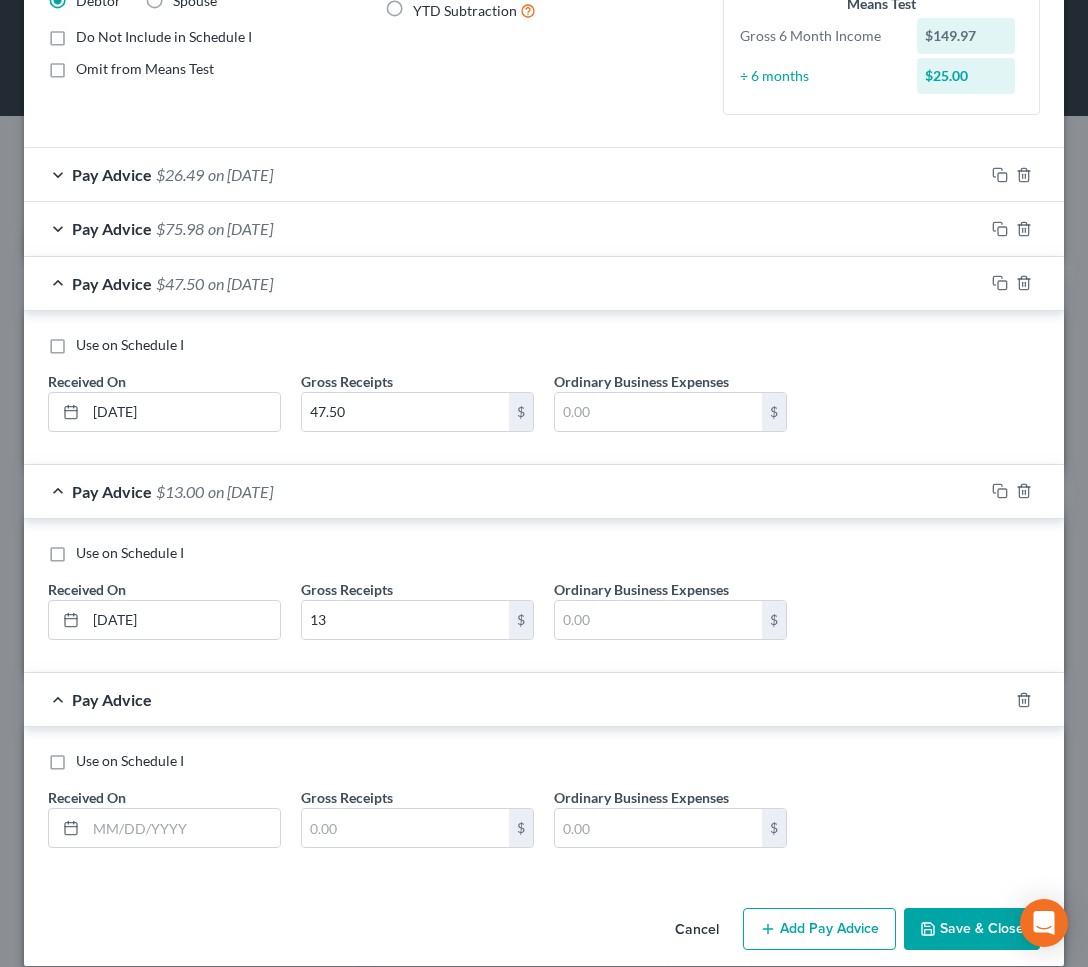 scroll, scrollTop: 290, scrollLeft: 0, axis: vertical 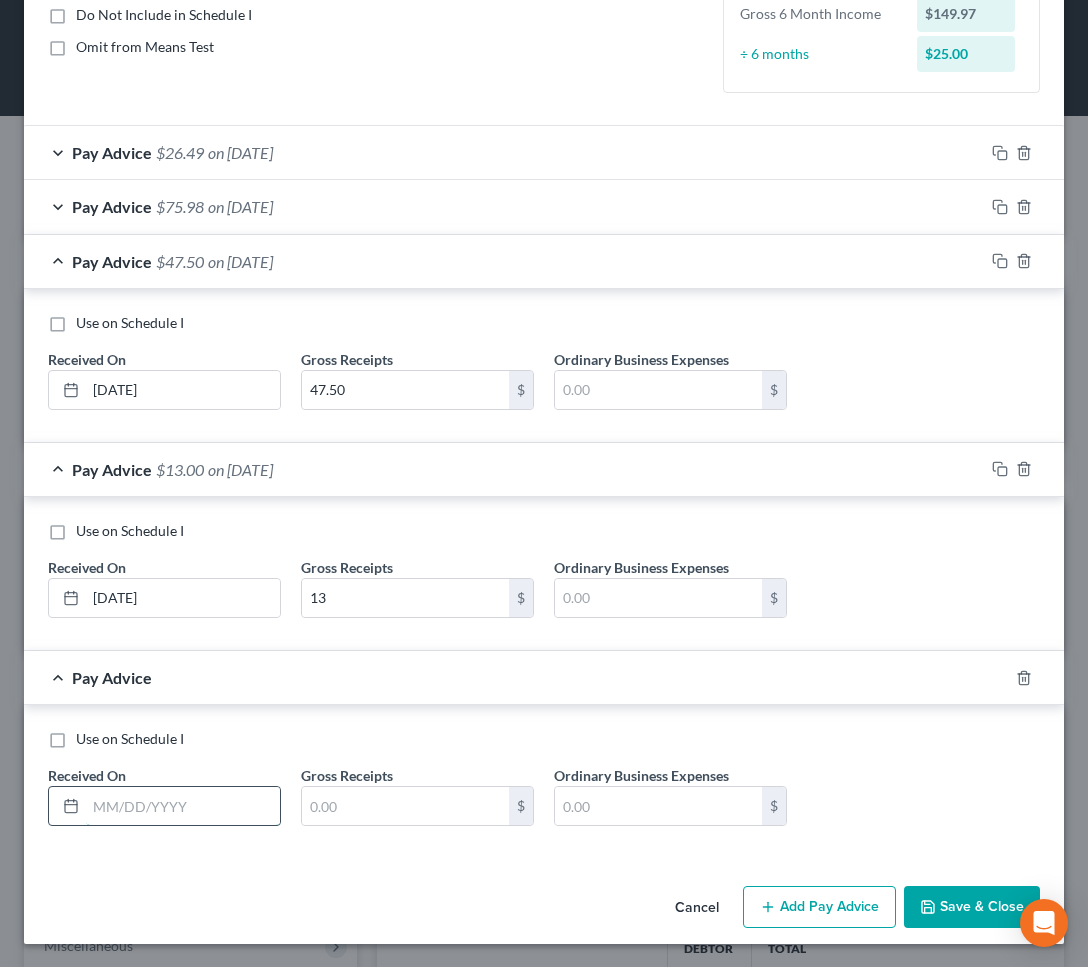 click at bounding box center (183, 806) 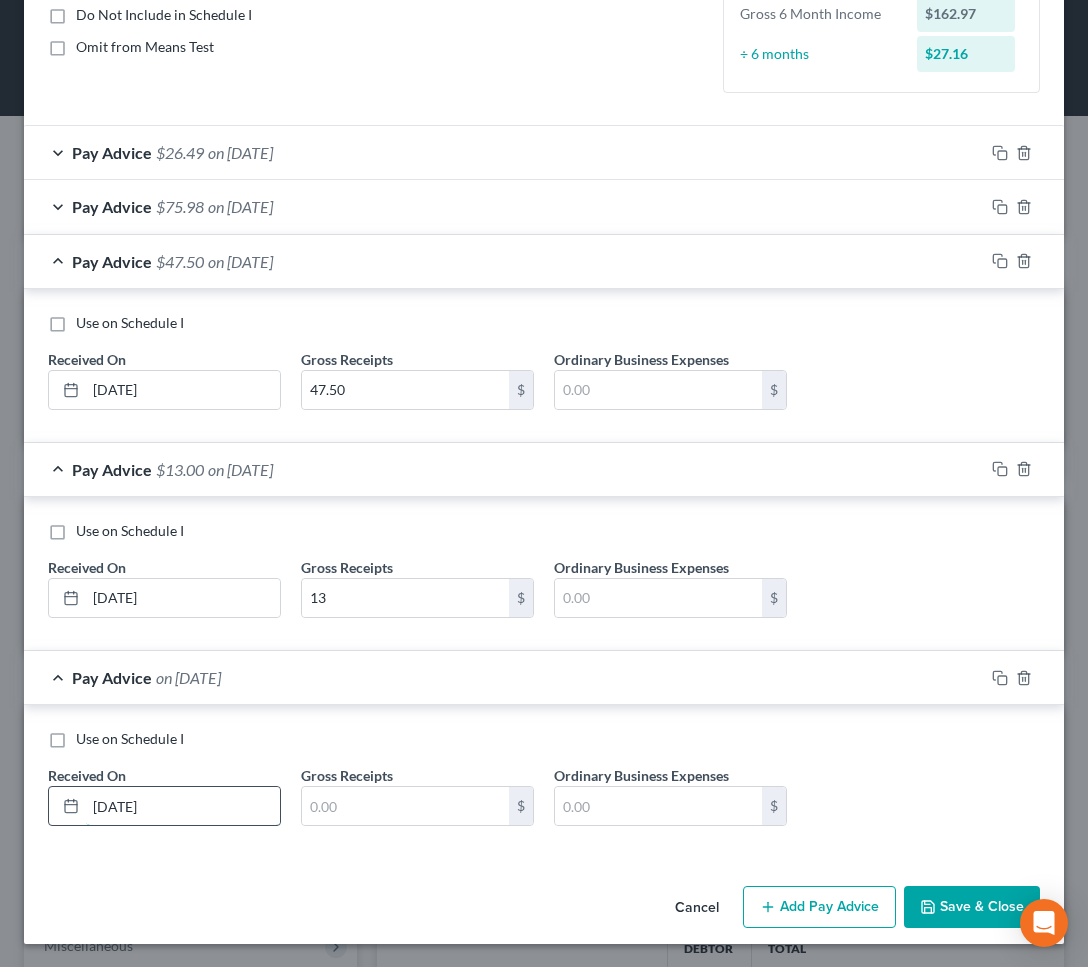 type on "[DATE]" 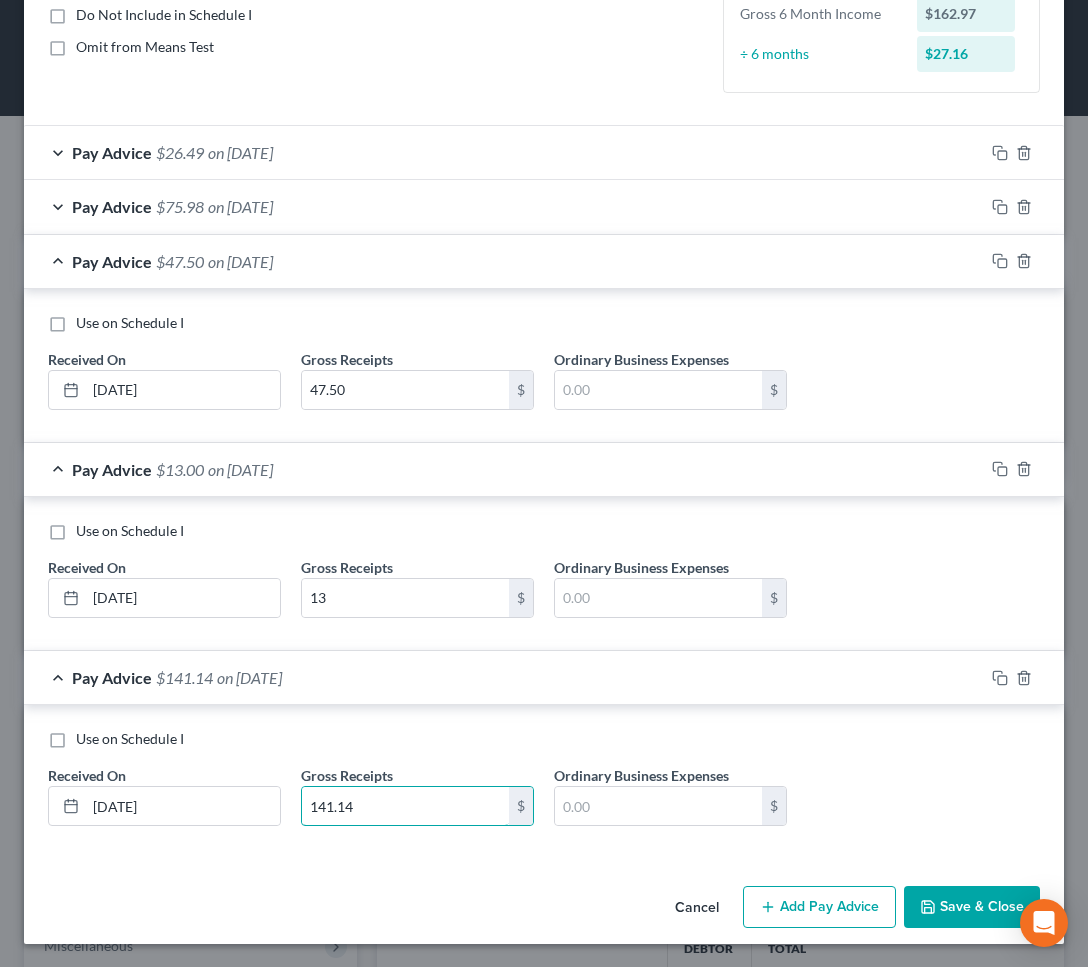 type on "141.14" 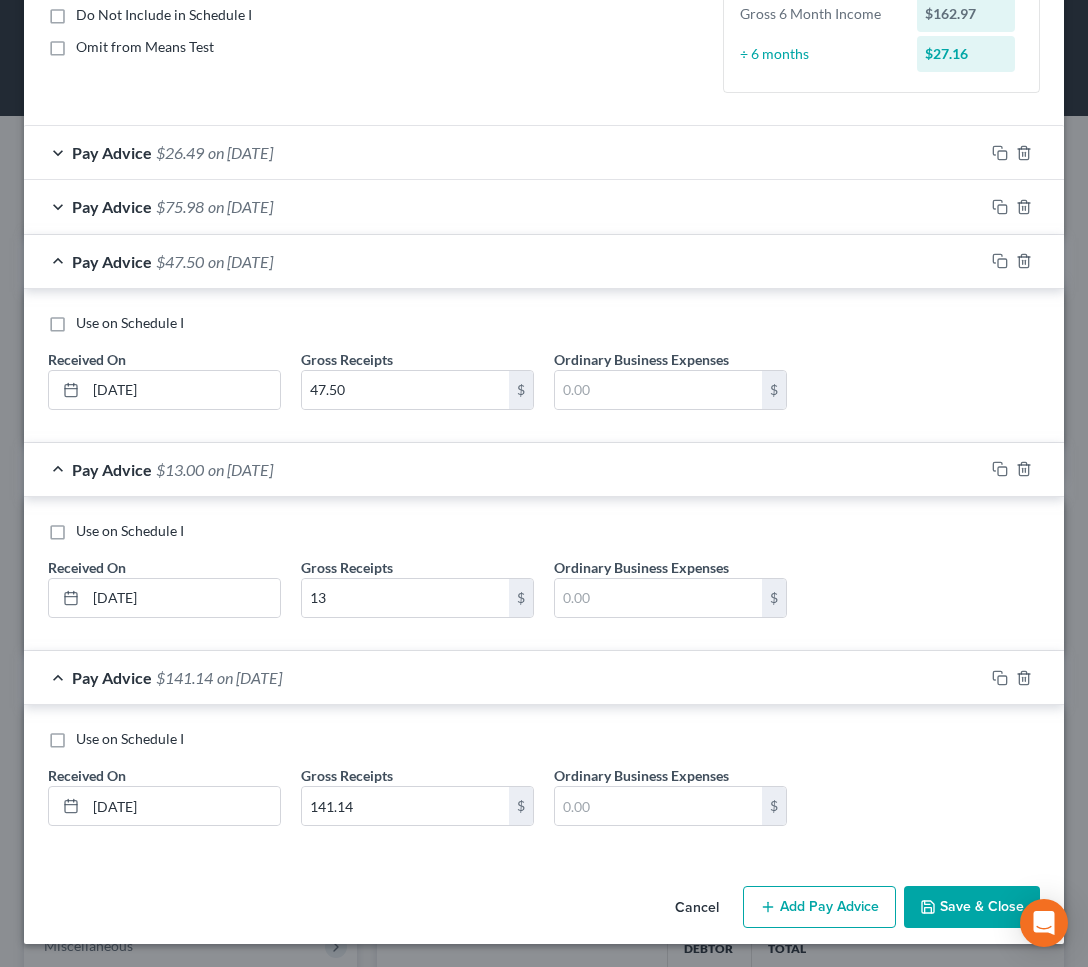 click on "Add Pay Advice" at bounding box center [819, 907] 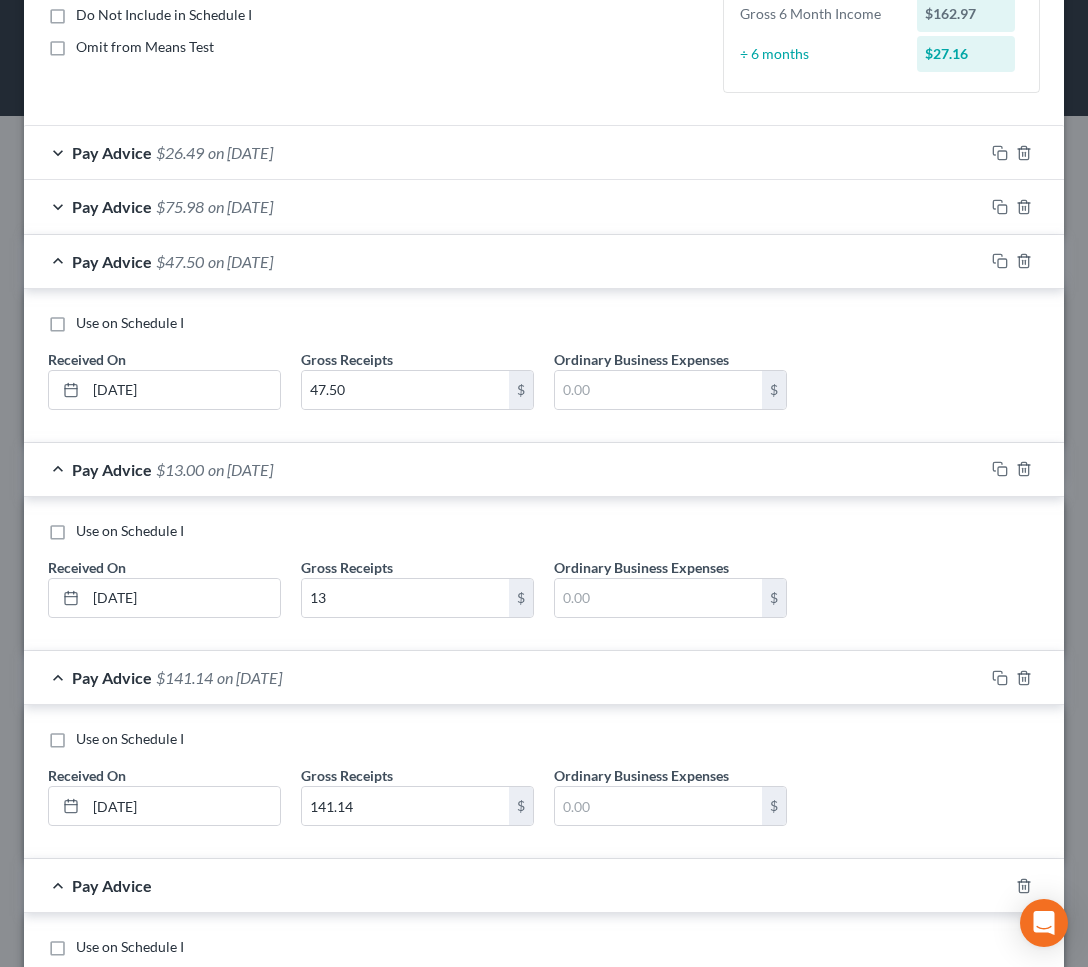 scroll, scrollTop: 499, scrollLeft: 0, axis: vertical 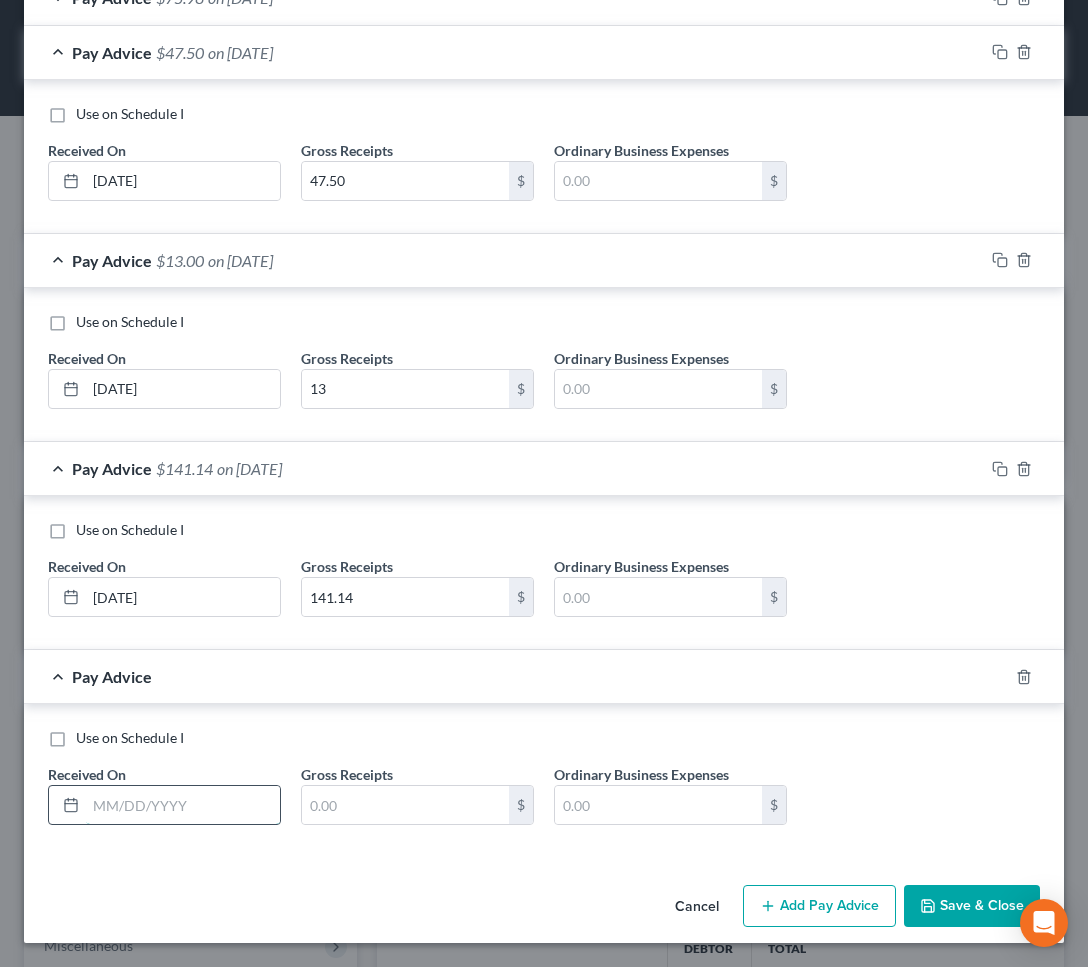 click at bounding box center [183, 805] 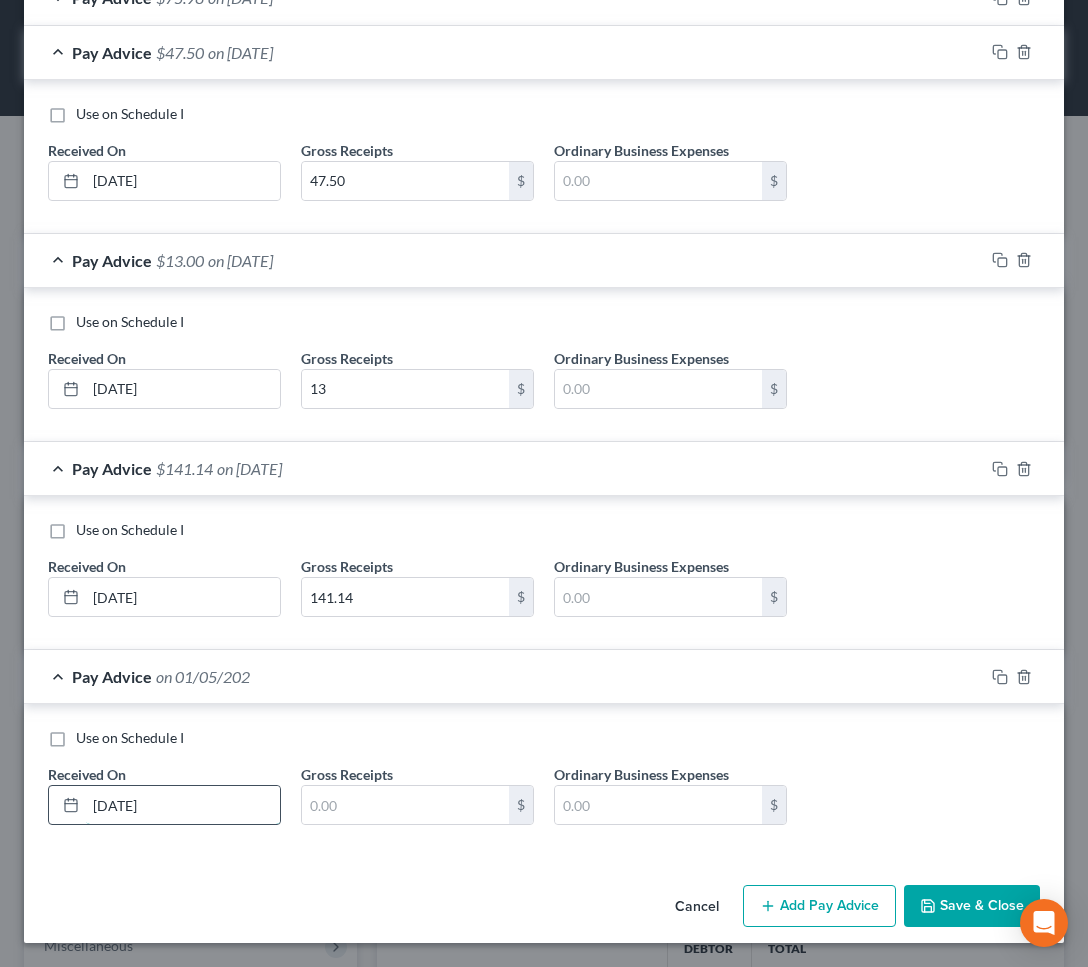 type on "[DATE]" 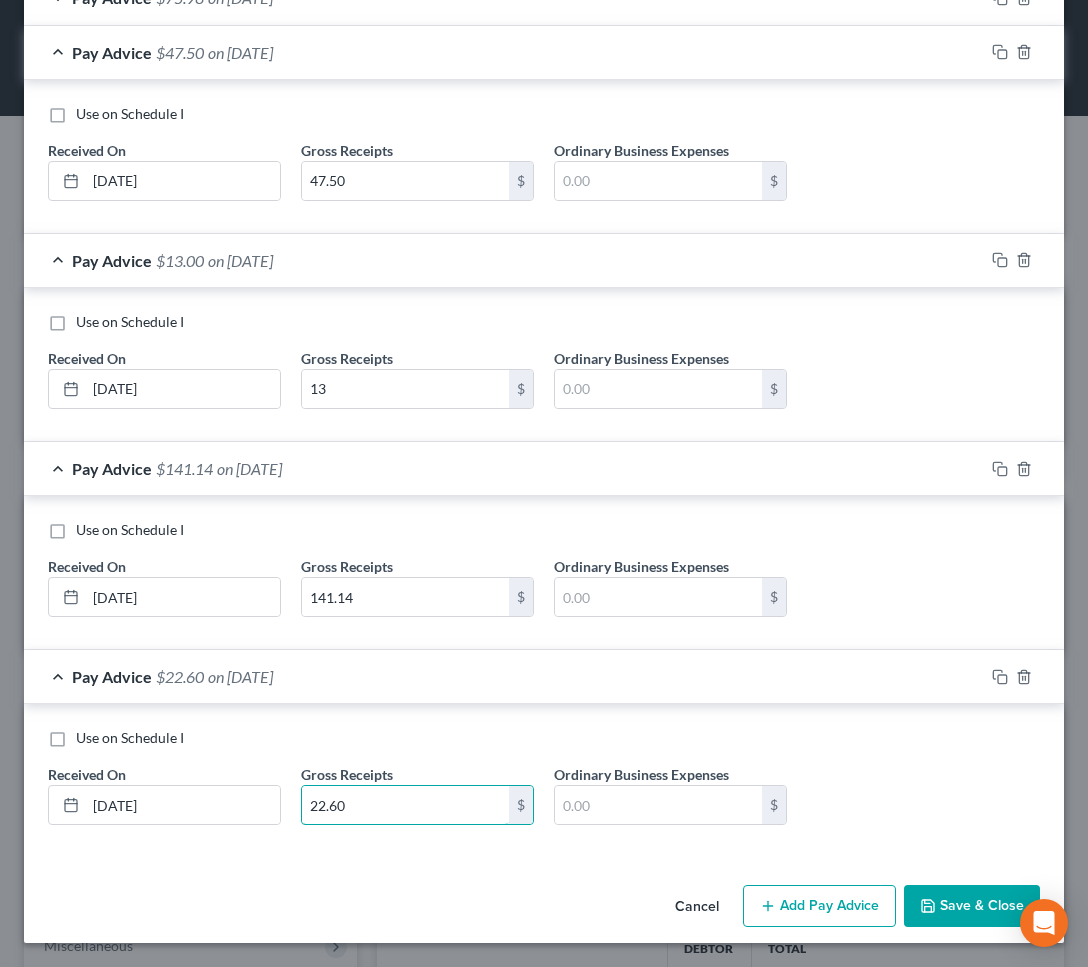 type on "22.60" 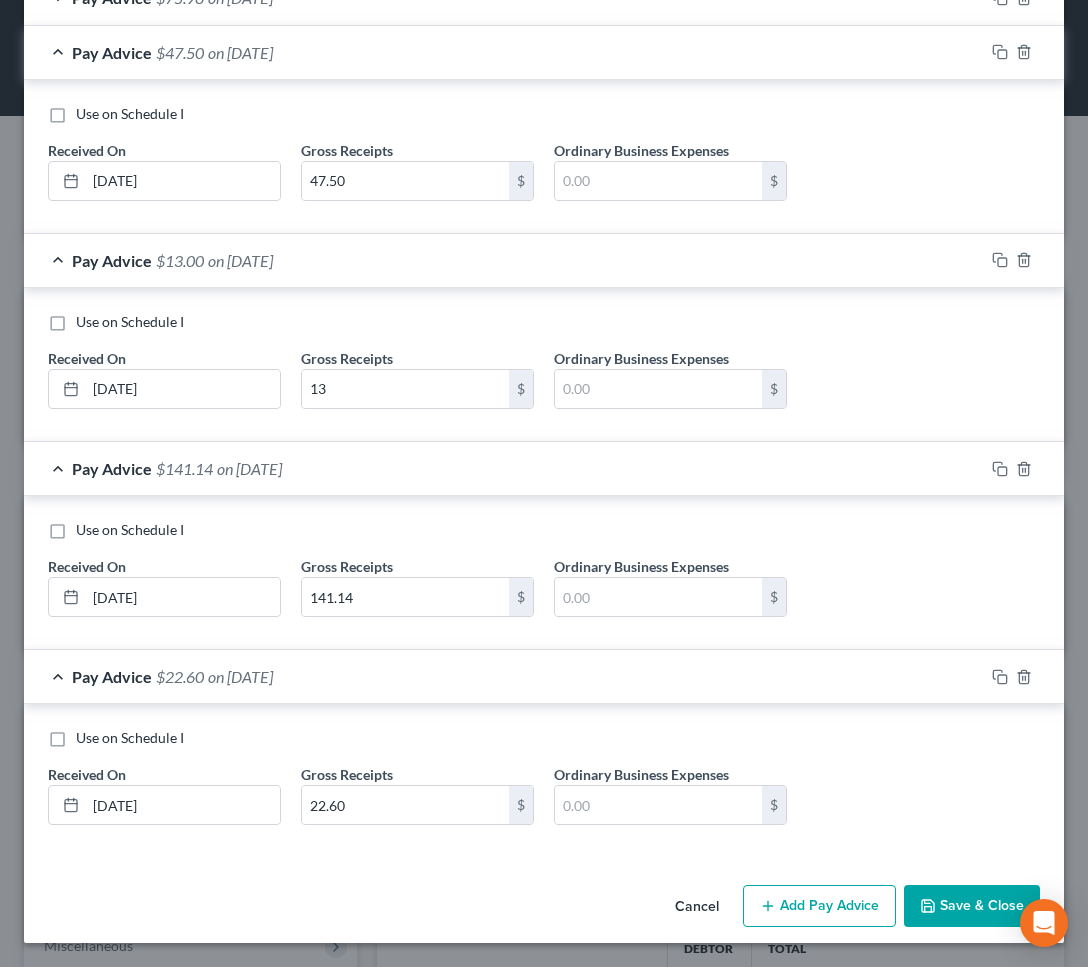 click on "Add Pay Advice" at bounding box center (819, 906) 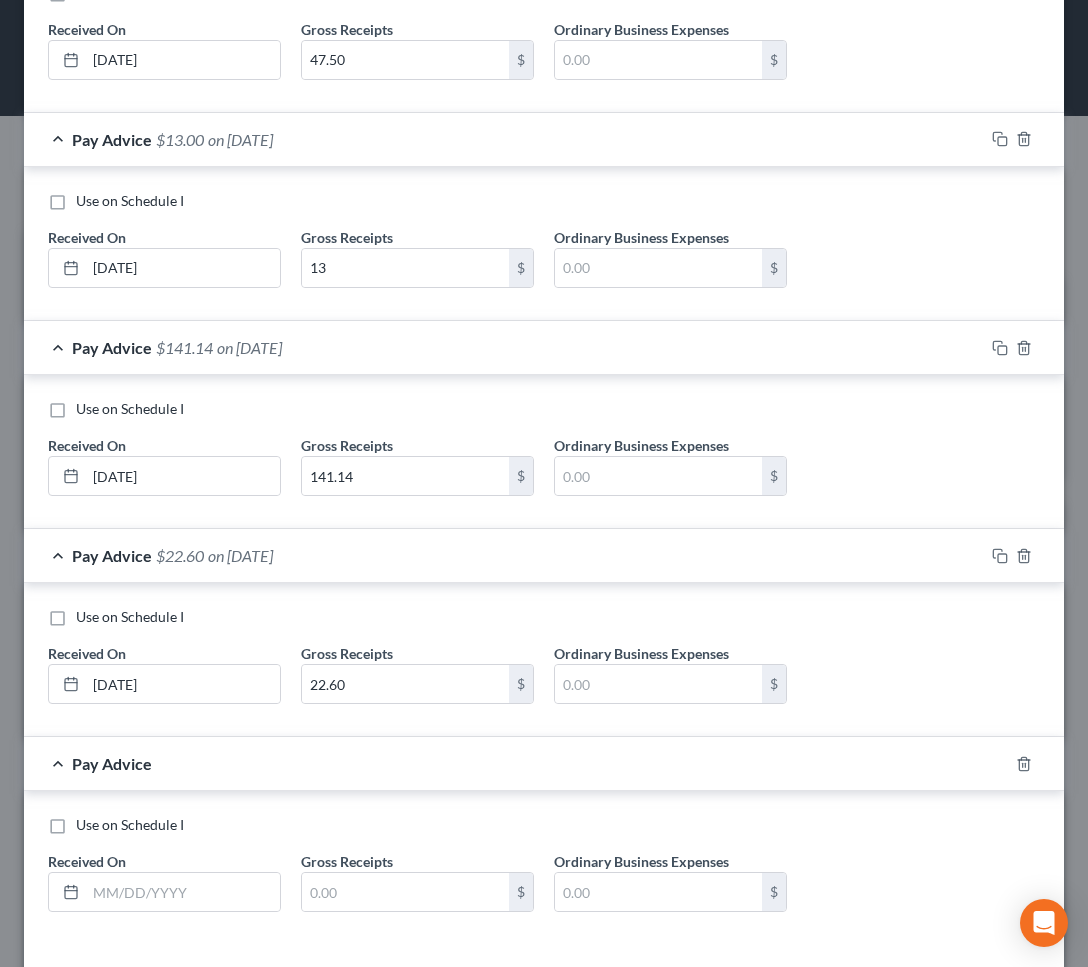 scroll, scrollTop: 707, scrollLeft: 0, axis: vertical 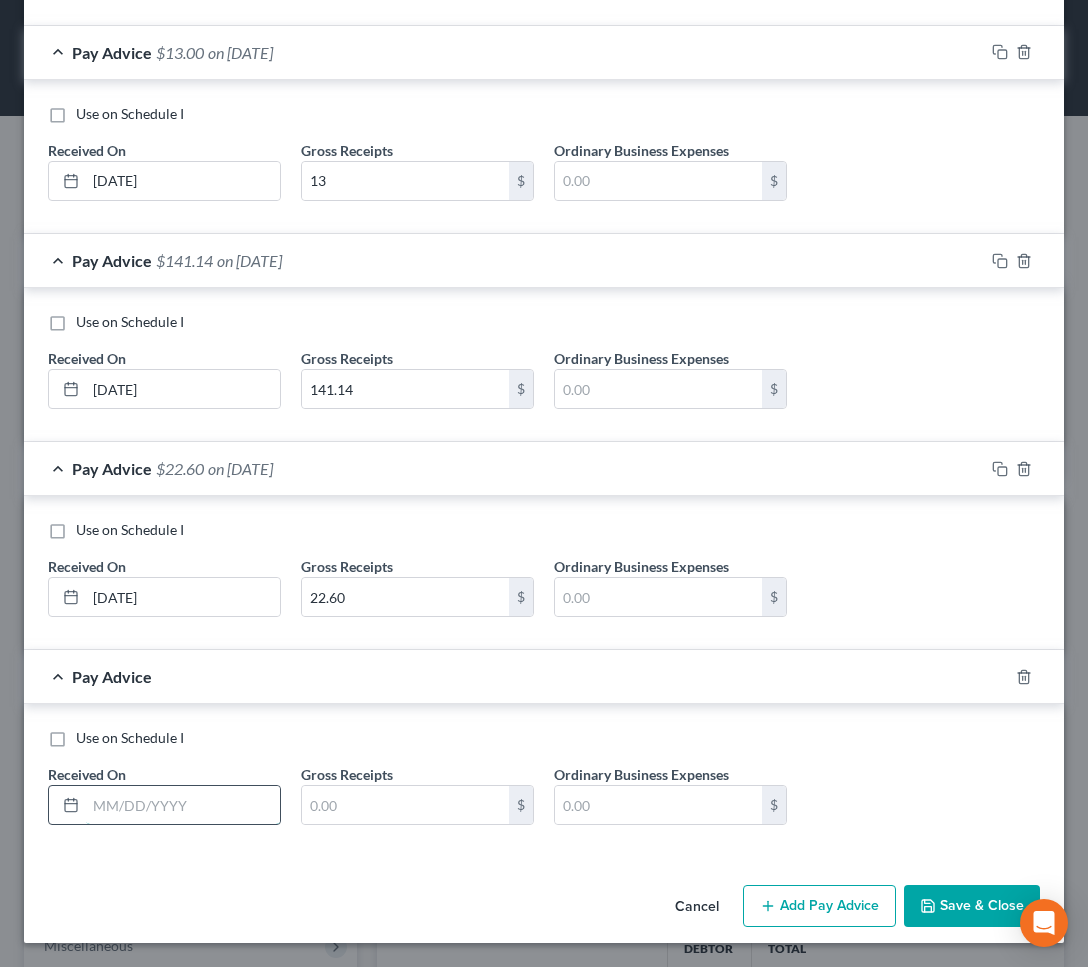 click at bounding box center (183, 805) 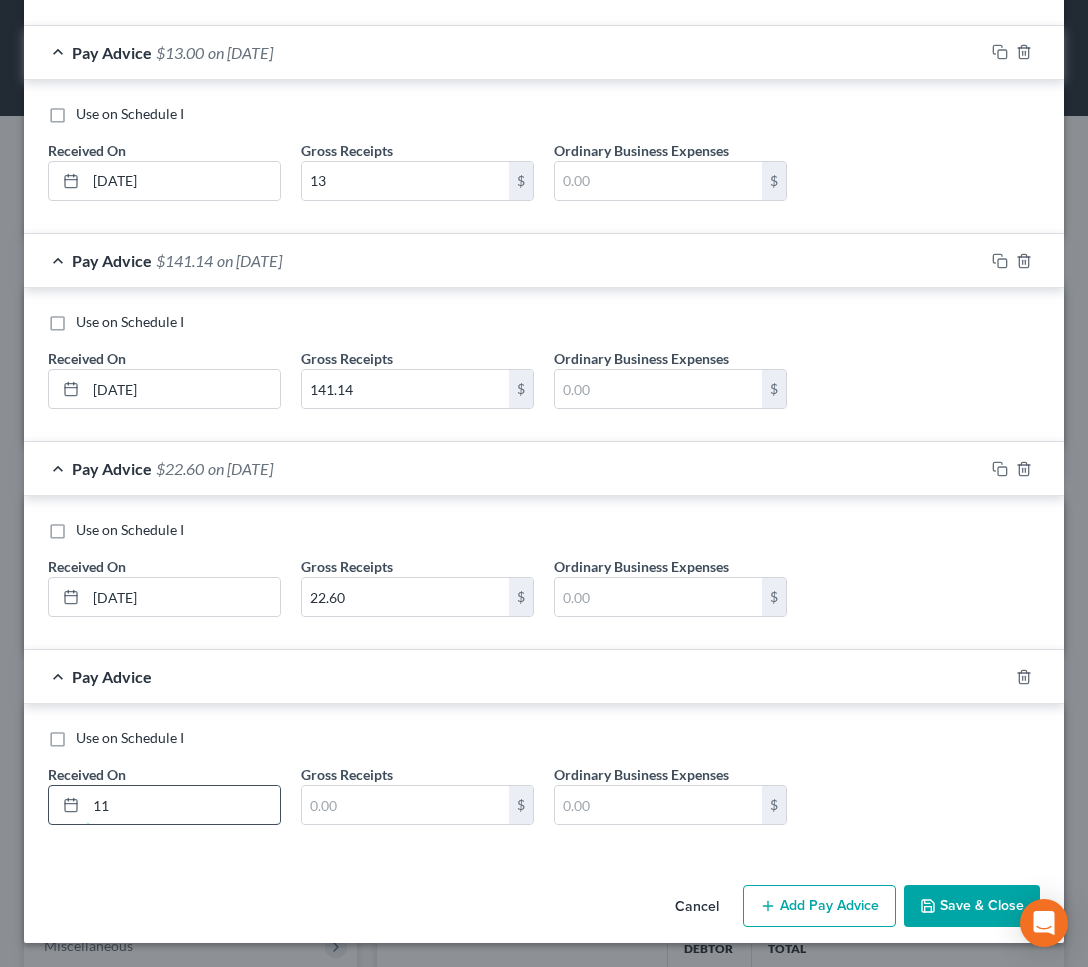 type on "1" 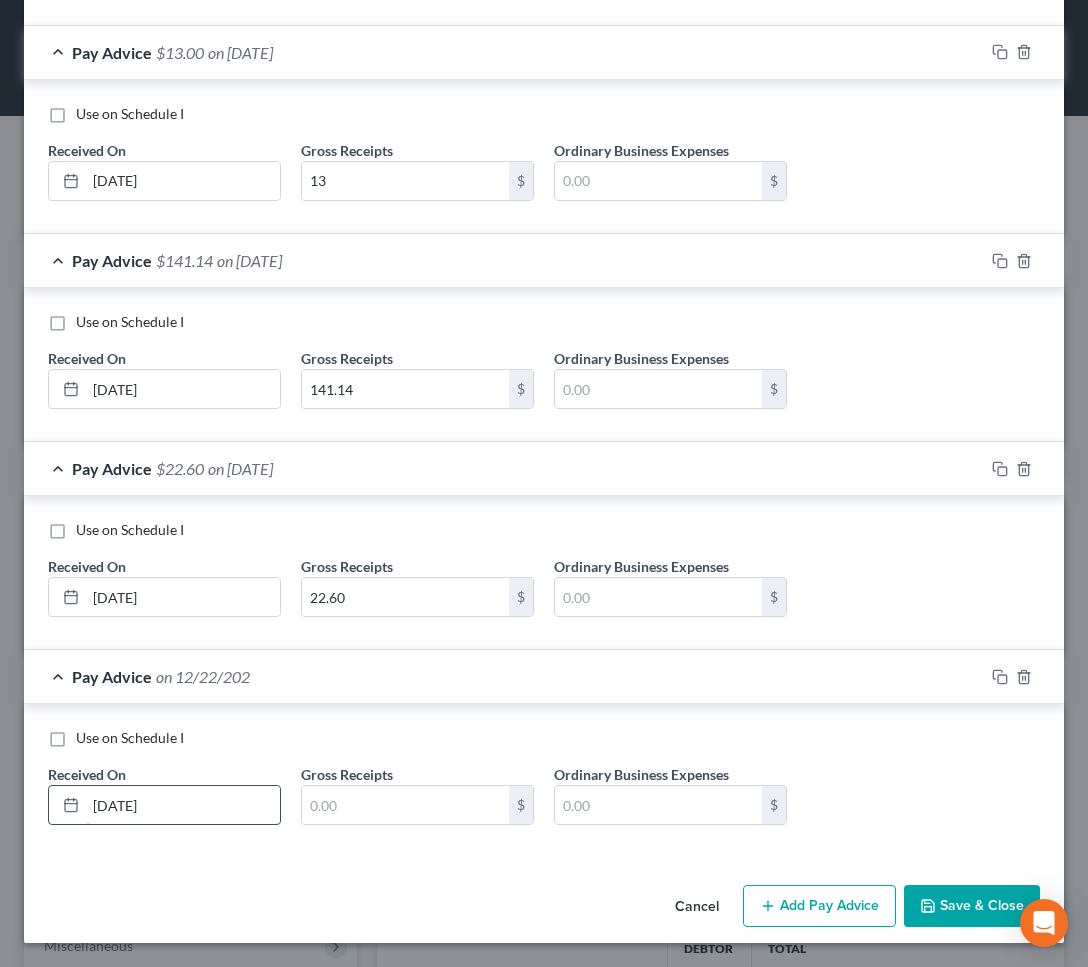 type on "[DATE]" 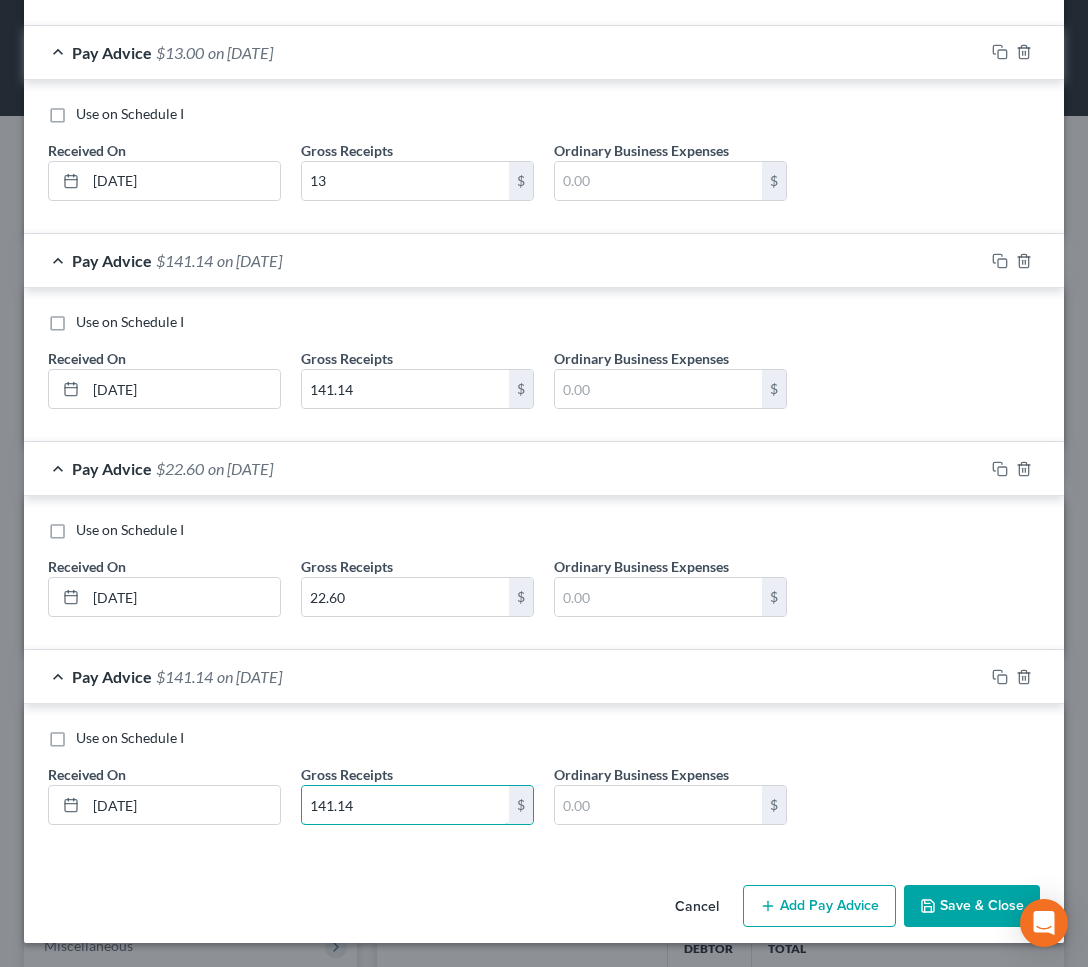 type on "141.14" 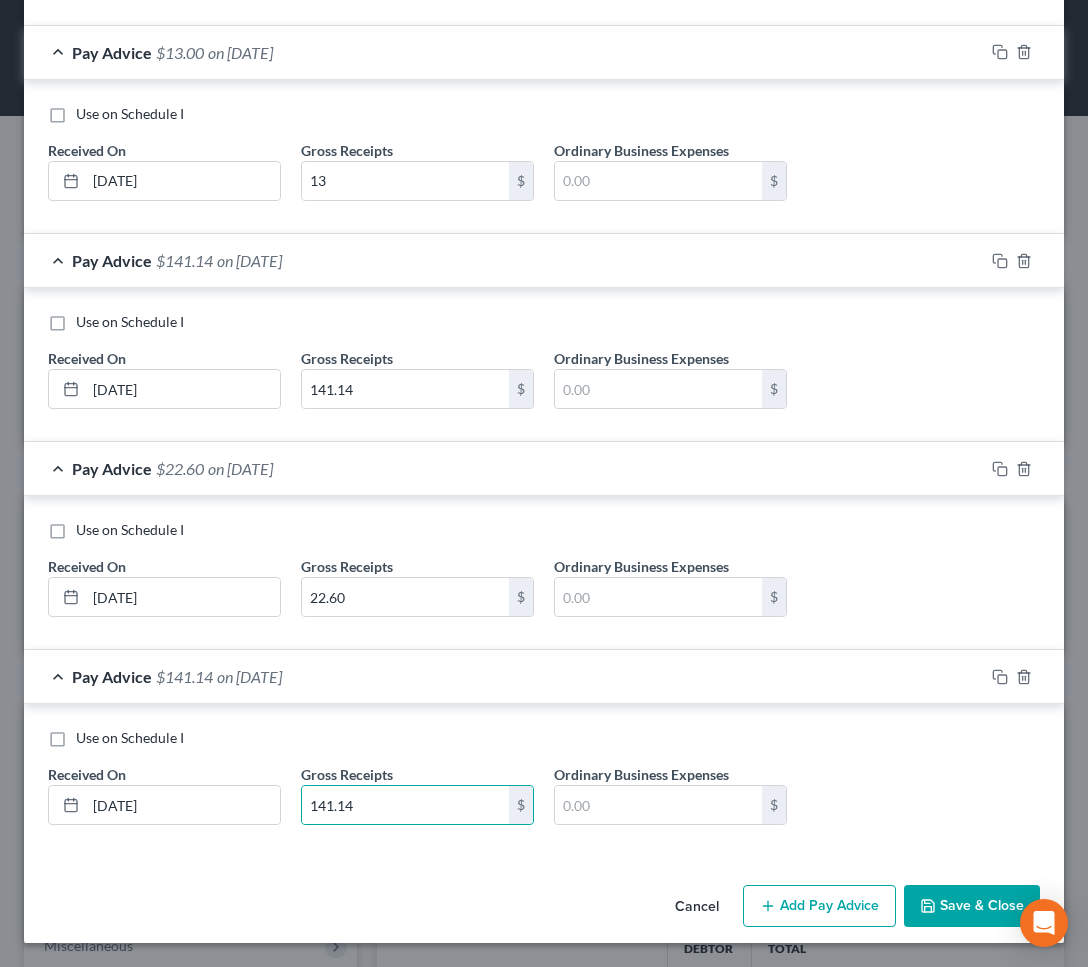 click on "Add Pay Advice" at bounding box center (819, 906) 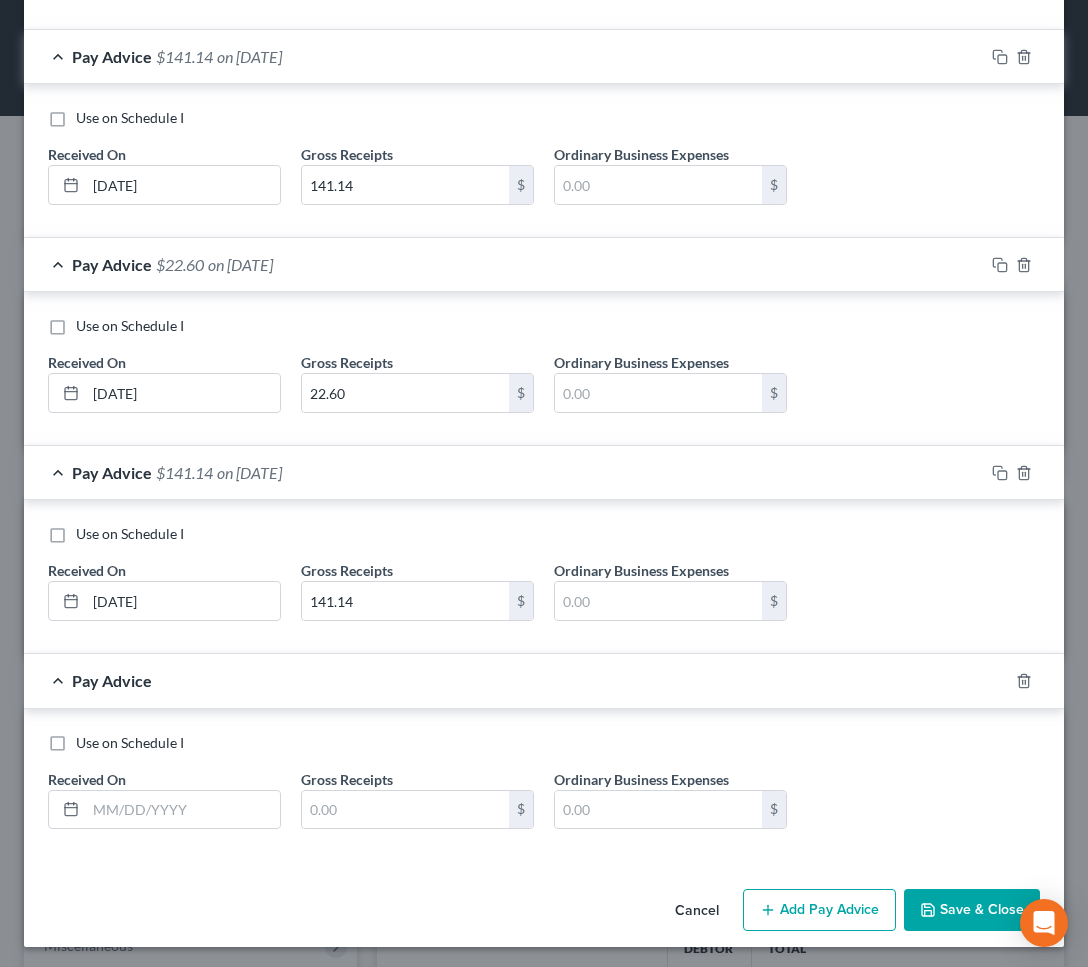scroll, scrollTop: 915, scrollLeft: 0, axis: vertical 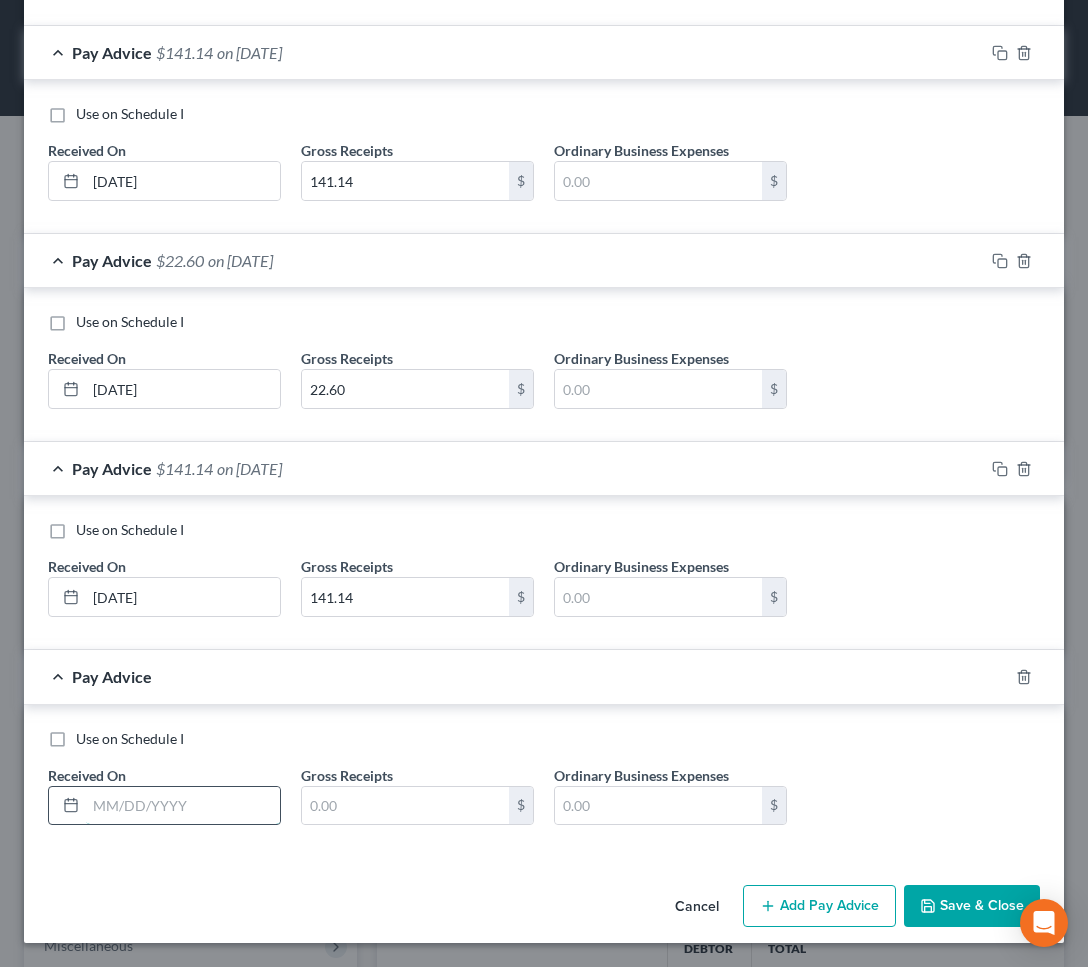 click at bounding box center (183, 806) 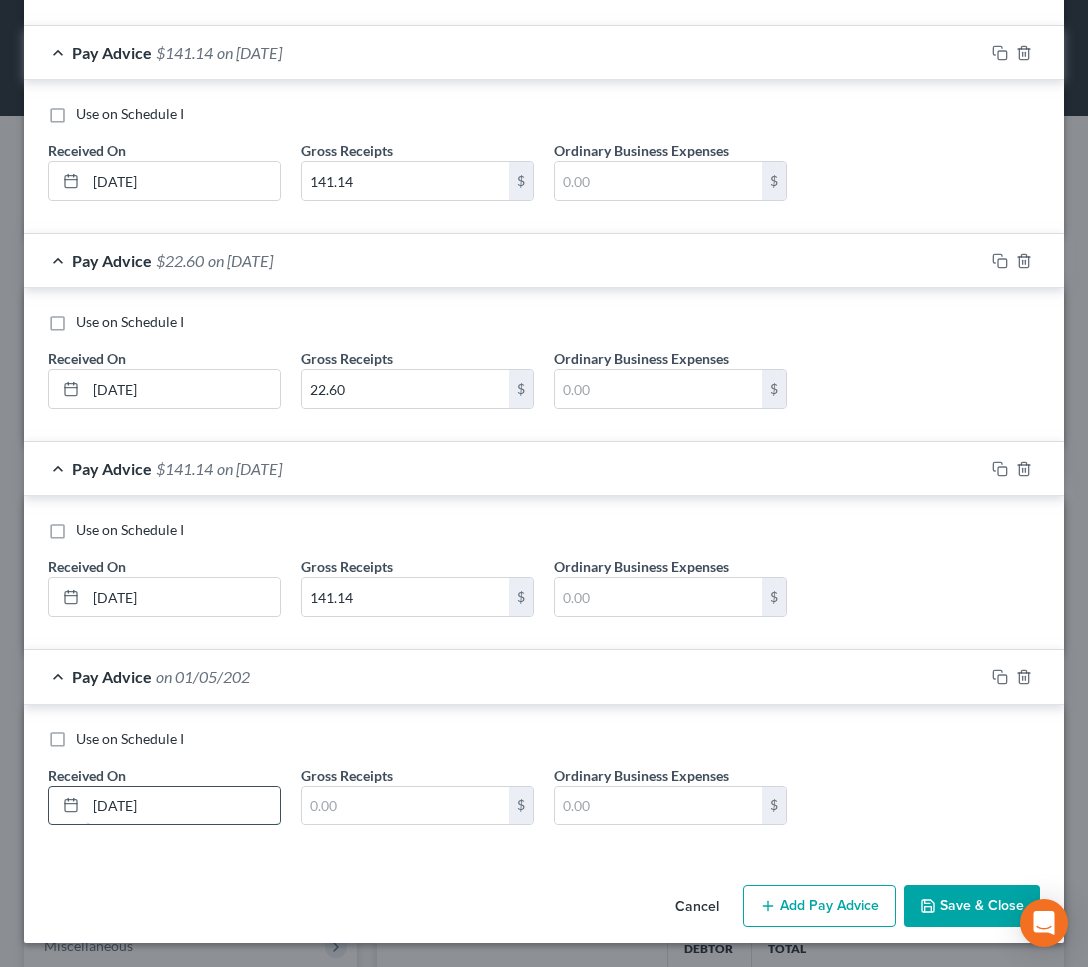 type on "[DATE]" 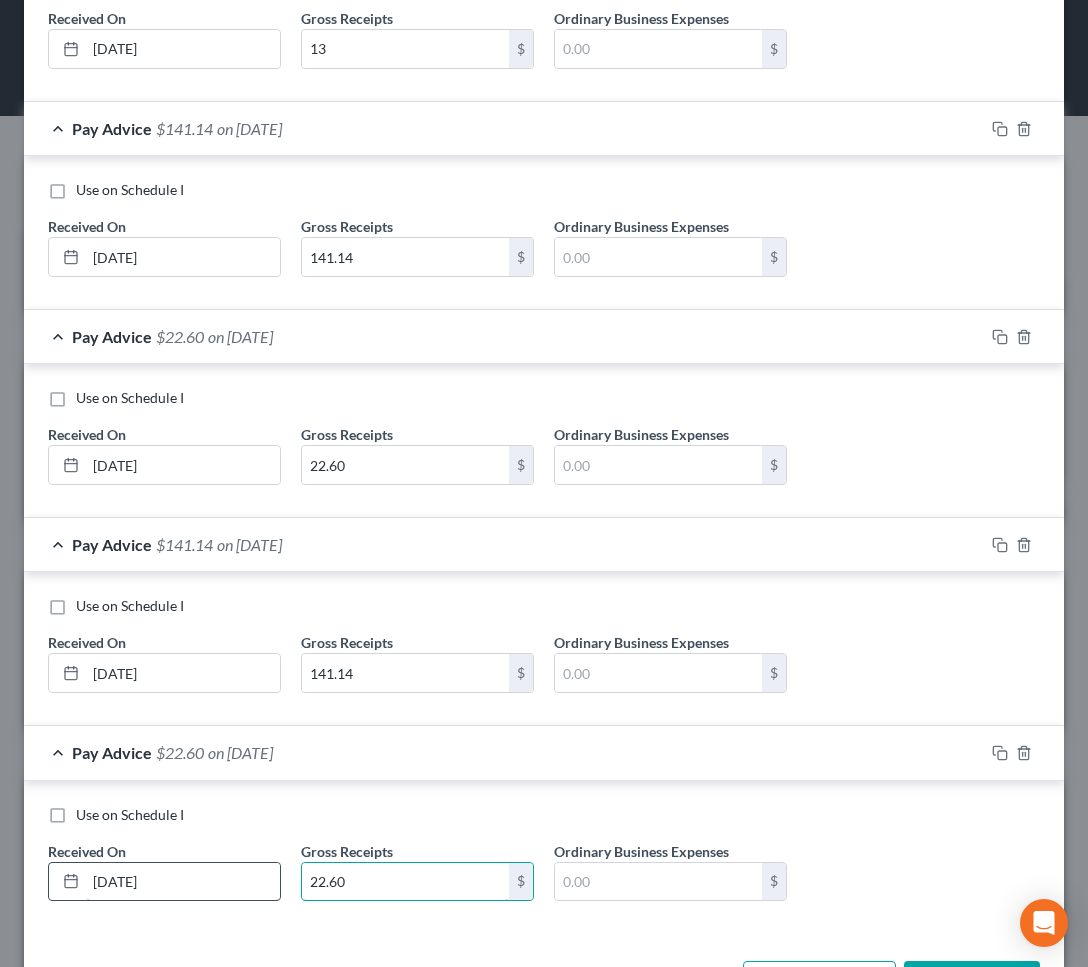 scroll, scrollTop: 882, scrollLeft: 0, axis: vertical 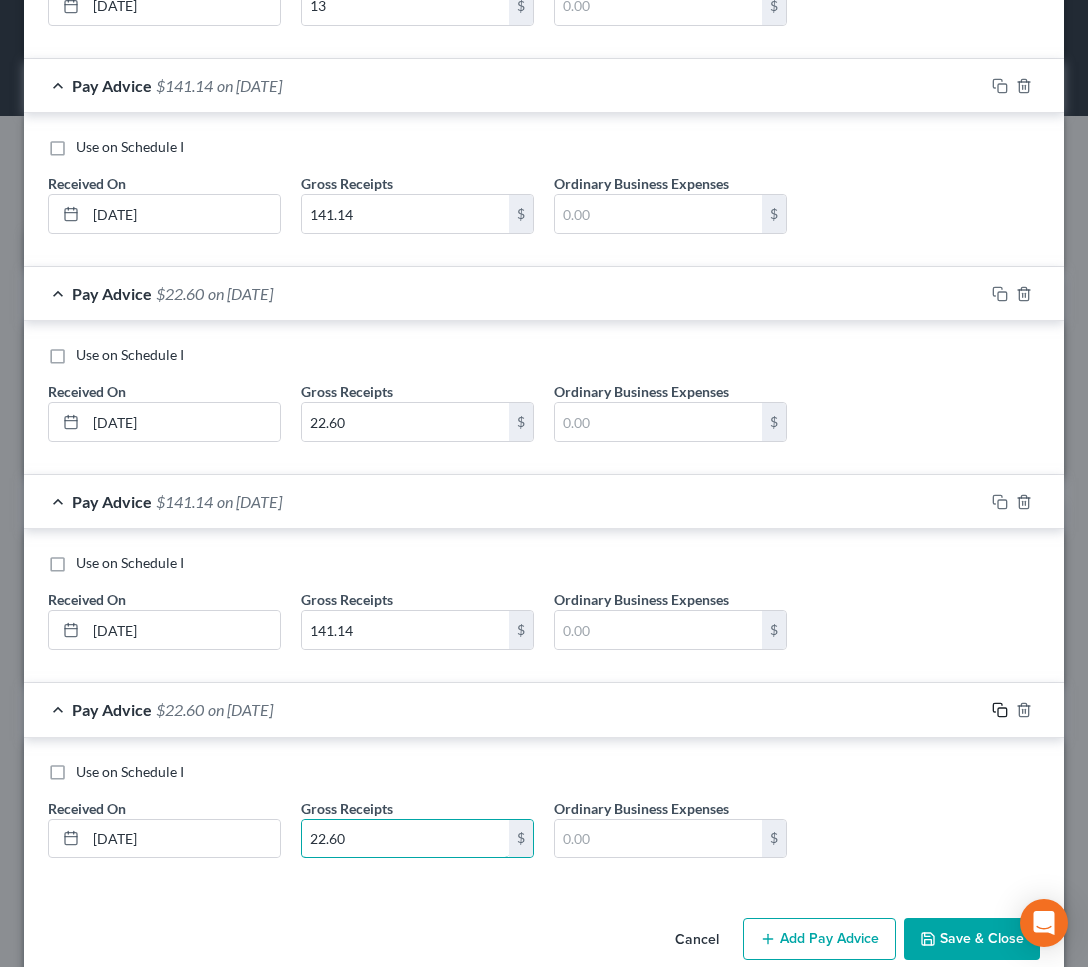 type on "22.60" 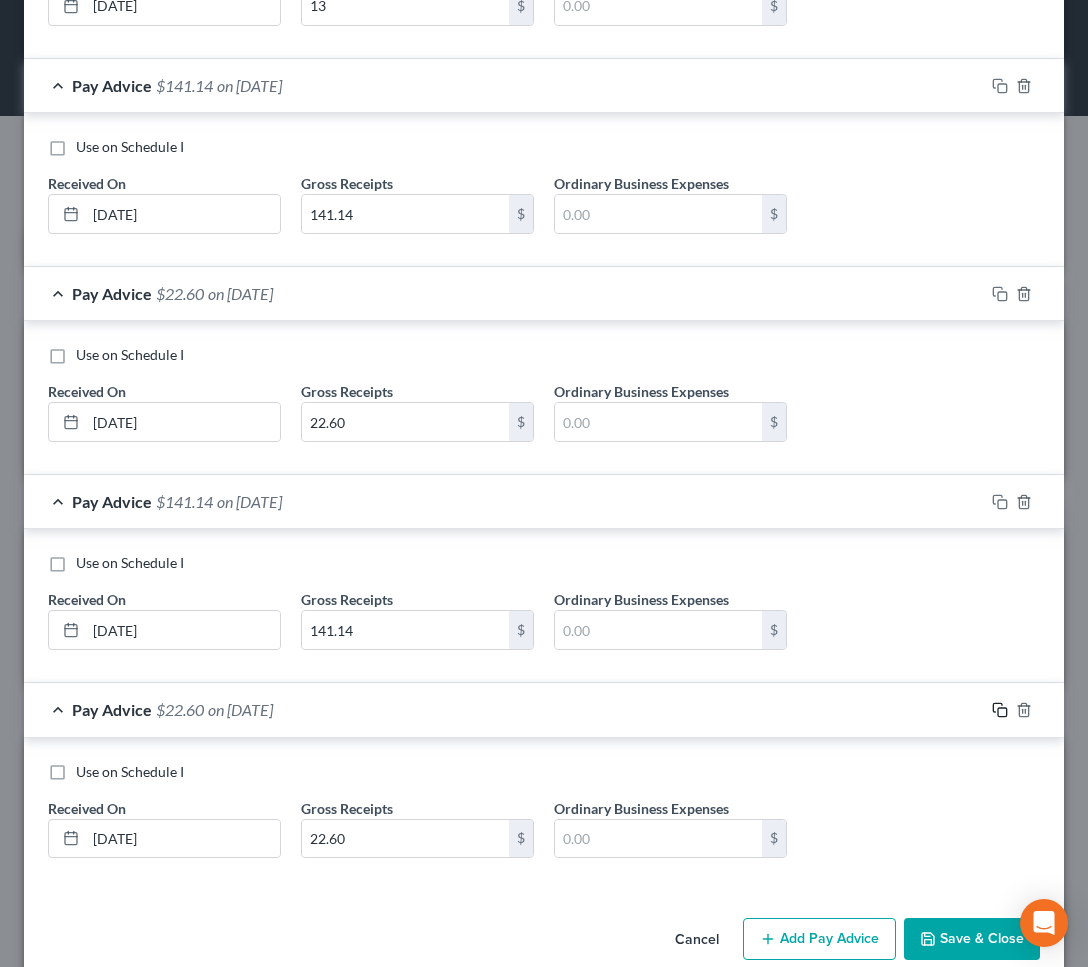 click 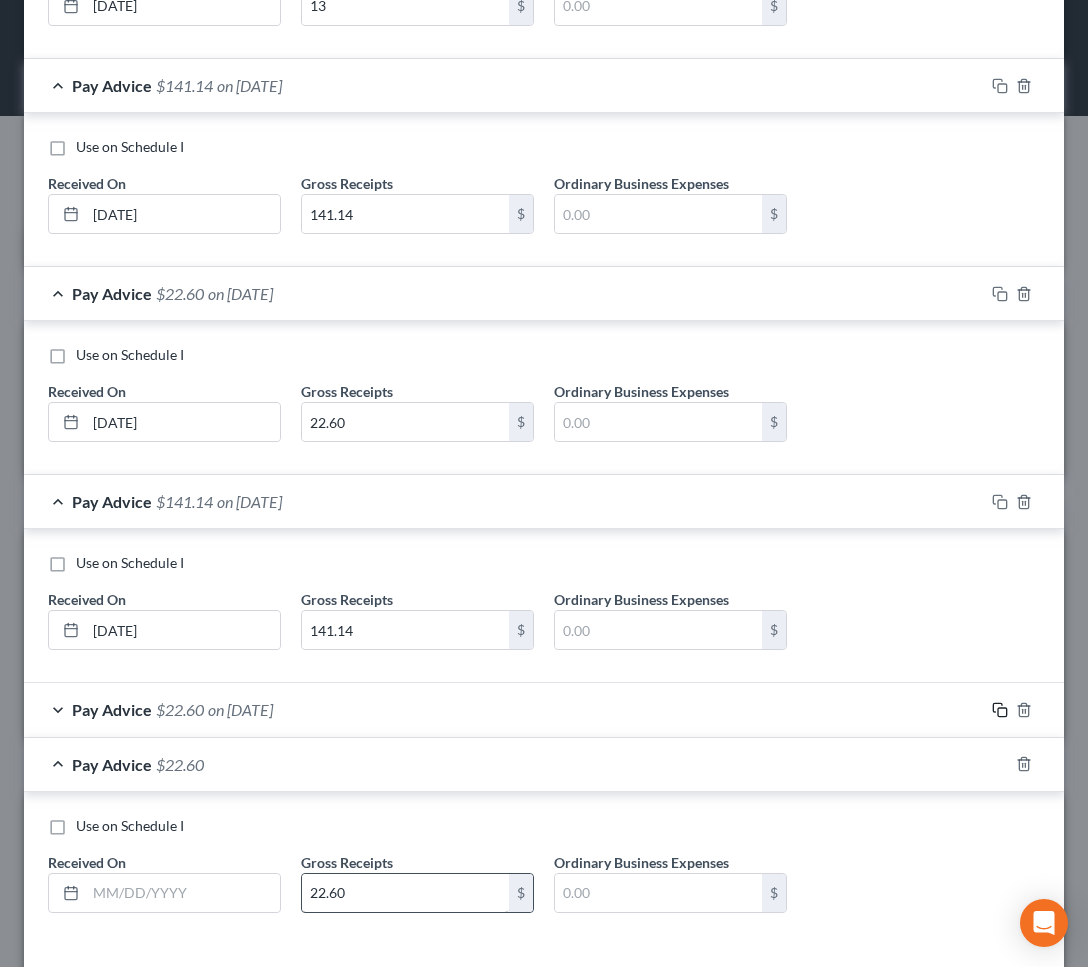 scroll, scrollTop: 969, scrollLeft: 0, axis: vertical 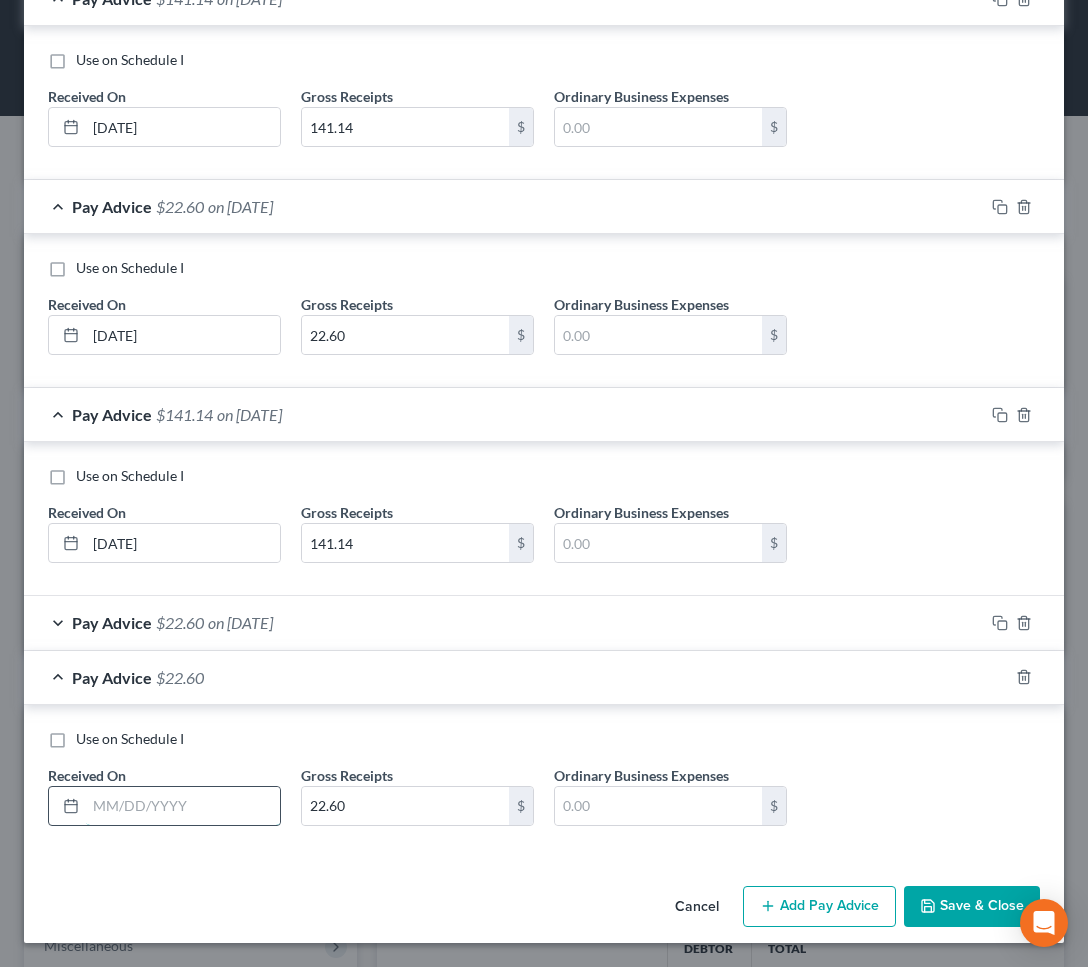 click at bounding box center [183, 806] 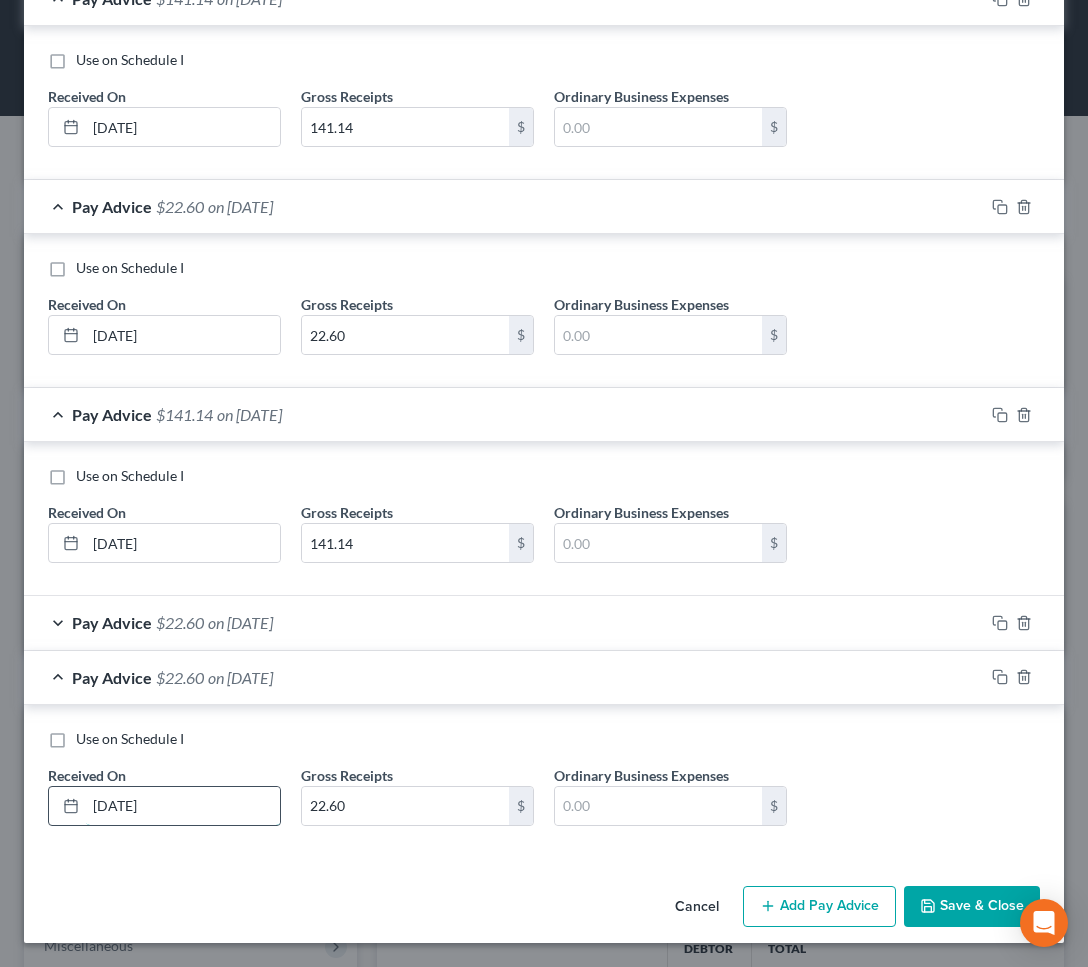 type on "[DATE]" 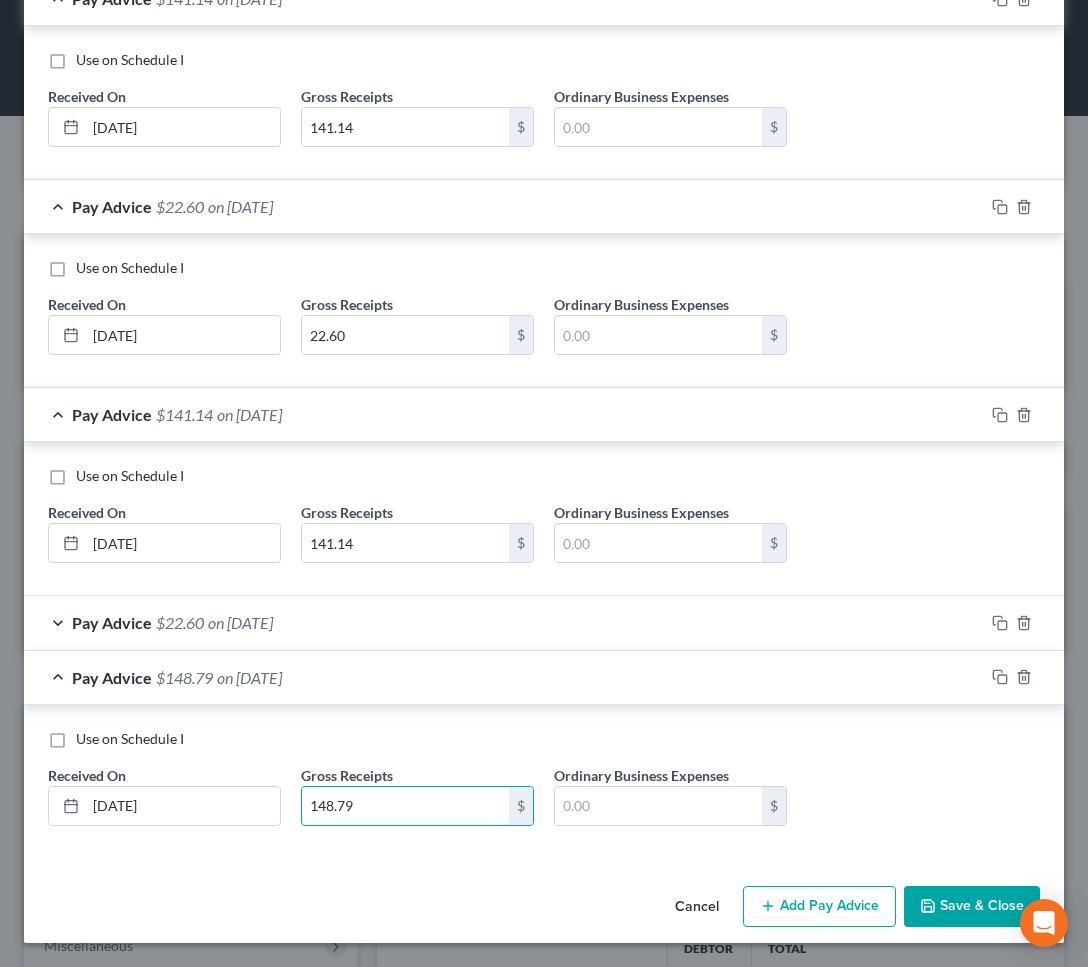 type on "148.79" 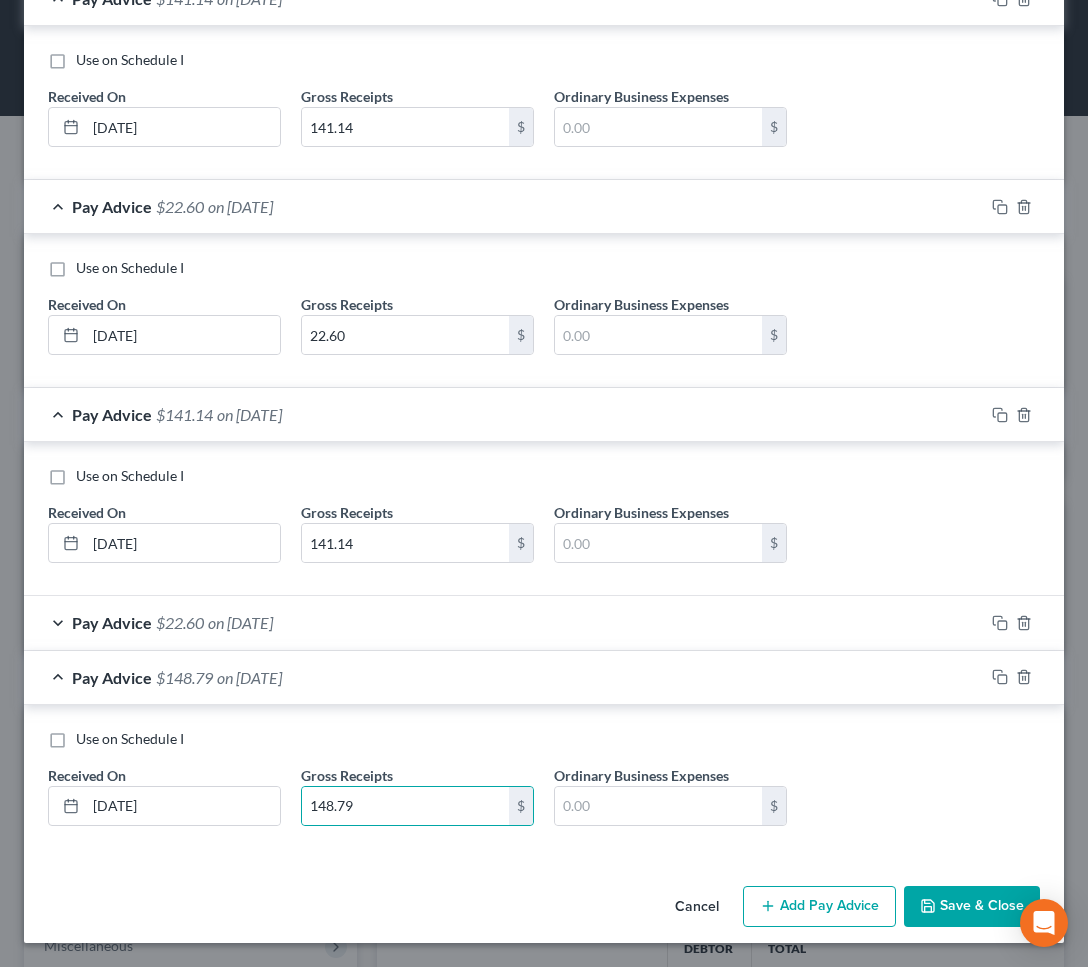 click on "Add Pay Advice" at bounding box center [819, 907] 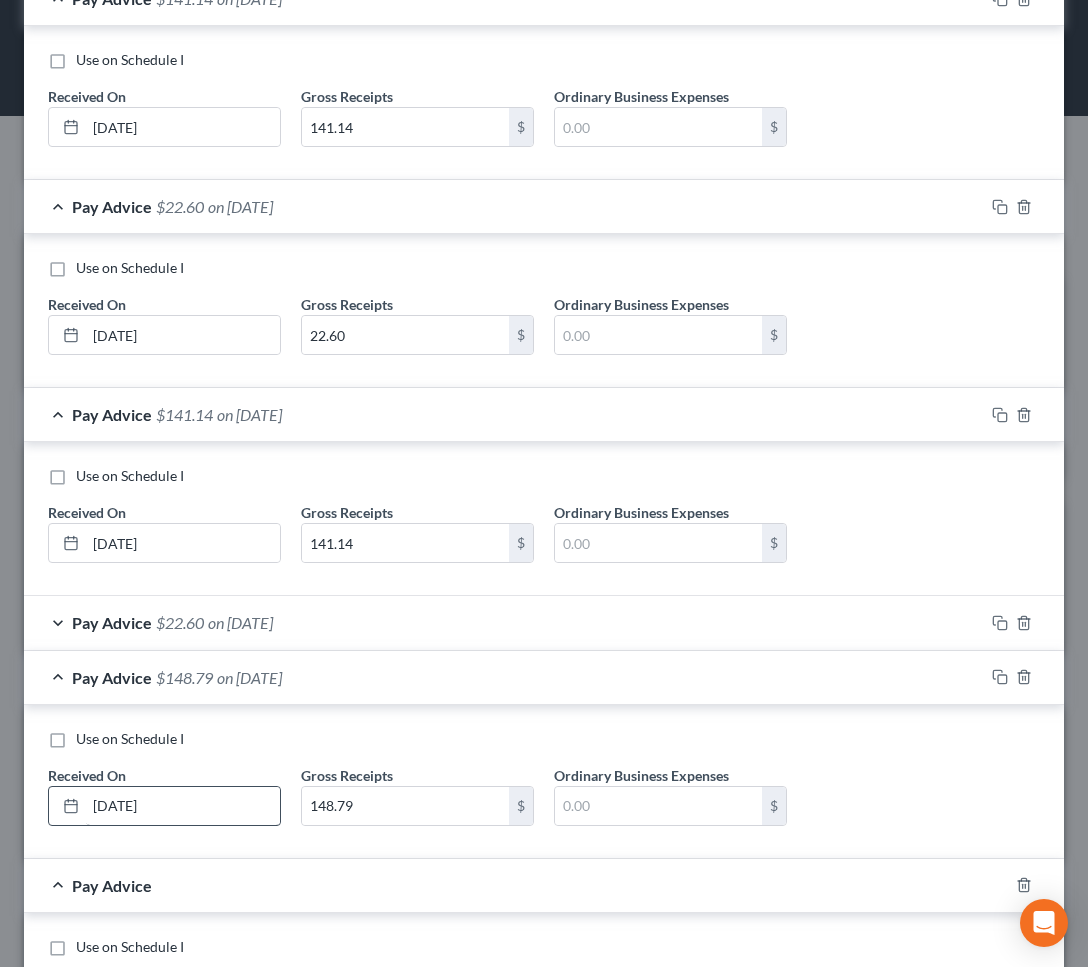 scroll, scrollTop: 1177, scrollLeft: 0, axis: vertical 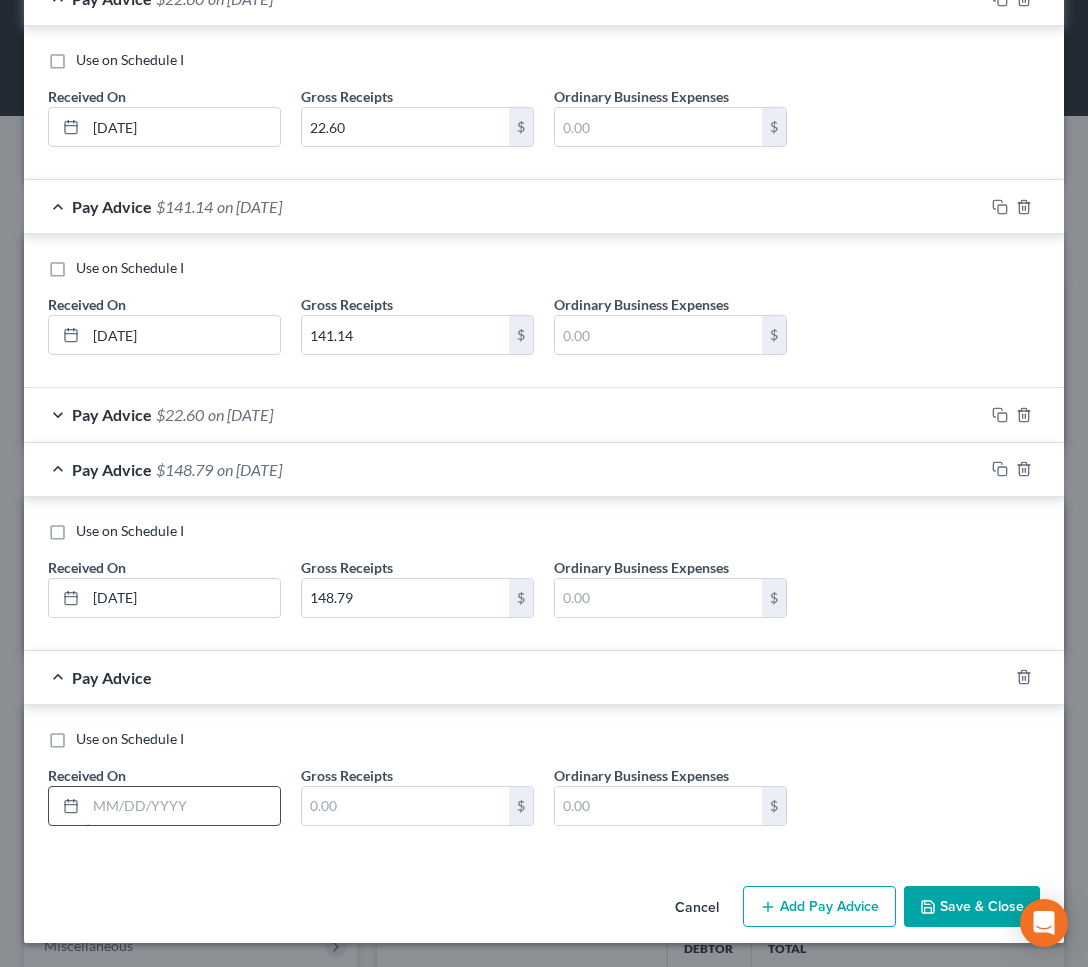 click at bounding box center (183, 806) 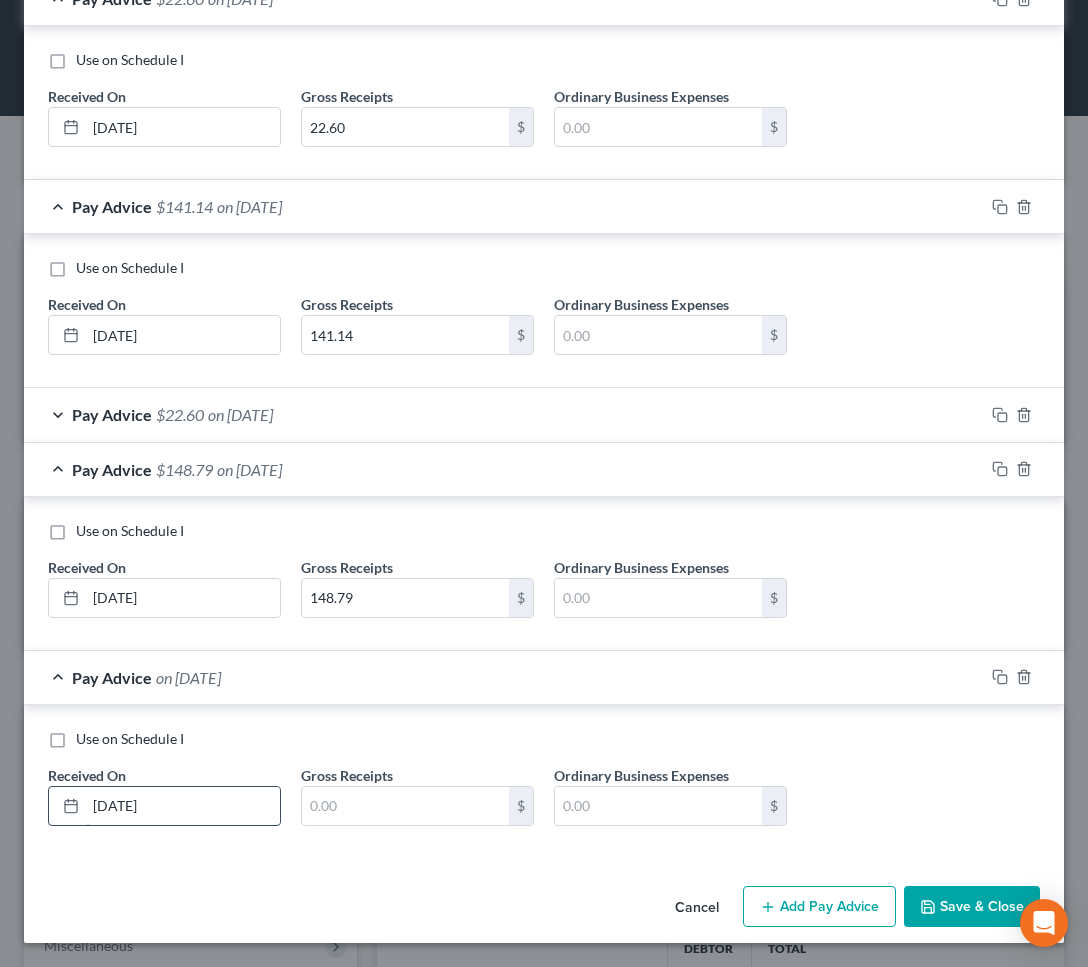 type on "[DATE]" 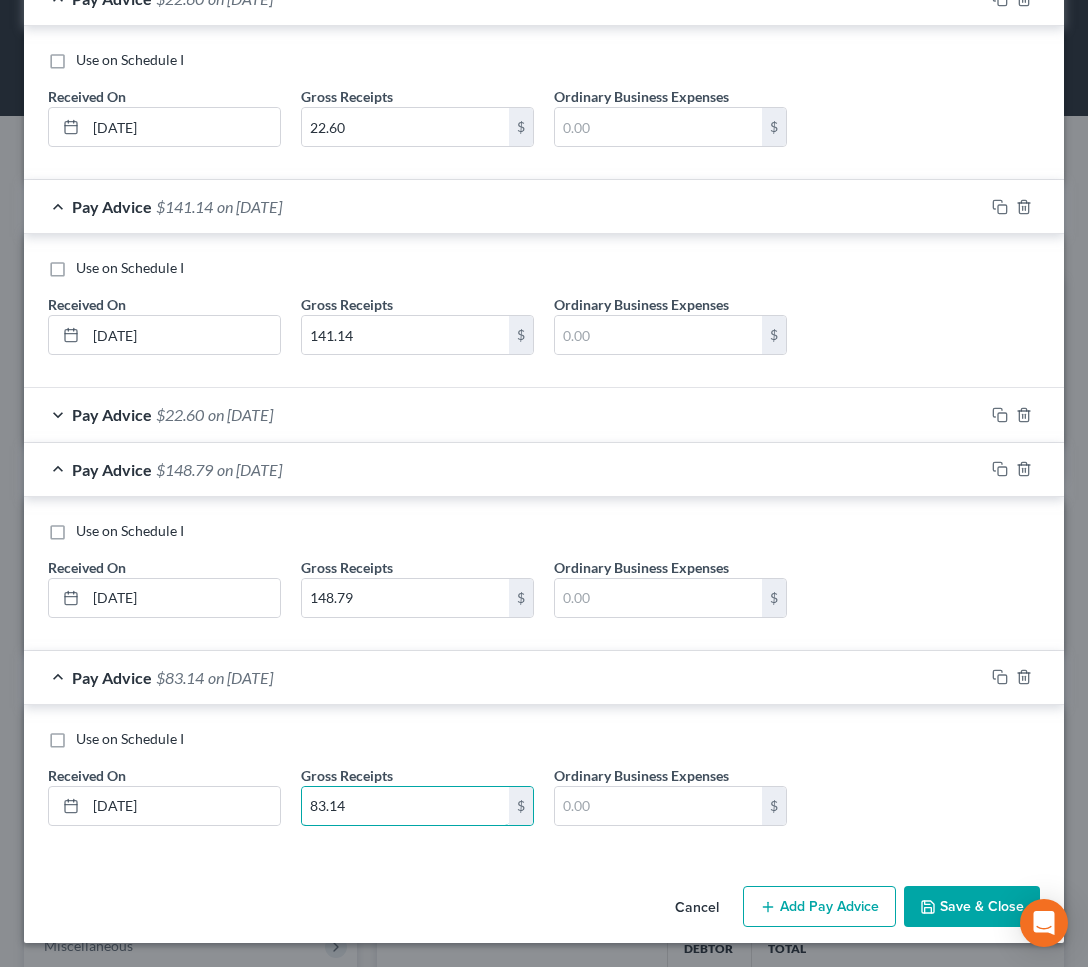 type on "83.14" 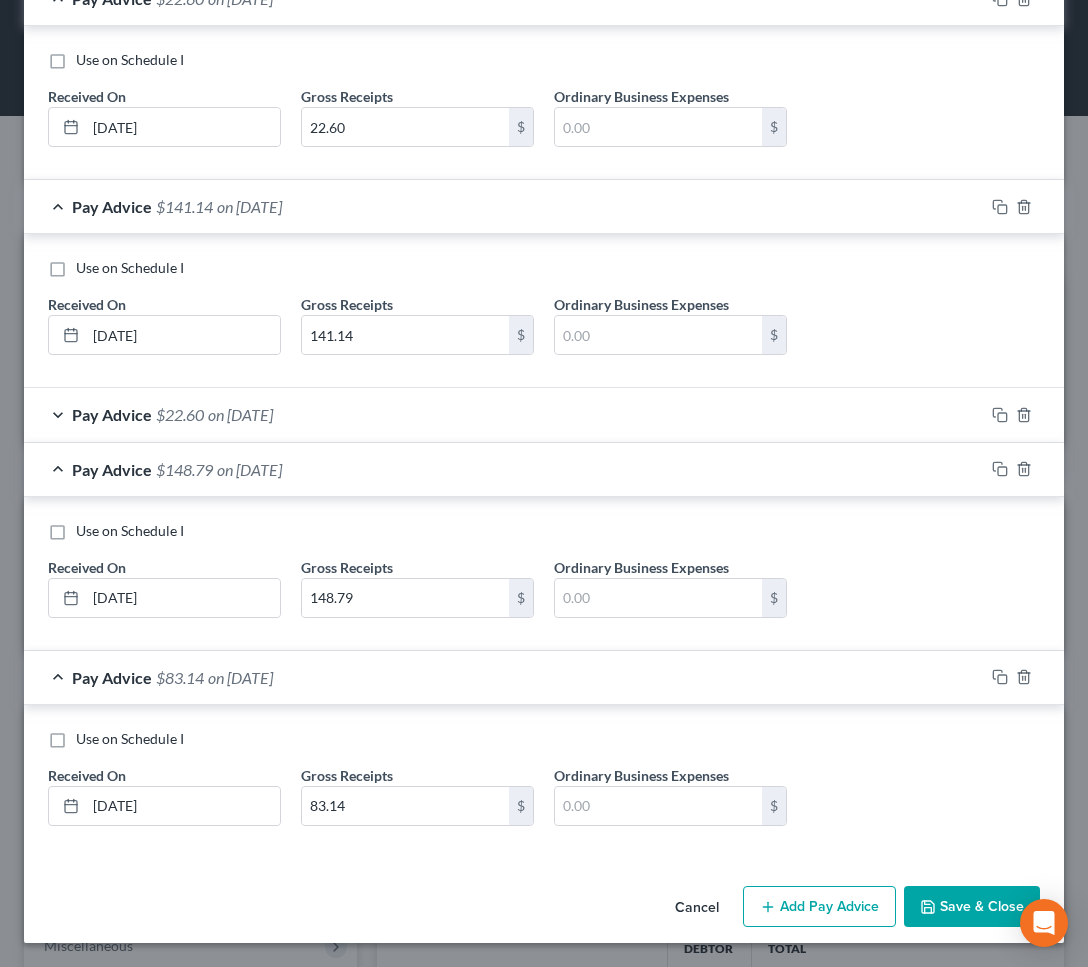 click on "Add Pay Advice" at bounding box center (819, 907) 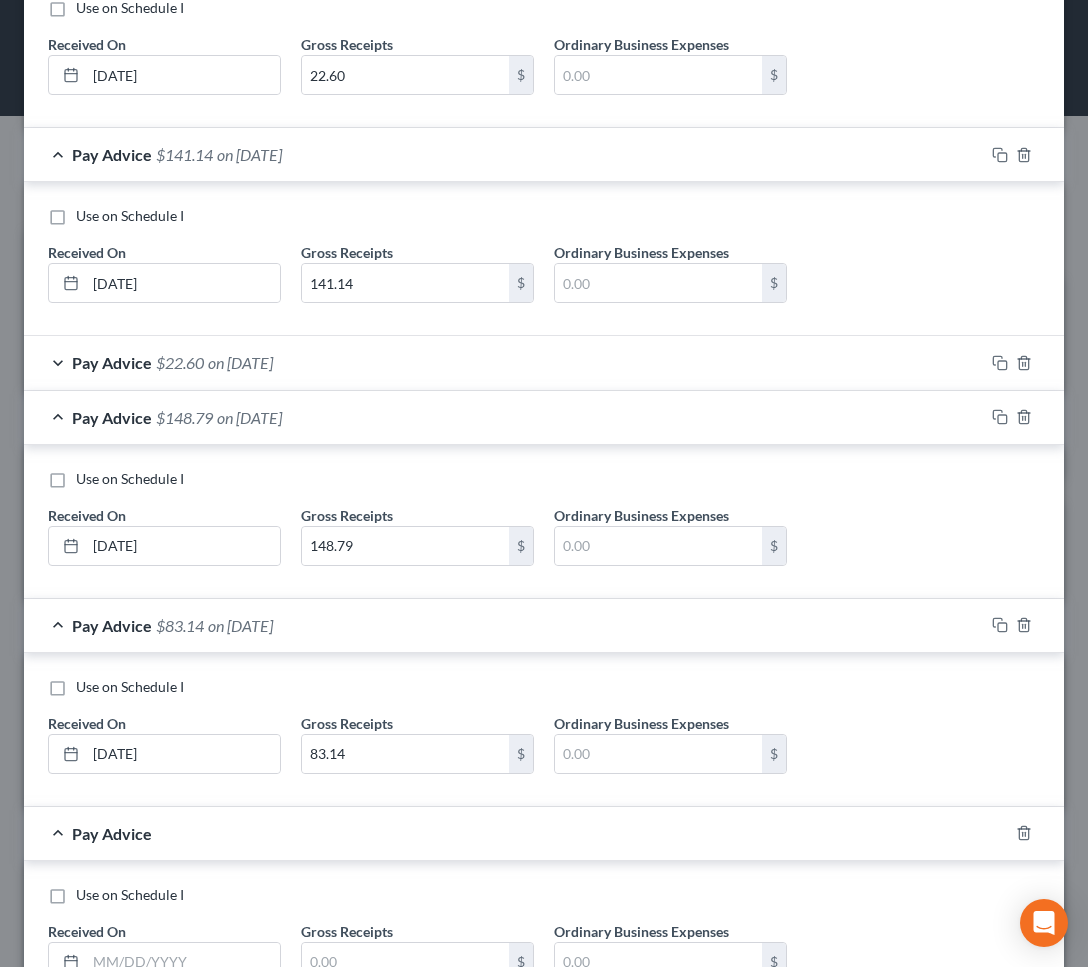 scroll, scrollTop: 1385, scrollLeft: 0, axis: vertical 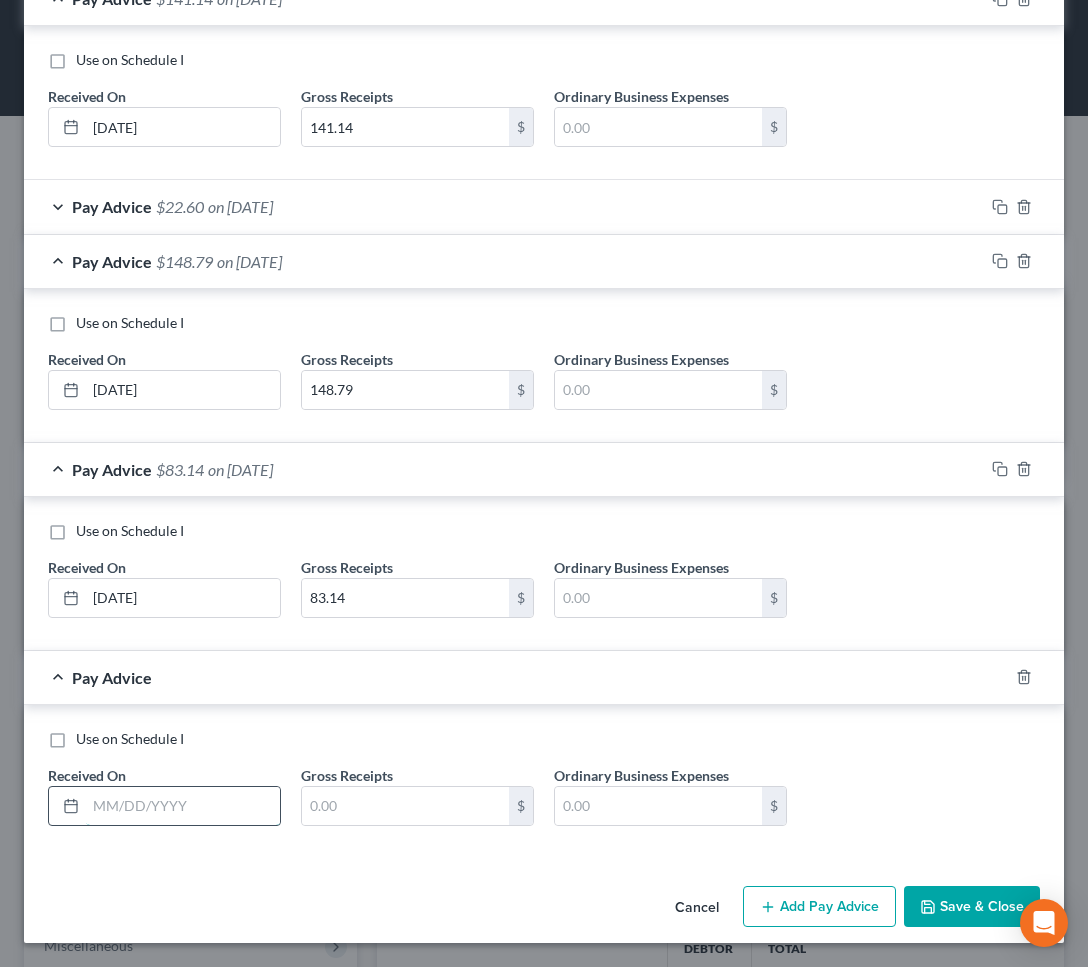 click at bounding box center (183, 806) 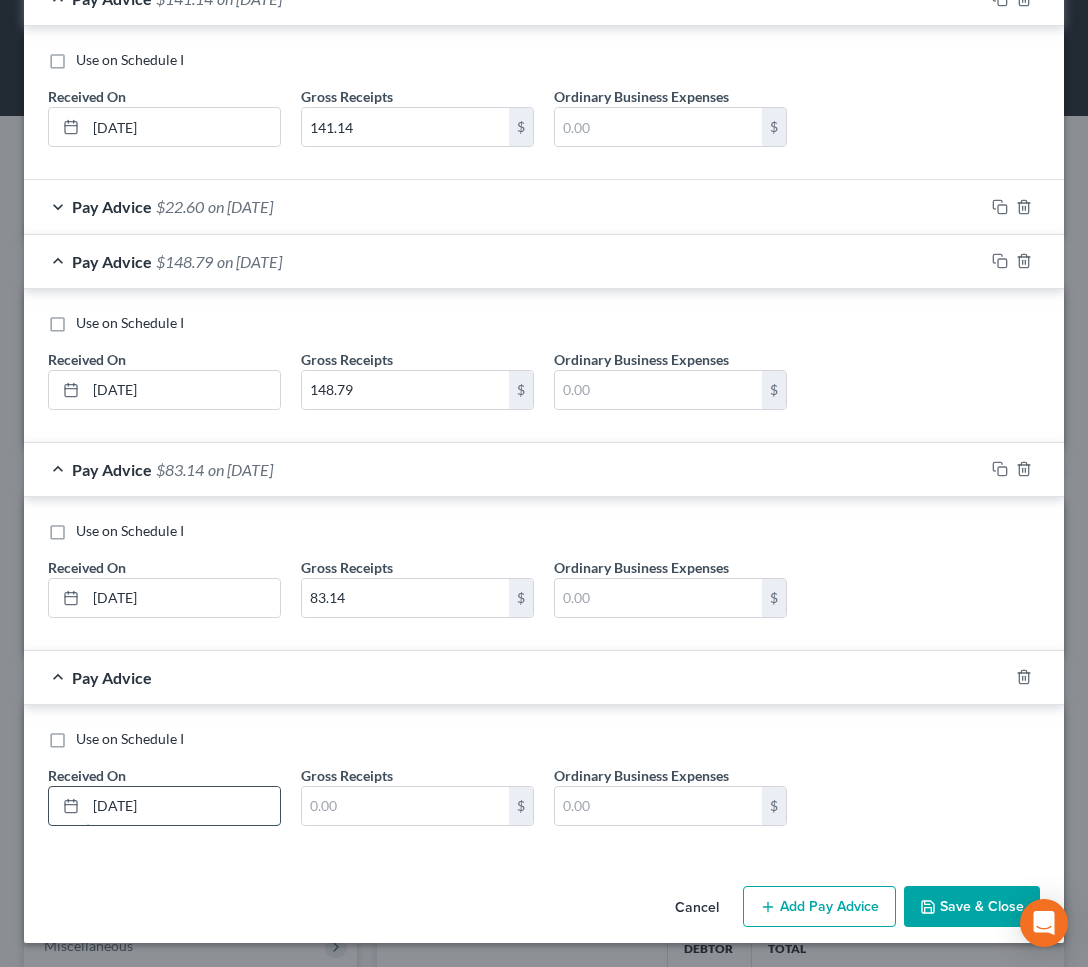 type on "[DATE]" 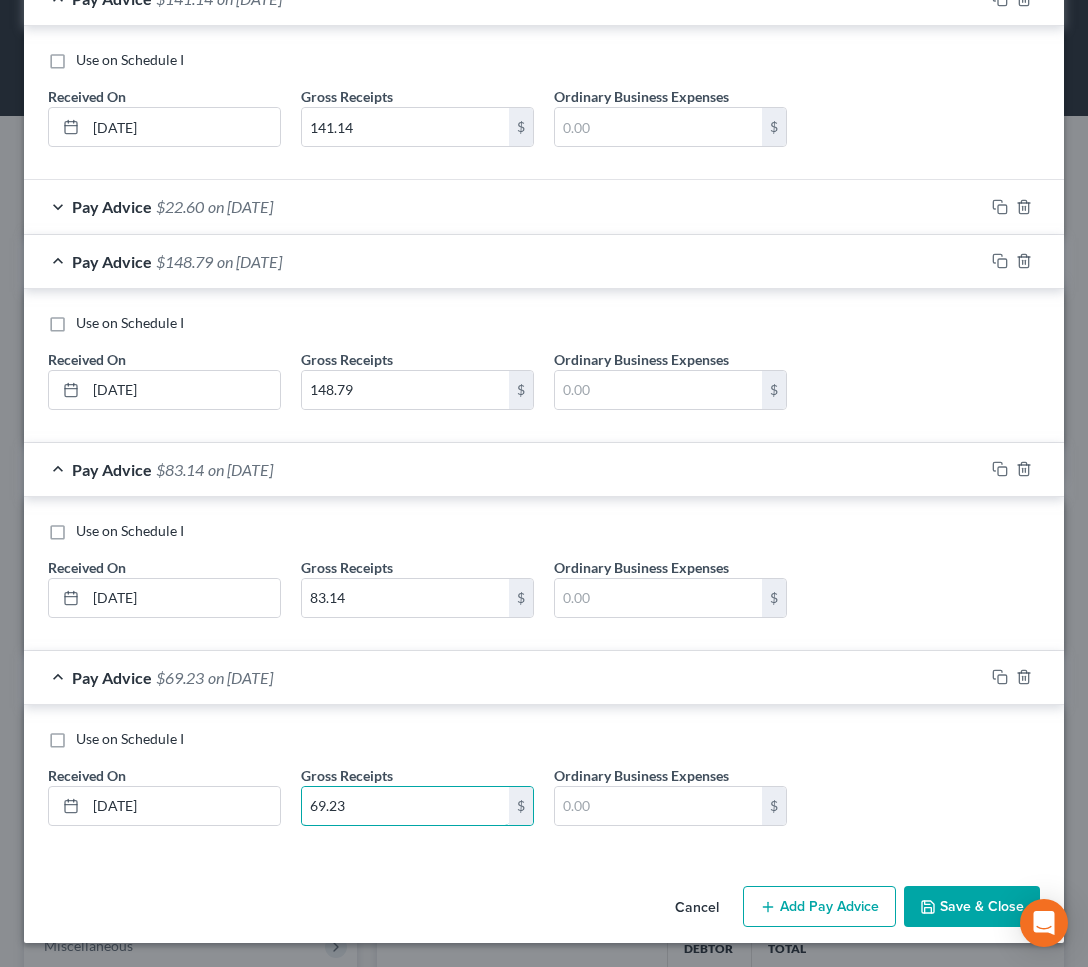 type on "69.23" 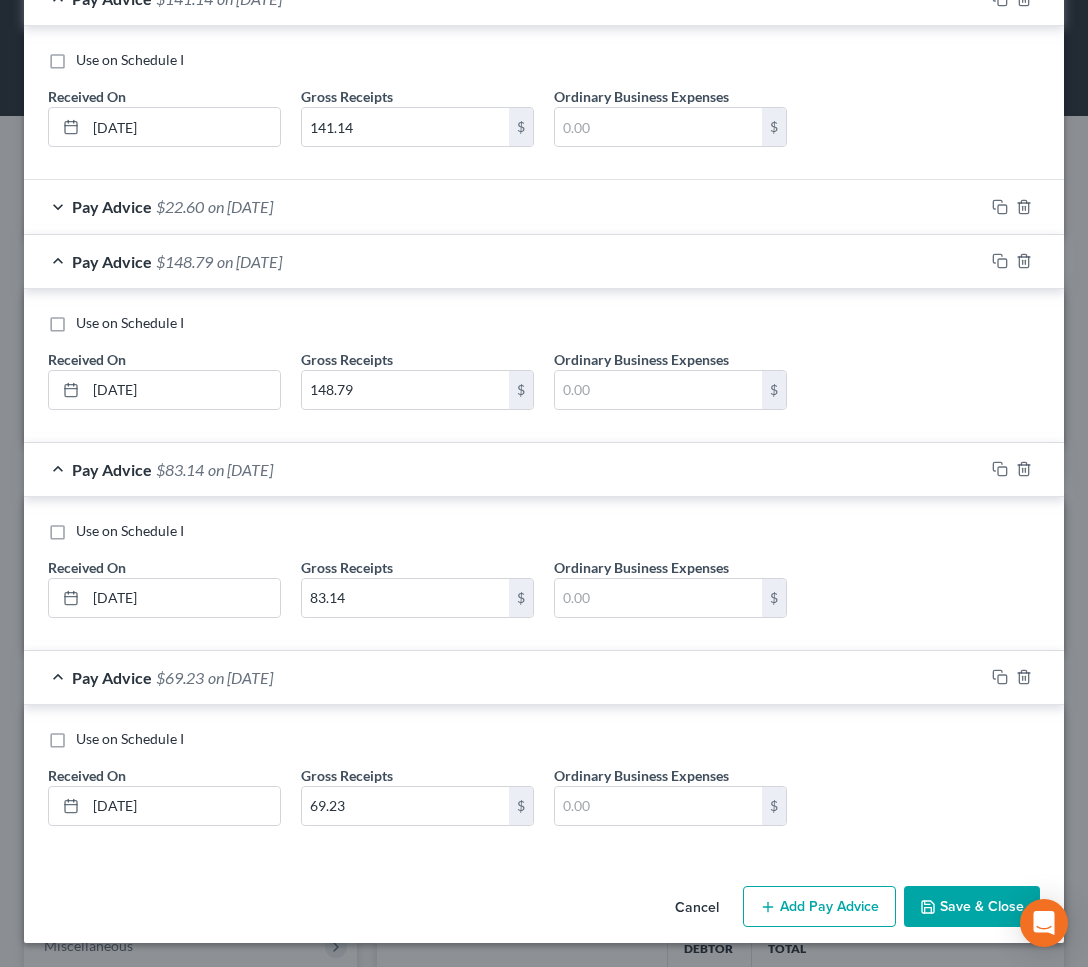 click on "Add Pay Advice" at bounding box center [819, 907] 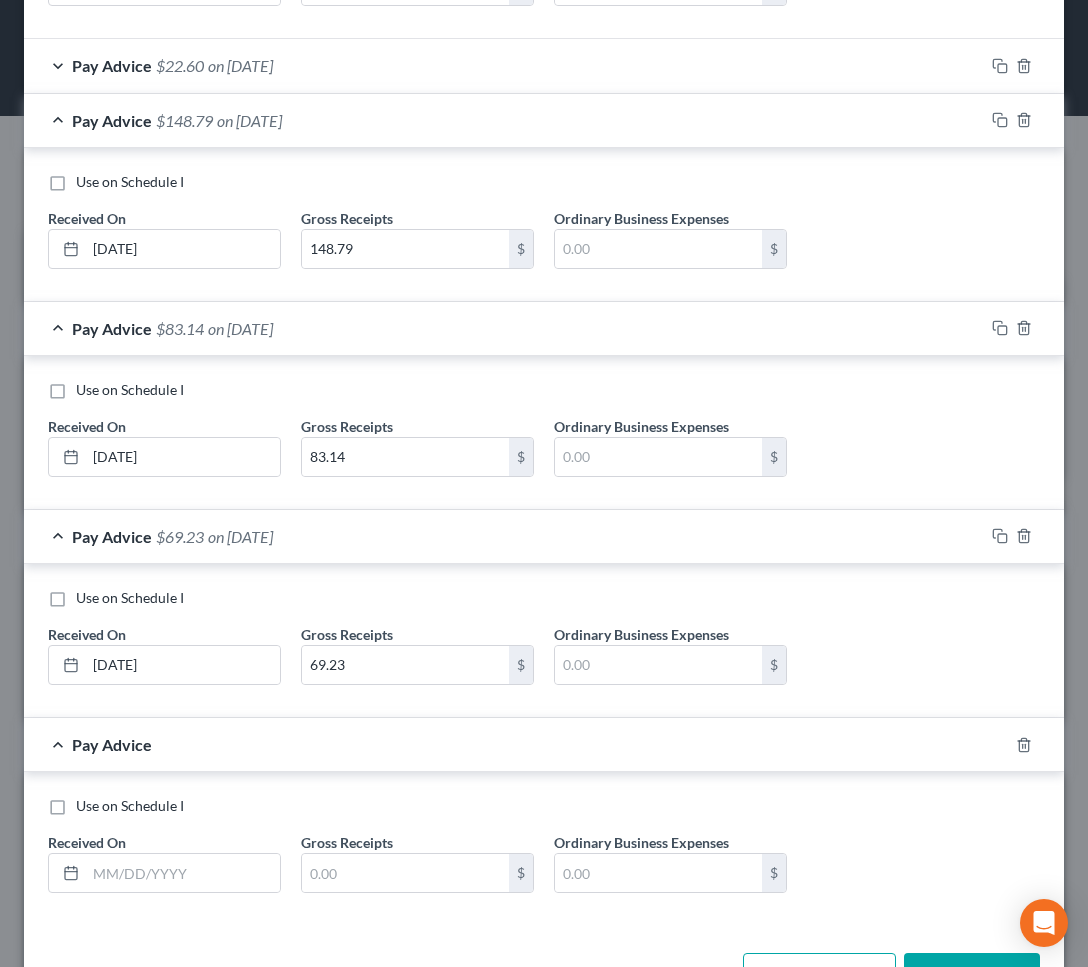 scroll, scrollTop: 1593, scrollLeft: 0, axis: vertical 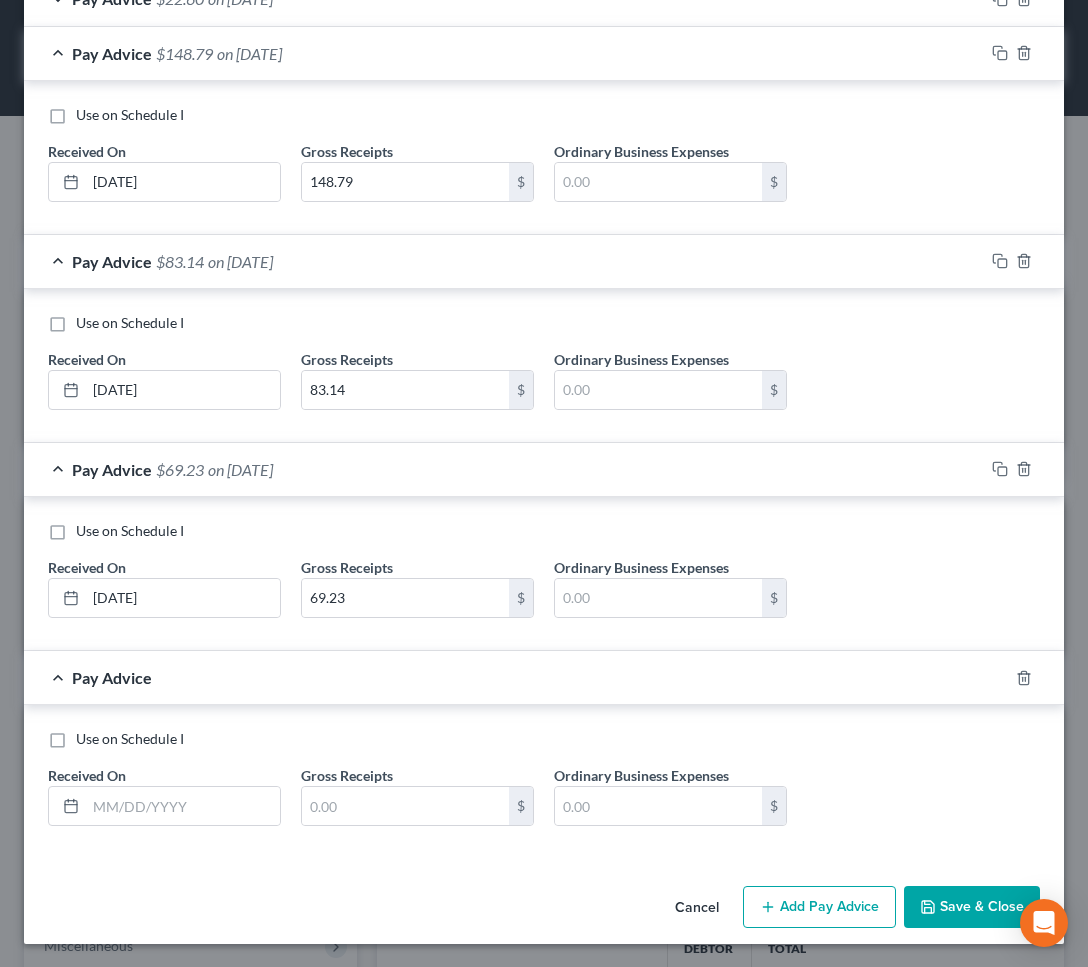 click on "Use on Schedule I
Received On
*
Gross Receipts $ Ordinary Business Expenses $" at bounding box center (544, 785) 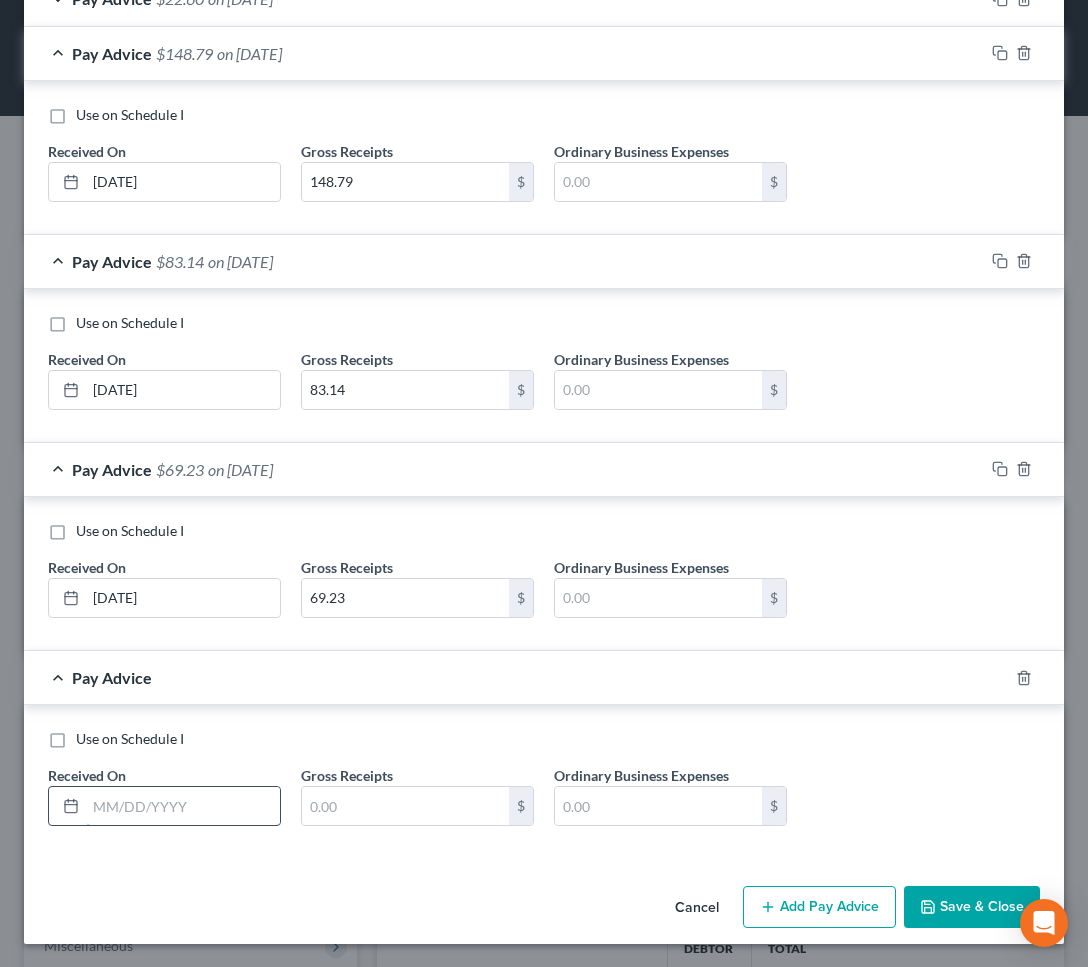 click at bounding box center [183, 806] 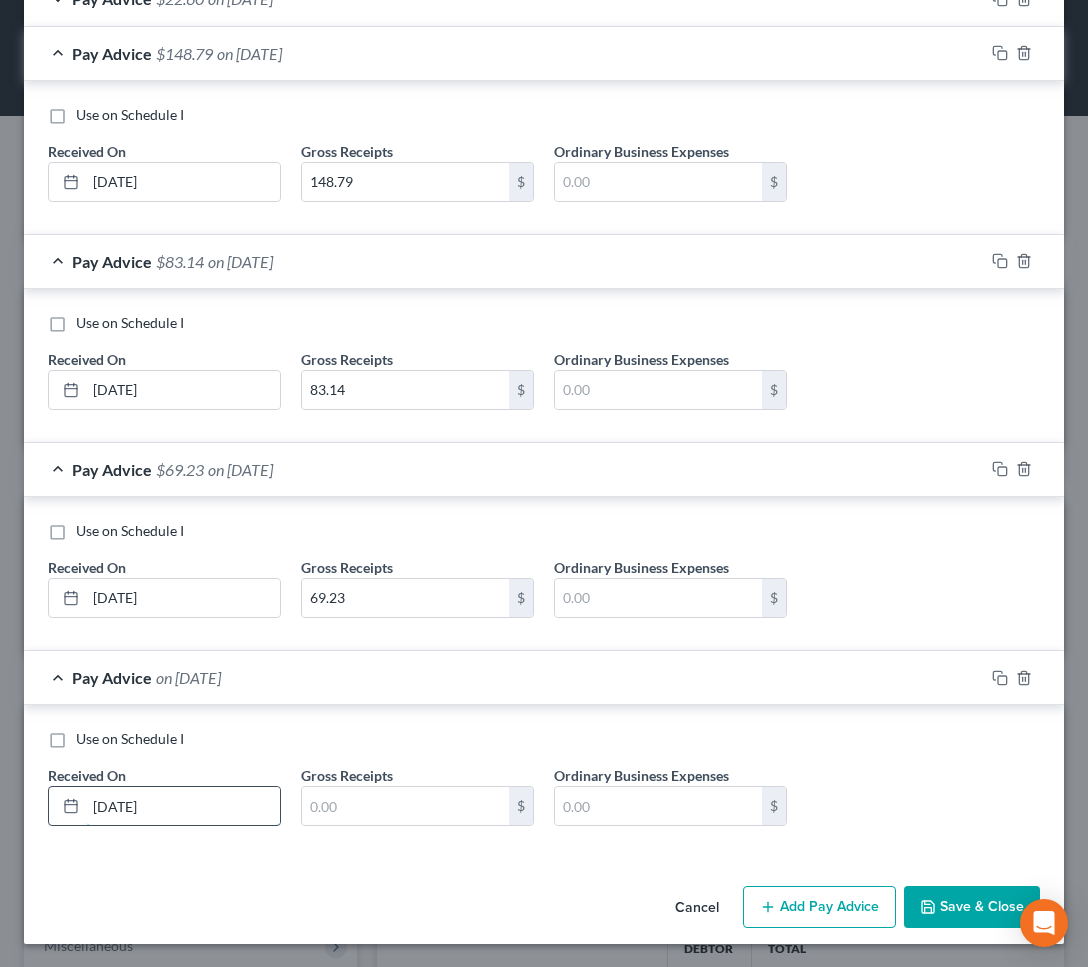 type on "[DATE]" 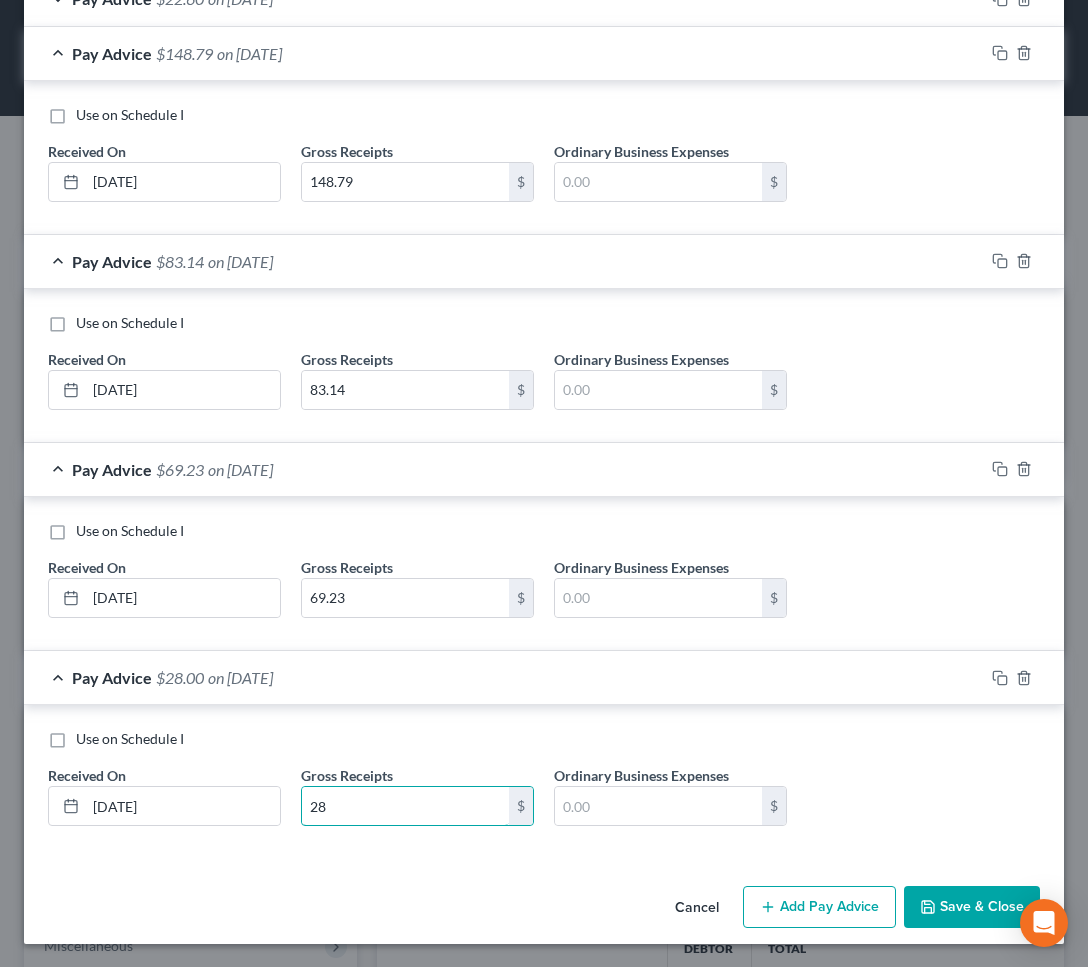 type on "28" 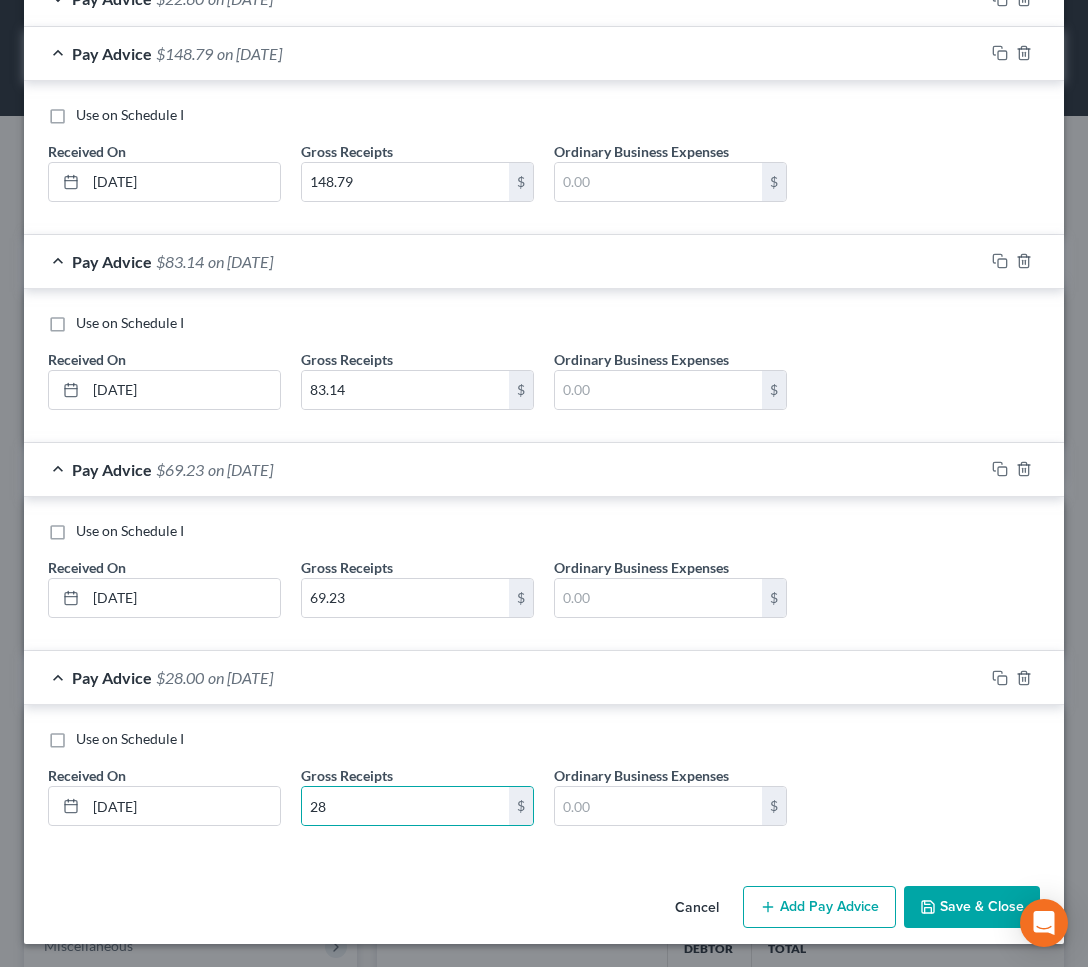 click on "Add Pay Advice" at bounding box center [819, 907] 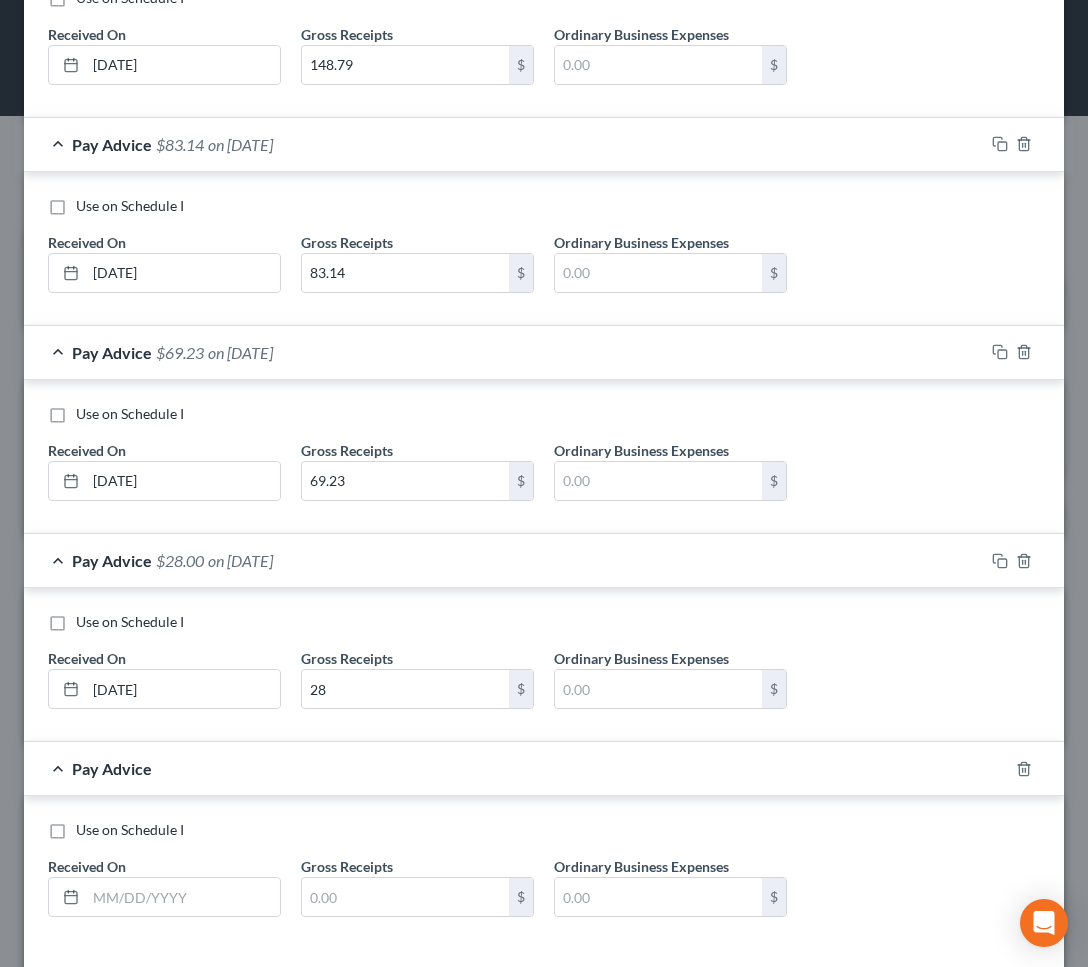 scroll, scrollTop: 1802, scrollLeft: 0, axis: vertical 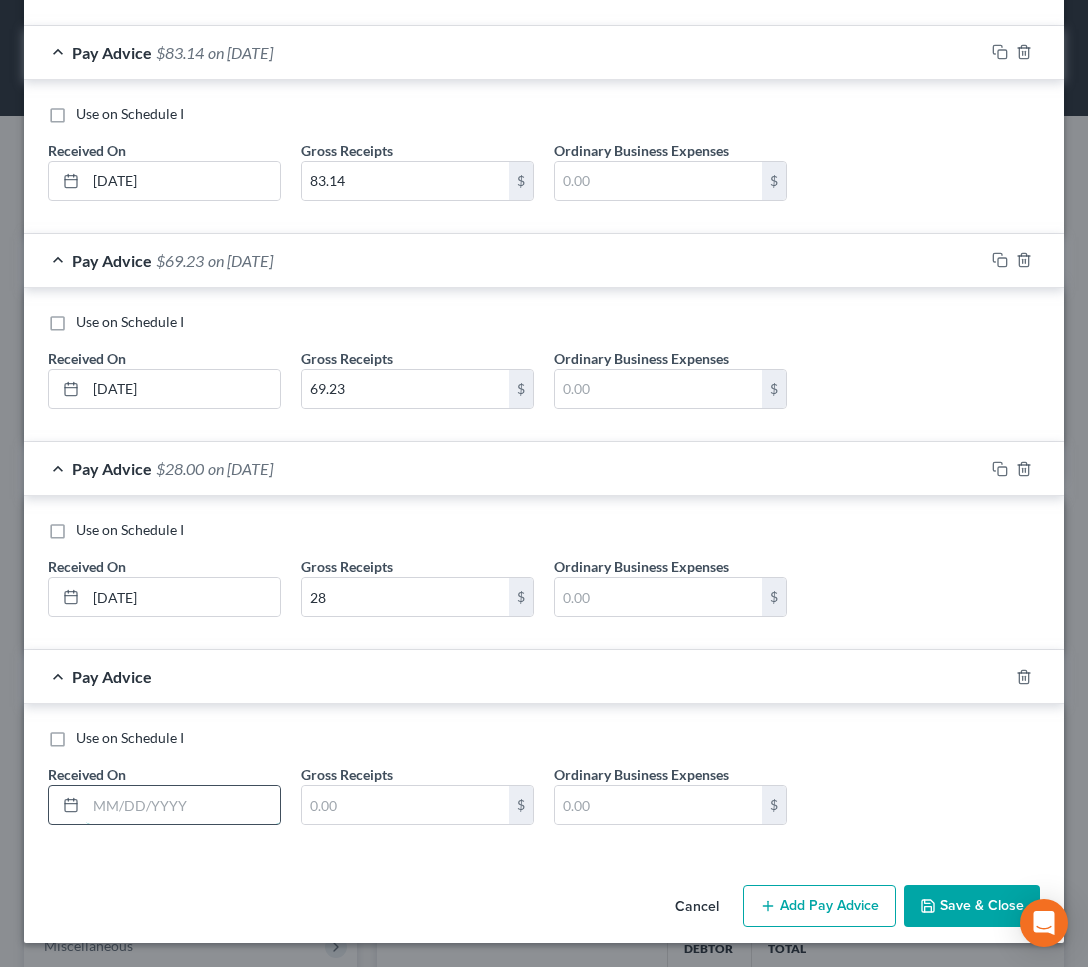 click at bounding box center (183, 805) 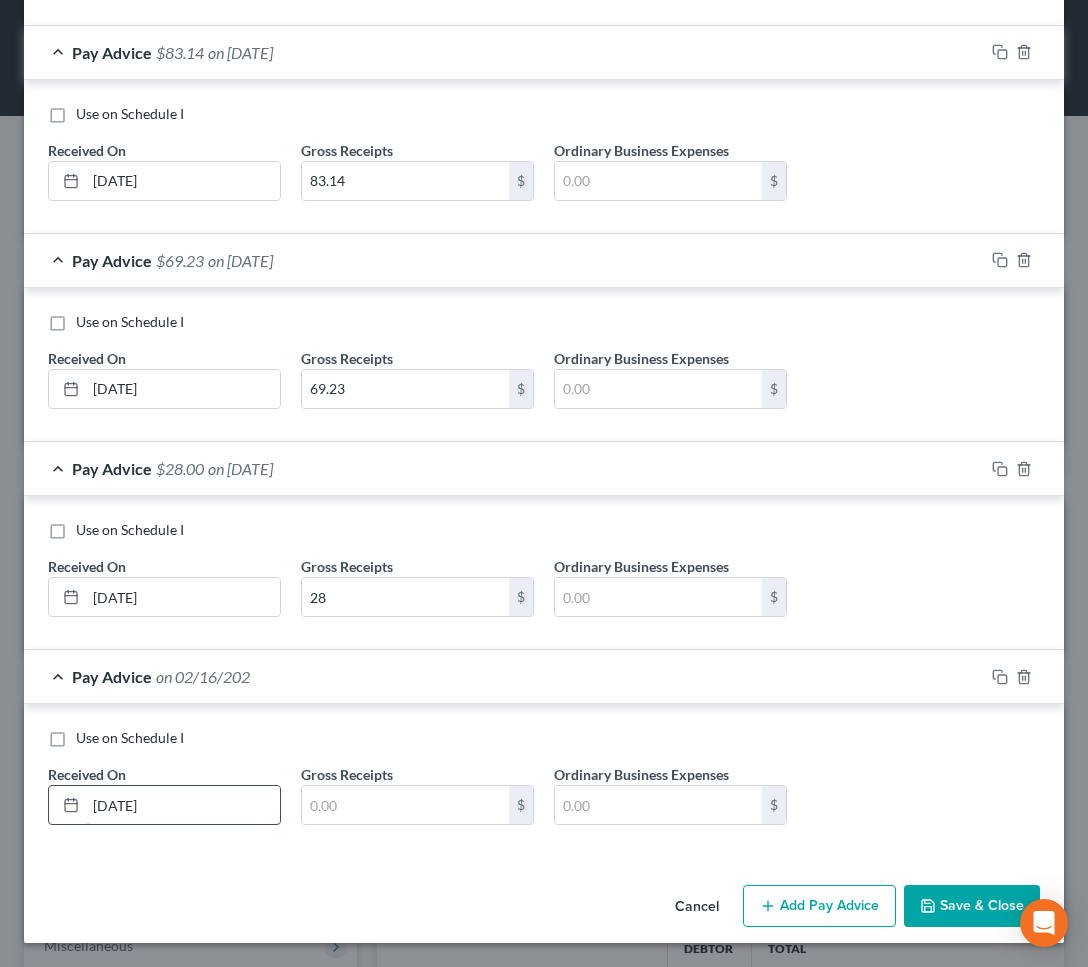 type on "[DATE]" 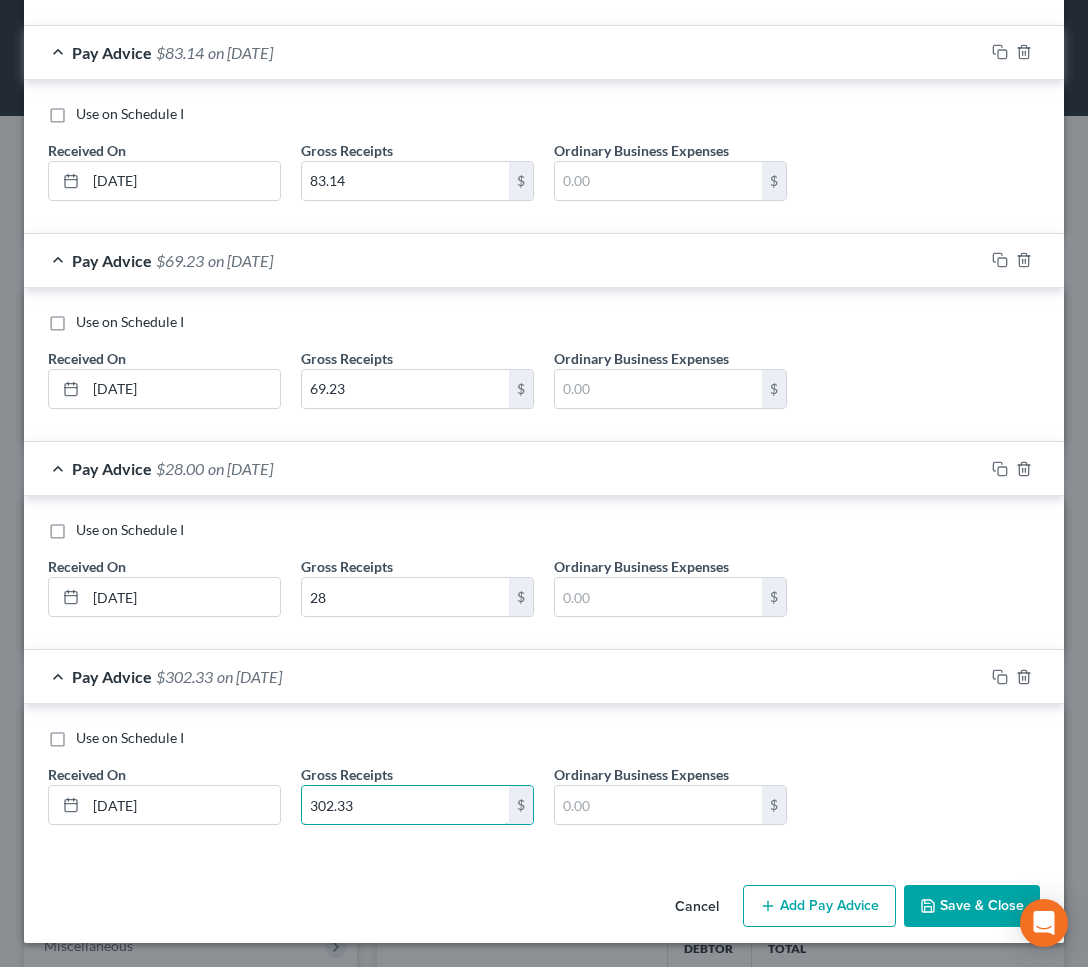 type on "302.33" 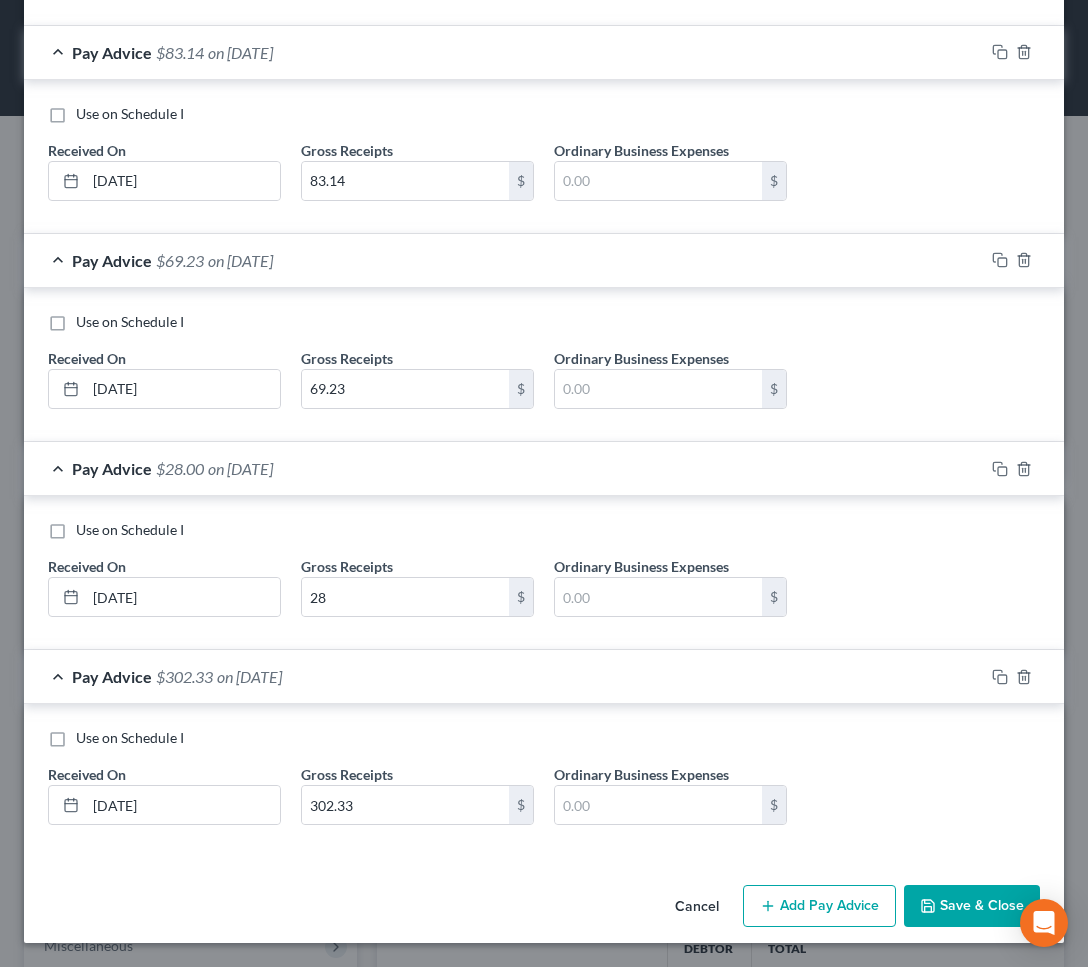 click on "Add Pay Advice" at bounding box center (819, 906) 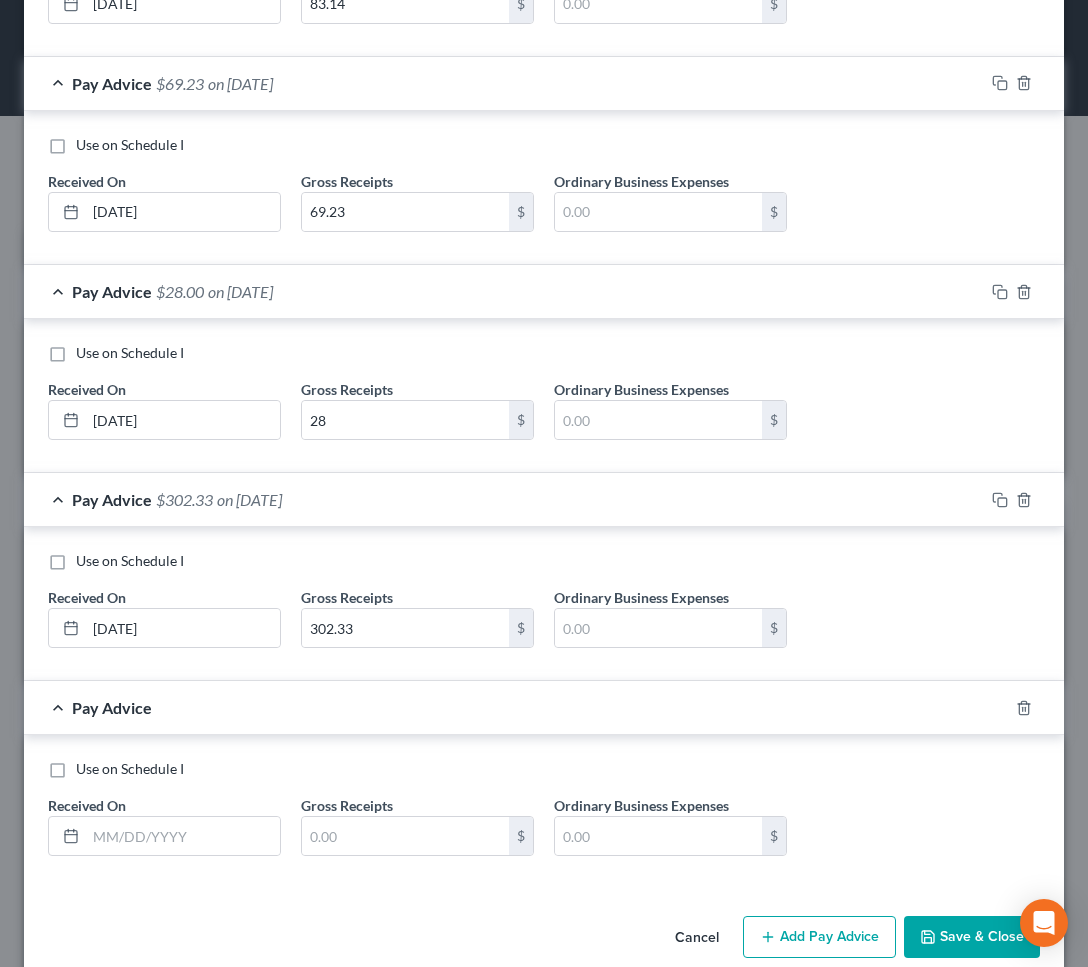 scroll, scrollTop: 2010, scrollLeft: 0, axis: vertical 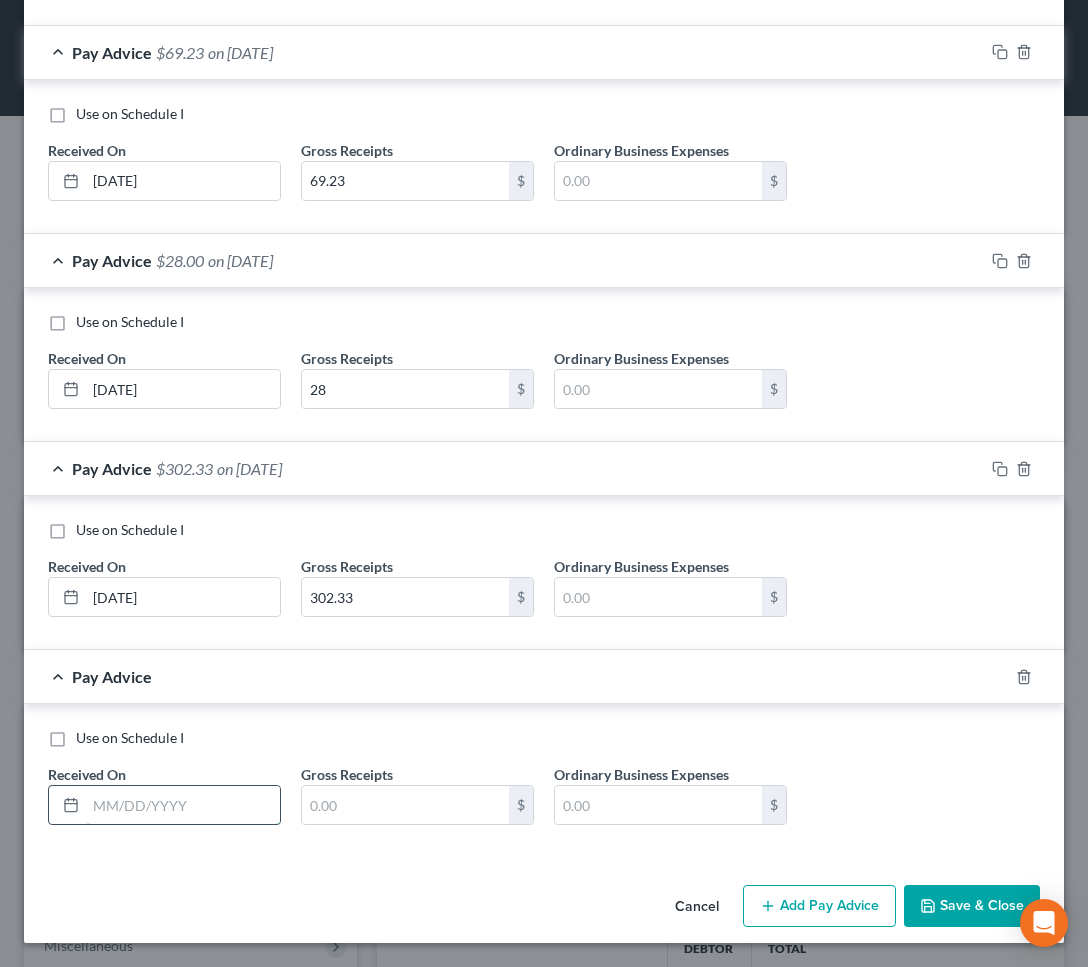 click at bounding box center (183, 805) 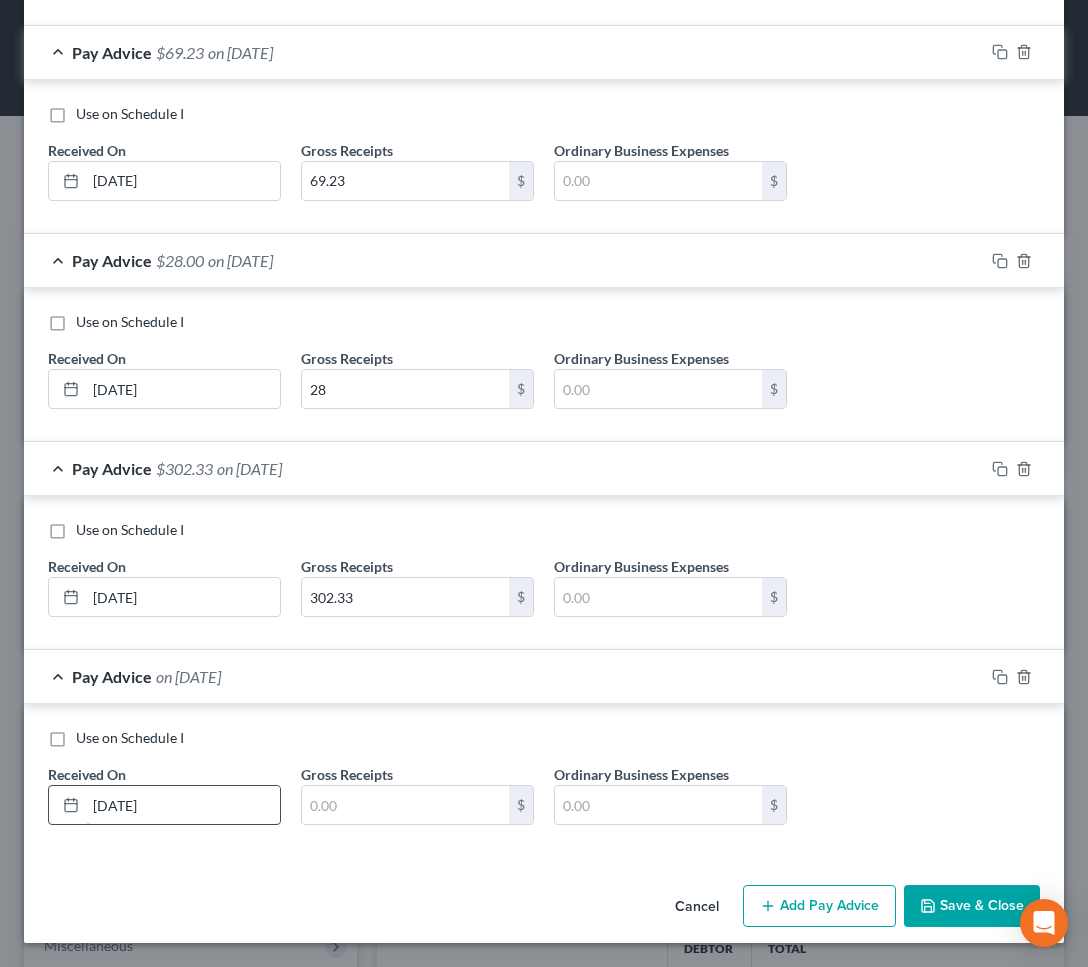 type on "[DATE]" 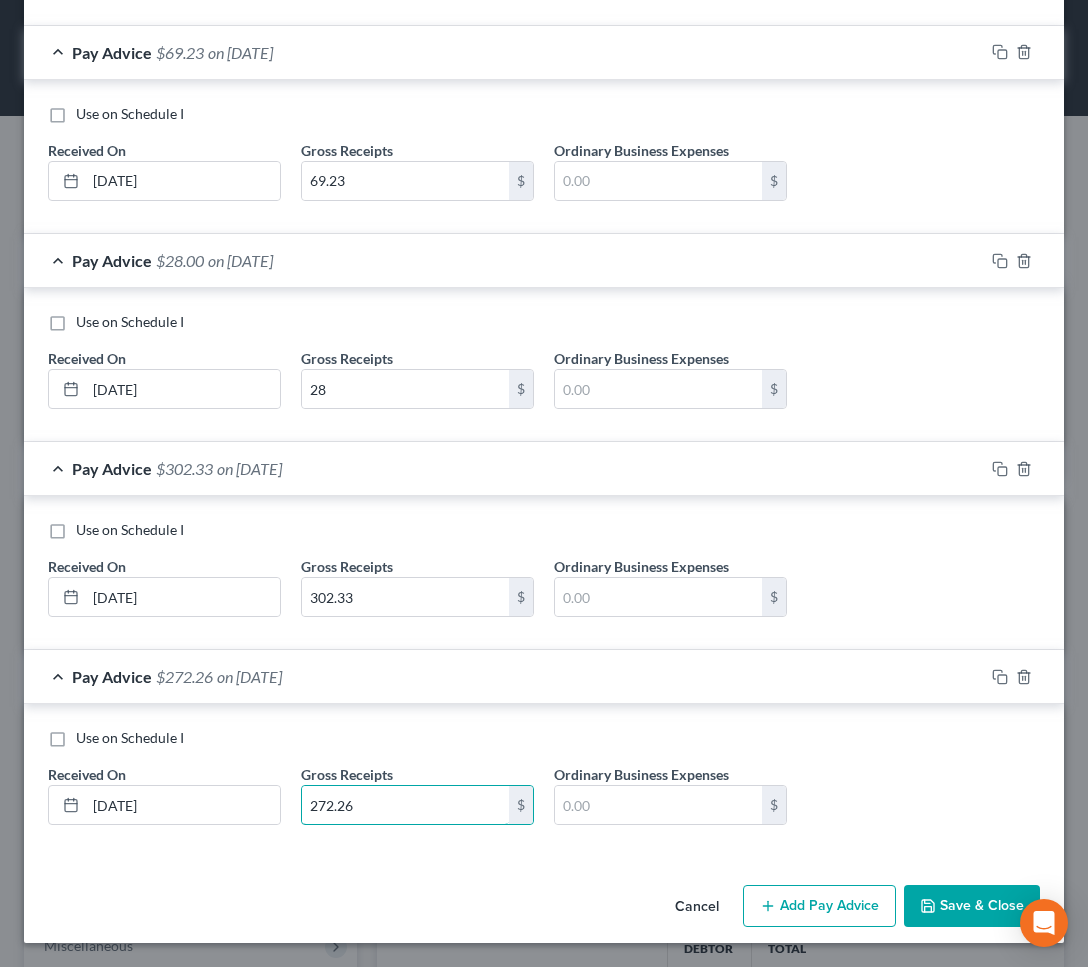 type on "272.26" 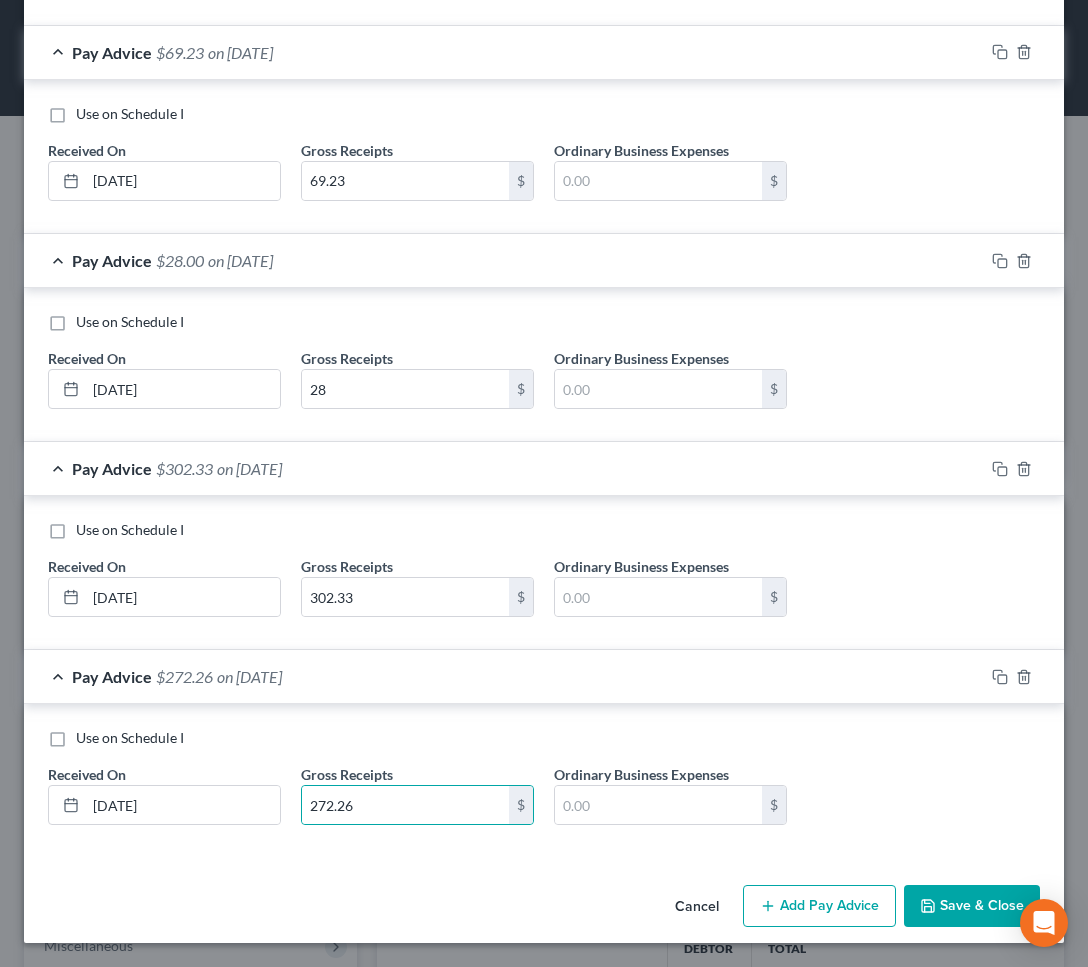 click on "Add Pay Advice" at bounding box center (819, 906) 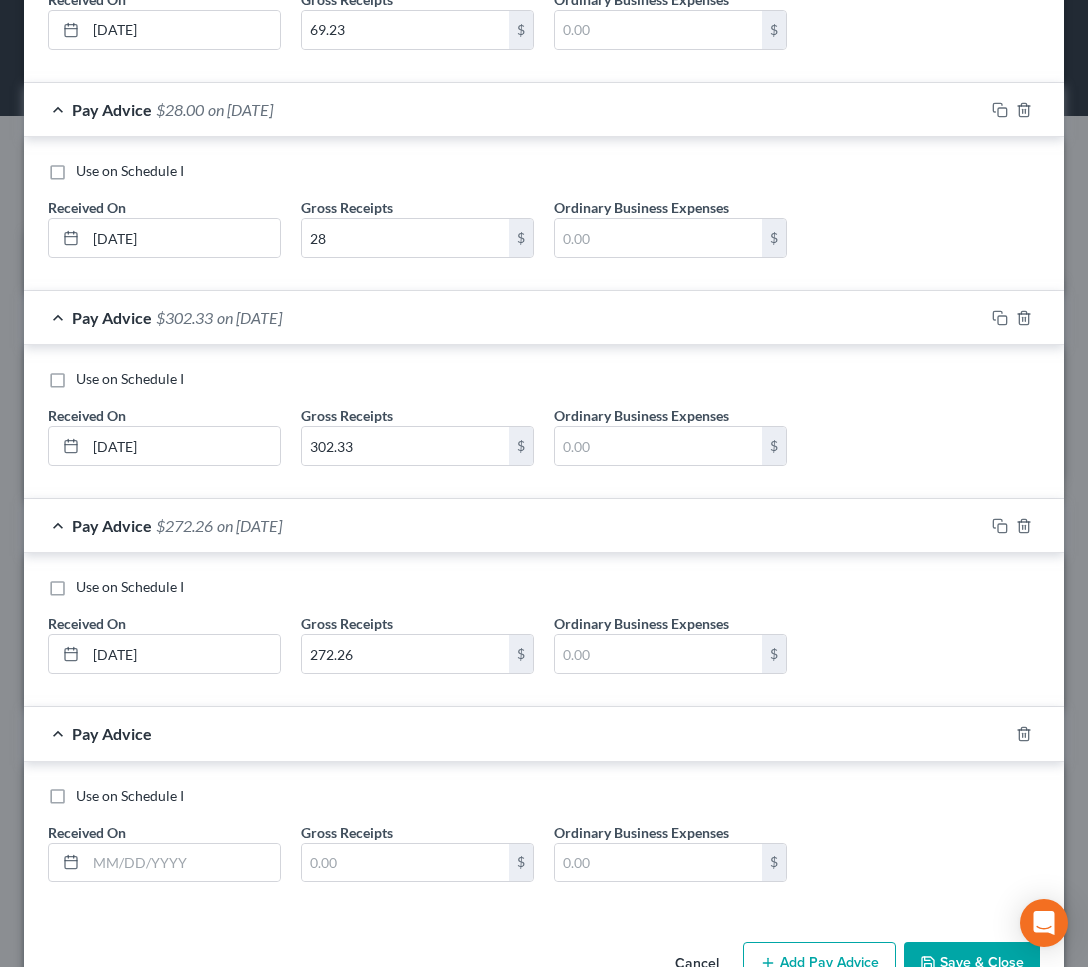 scroll, scrollTop: 2218, scrollLeft: 0, axis: vertical 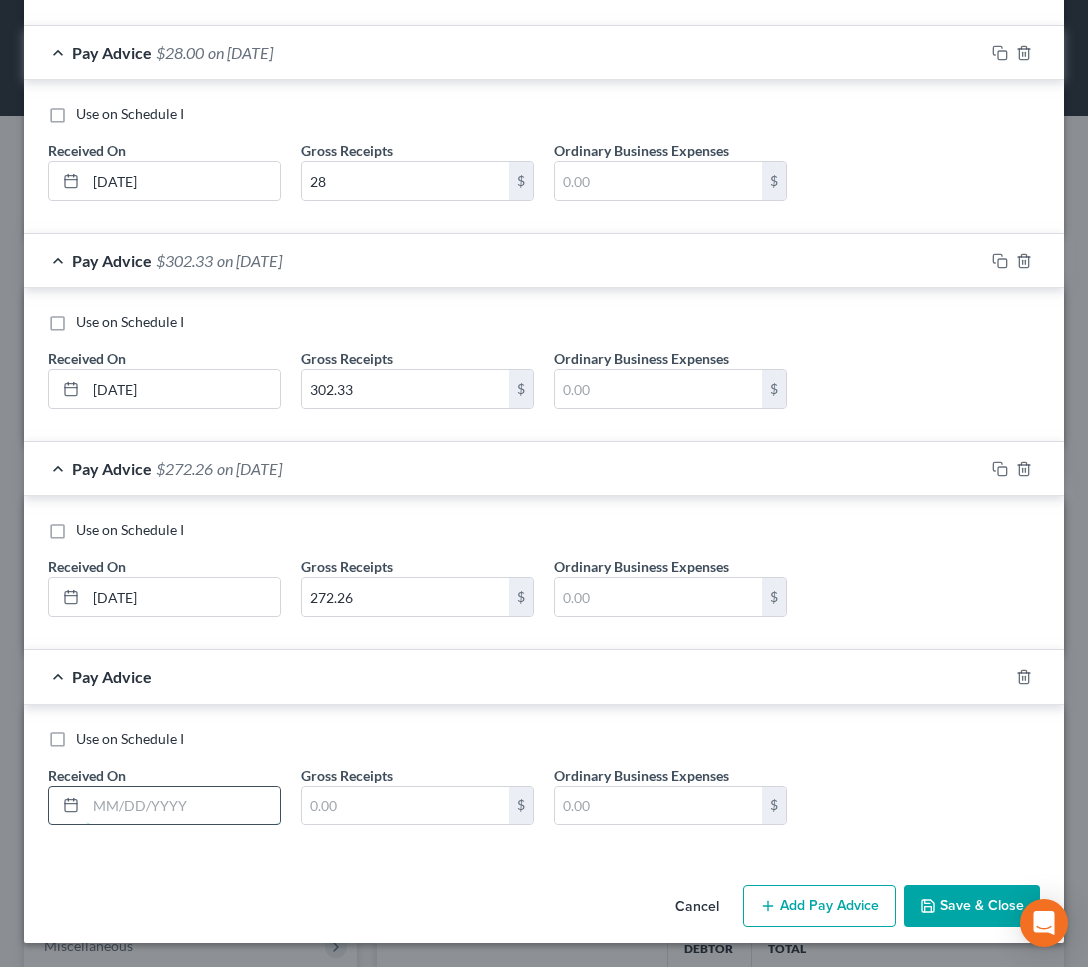 click at bounding box center (183, 806) 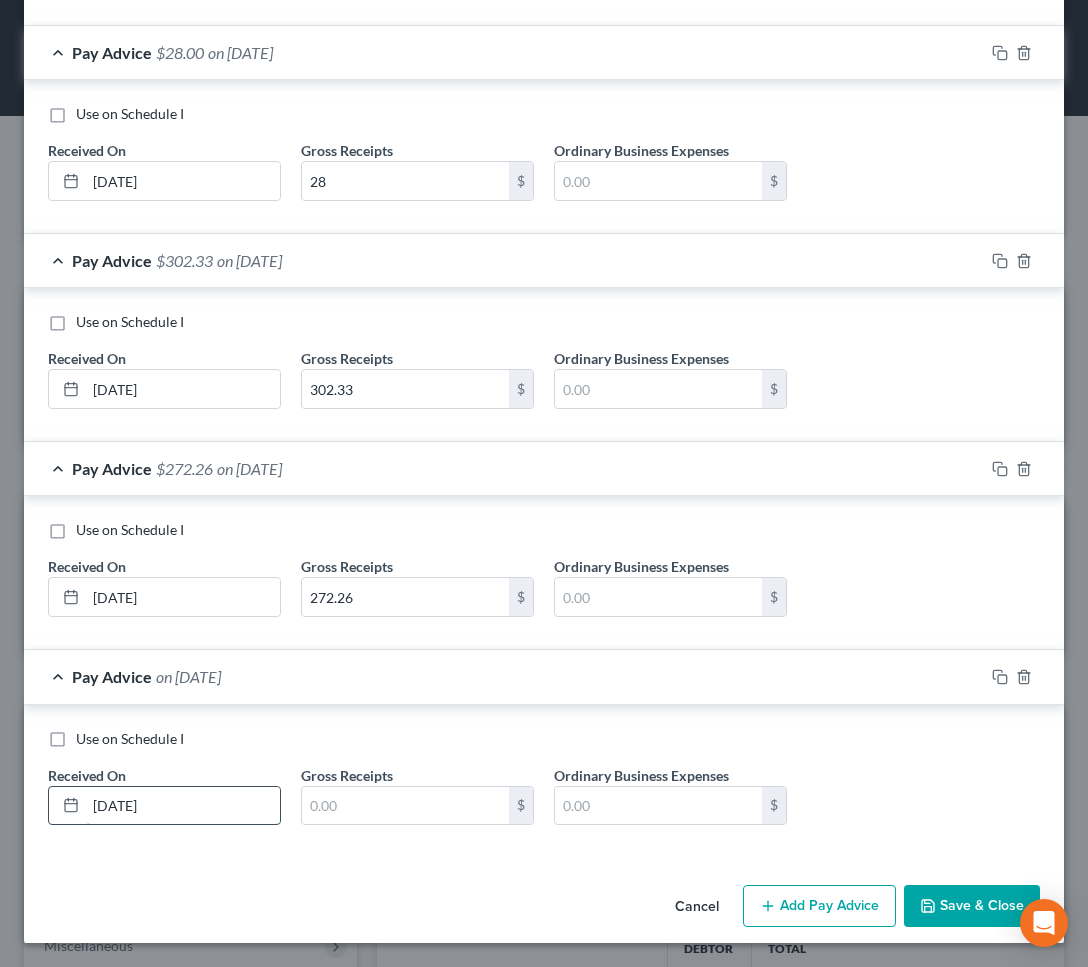 type on "[DATE]" 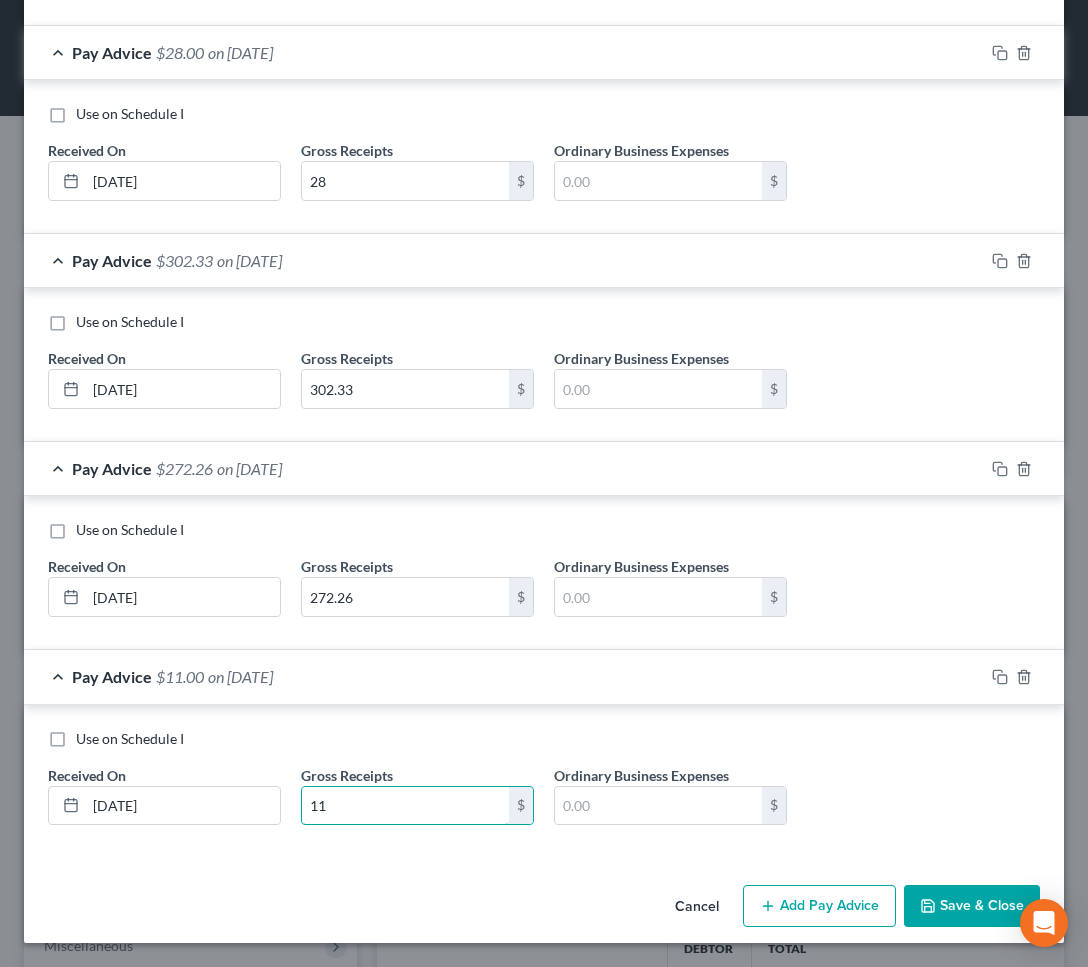 type on "11" 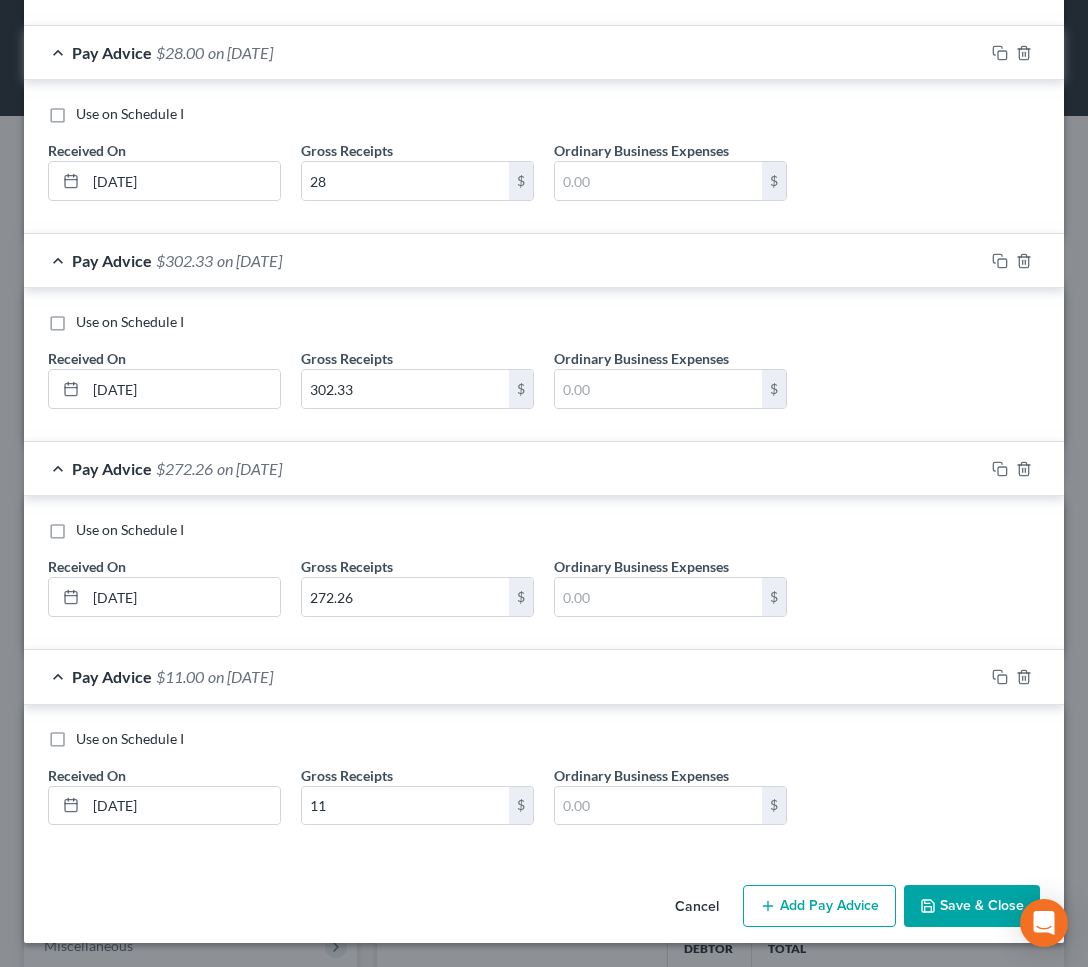 click 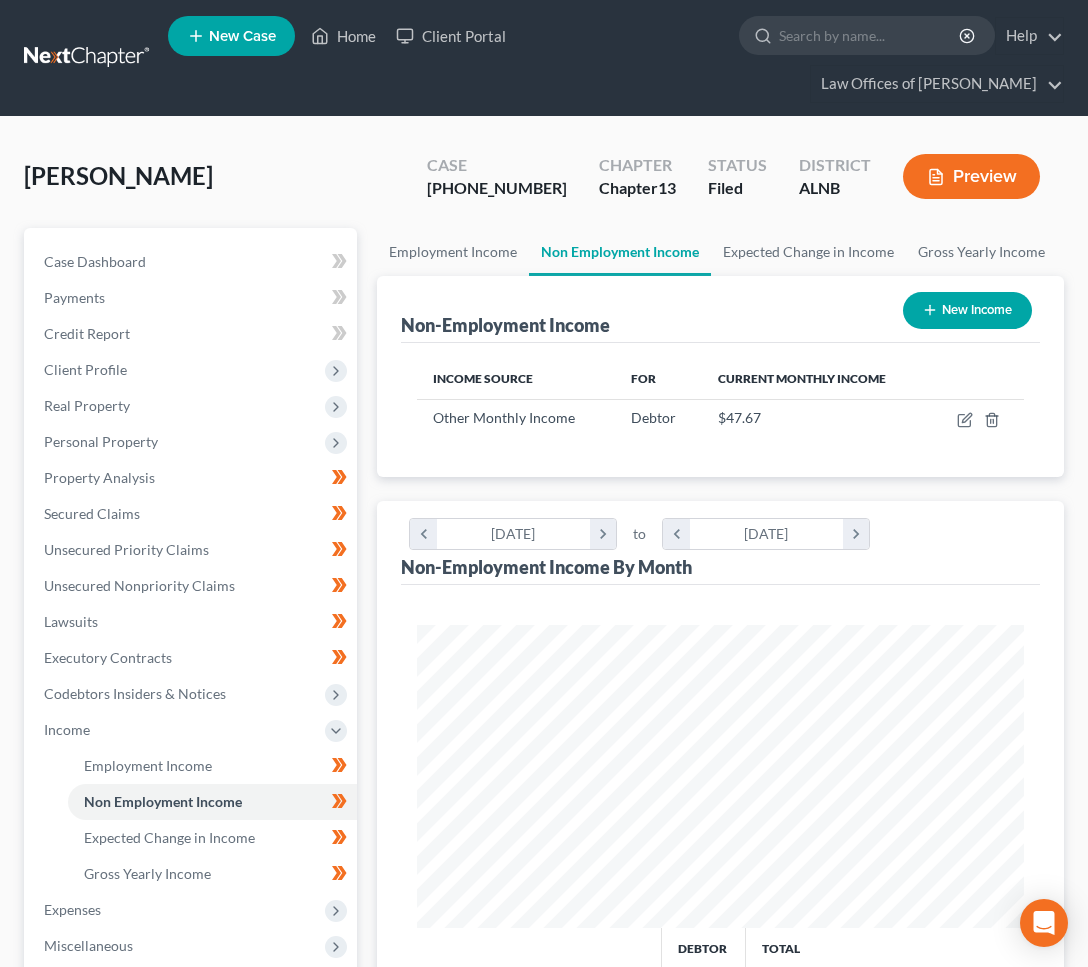 click on "New Income" at bounding box center [967, 310] 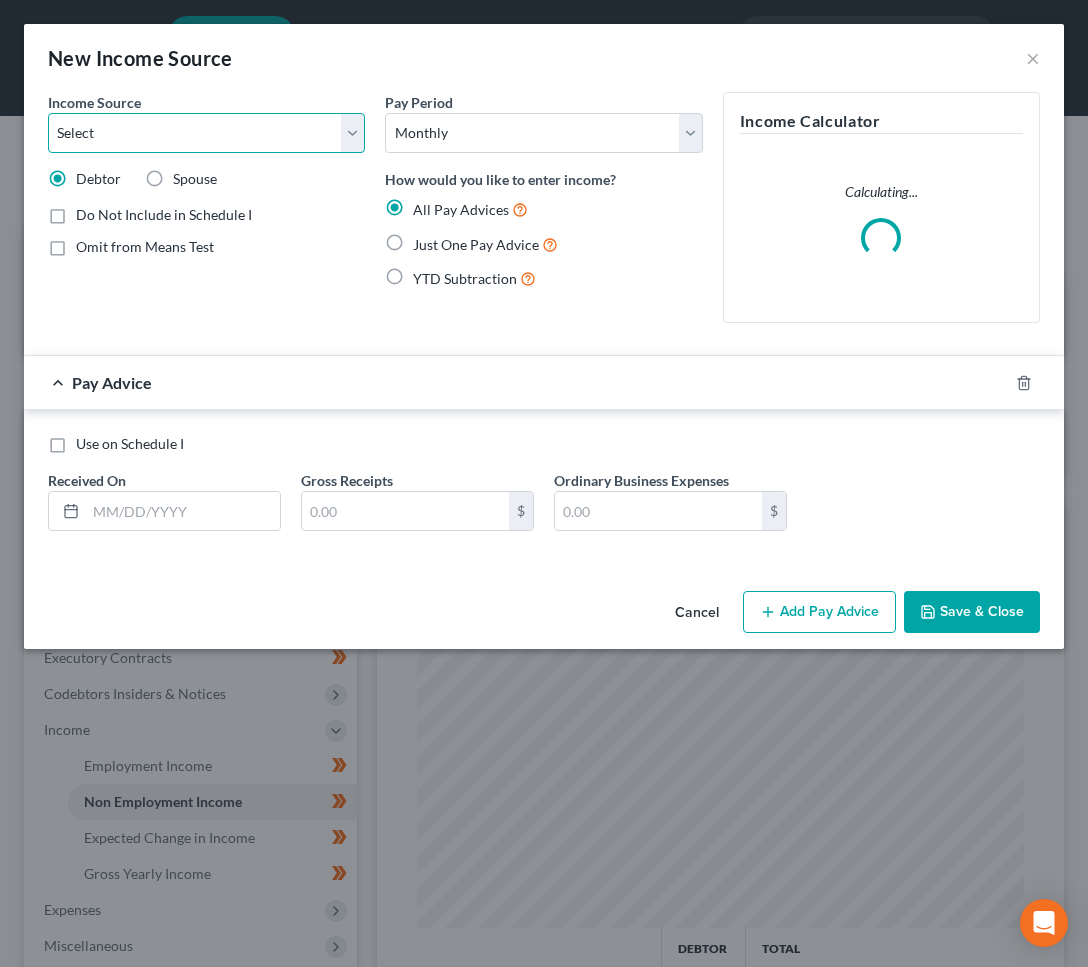 click on "Select Unemployment Disability (from employer) Pension Retirement Social Security / Social Security Disability Other Government Assistance Interests, Dividends or Royalties Child / Family Support Contributions to Household Property / Rental Business, Professional or Farm Alimony / Maintenance Payments Military Disability Benefits Other Monthly Income" at bounding box center [206, 133] 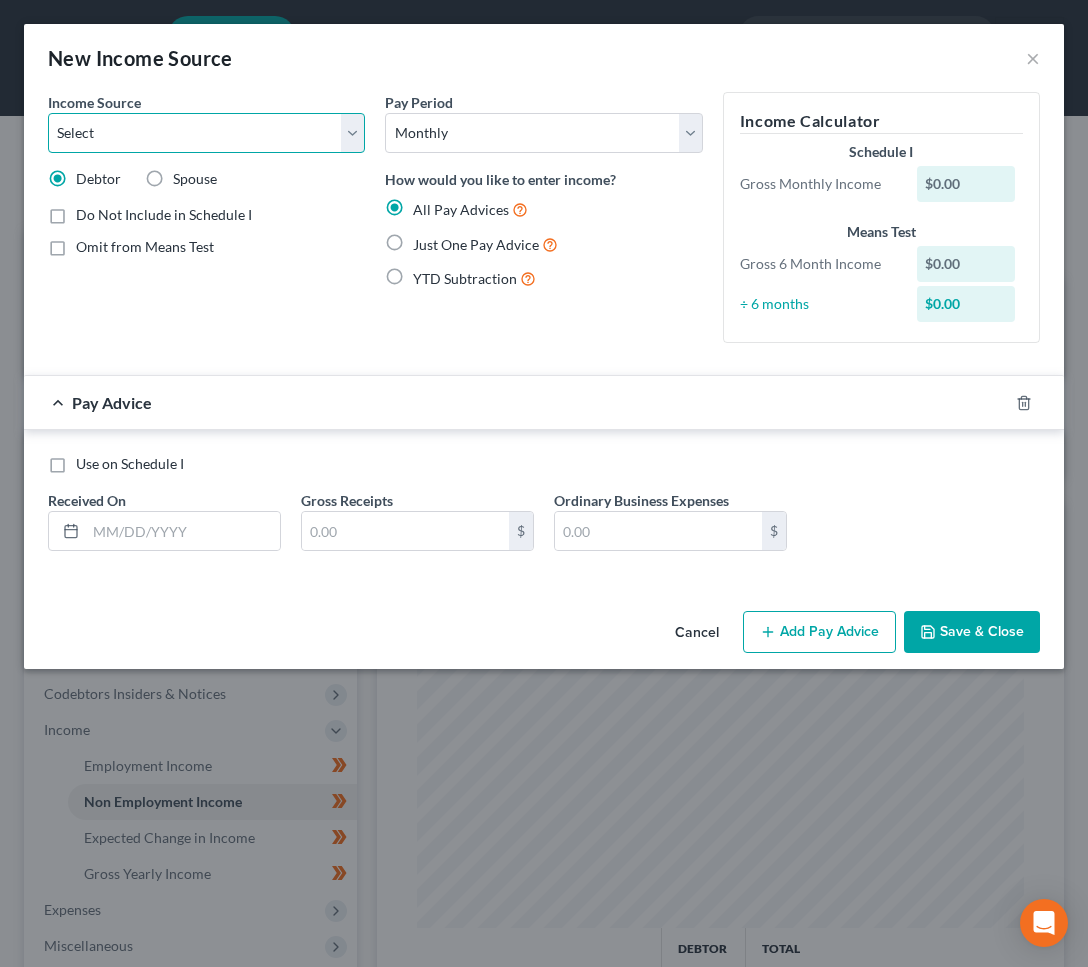 select on "13" 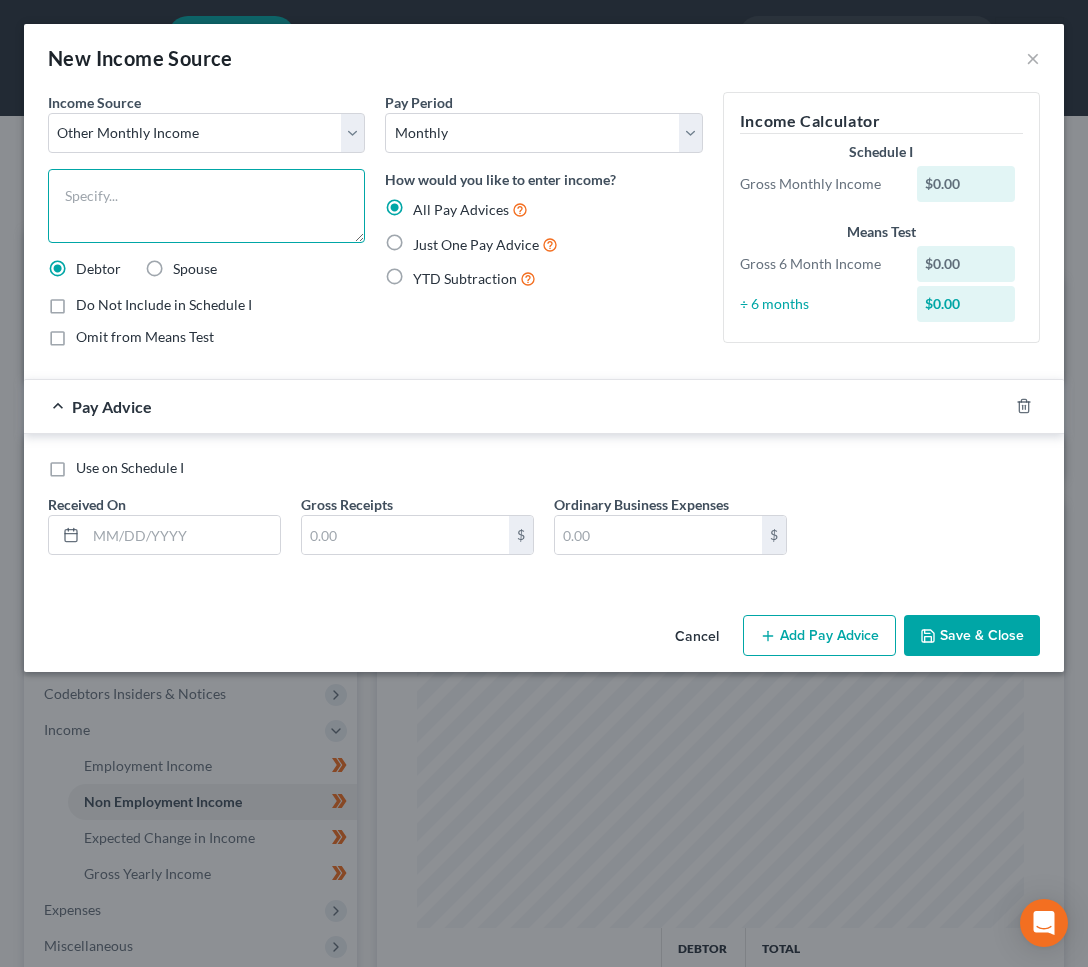 click at bounding box center (206, 206) 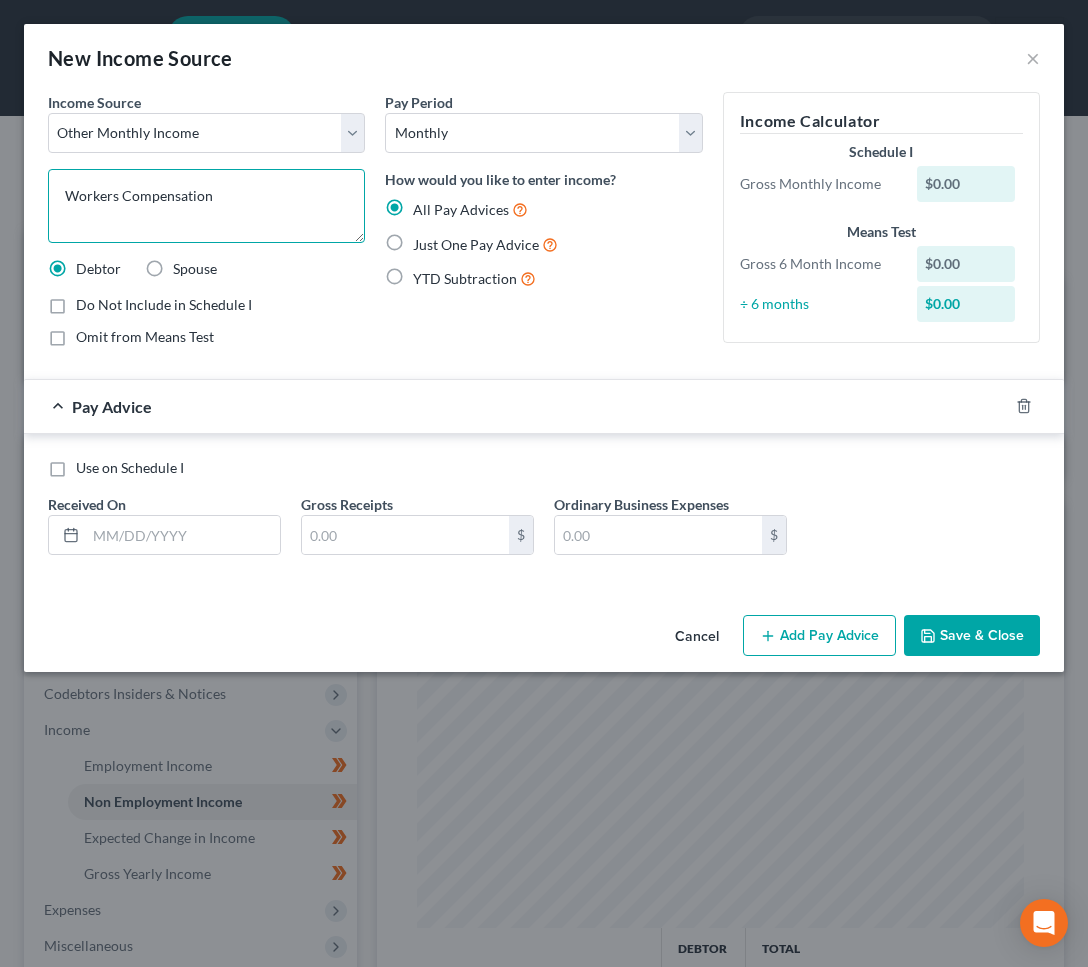 type on "Workers Compensation" 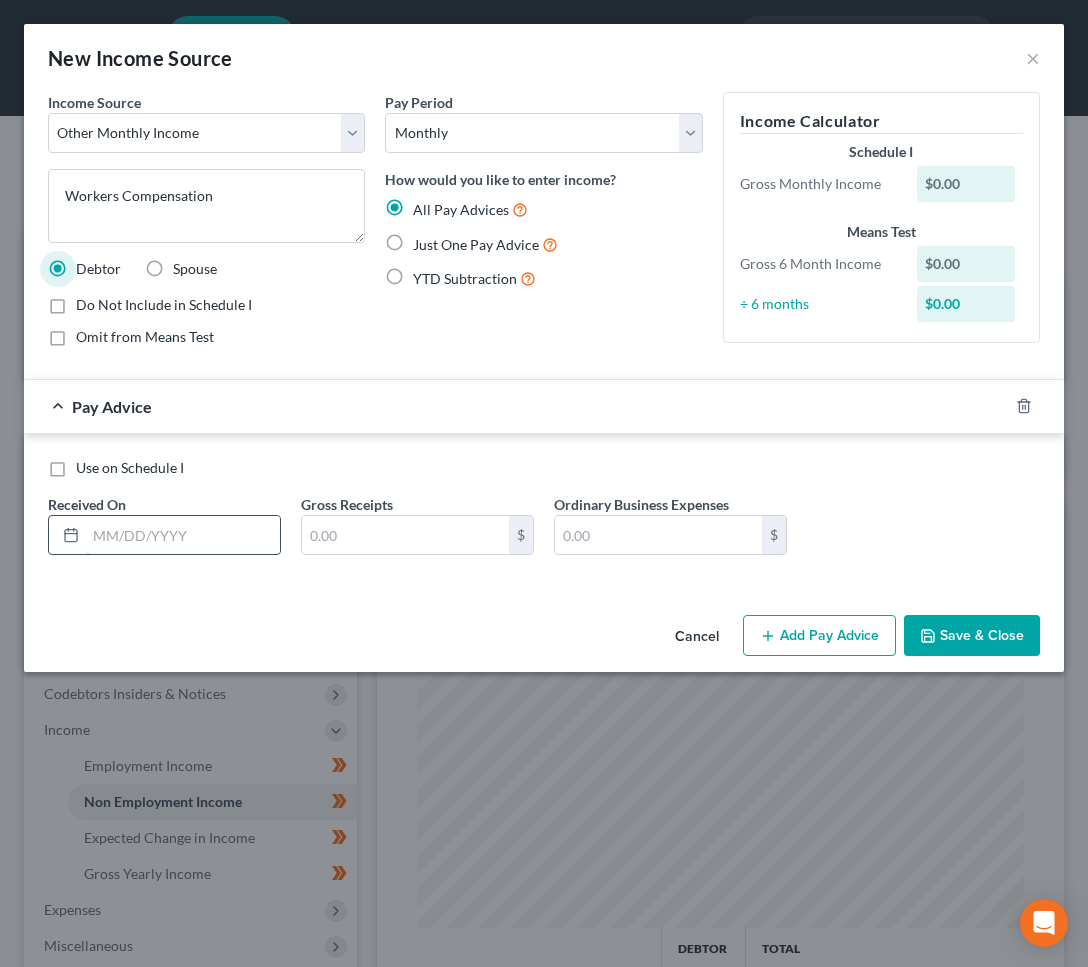 click at bounding box center (183, 535) 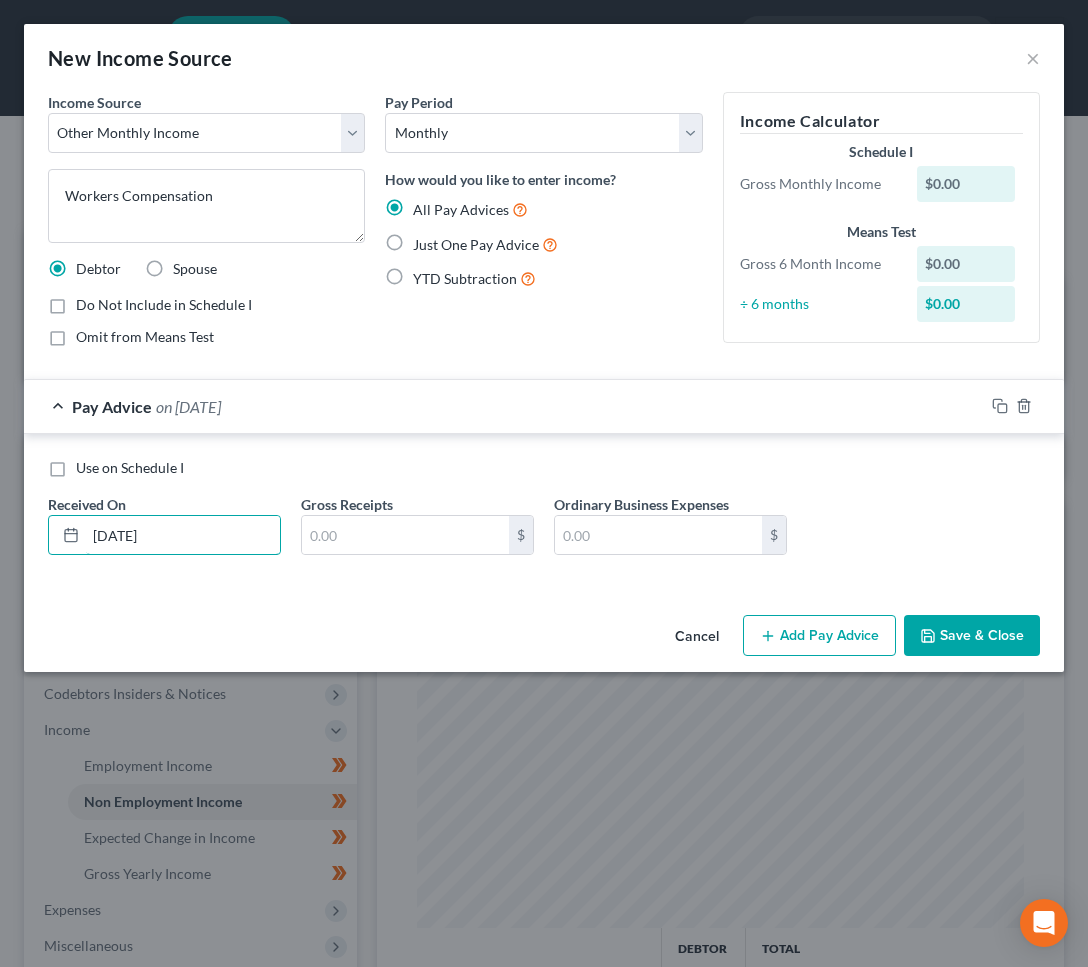 type on "[DATE]" 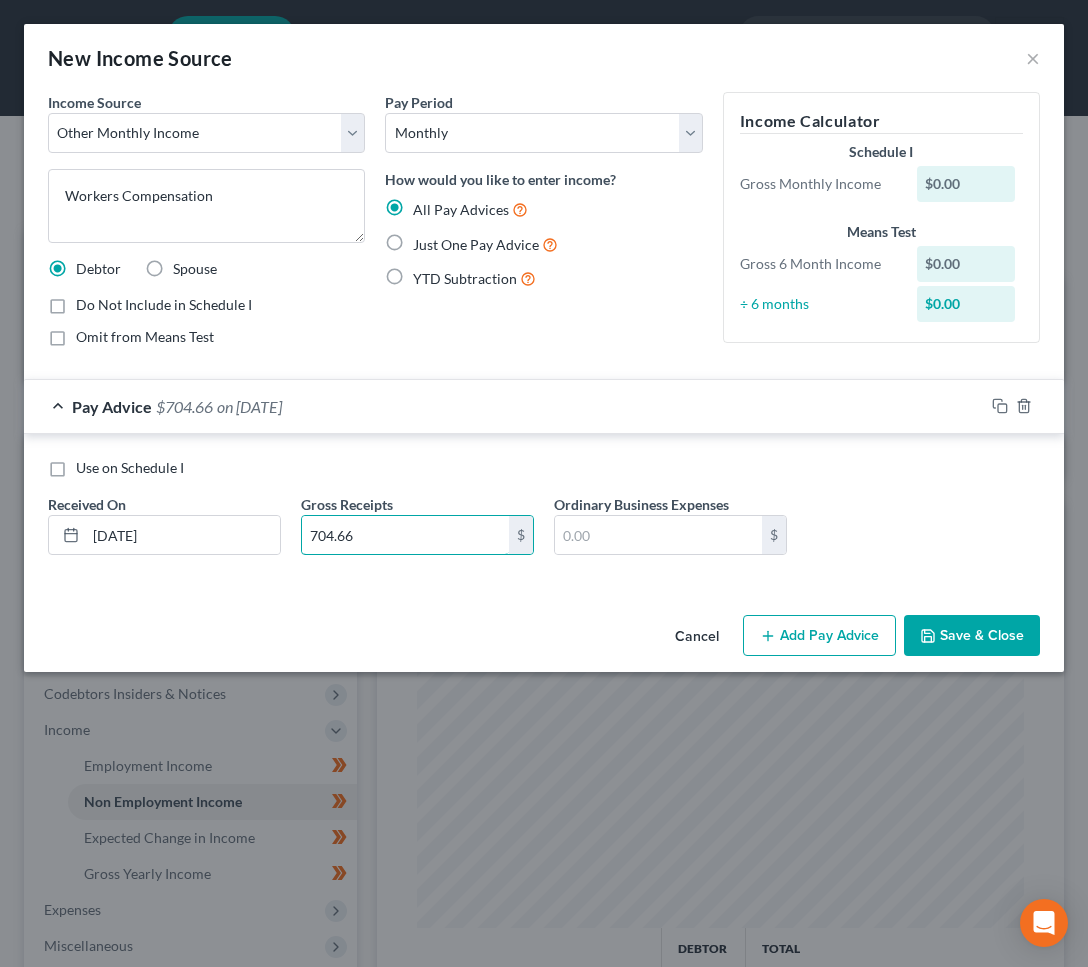 type on "704.66" 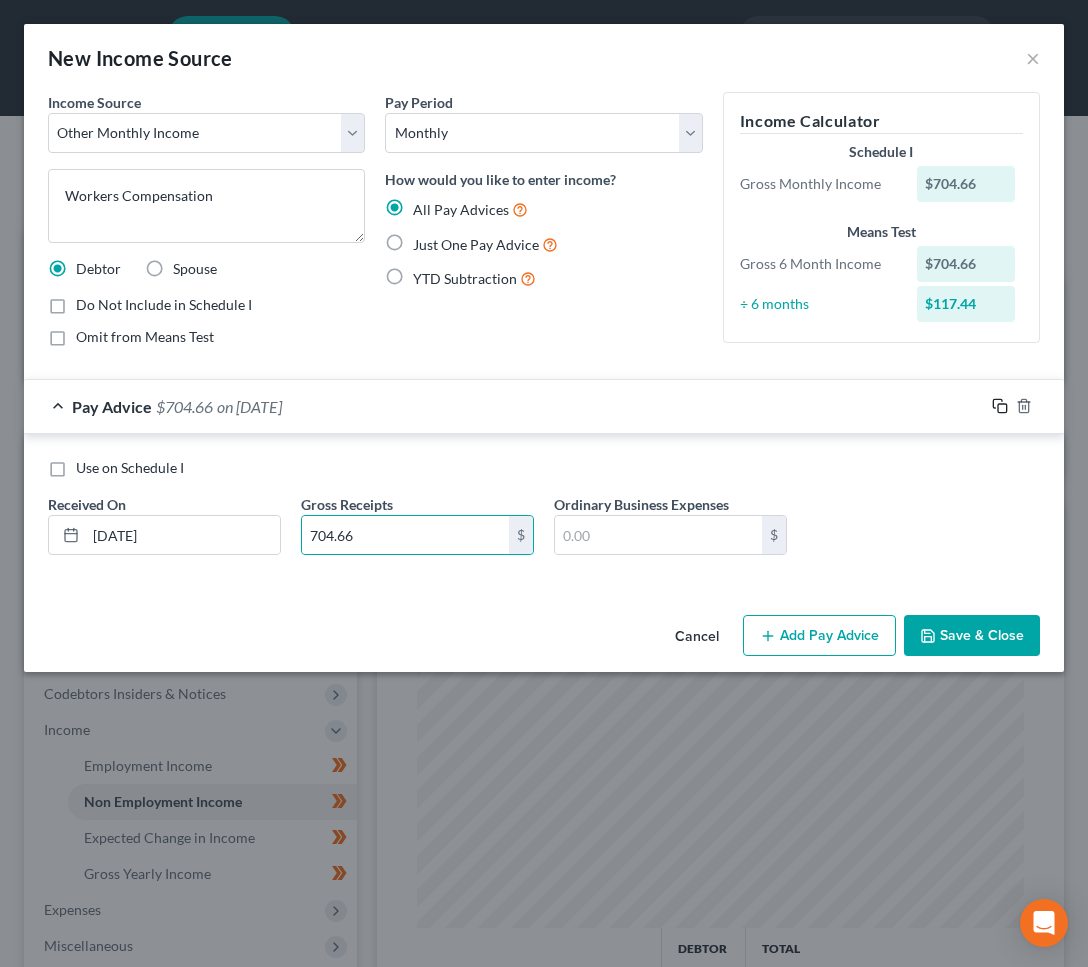 click 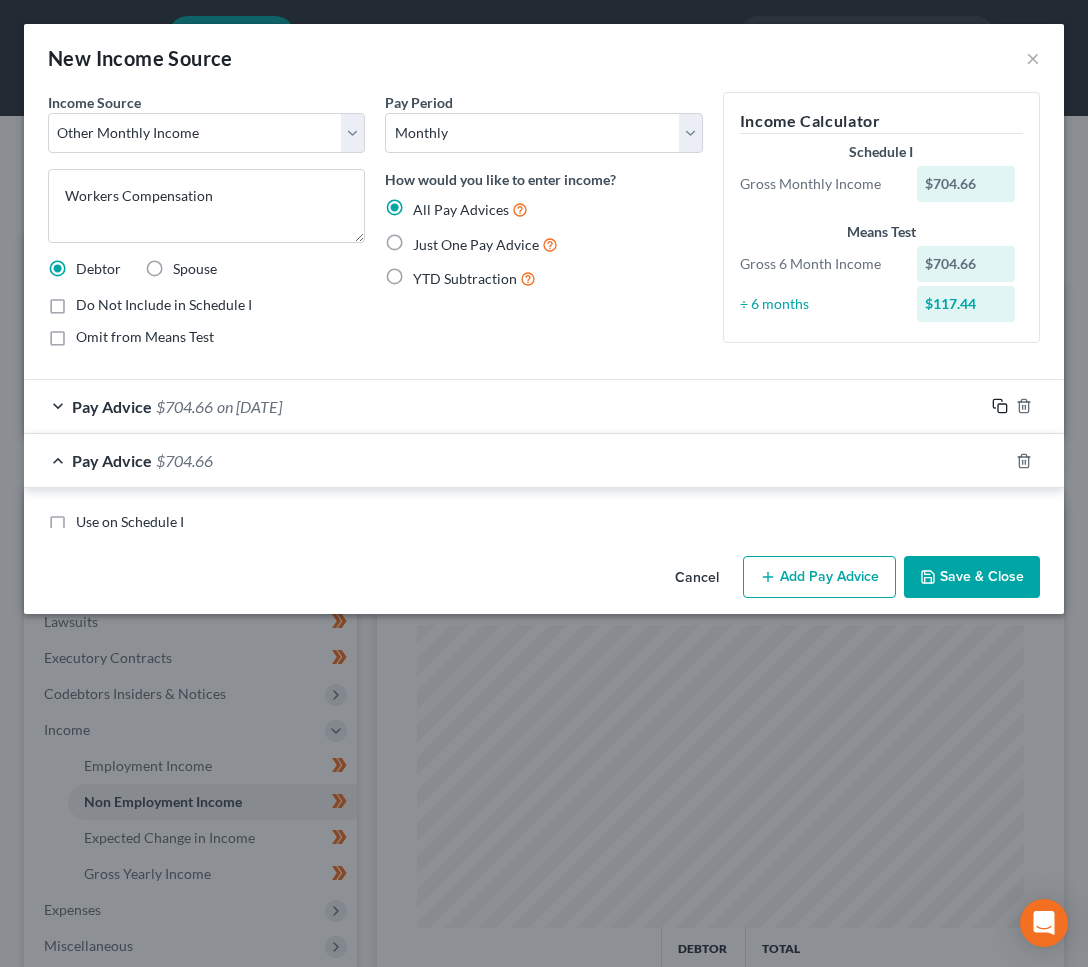 click 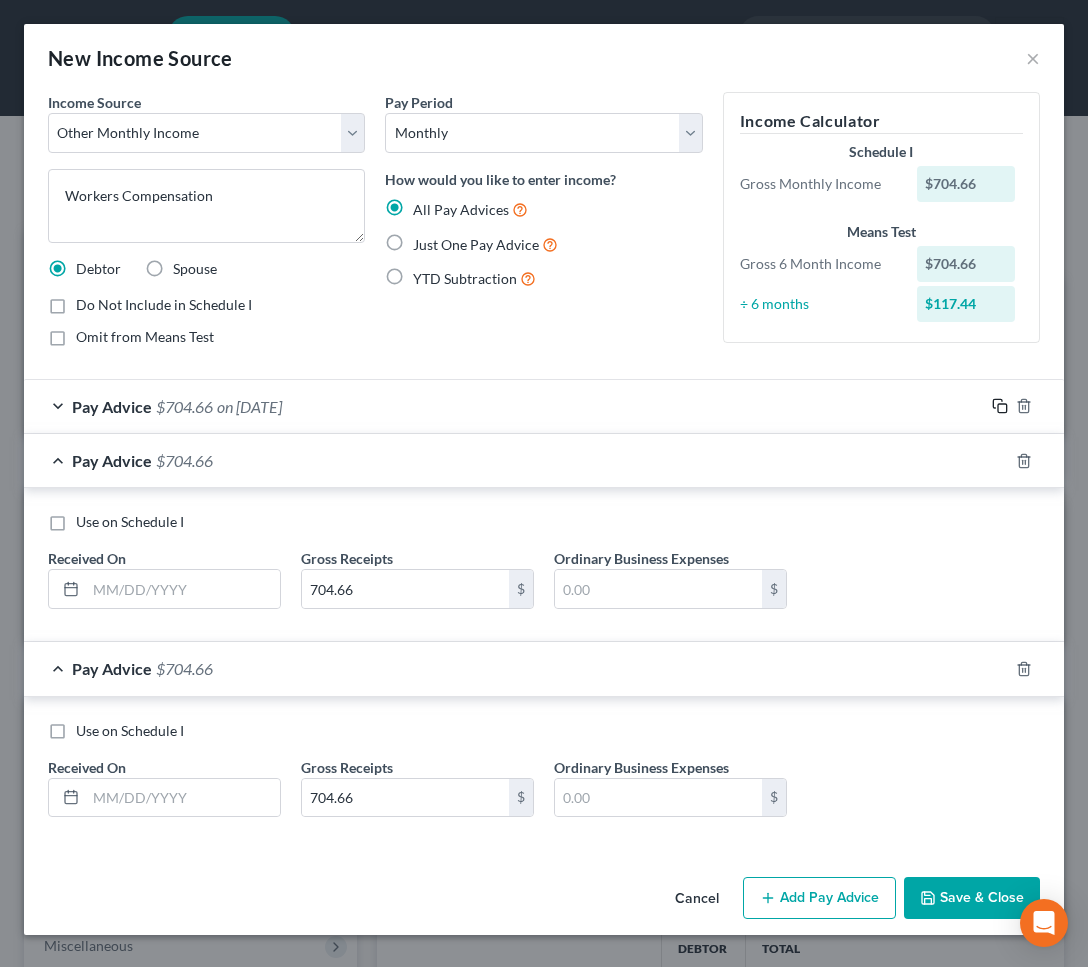 click 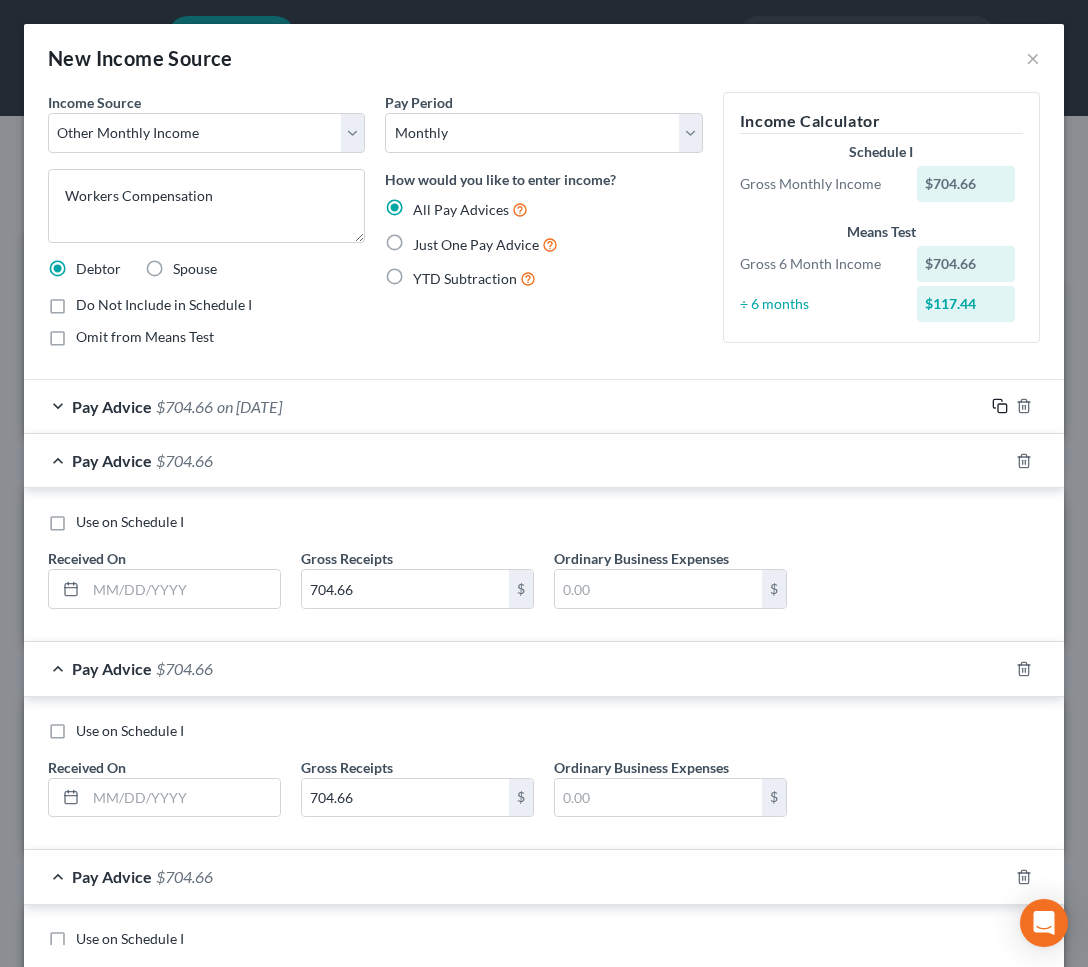 click 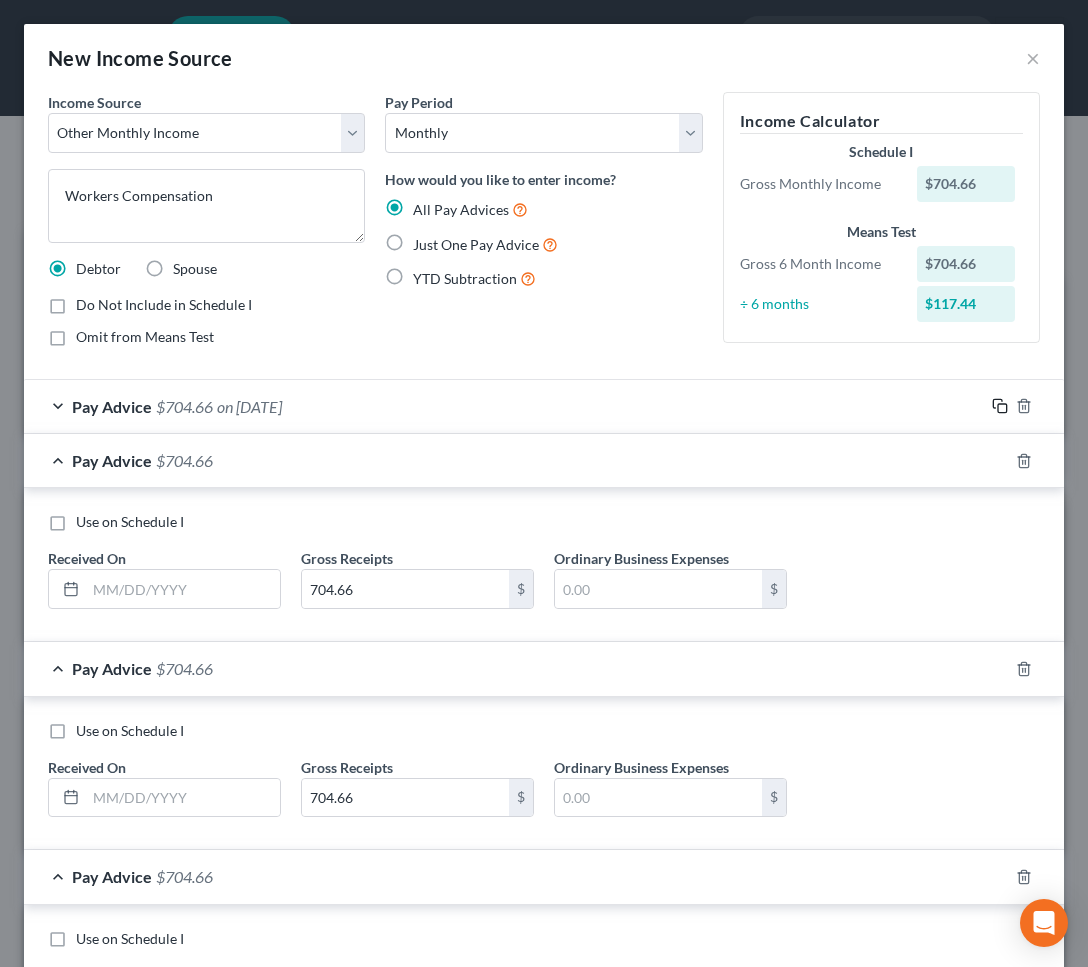 click 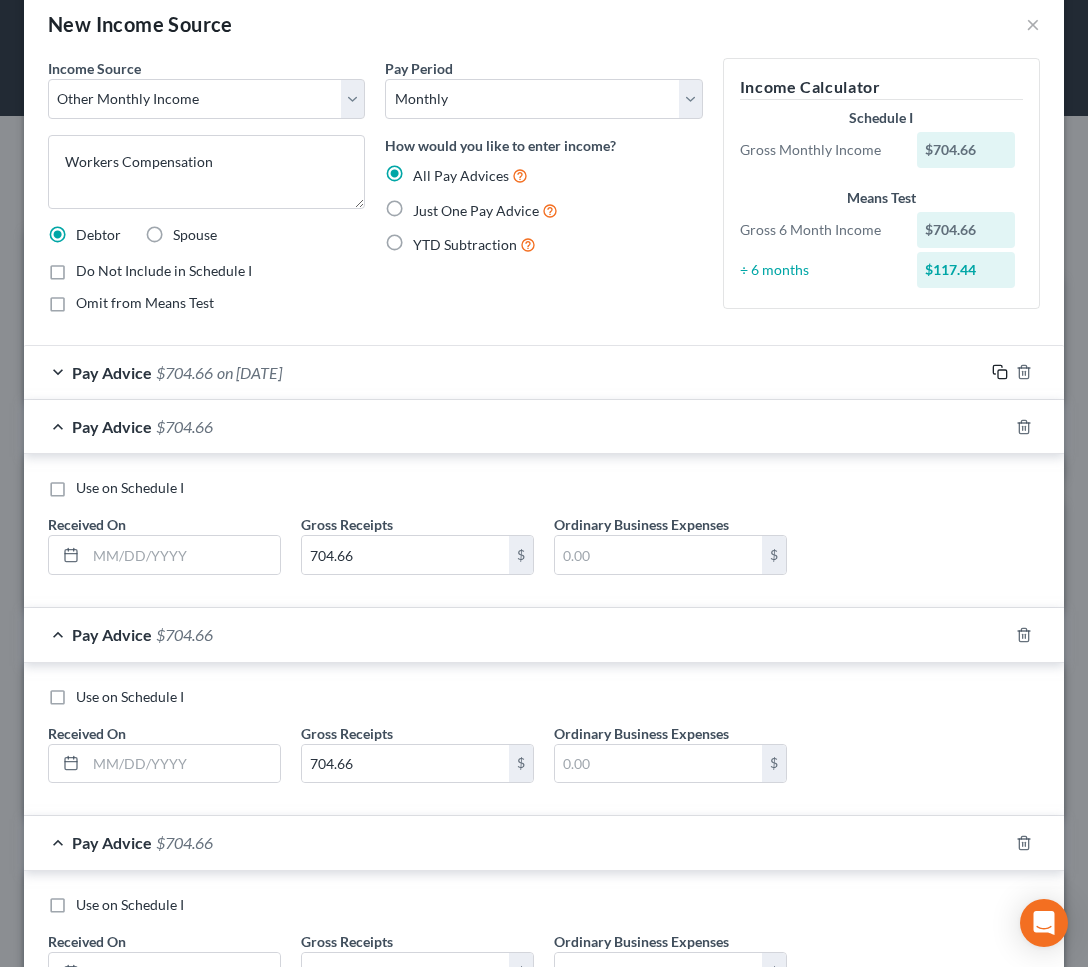 scroll, scrollTop: 0, scrollLeft: 0, axis: both 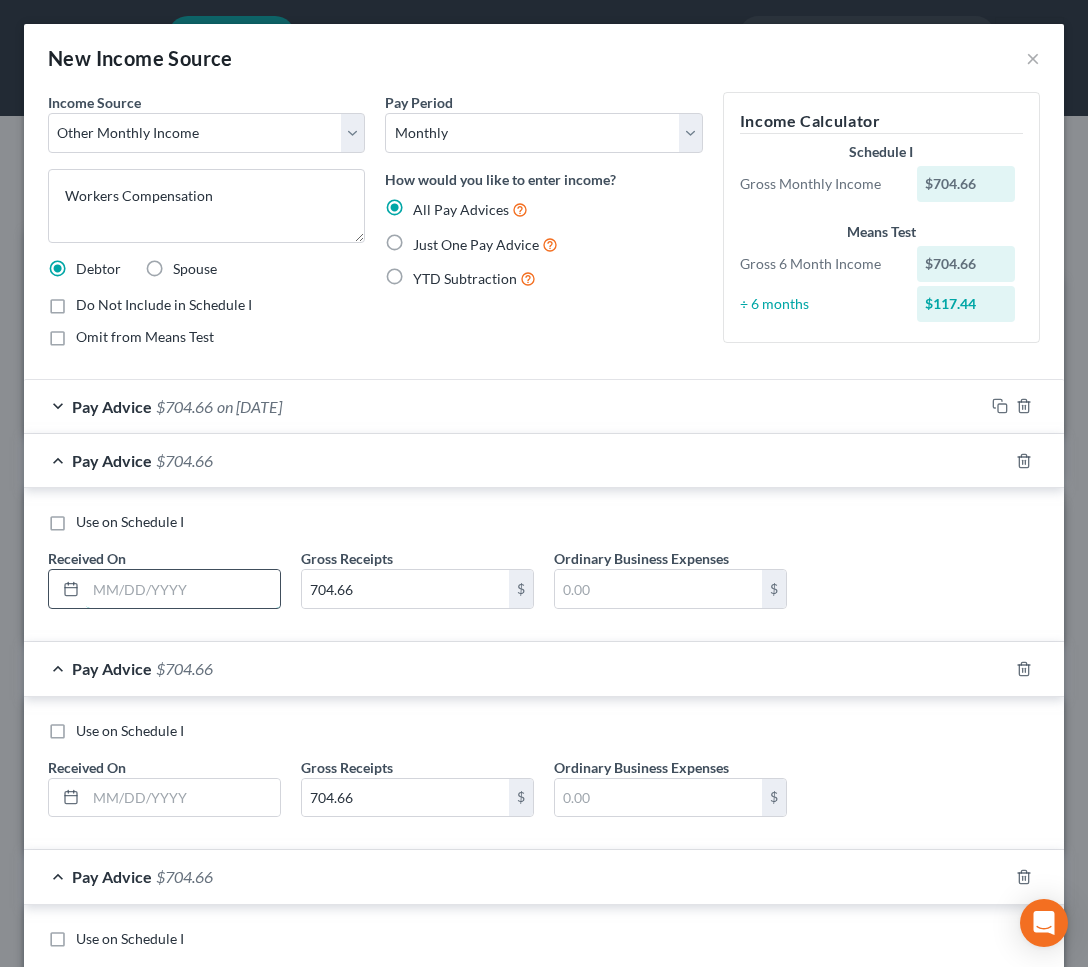 click at bounding box center (183, 589) 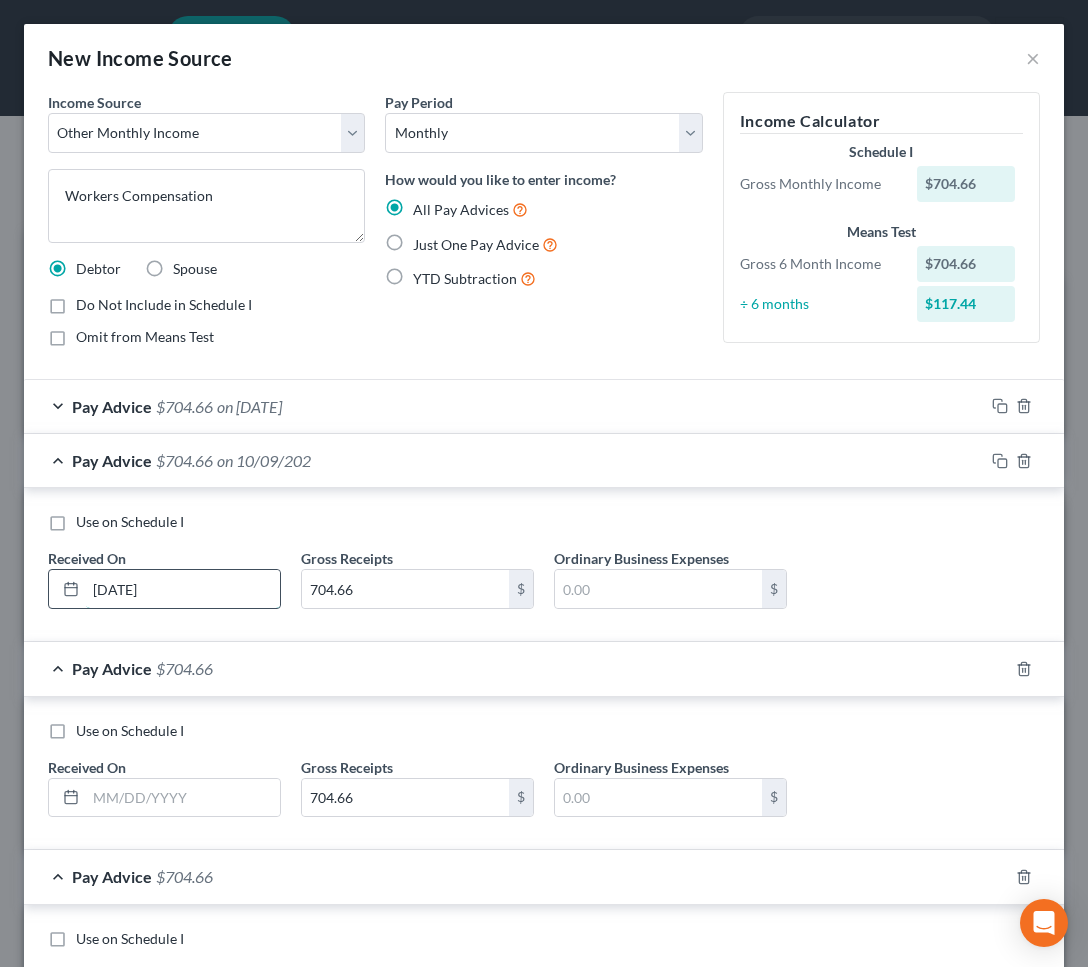 type on "[DATE]" 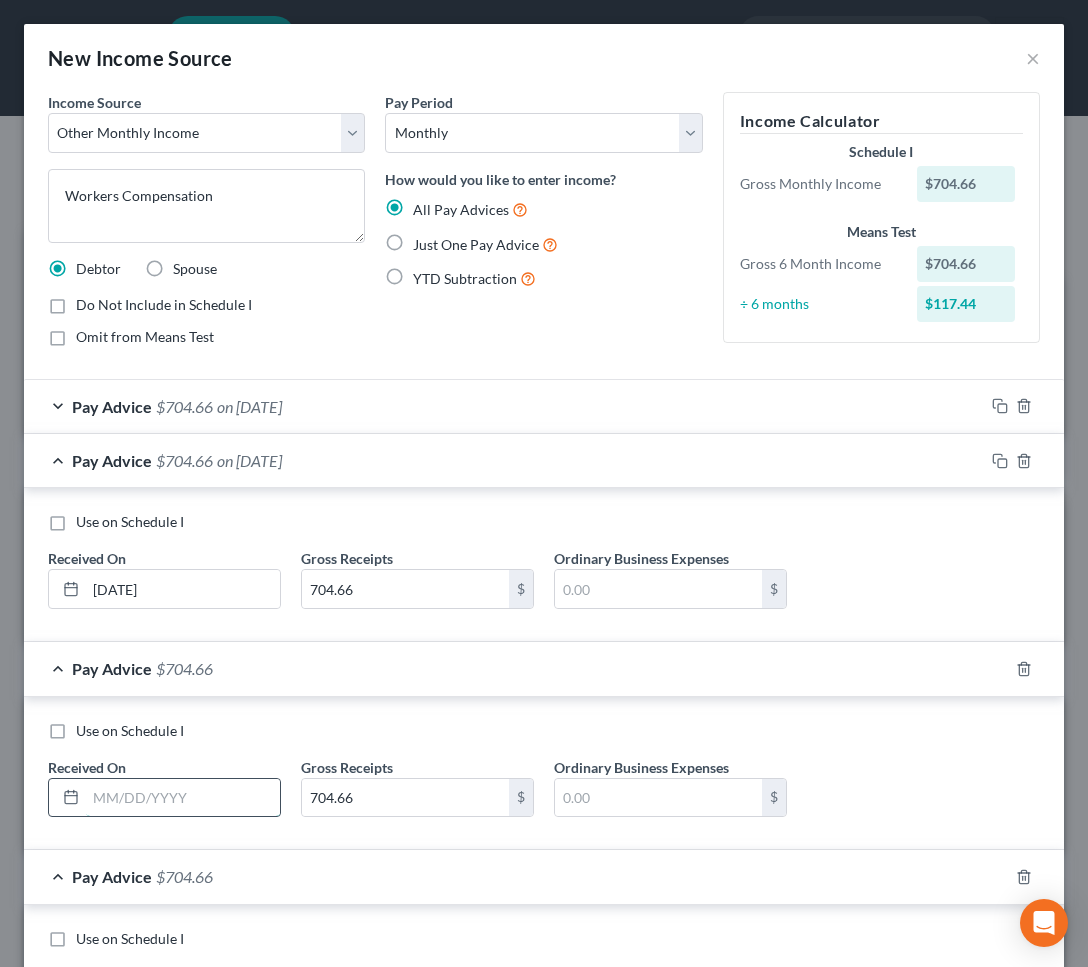 click at bounding box center (183, 798) 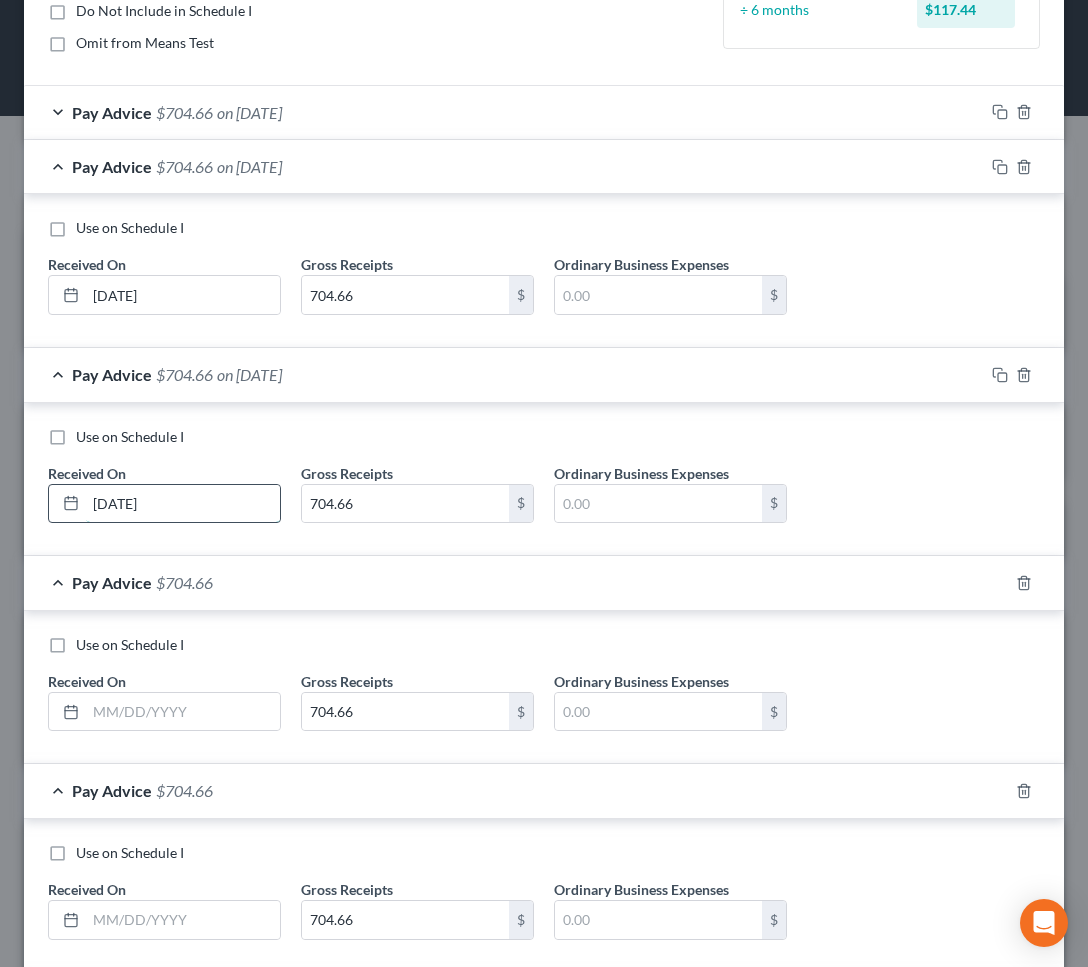 scroll, scrollTop: 321, scrollLeft: 0, axis: vertical 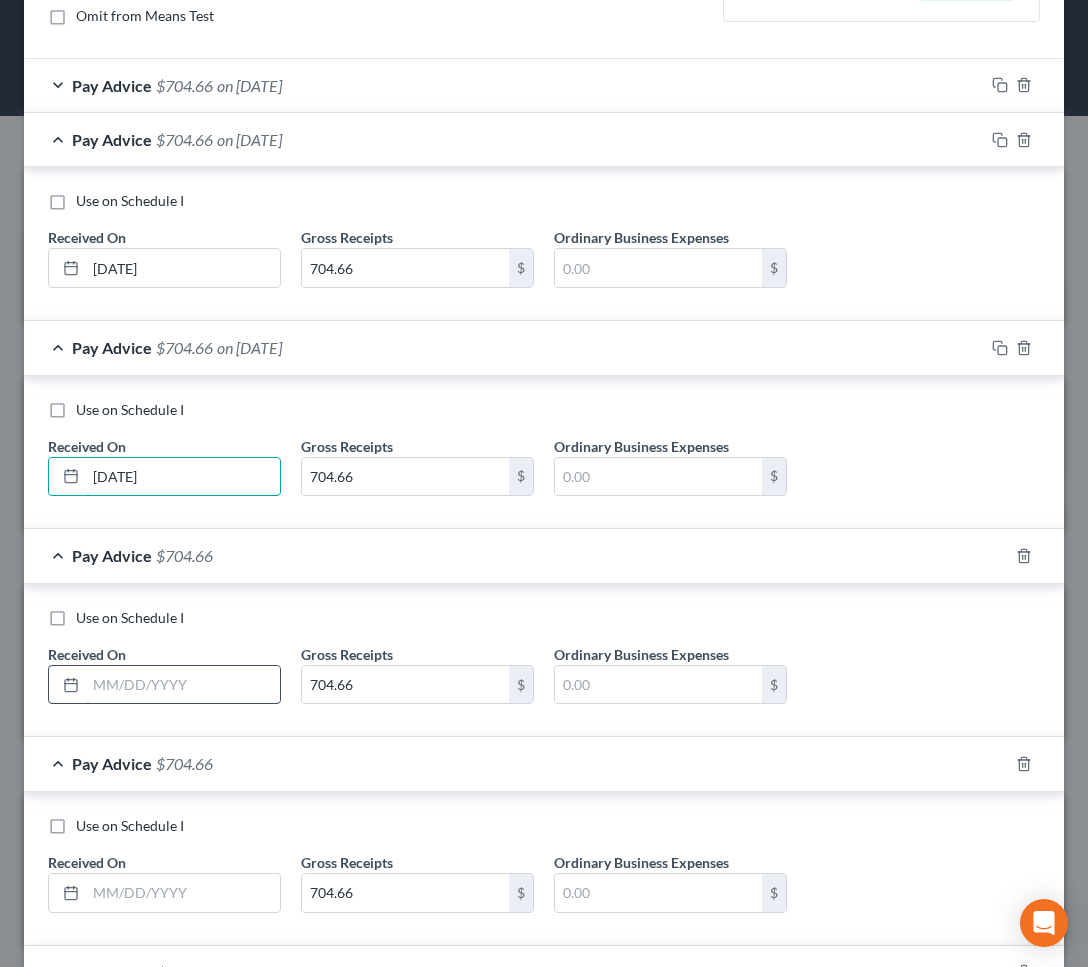 type on "[DATE]" 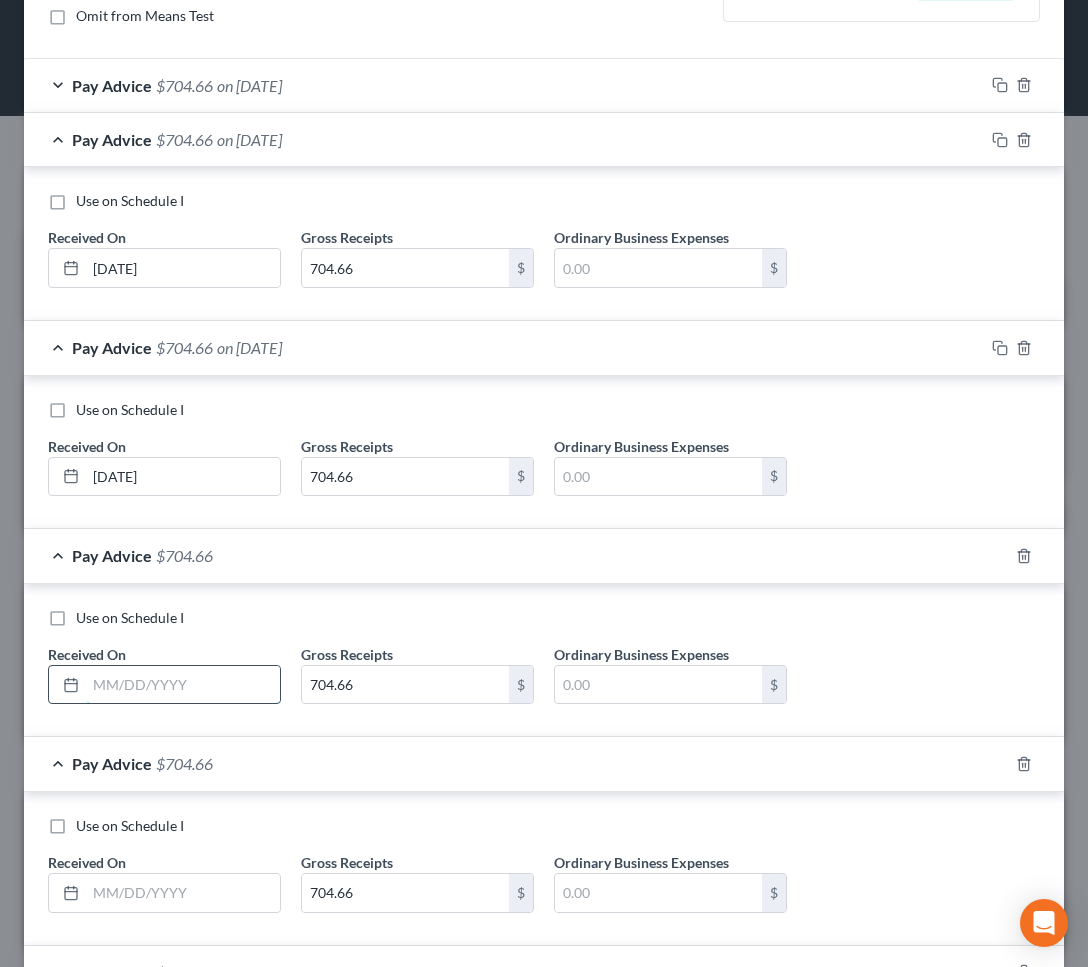 click at bounding box center [183, 685] 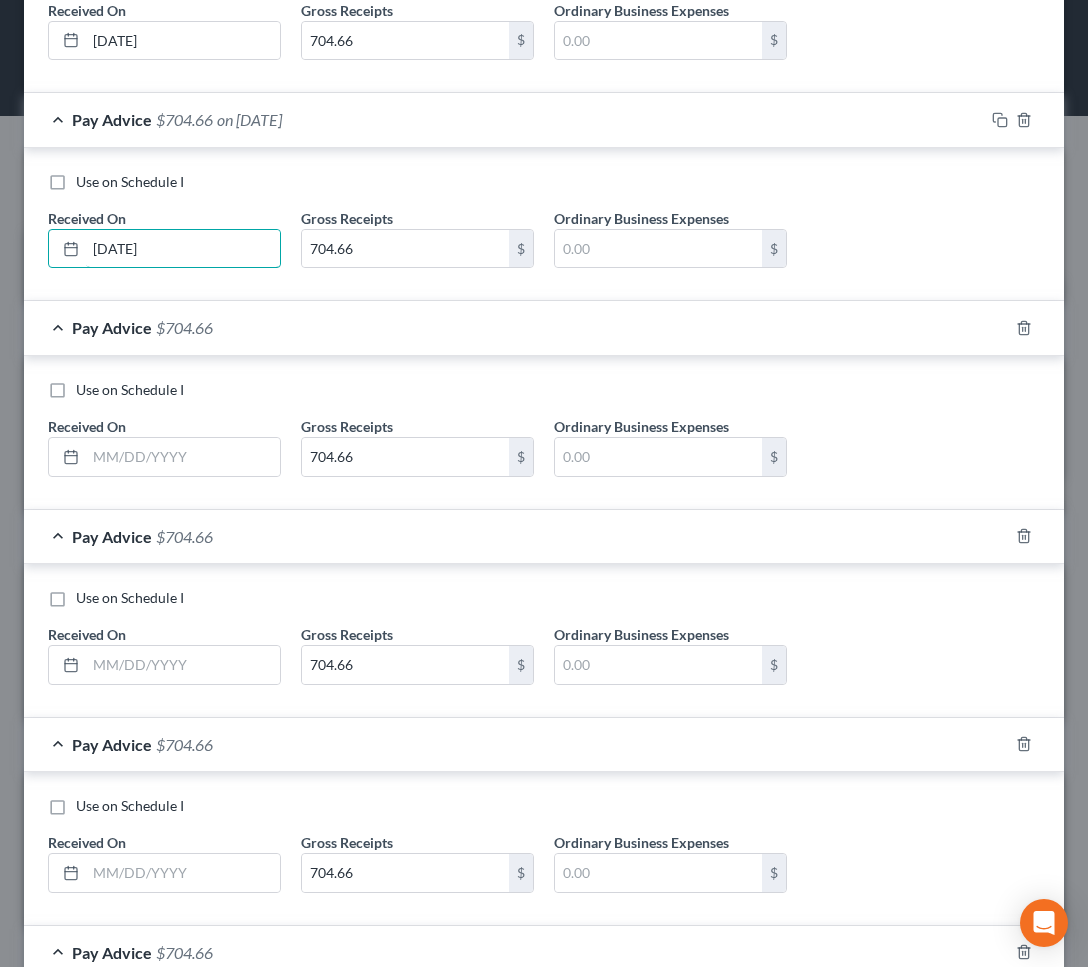 scroll, scrollTop: 763, scrollLeft: 0, axis: vertical 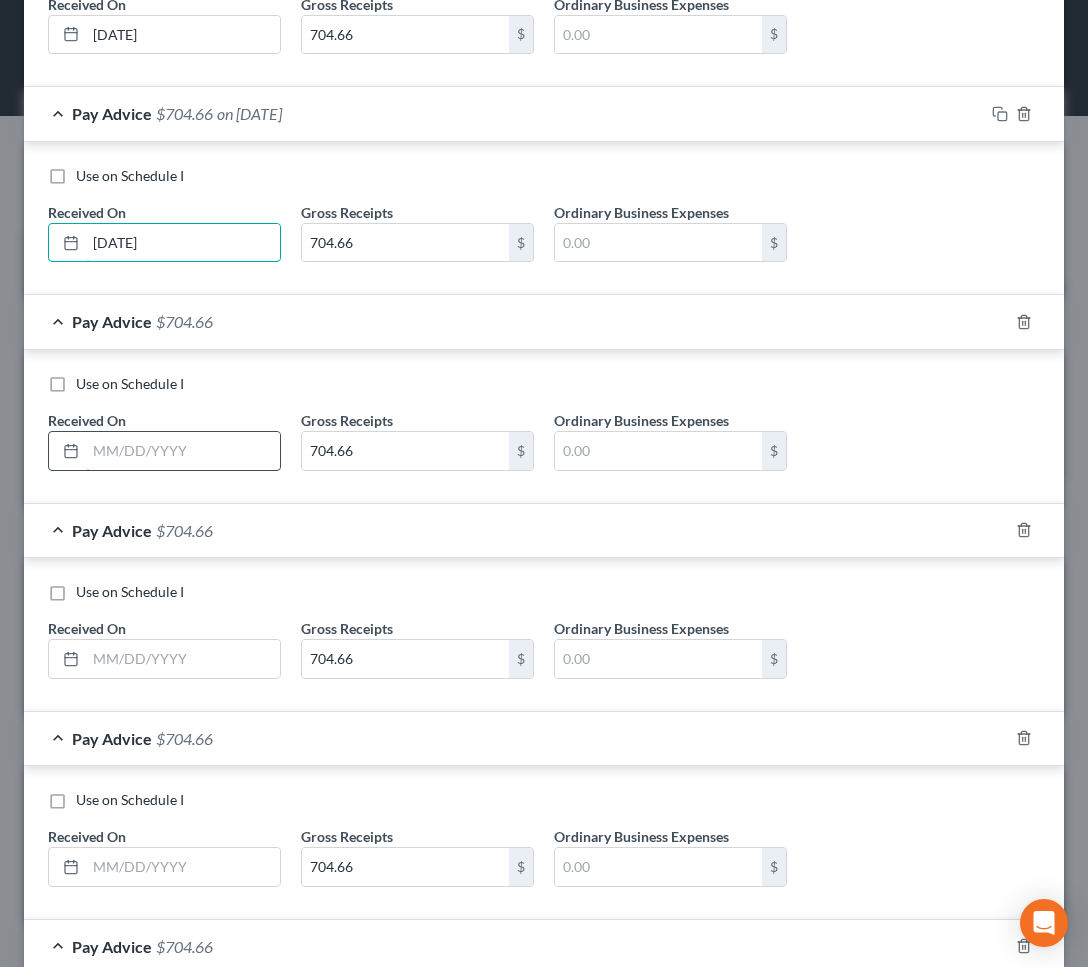 type on "[DATE]" 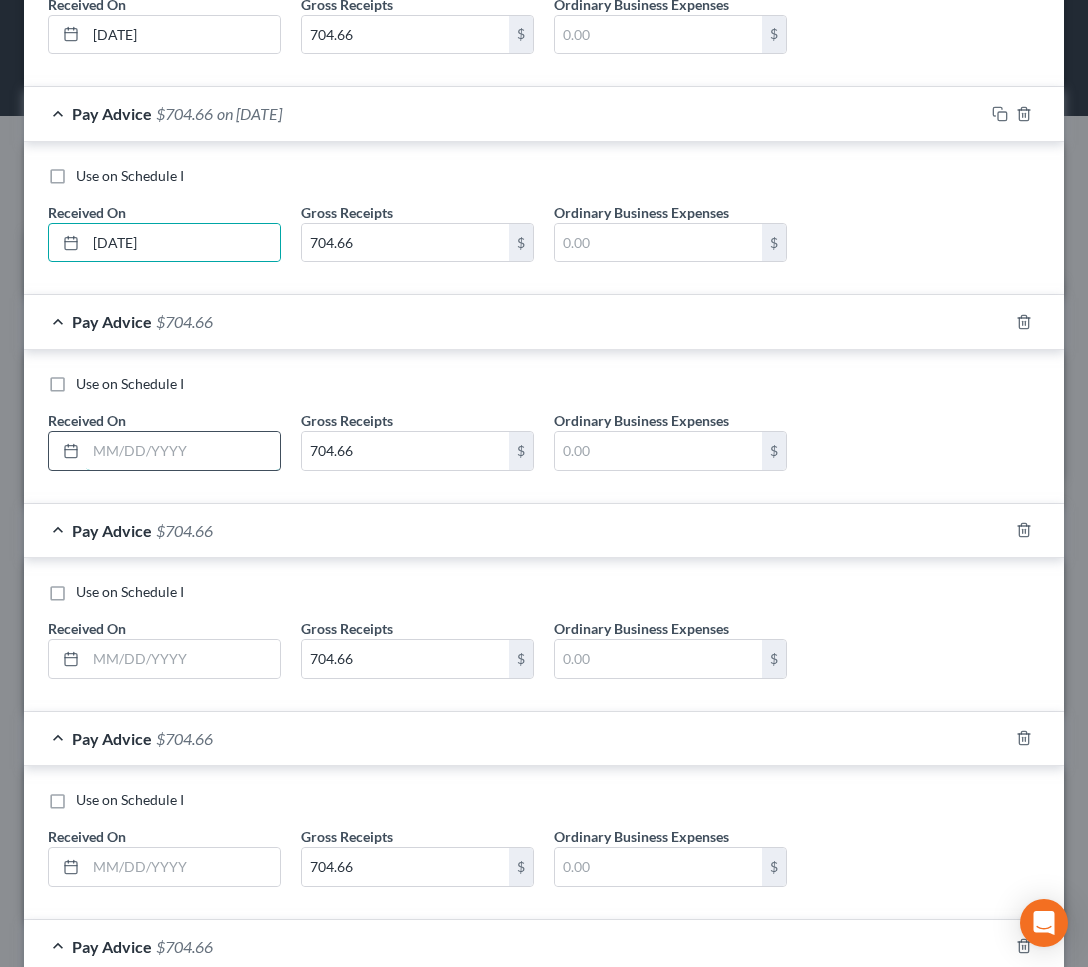 click at bounding box center [183, 451] 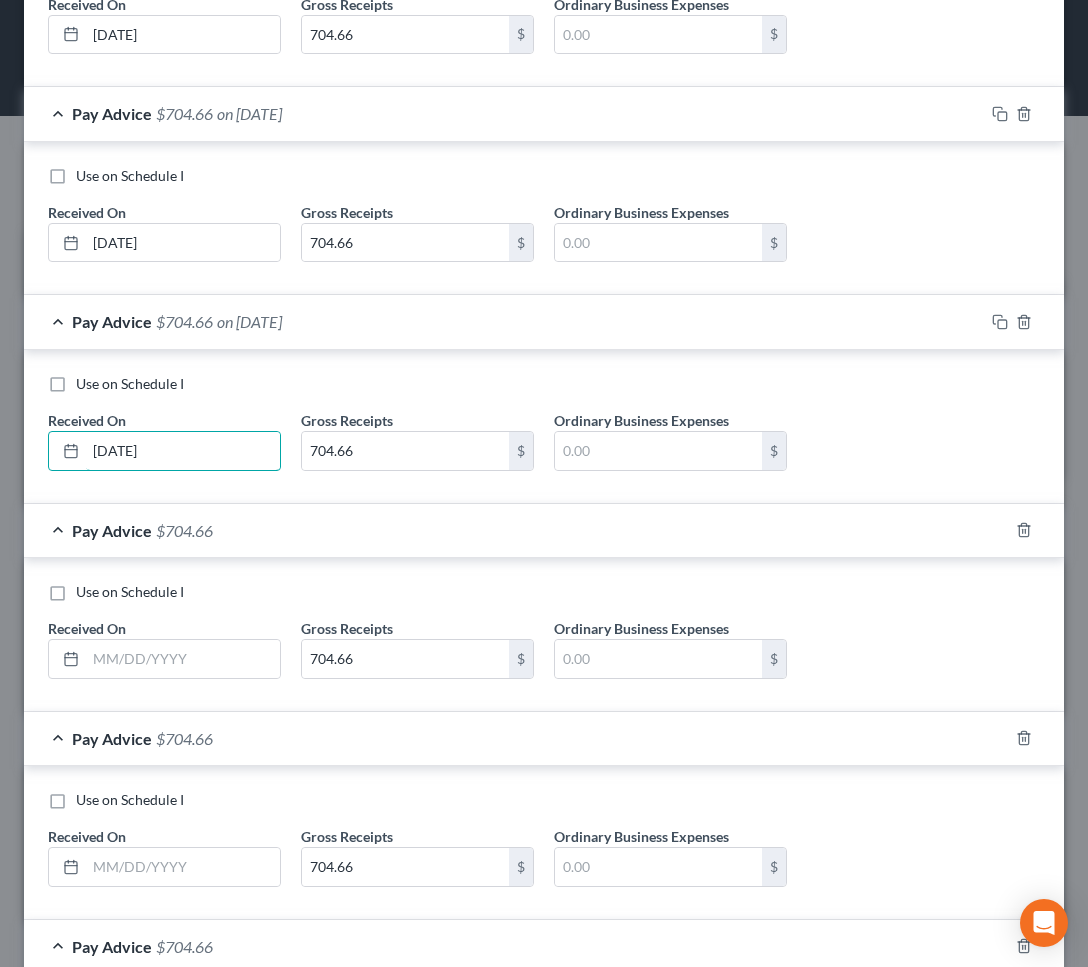 type on "[DATE]" 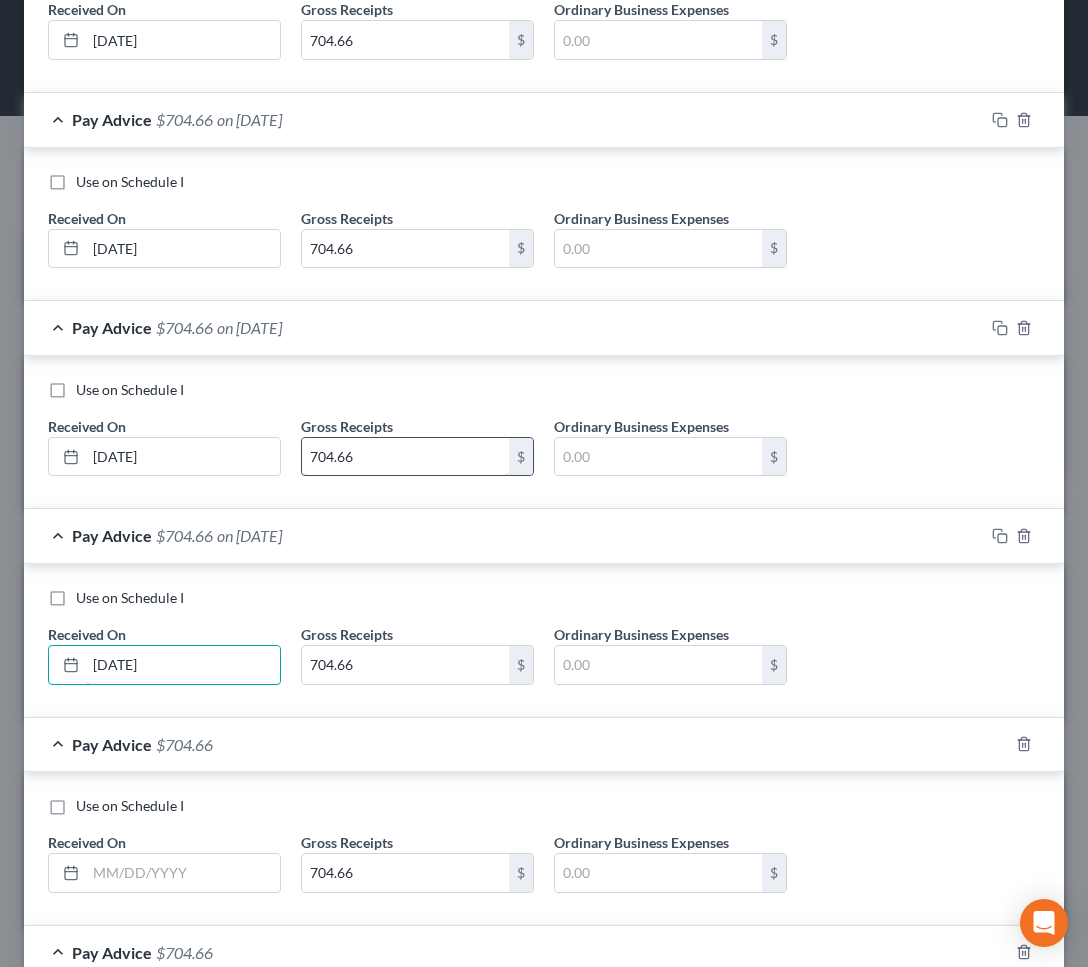 scroll, scrollTop: 188, scrollLeft: 0, axis: vertical 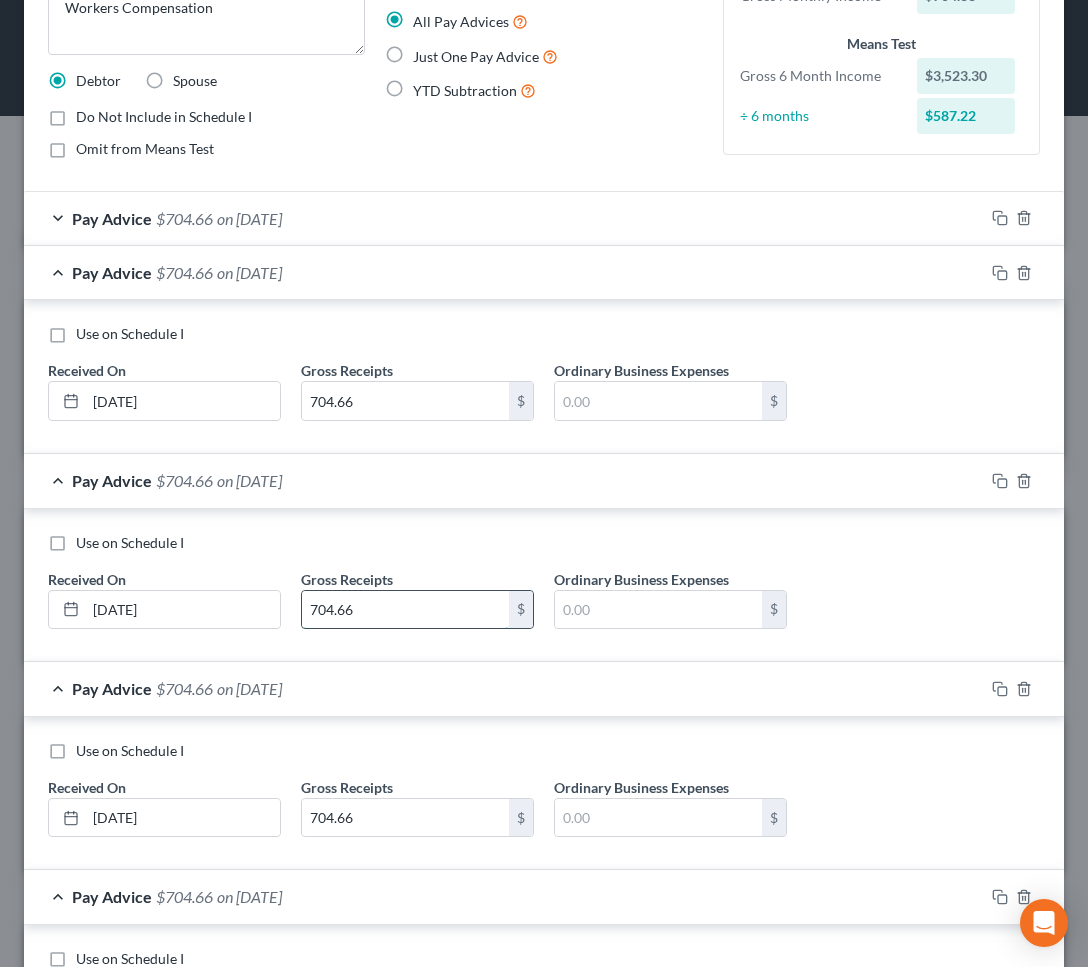 click on "704.66" at bounding box center (405, 610) 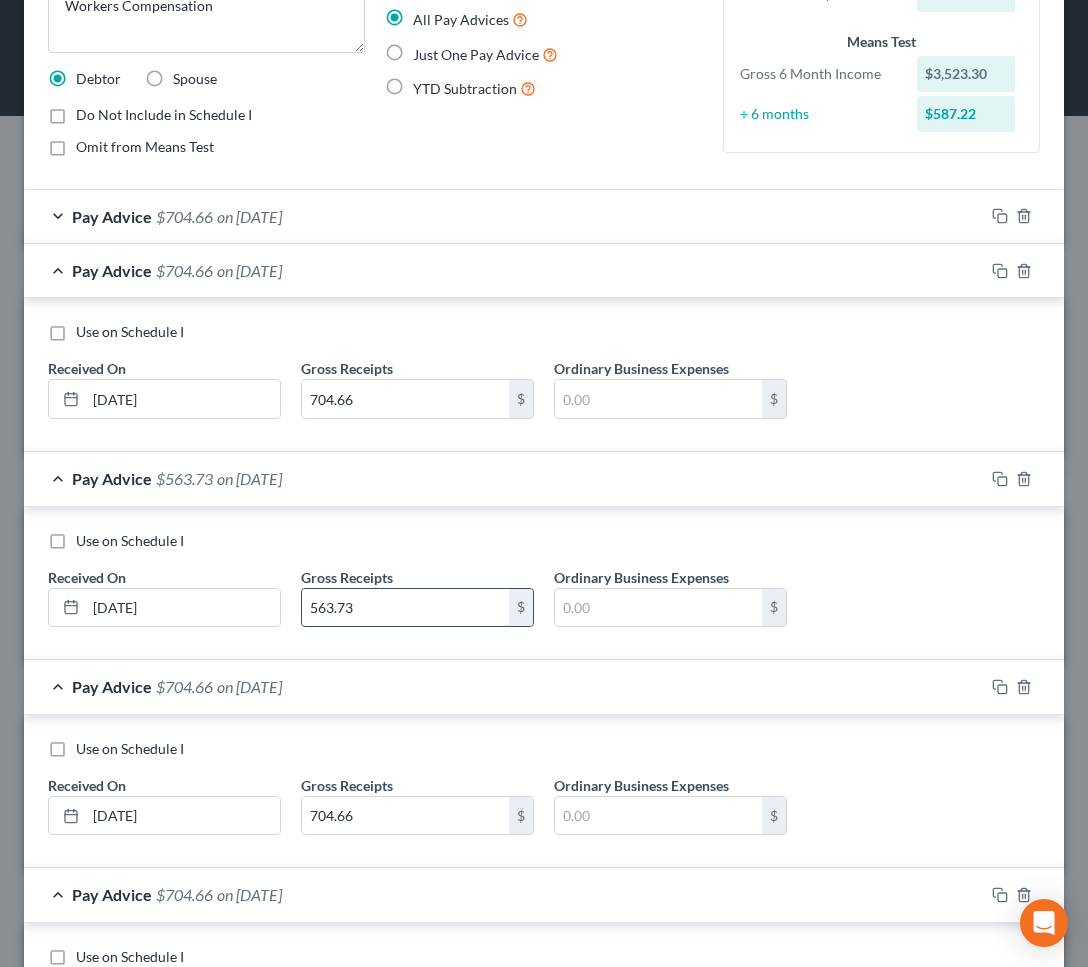 click on "563.73" at bounding box center (405, 608) 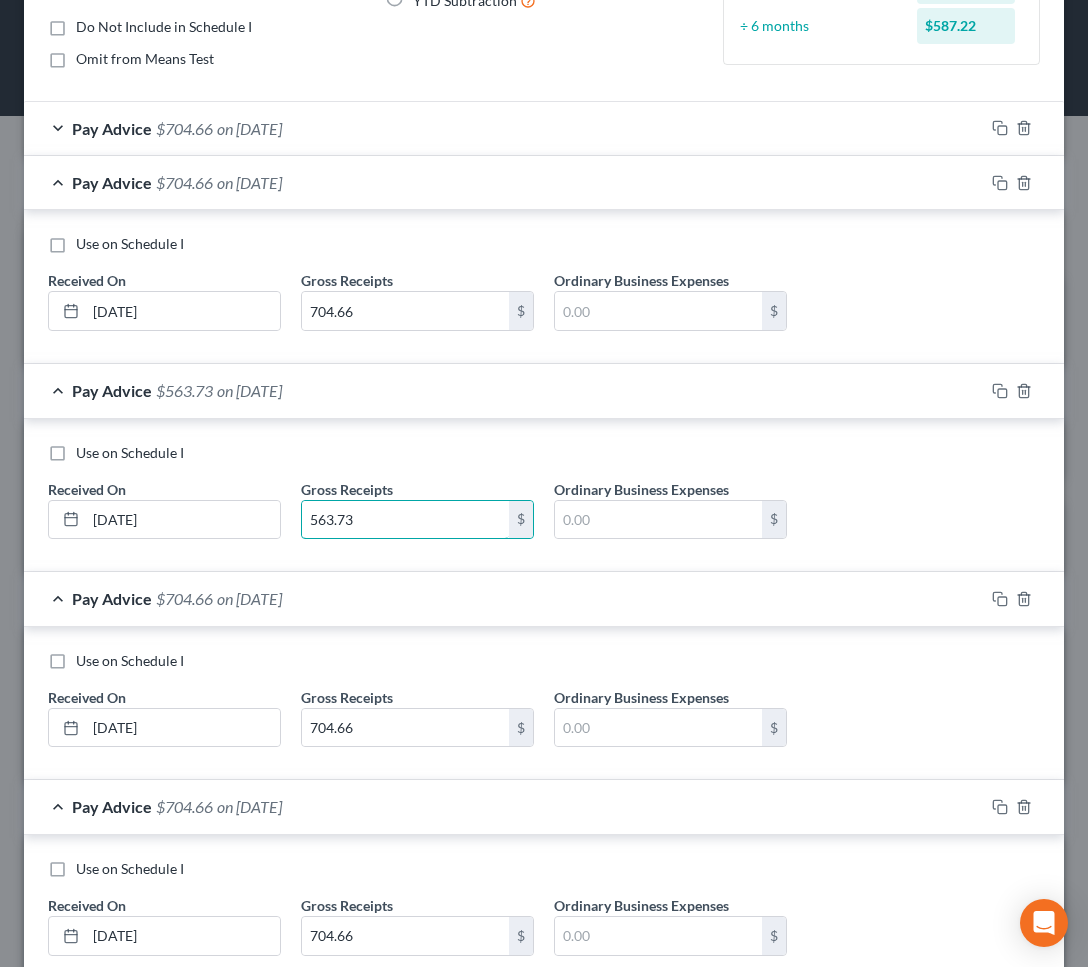 scroll, scrollTop: 295, scrollLeft: 0, axis: vertical 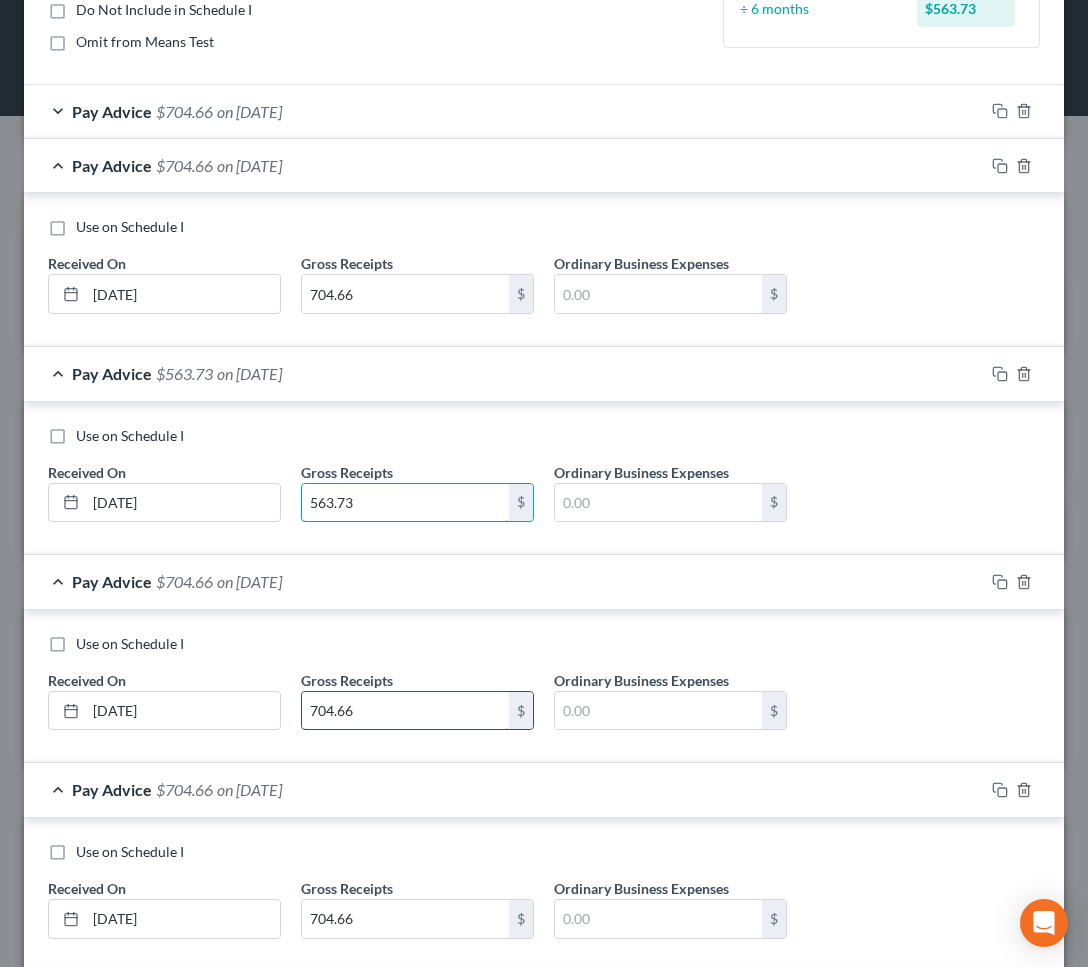 type on "563.73" 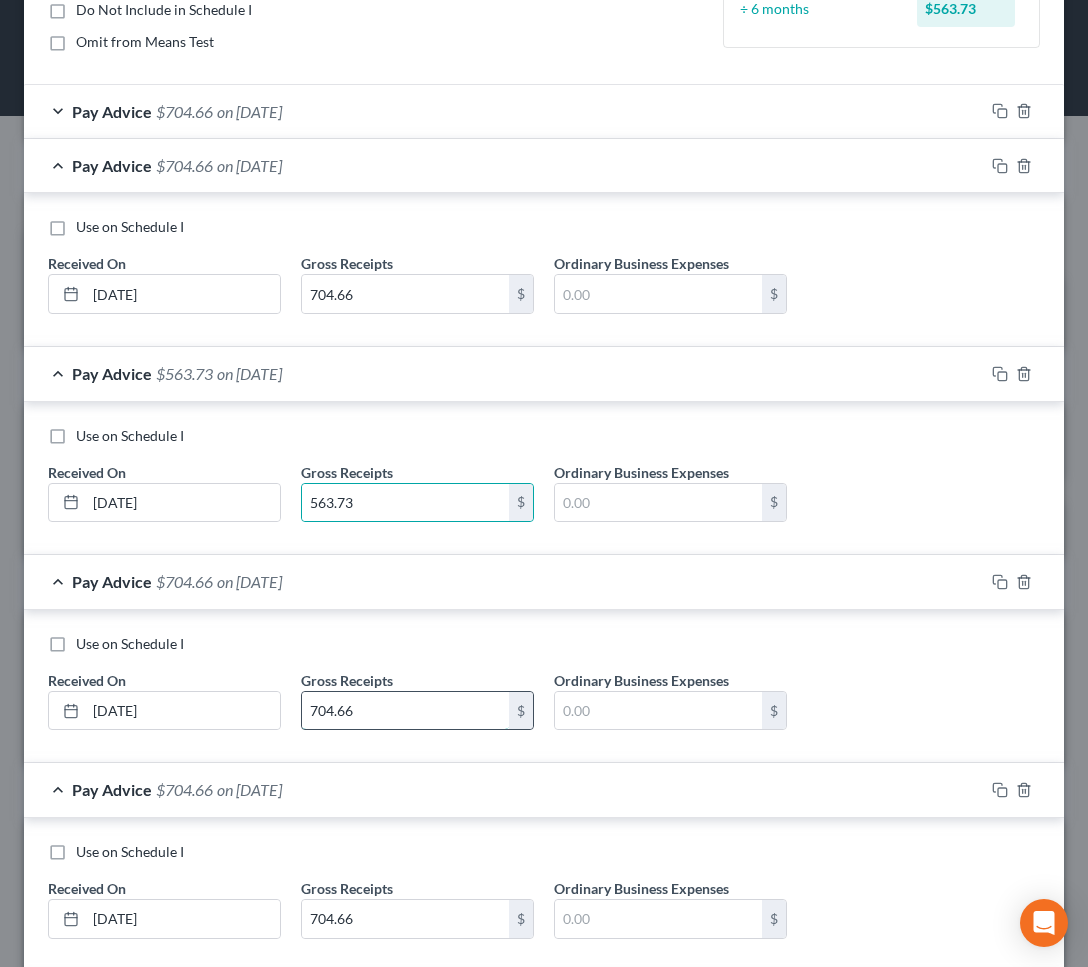 click on "704.66" at bounding box center [405, 711] 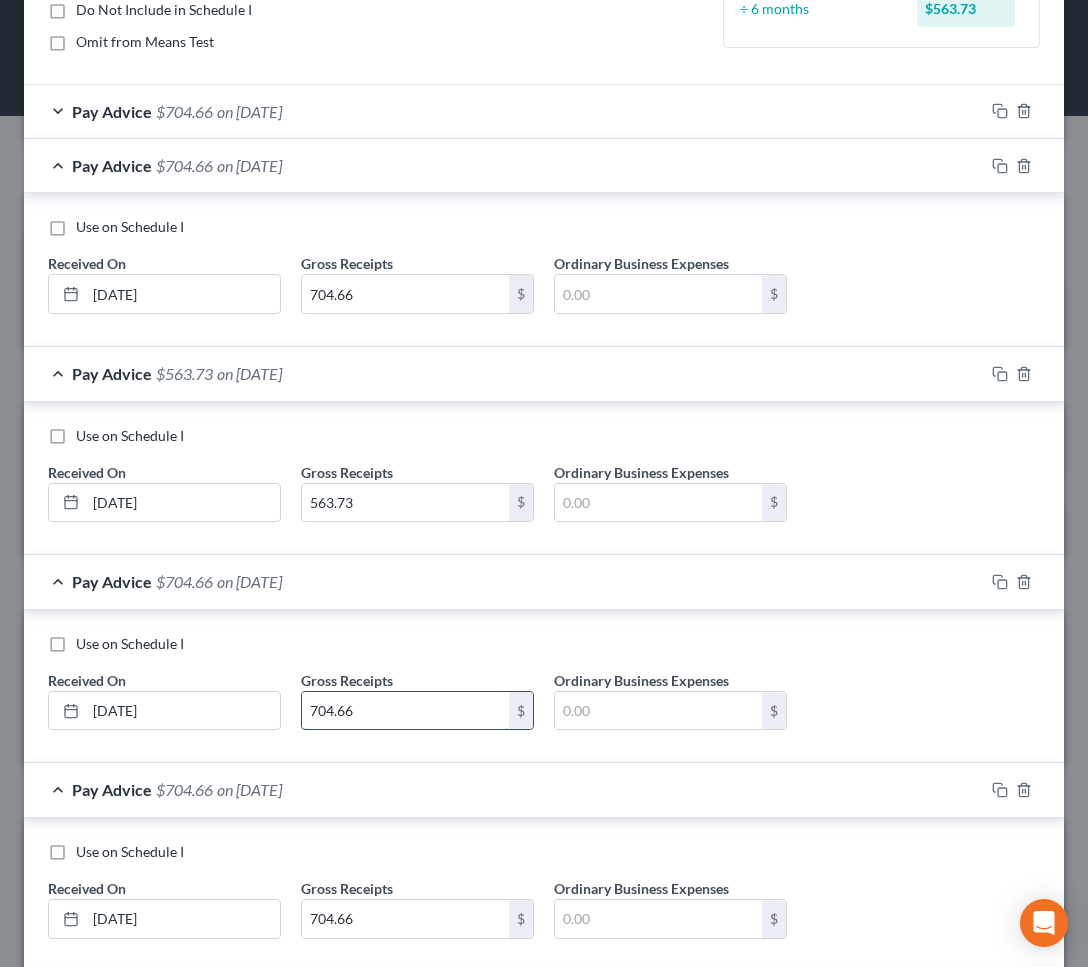 click on "704.66" at bounding box center (405, 711) 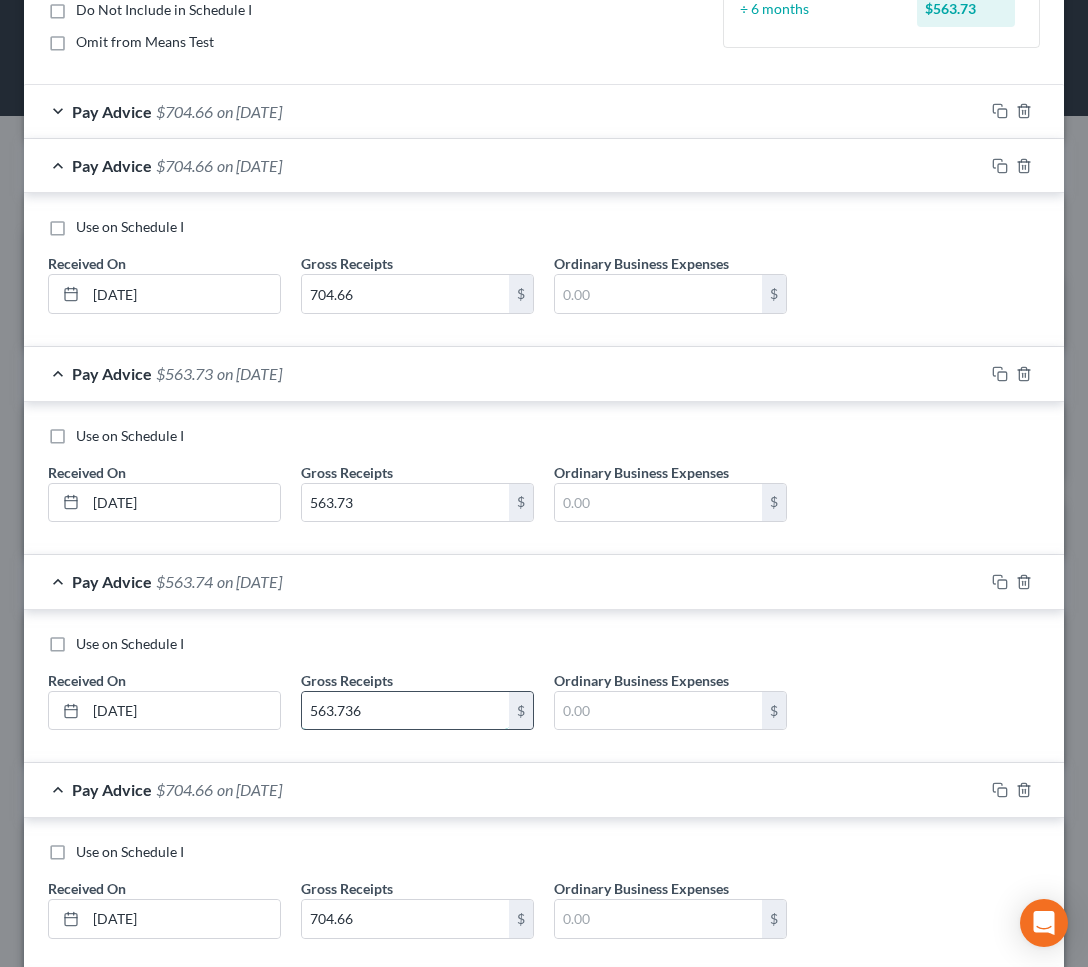 click on "563.736" at bounding box center (405, 711) 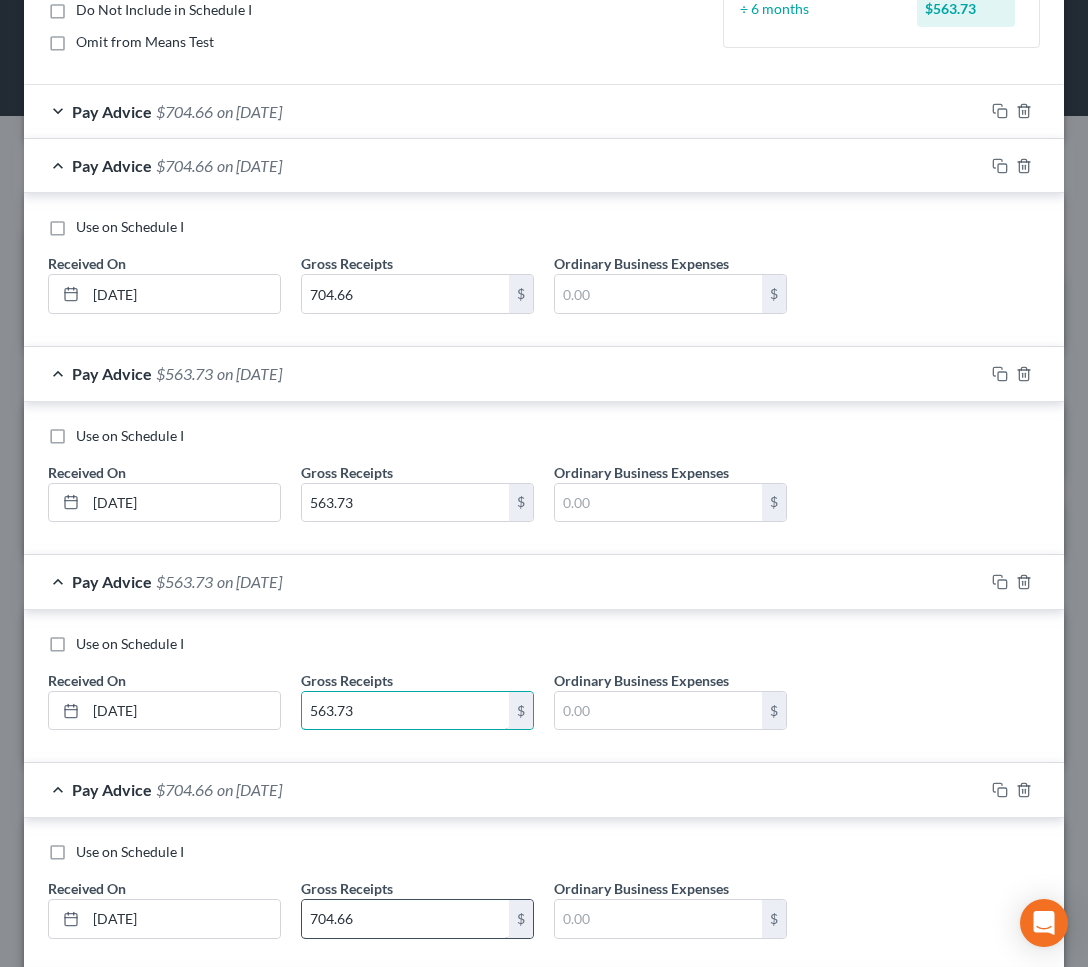 type on "563.73" 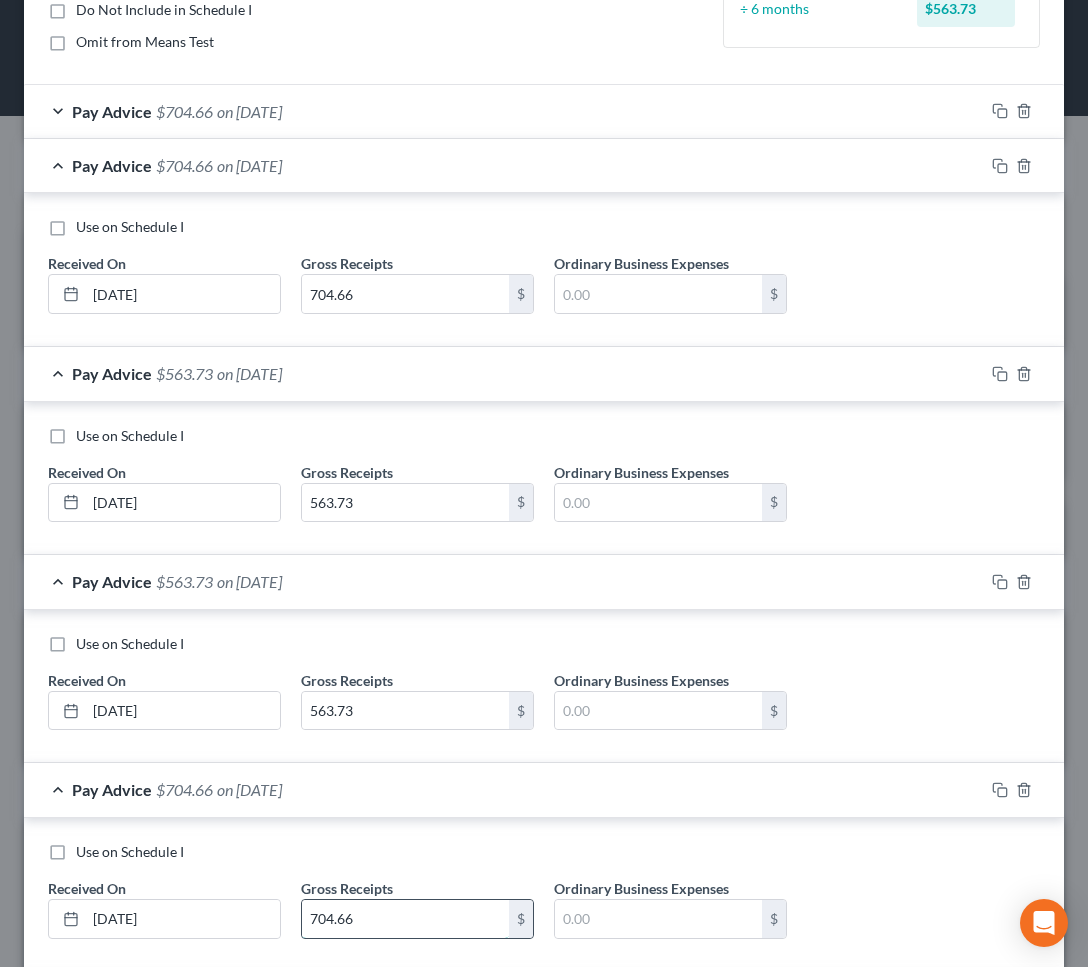 click on "704.66" at bounding box center (405, 919) 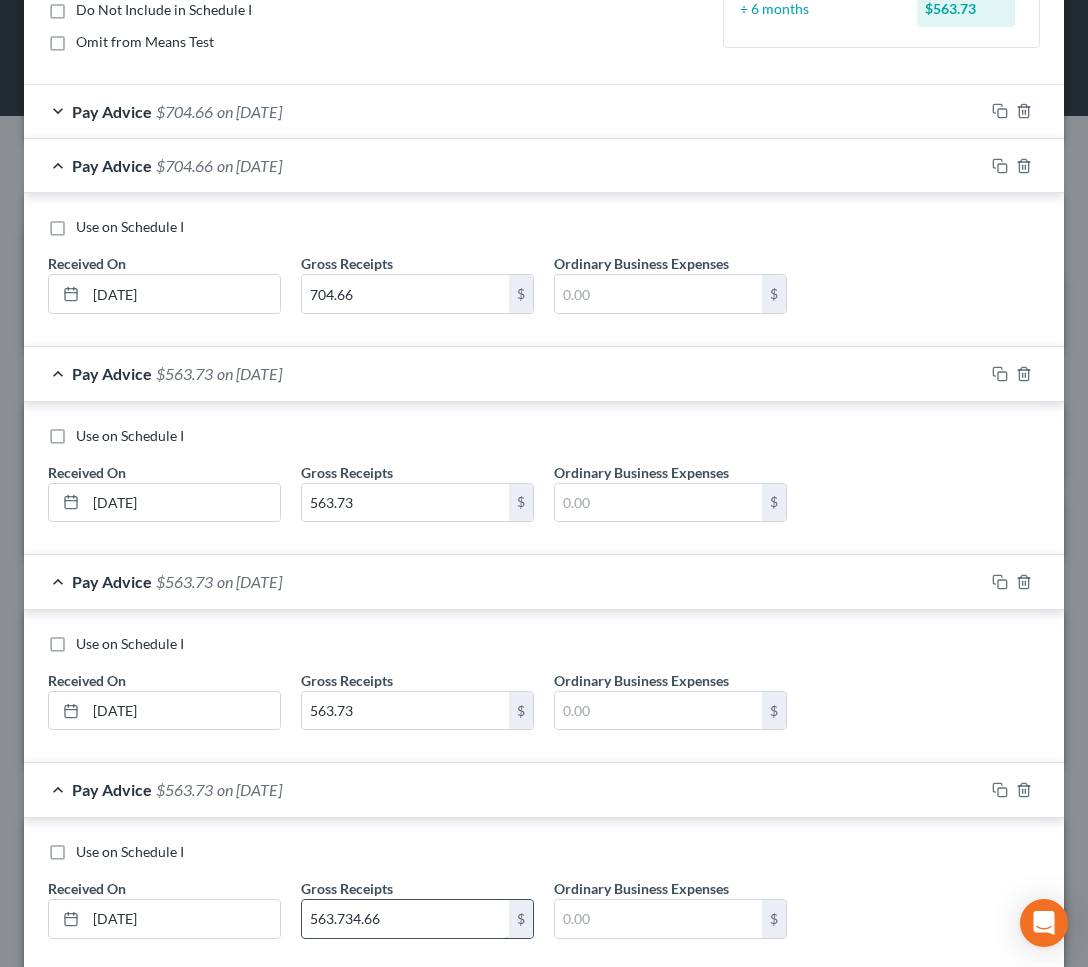 click on "563.734.66" at bounding box center [405, 919] 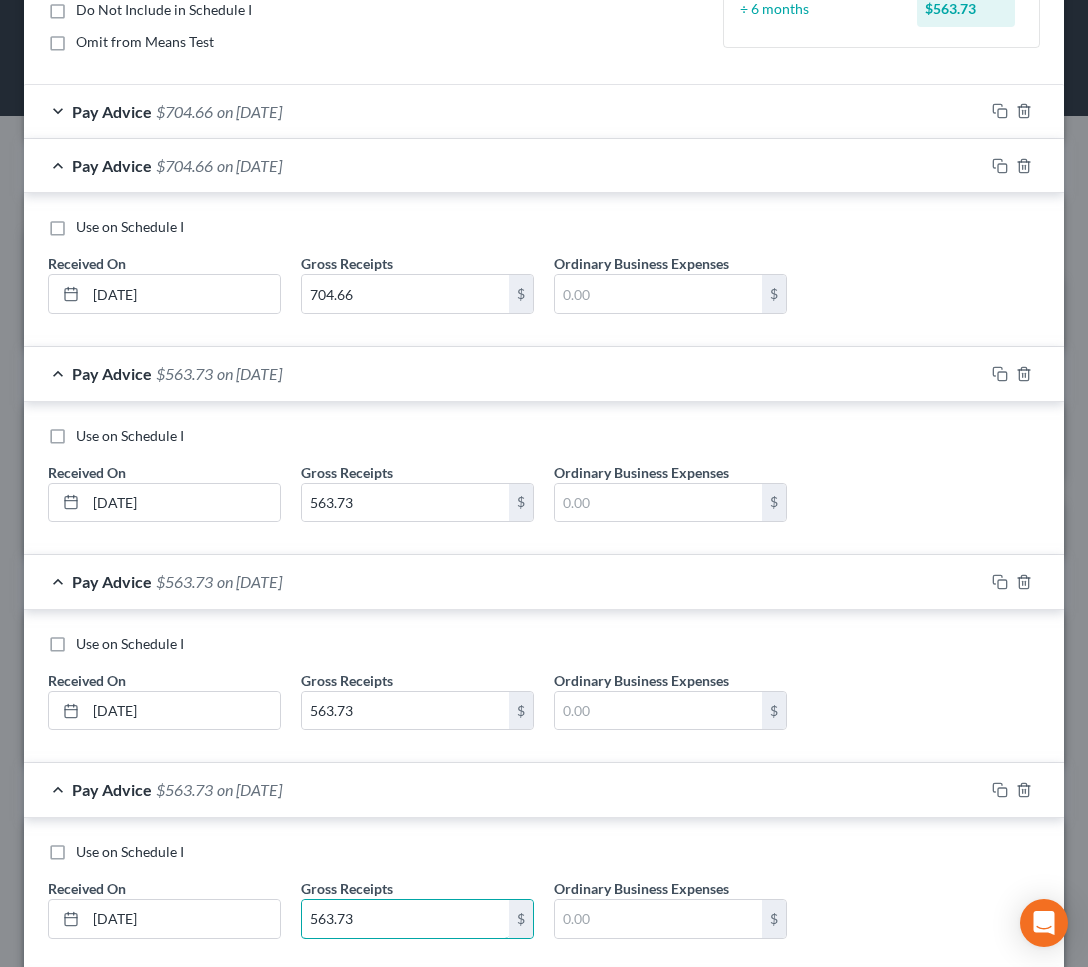 type on "563.73" 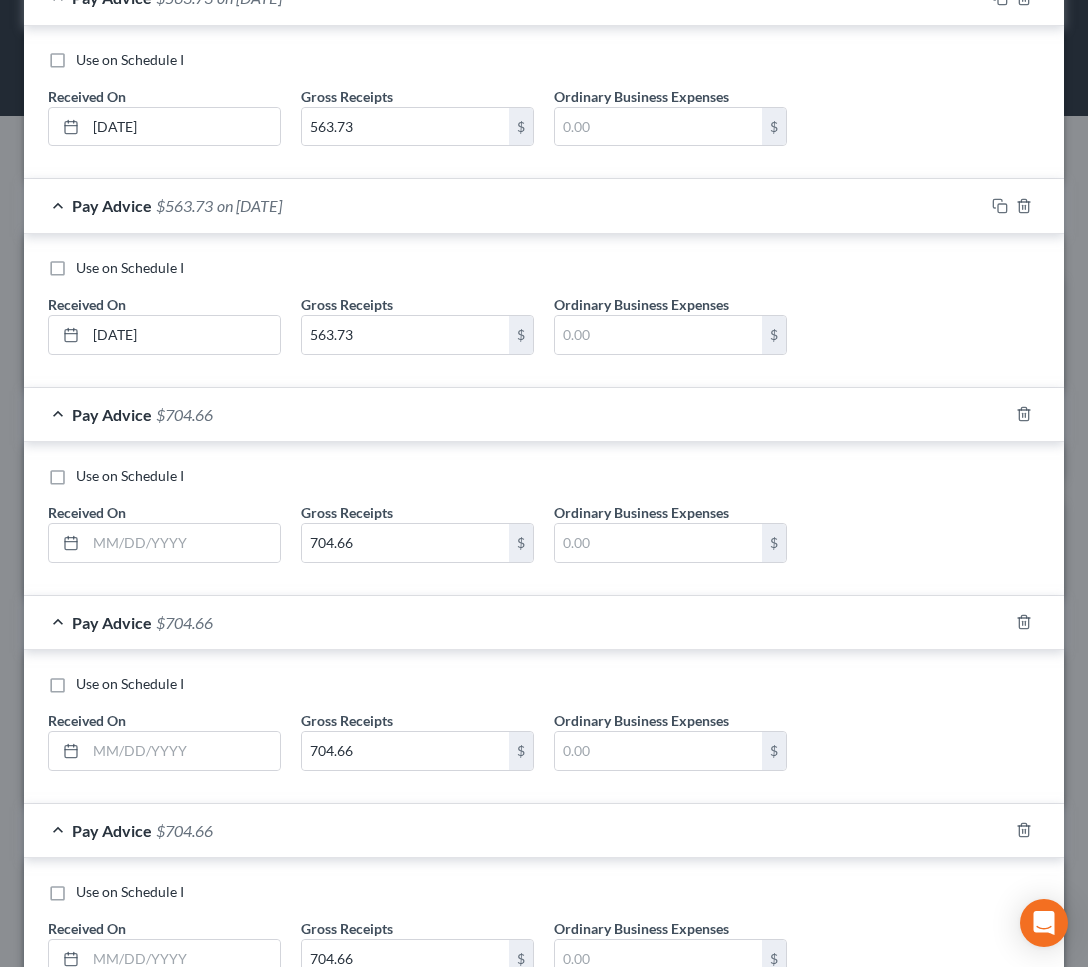scroll, scrollTop: 905, scrollLeft: 0, axis: vertical 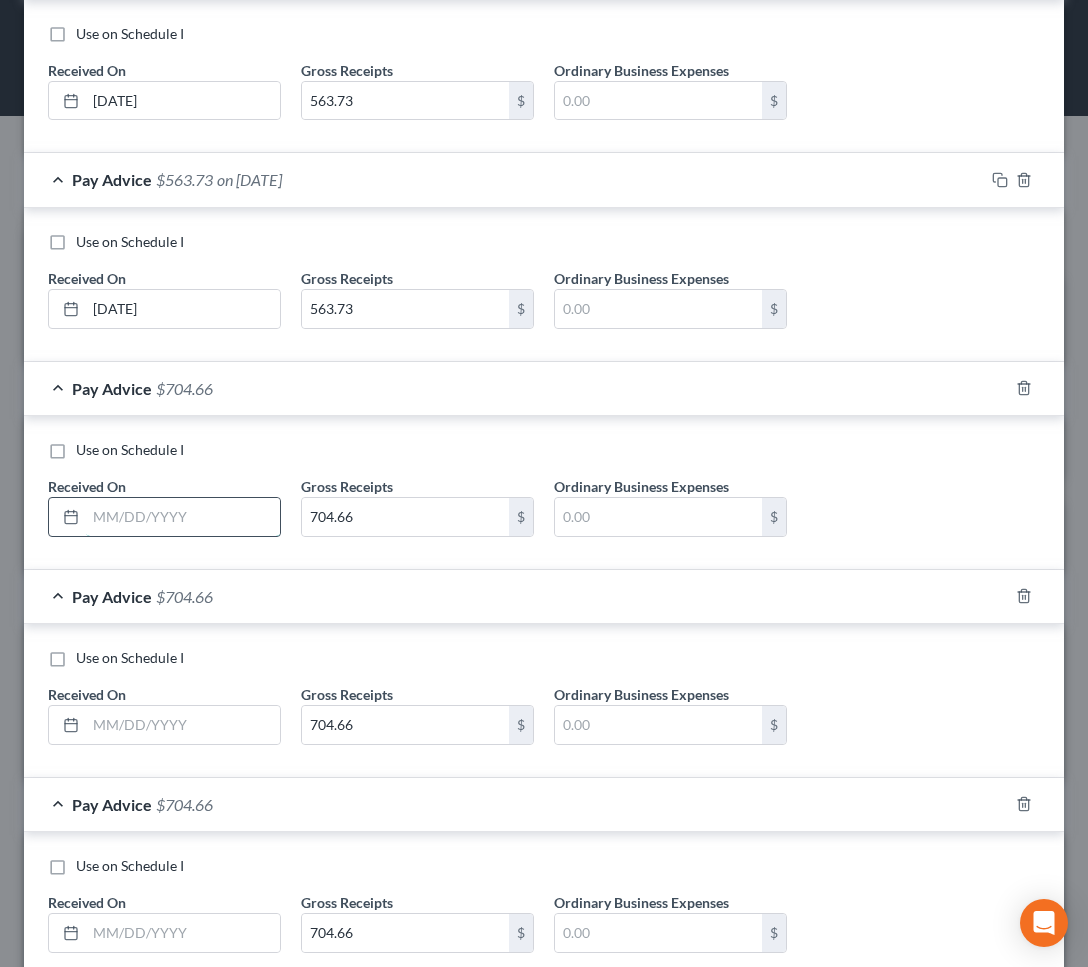 click at bounding box center (183, 517) 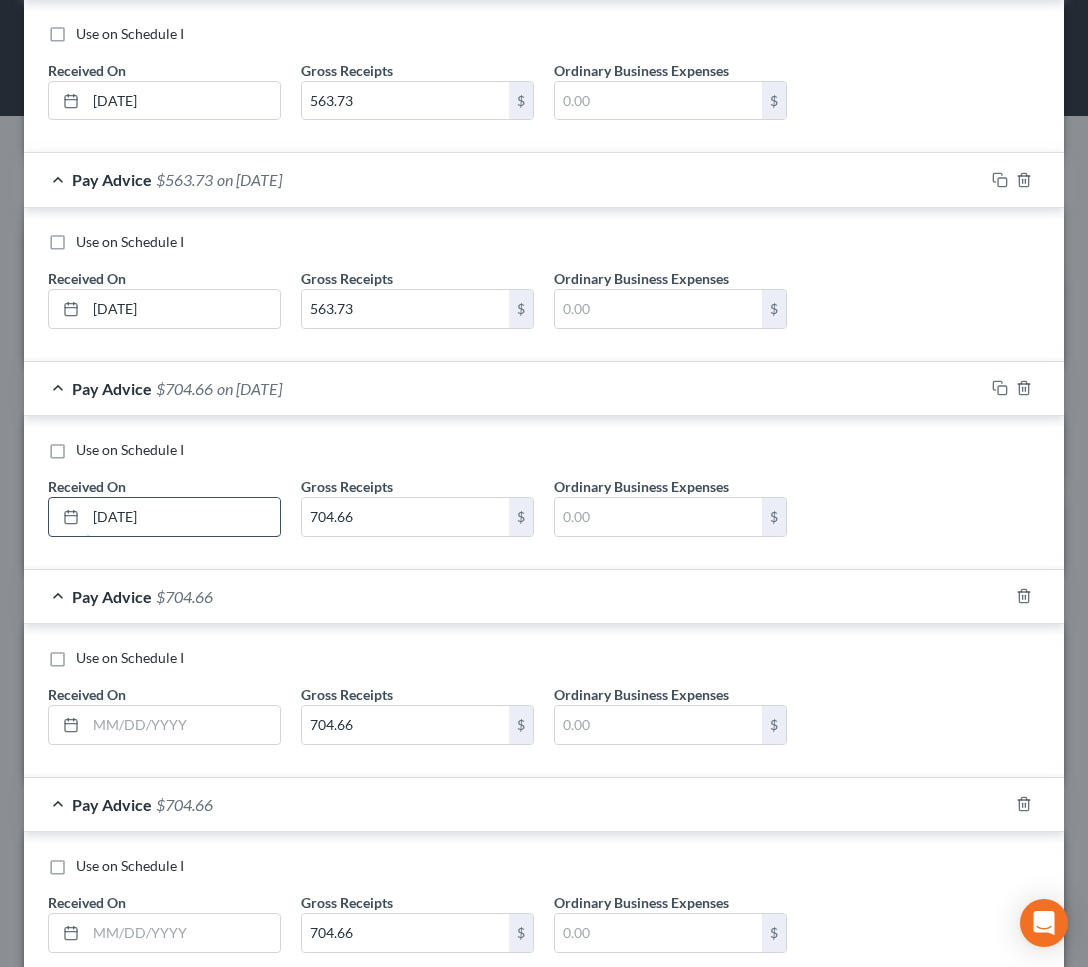 type on "[DATE]" 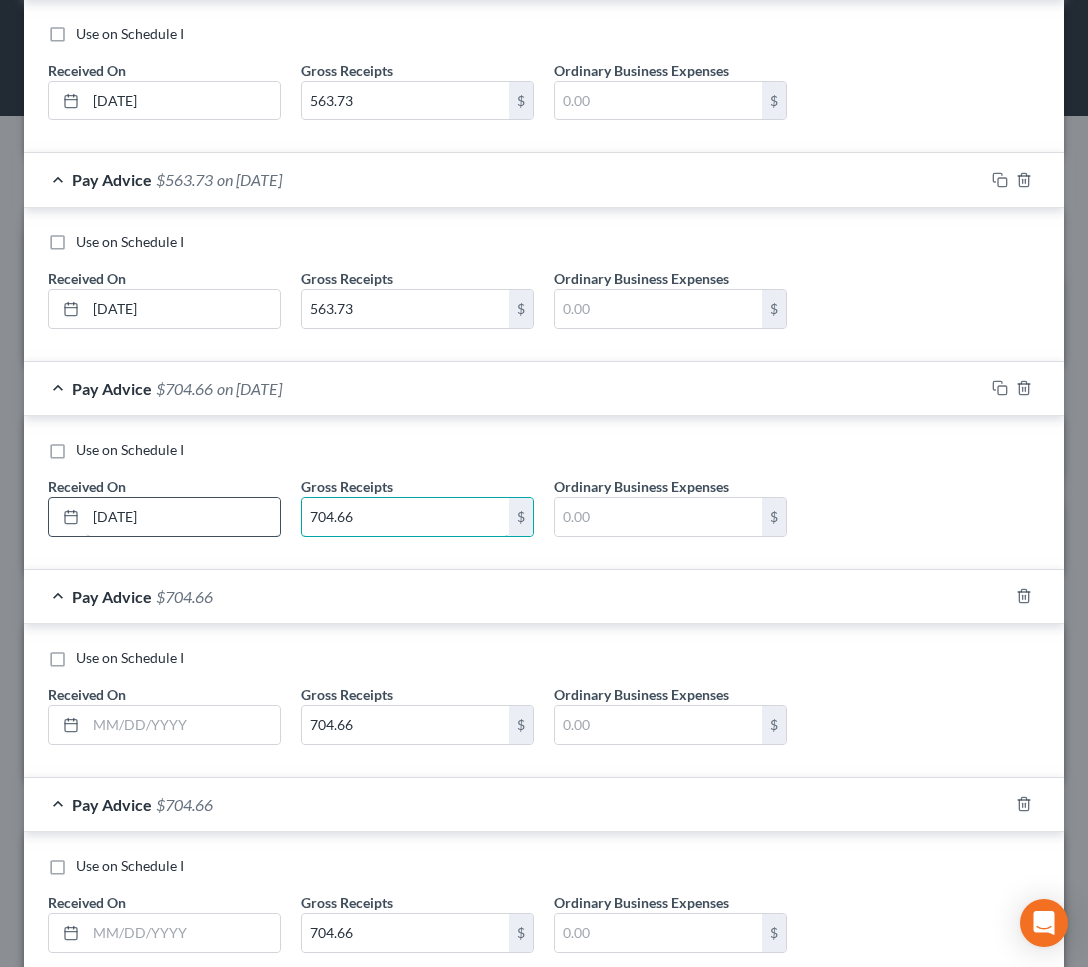 paste on "563.73" 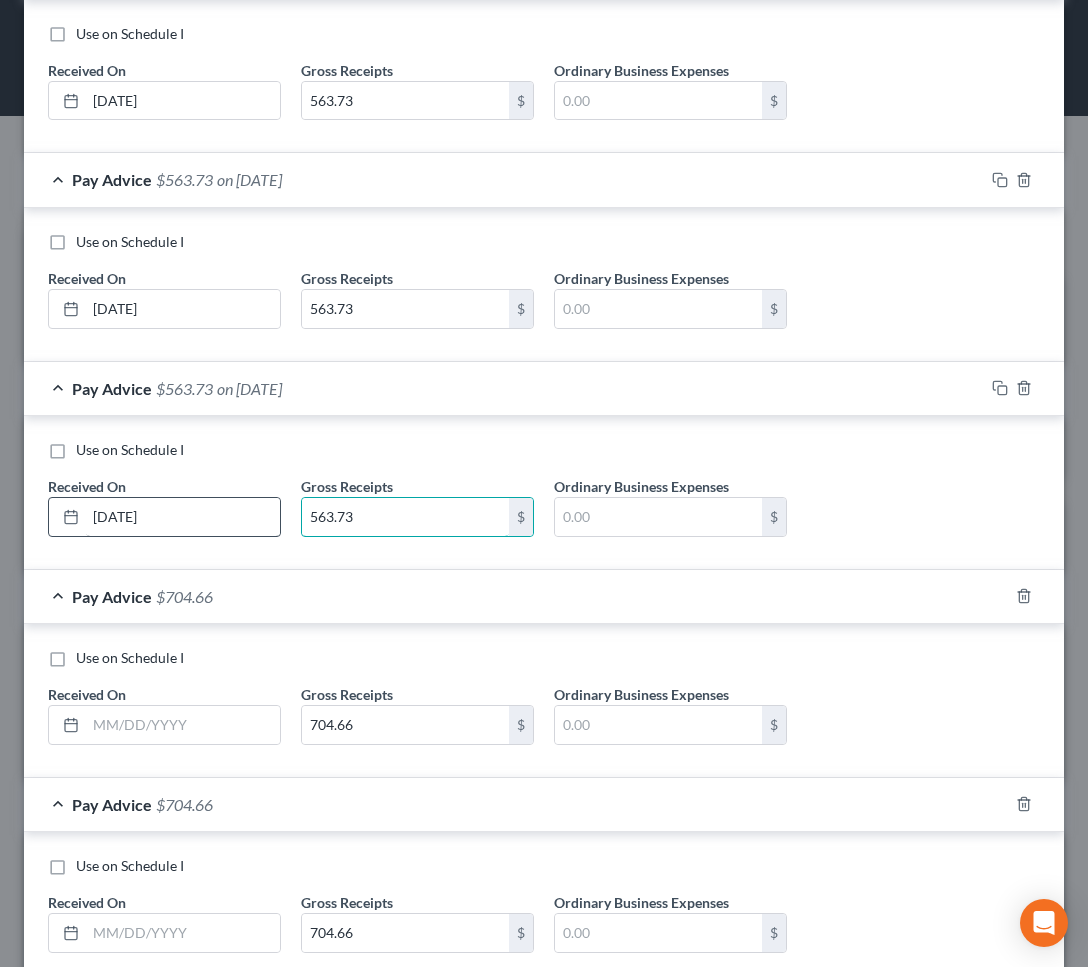 type on "563.73" 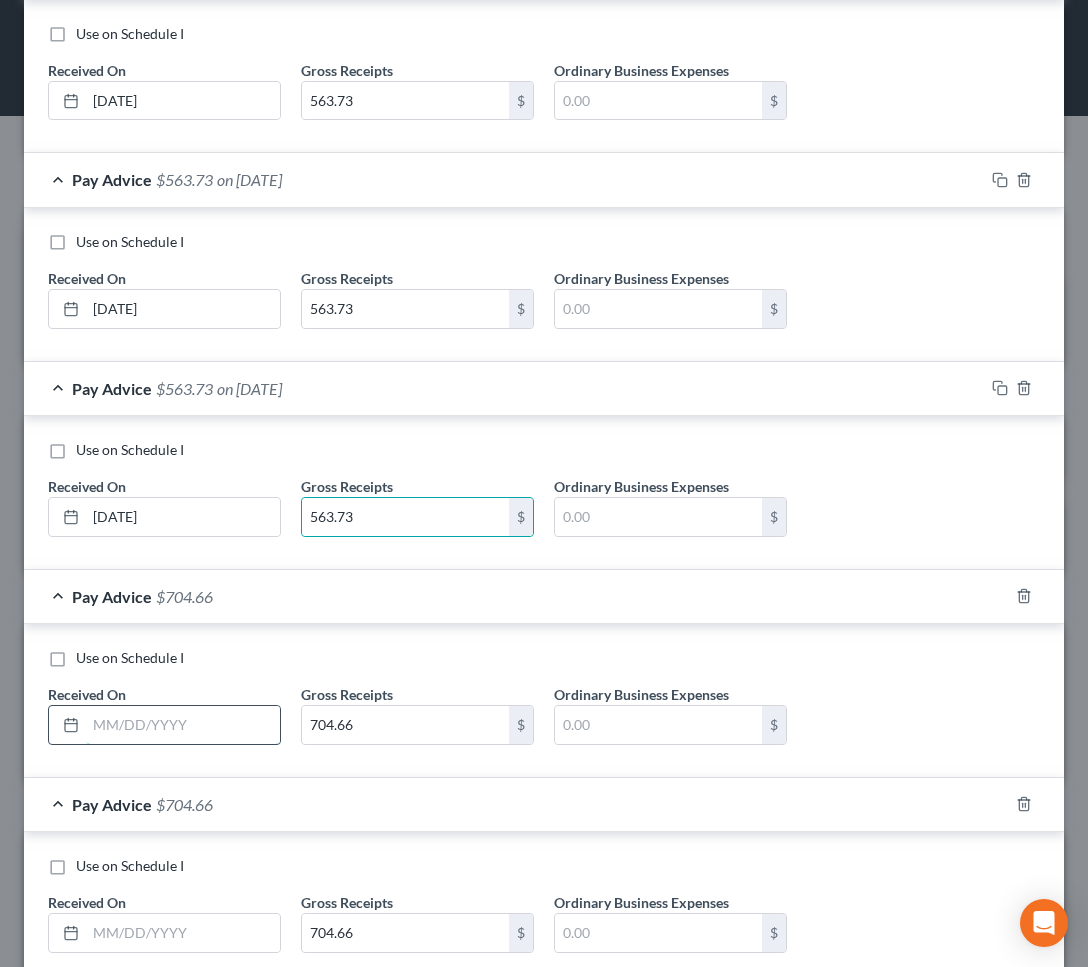 click at bounding box center (183, 725) 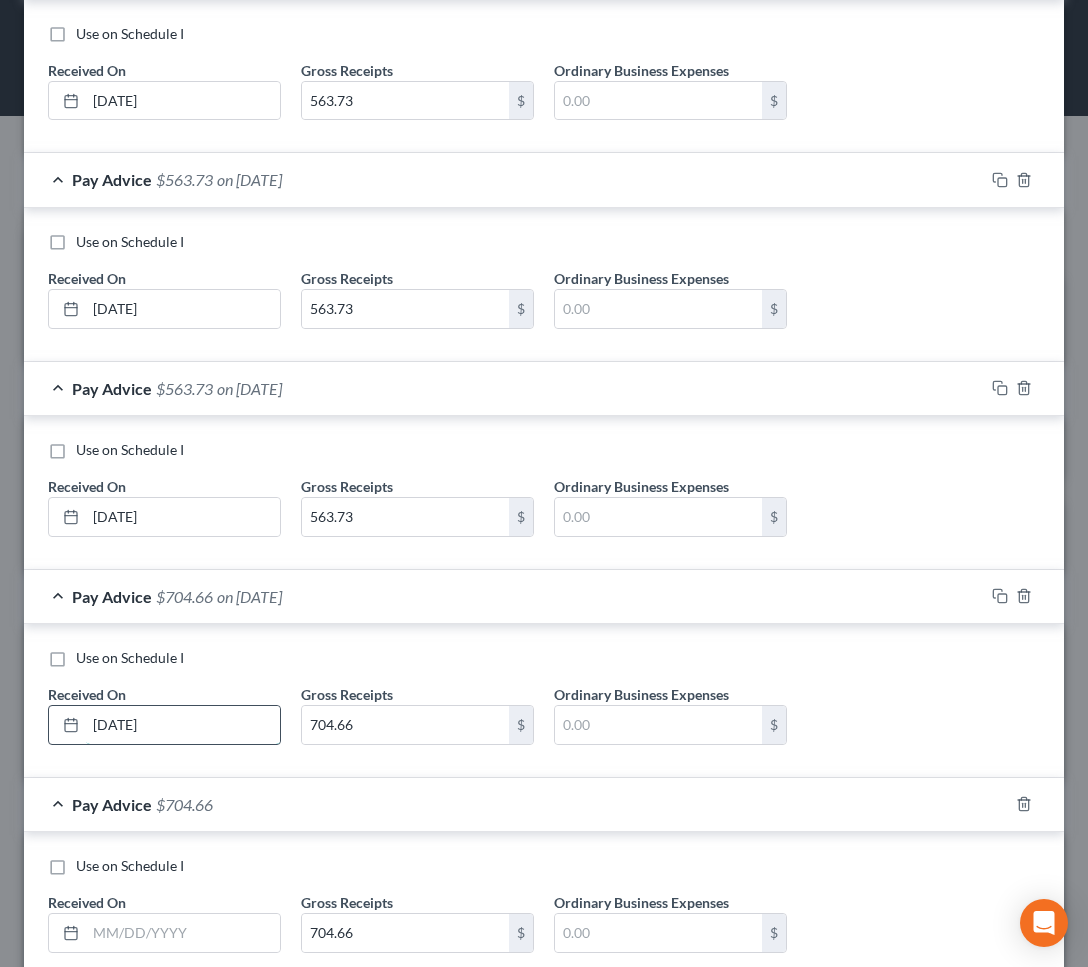 type on "[DATE]" 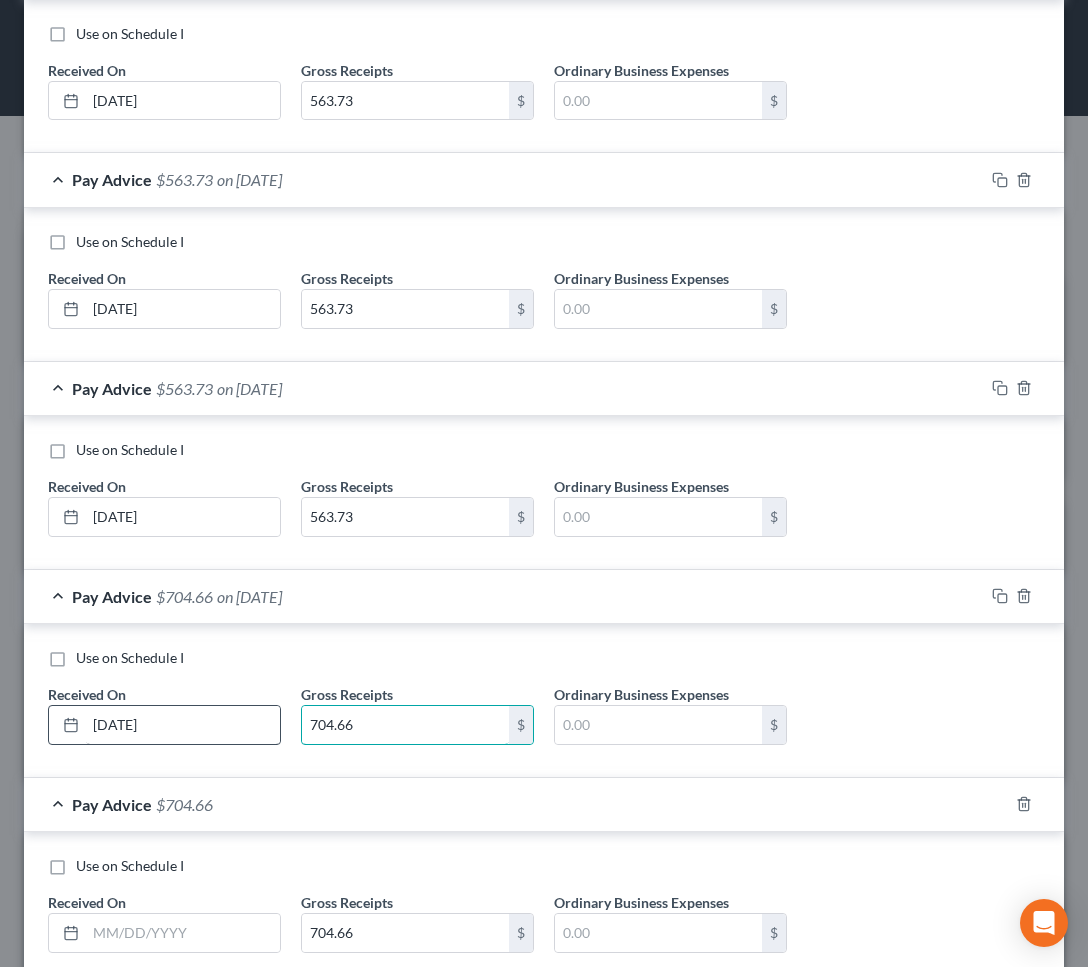 paste on "563.73" 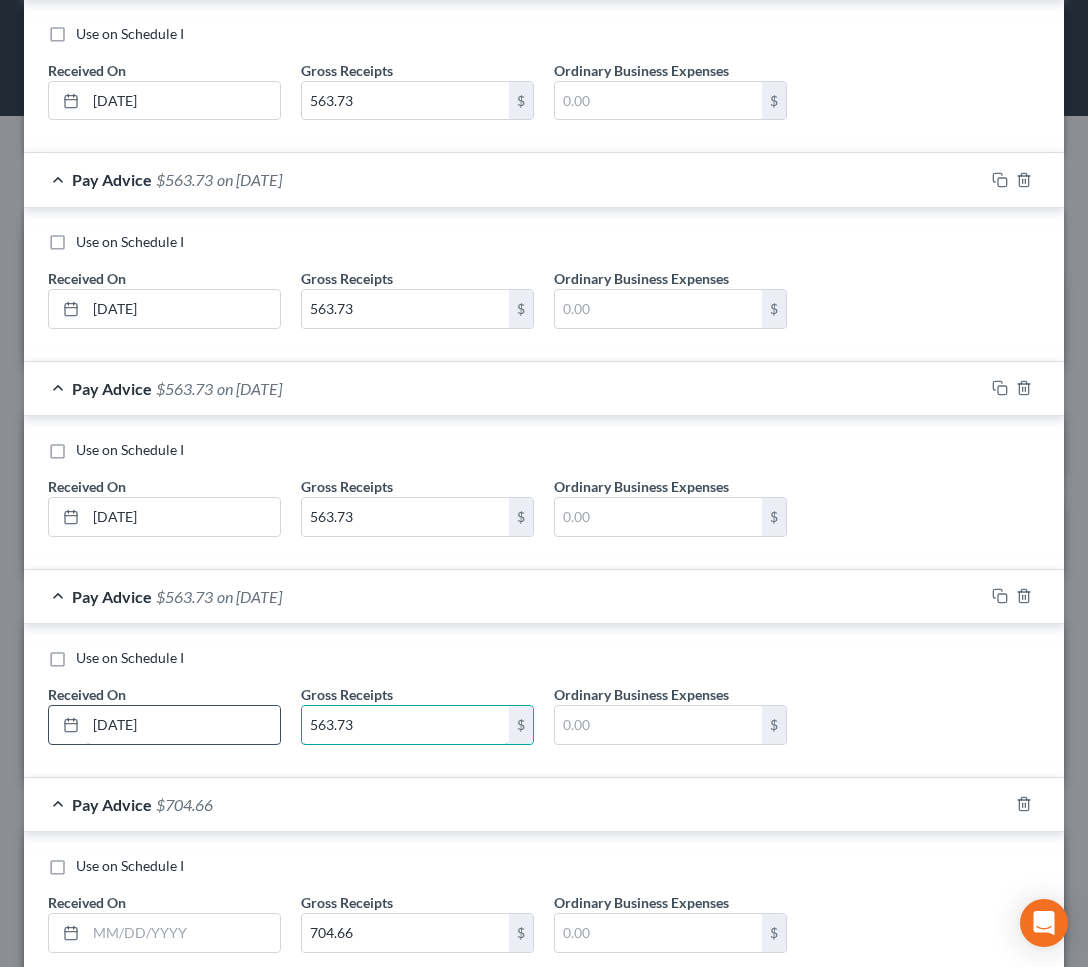type on "563.73" 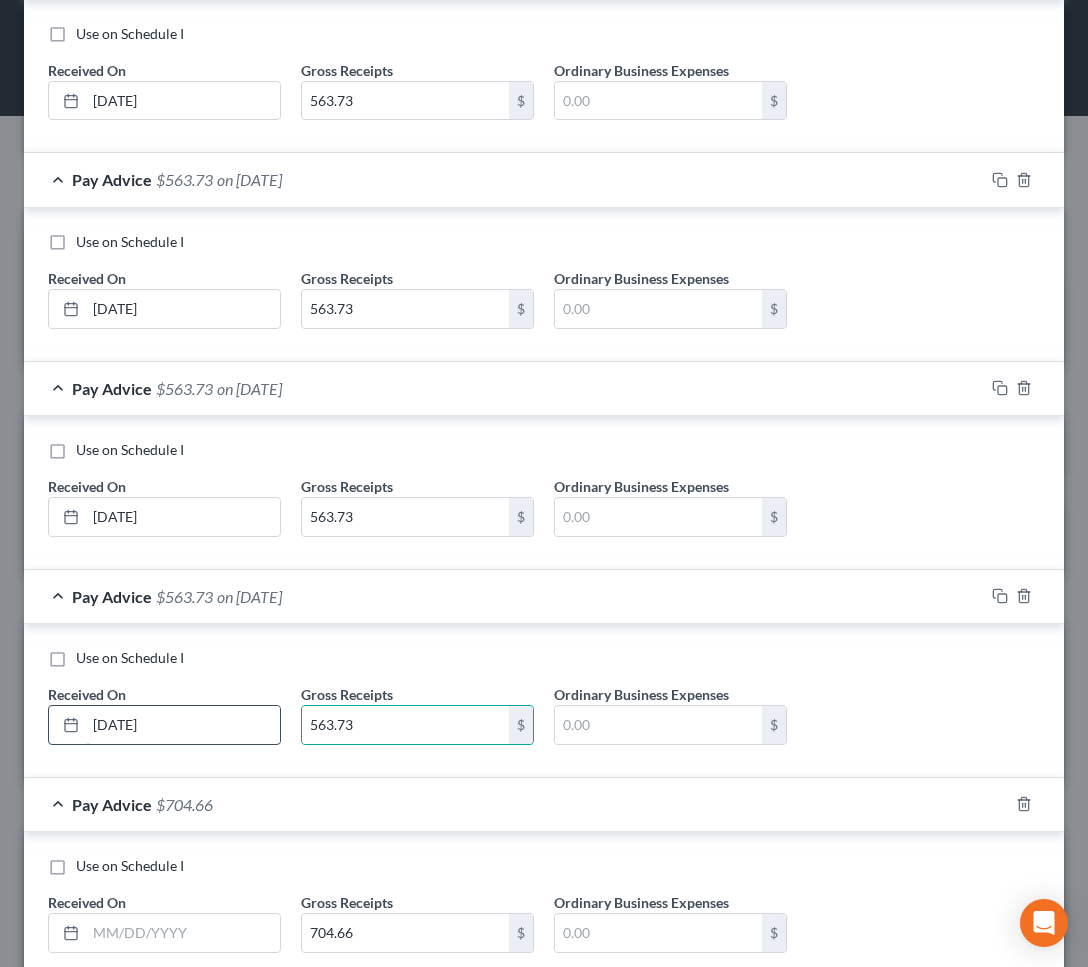 click on "[DATE]" at bounding box center [183, 725] 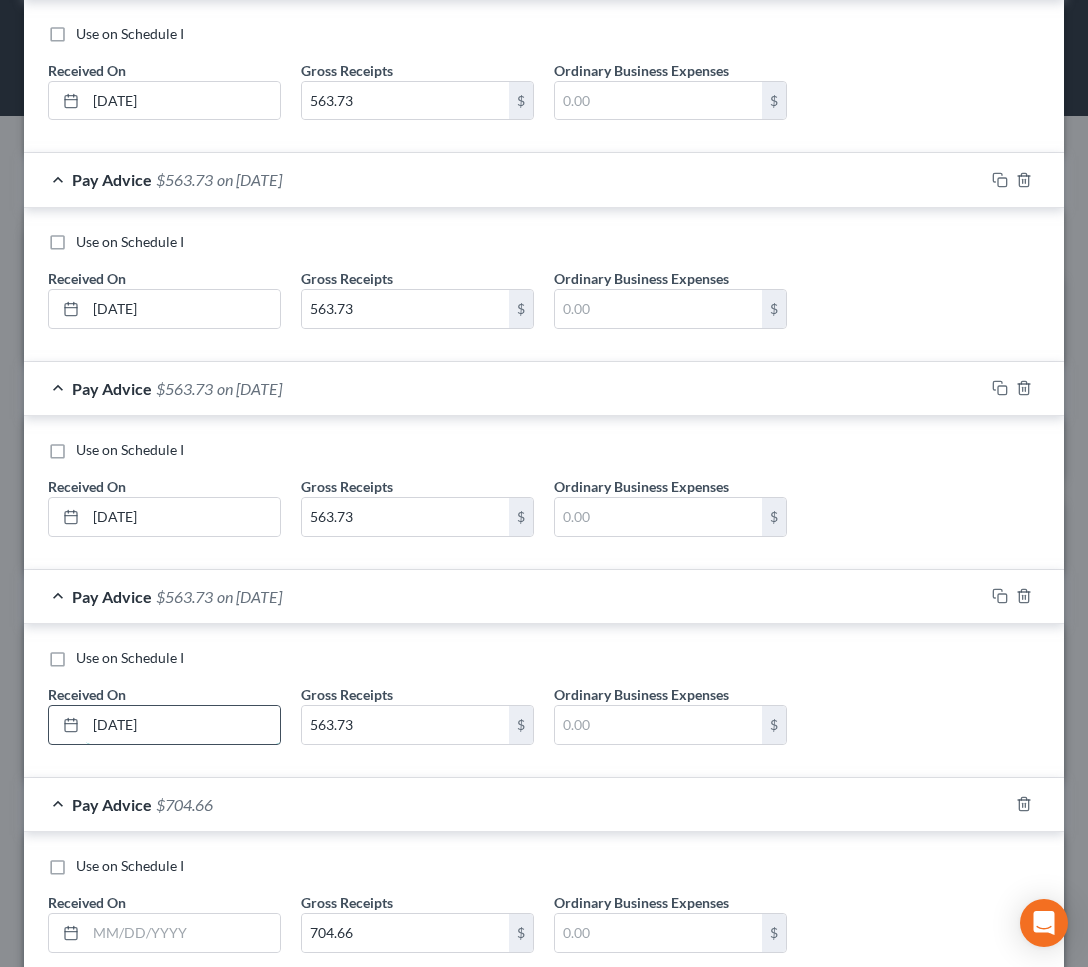 click on "[DATE]" at bounding box center (183, 725) 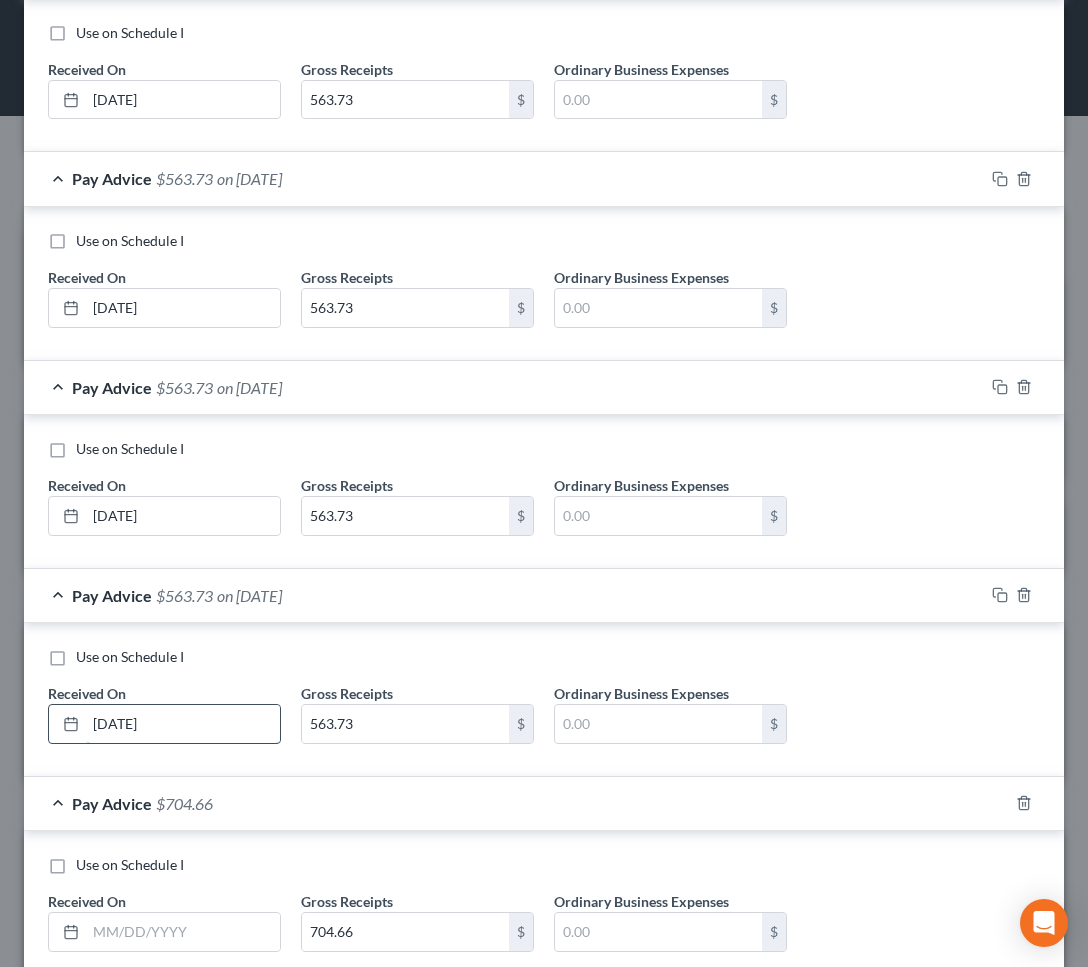 click on "[DATE]" at bounding box center (183, 724) 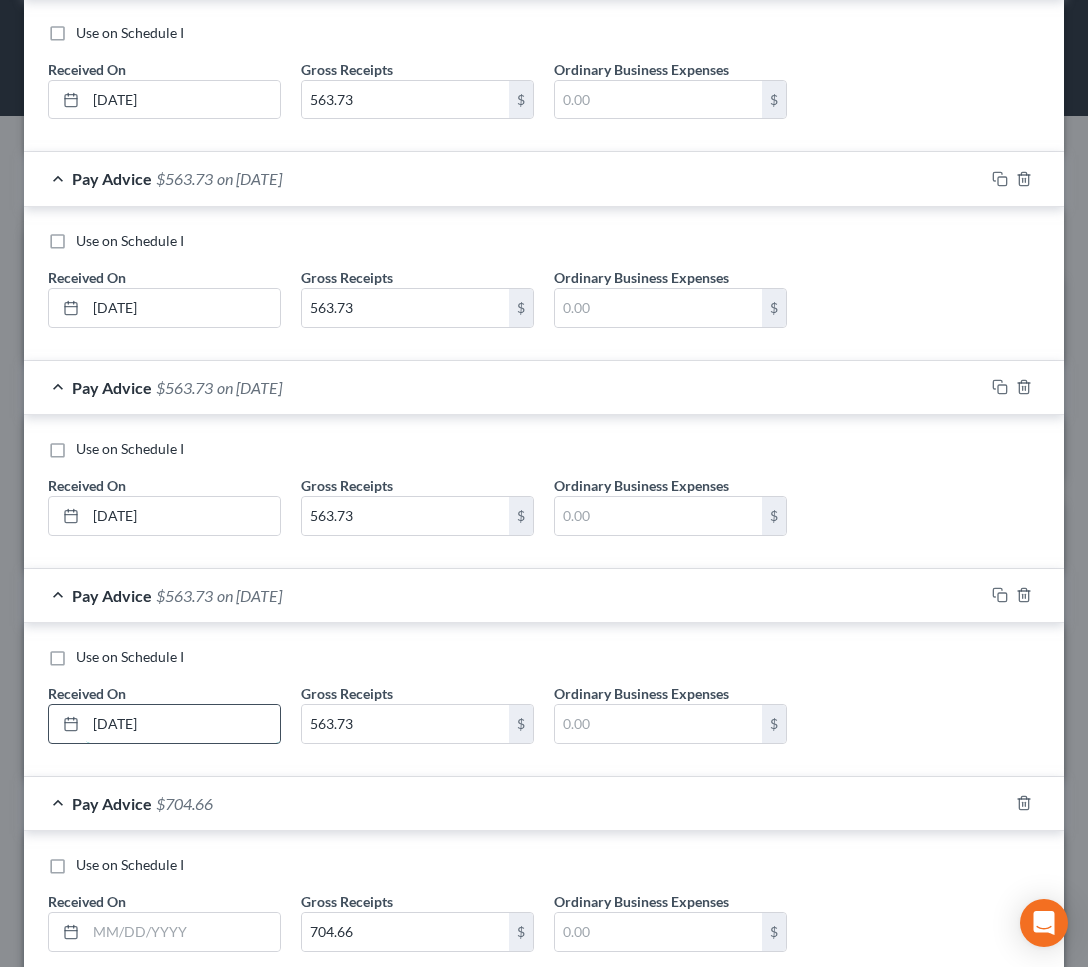 type on "[DATE]" 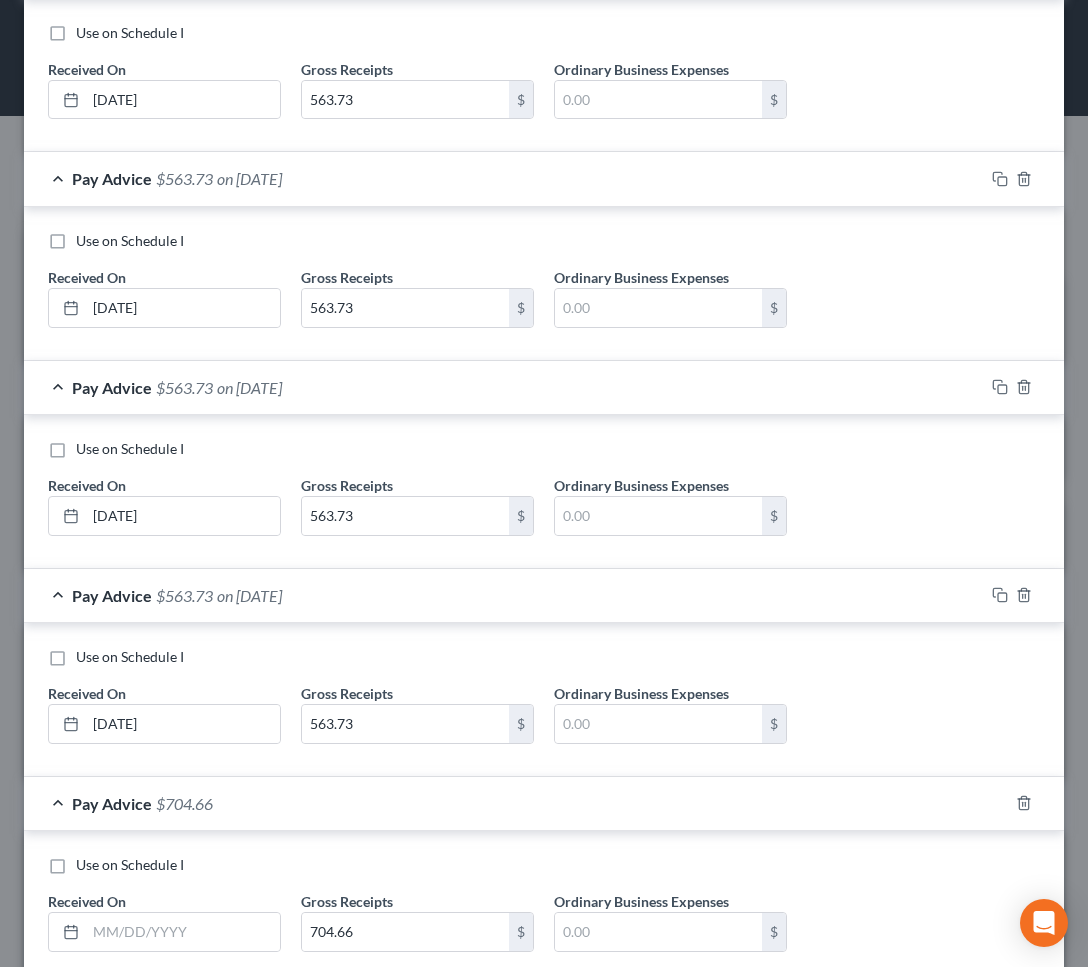 scroll, scrollTop: 1032, scrollLeft: 0, axis: vertical 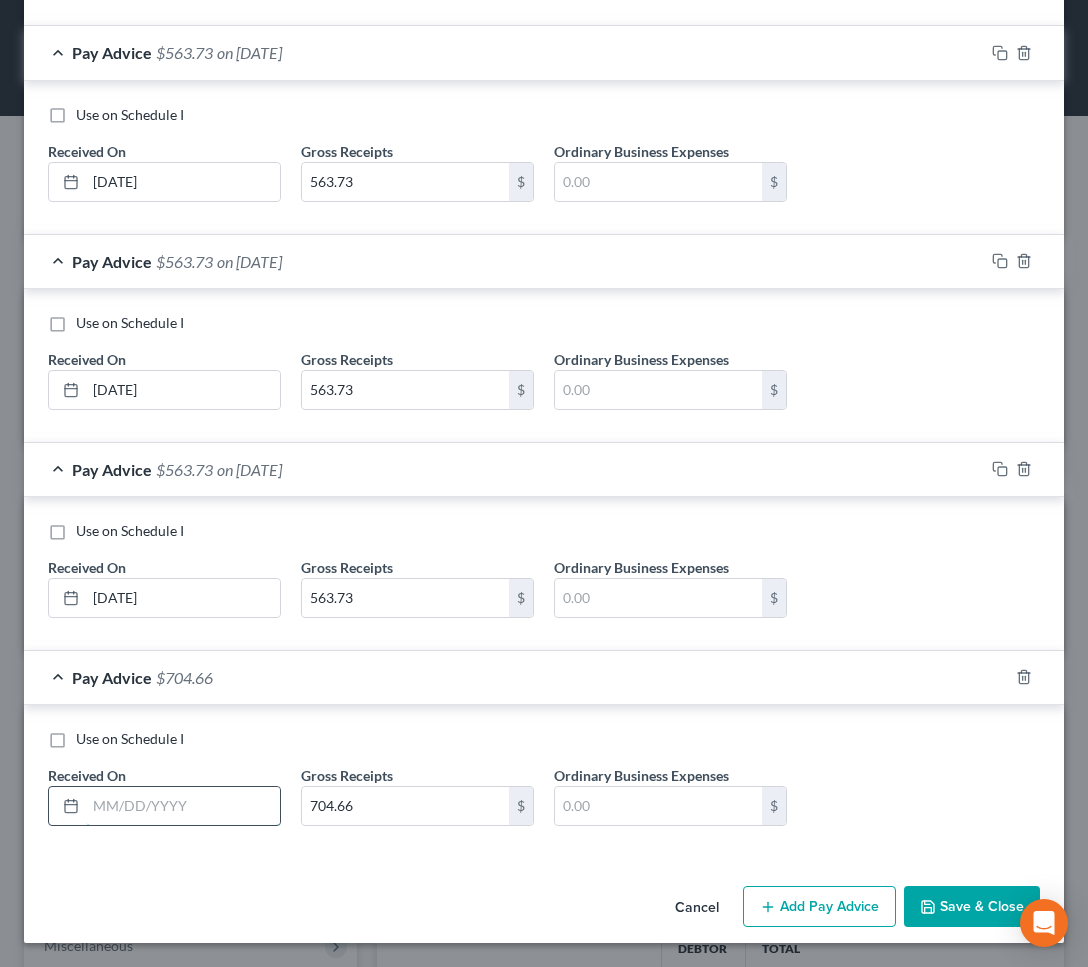 click at bounding box center [183, 806] 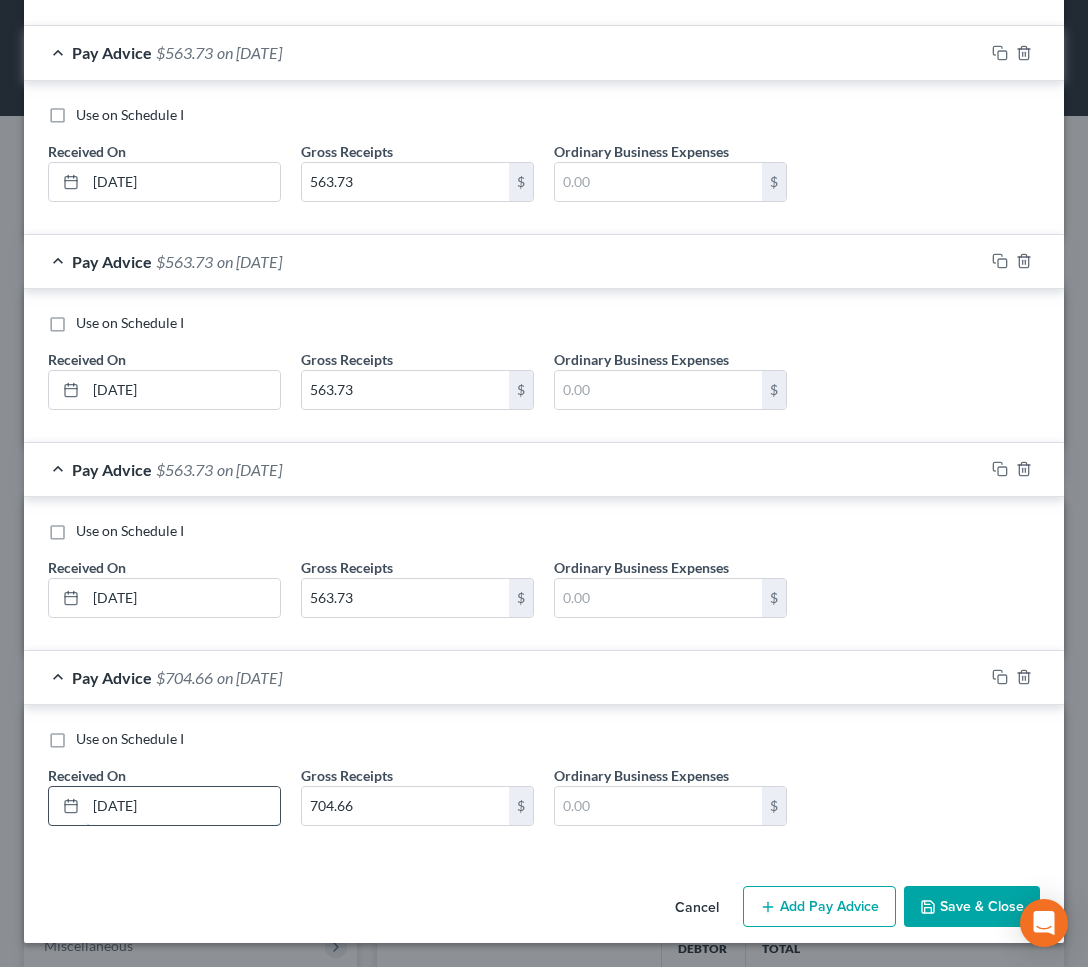 type on "[DATE]" 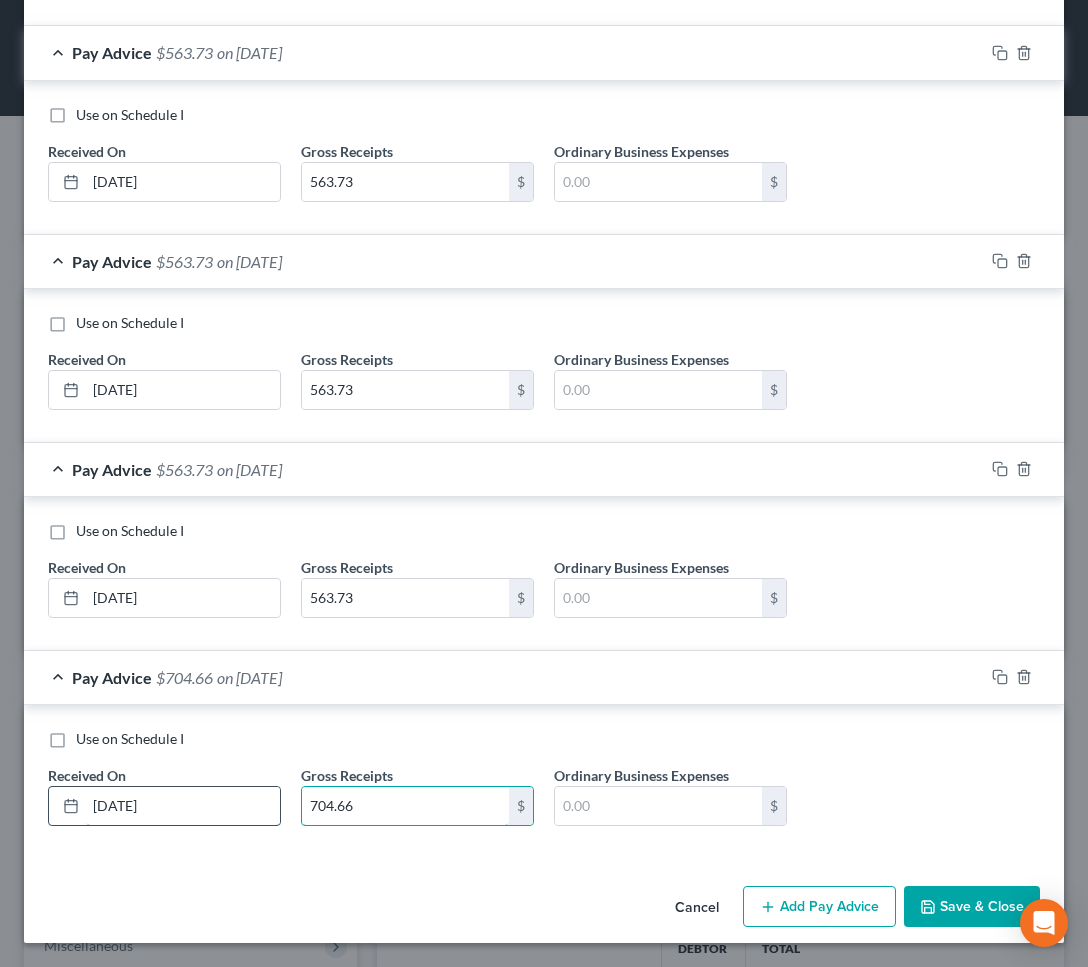 paste on "563.73" 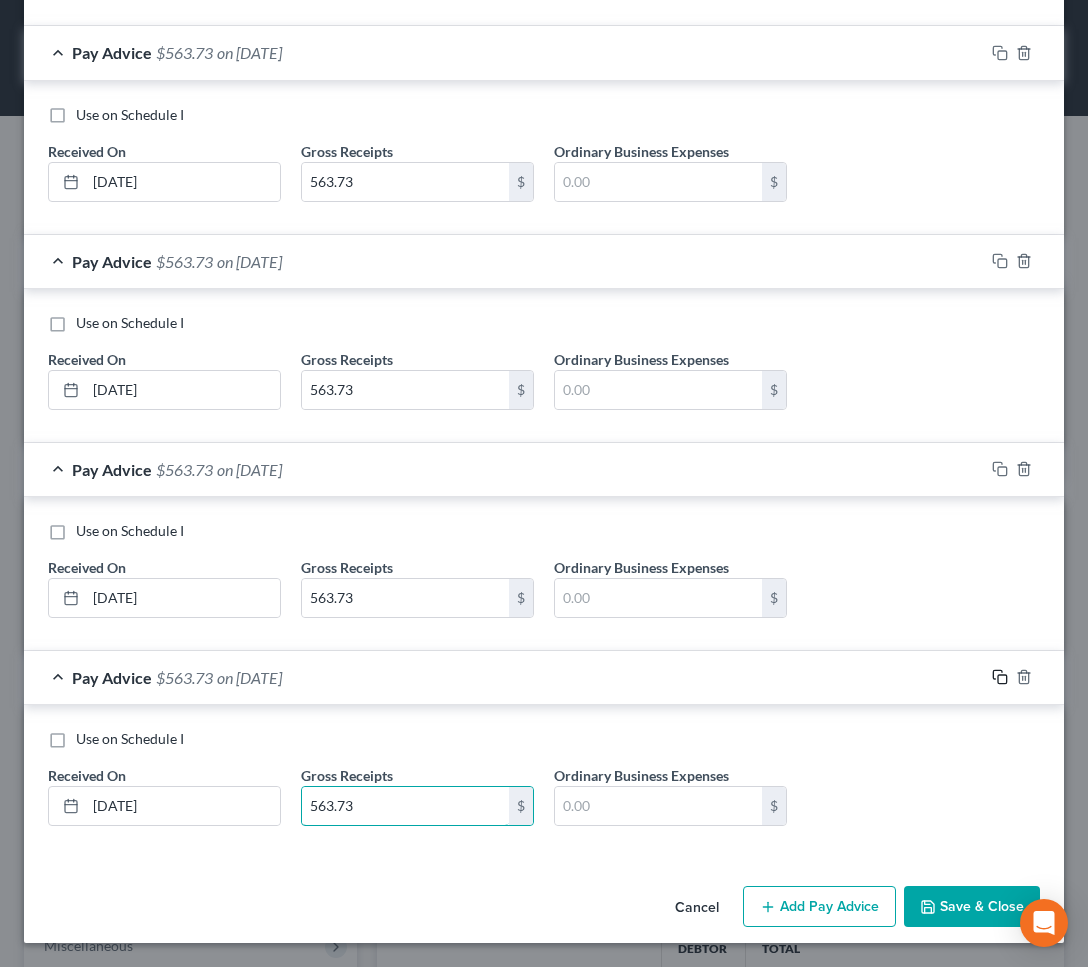 type on "563.73" 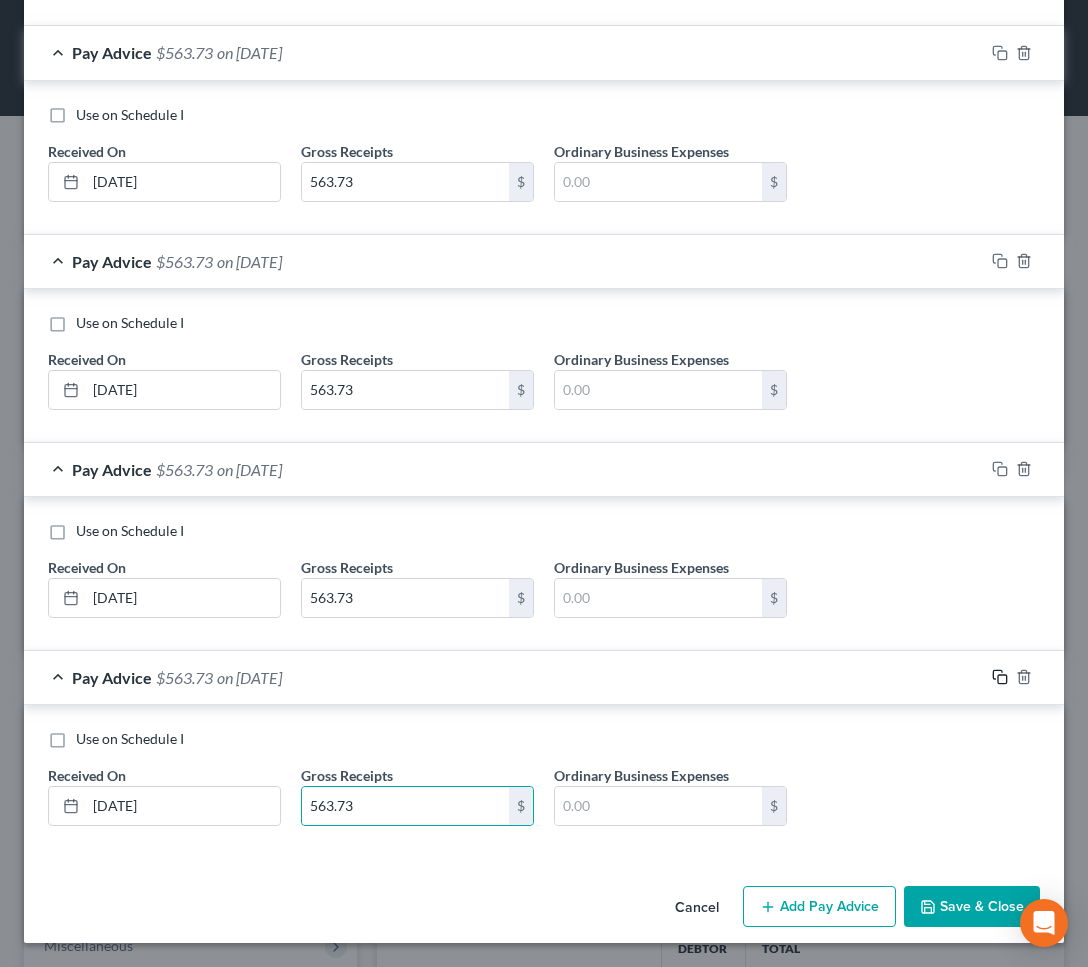 click 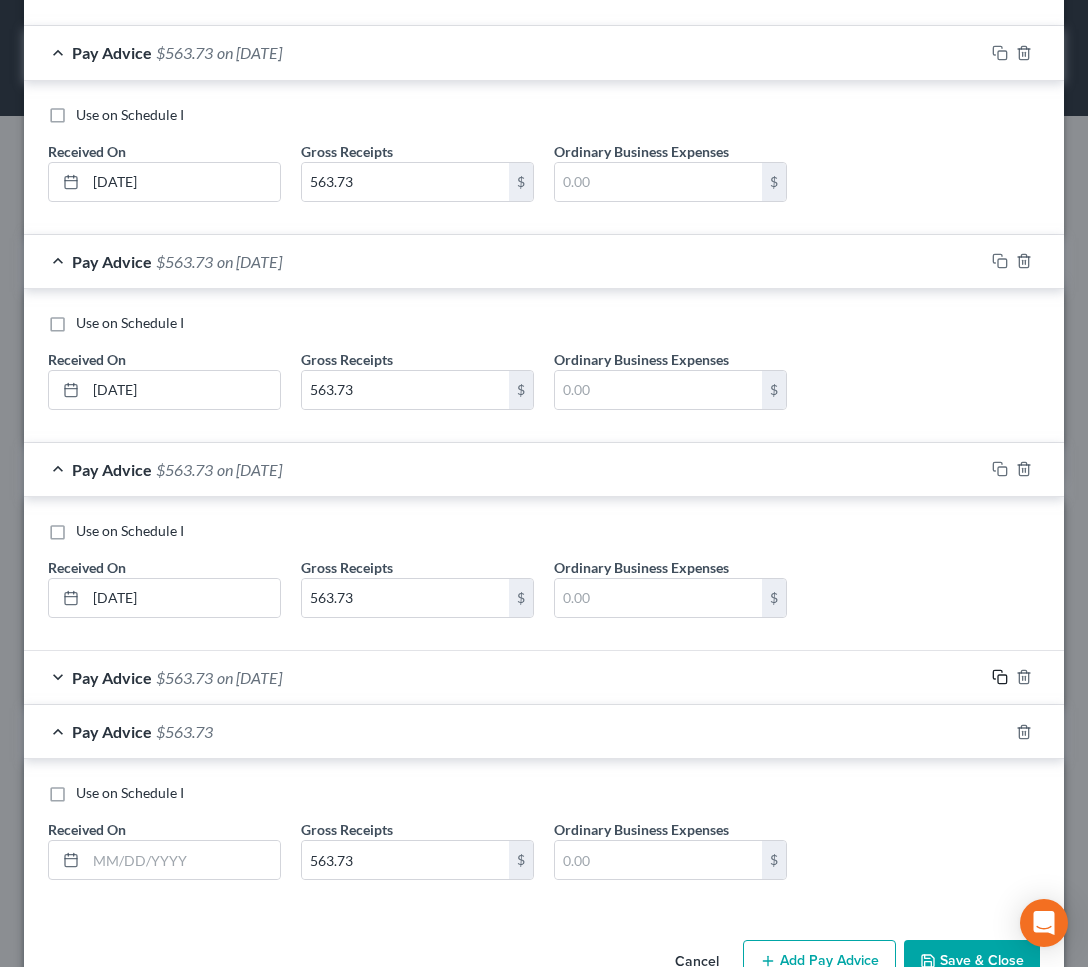 scroll, scrollTop: 1032, scrollLeft: 0, axis: vertical 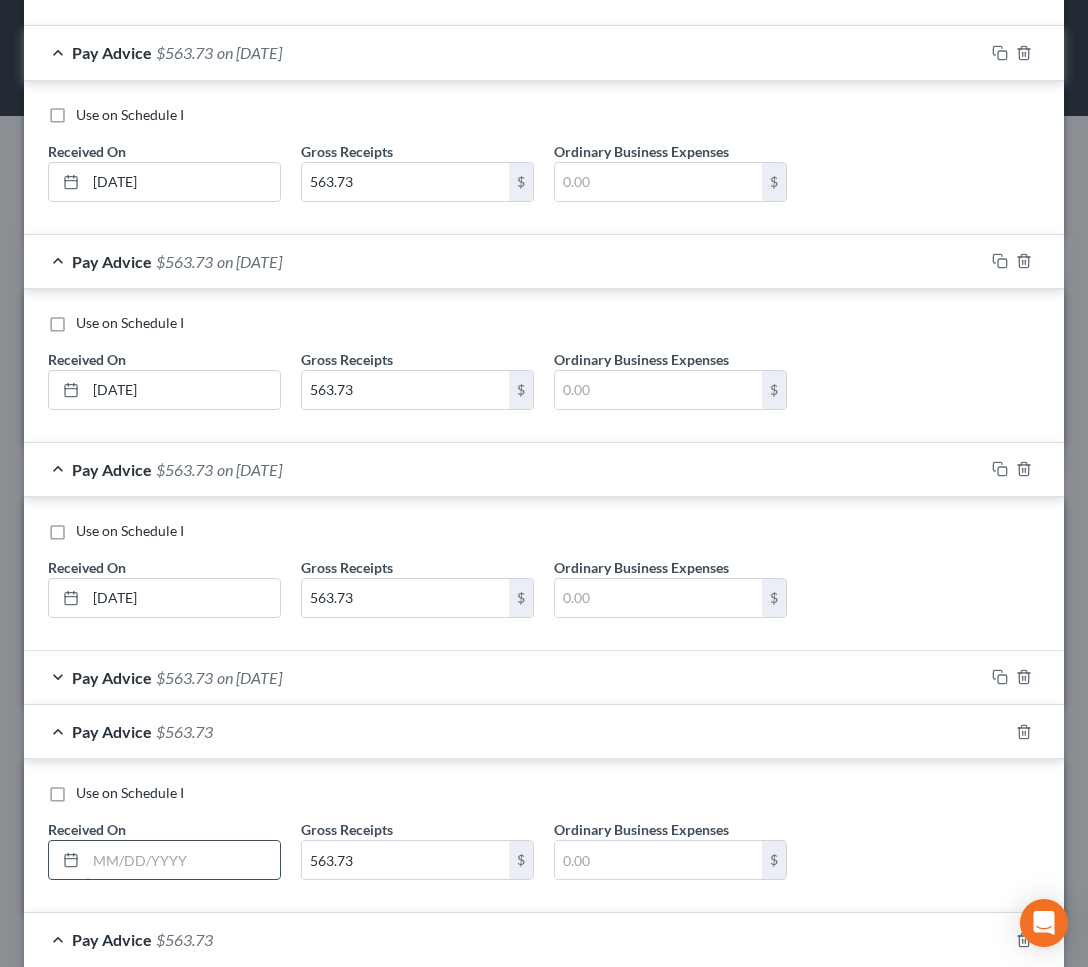 click at bounding box center [183, 860] 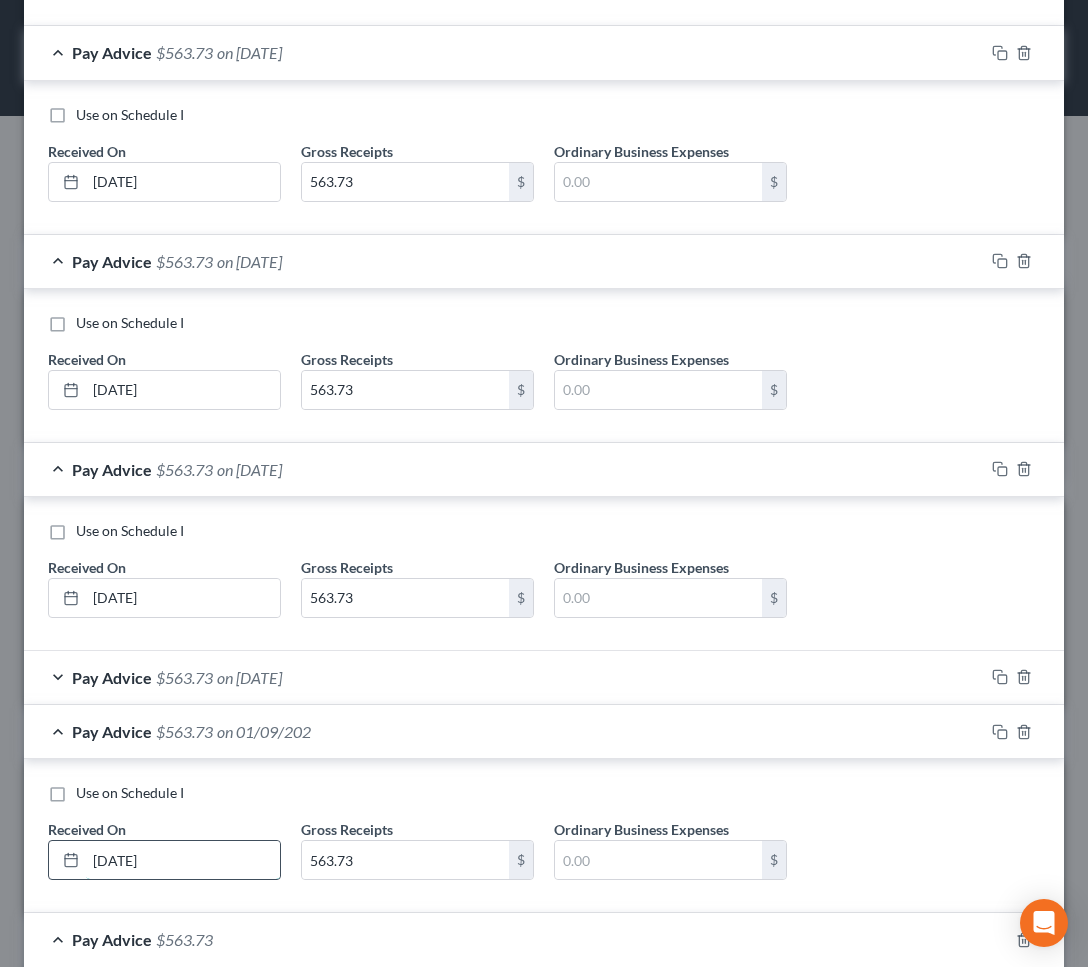 type on "[DATE]" 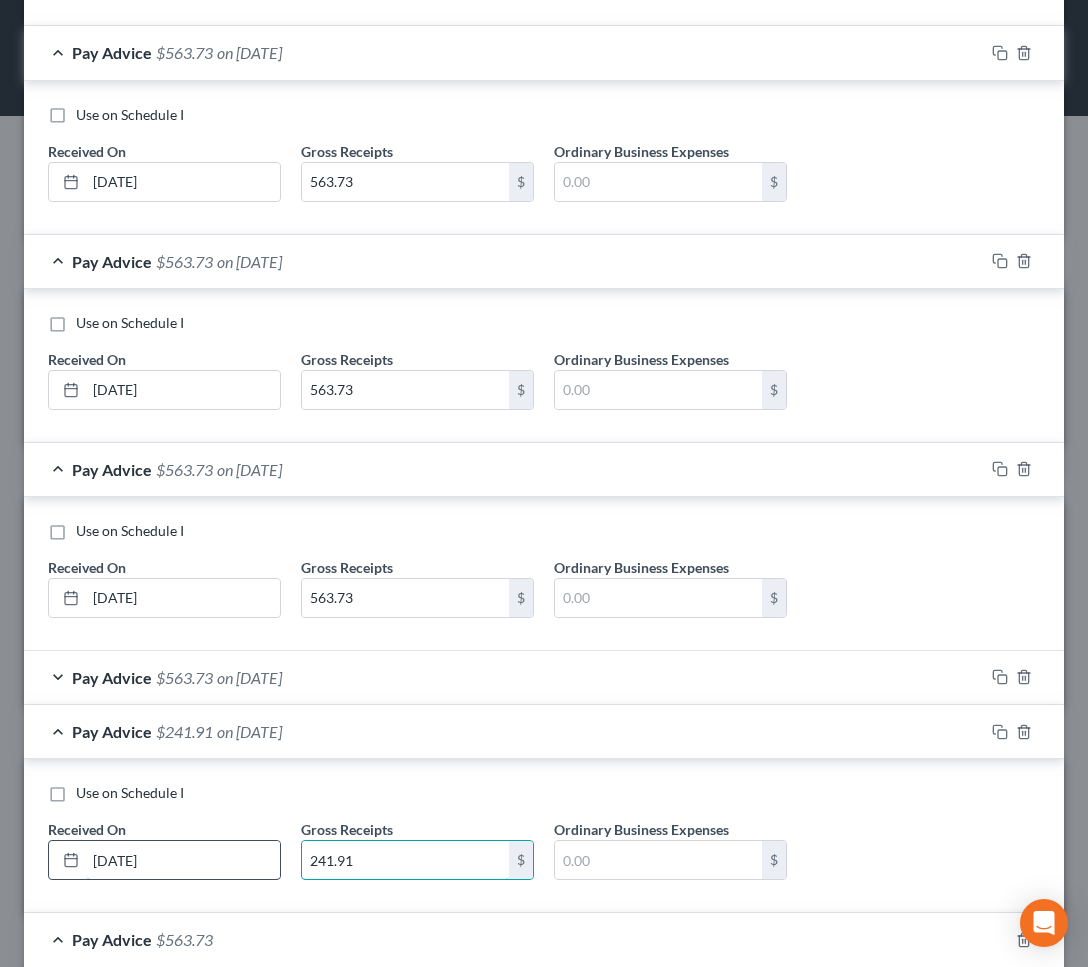 scroll, scrollTop: 1295, scrollLeft: 0, axis: vertical 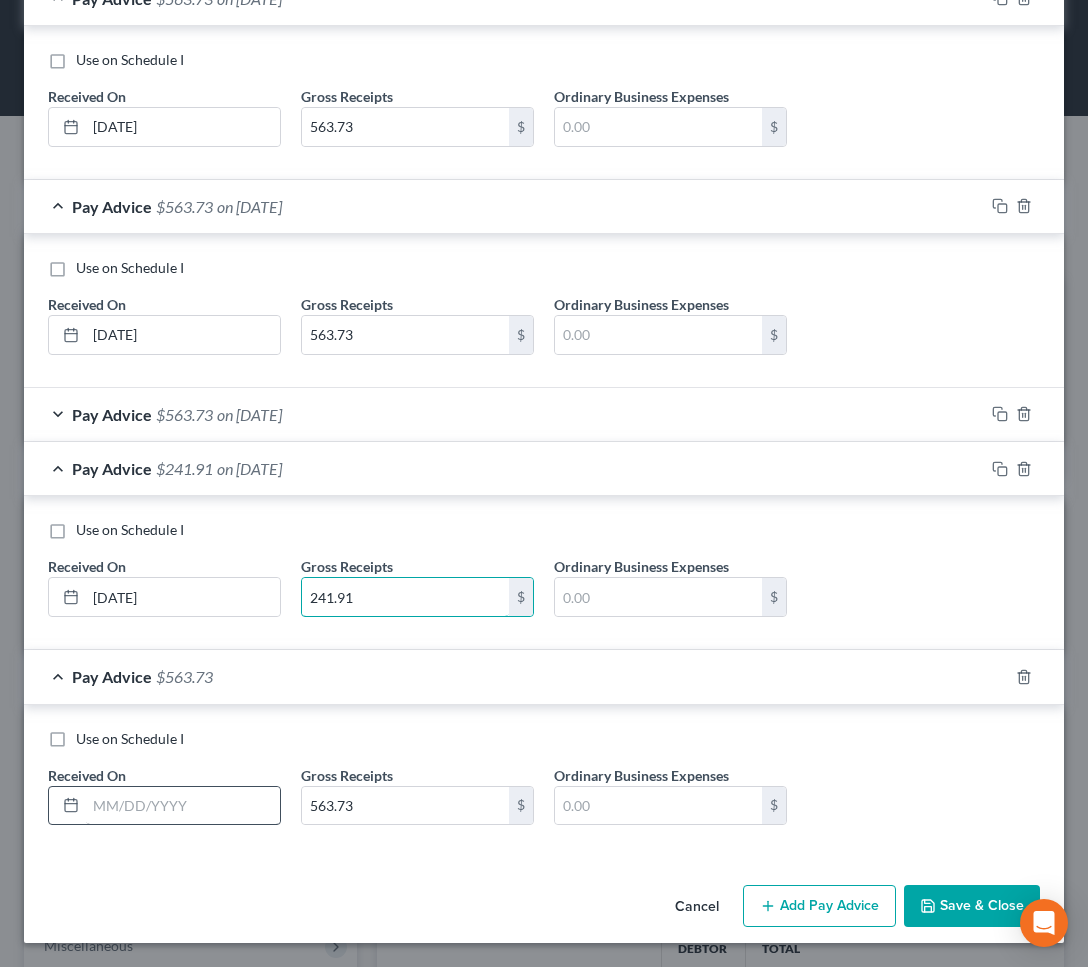 type on "241.91" 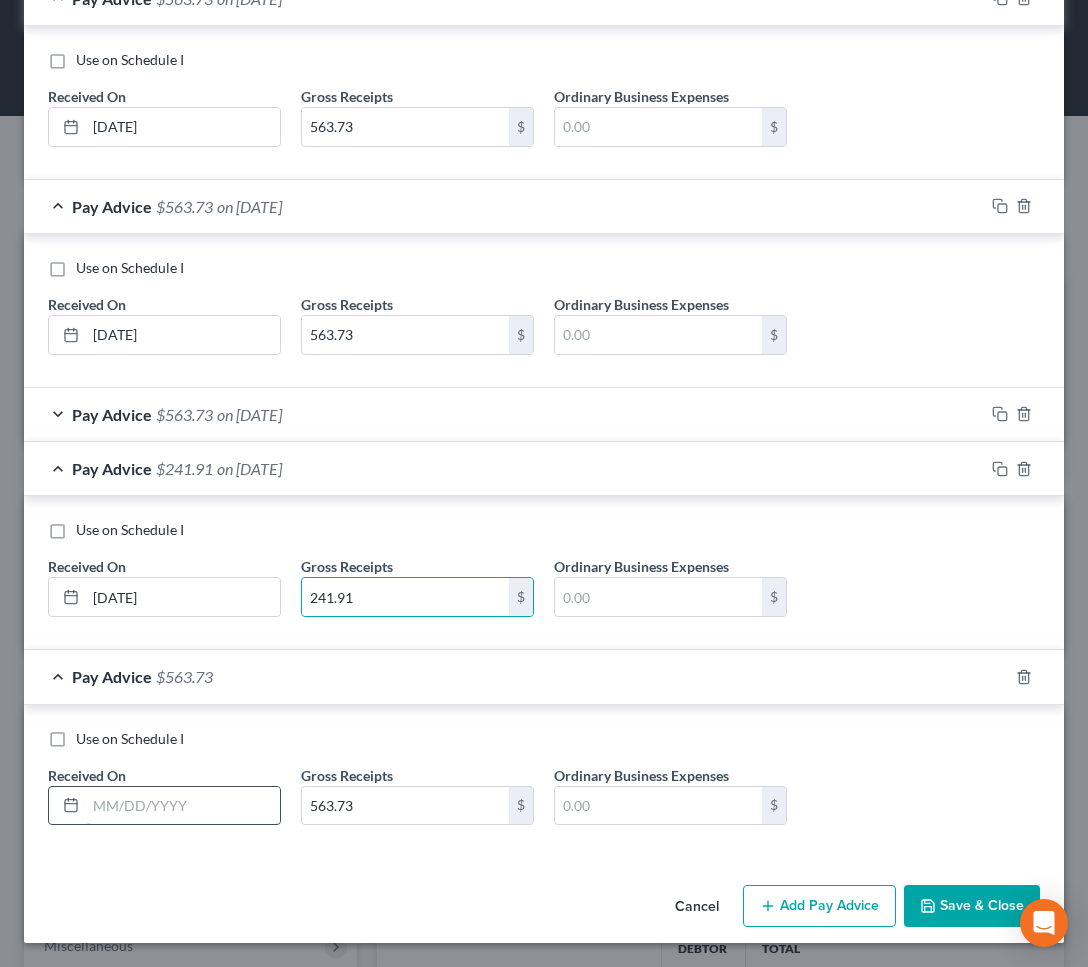click at bounding box center [183, 806] 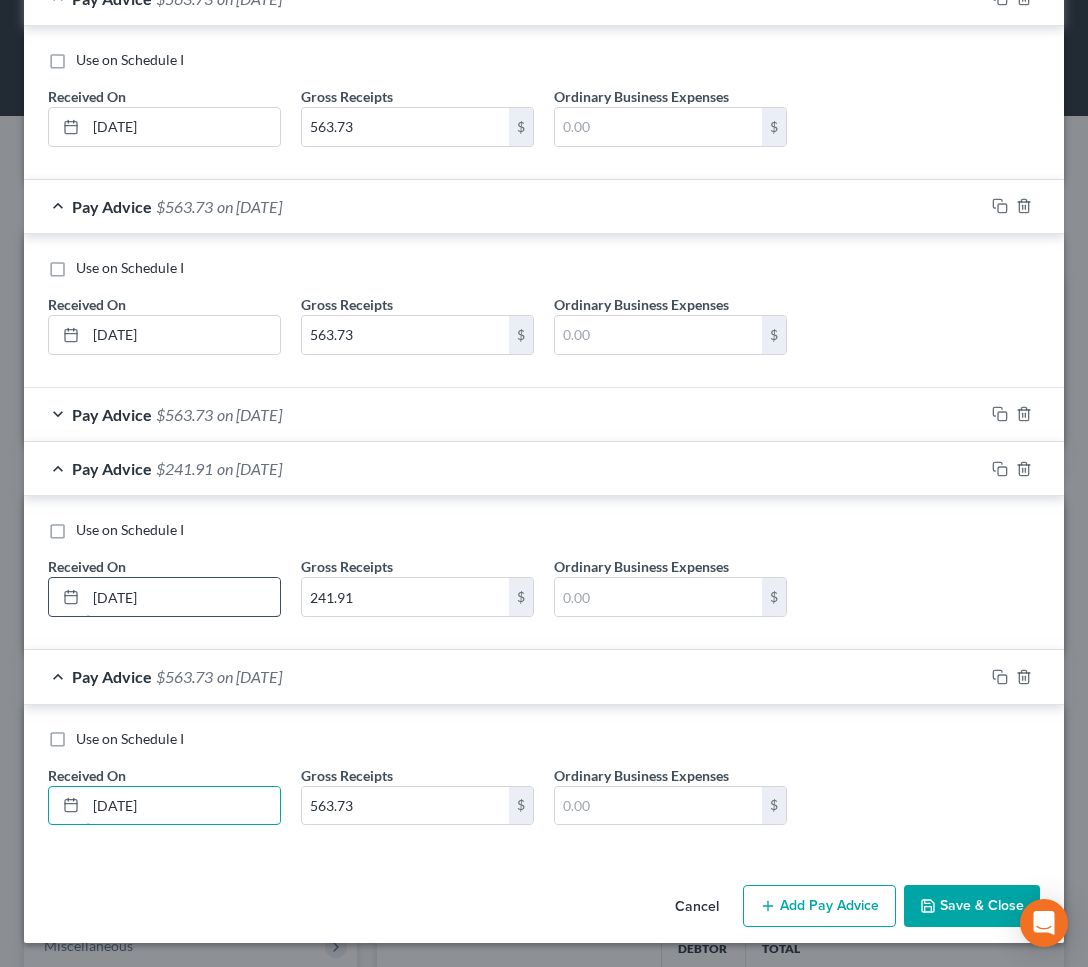 type on "[DATE]" 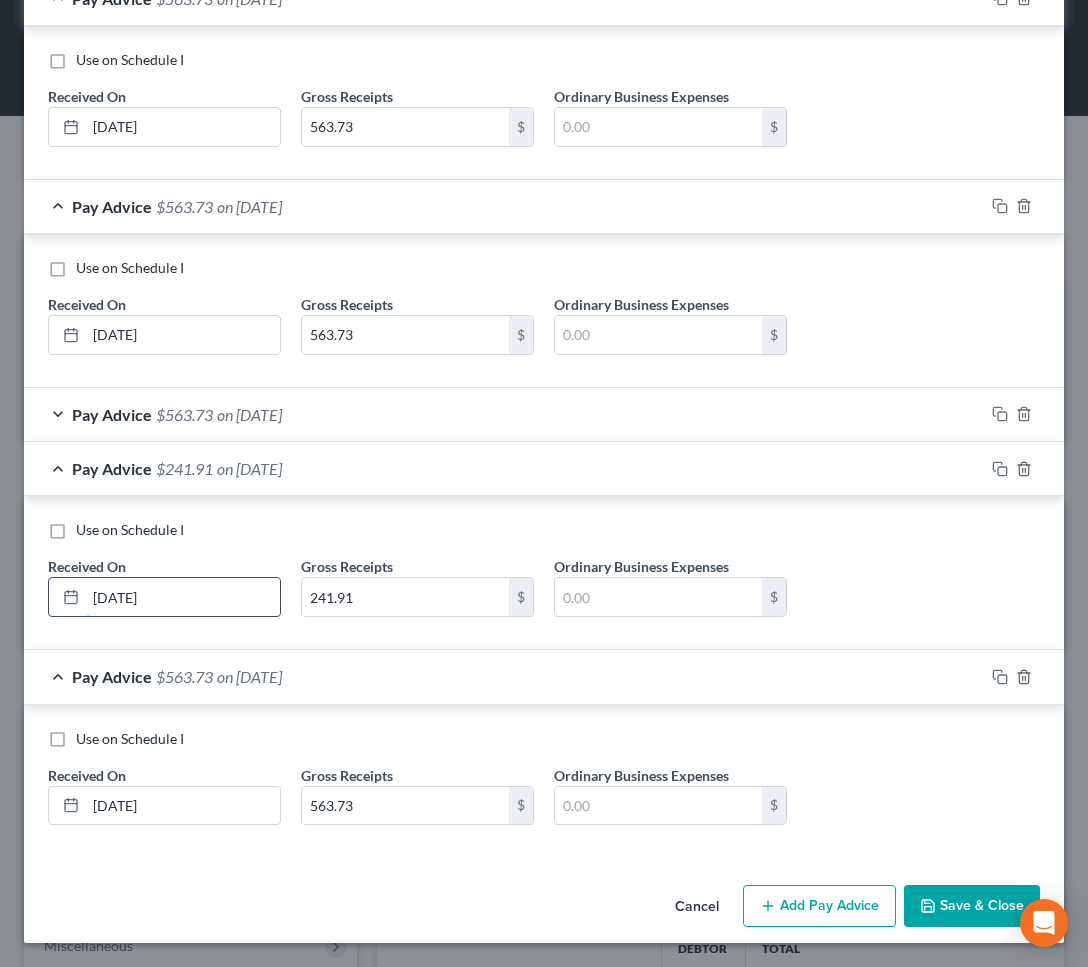 click on "[DATE]" at bounding box center [183, 597] 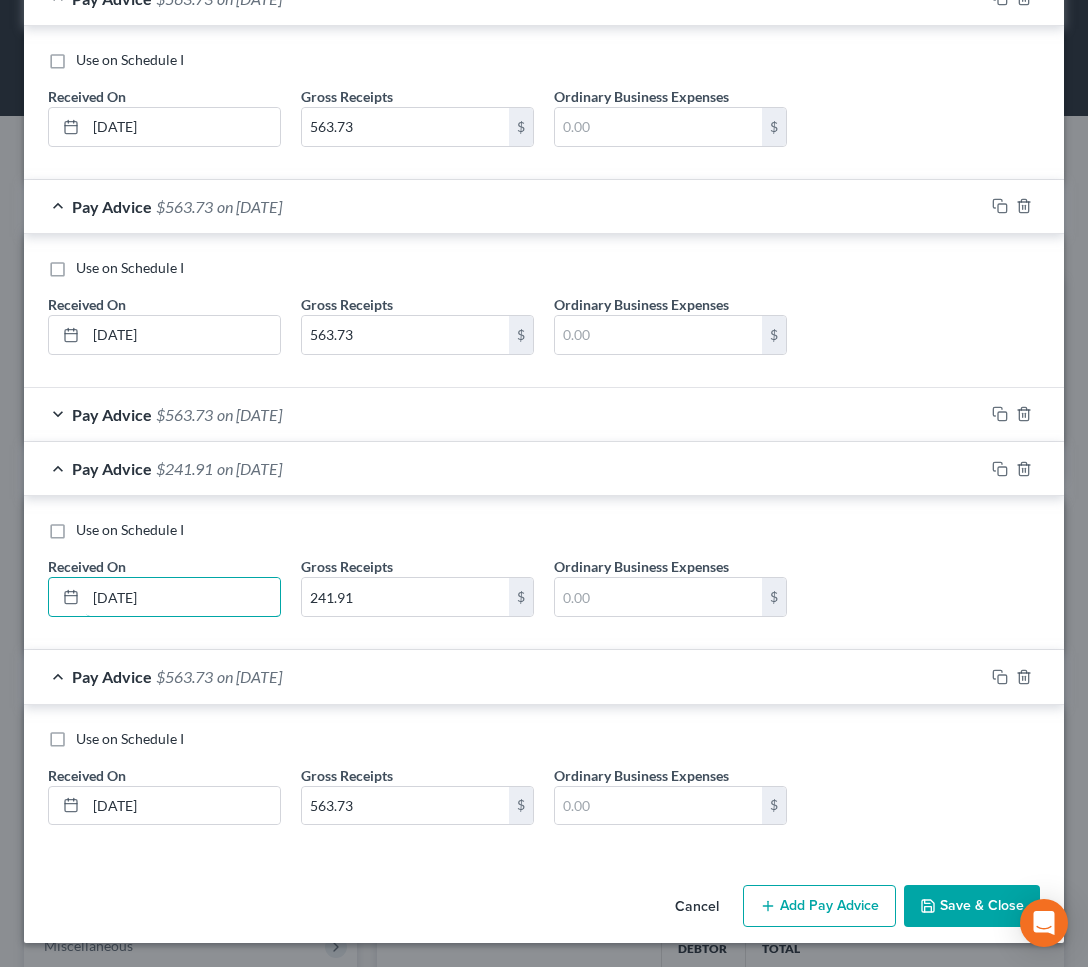 type on "[DATE]" 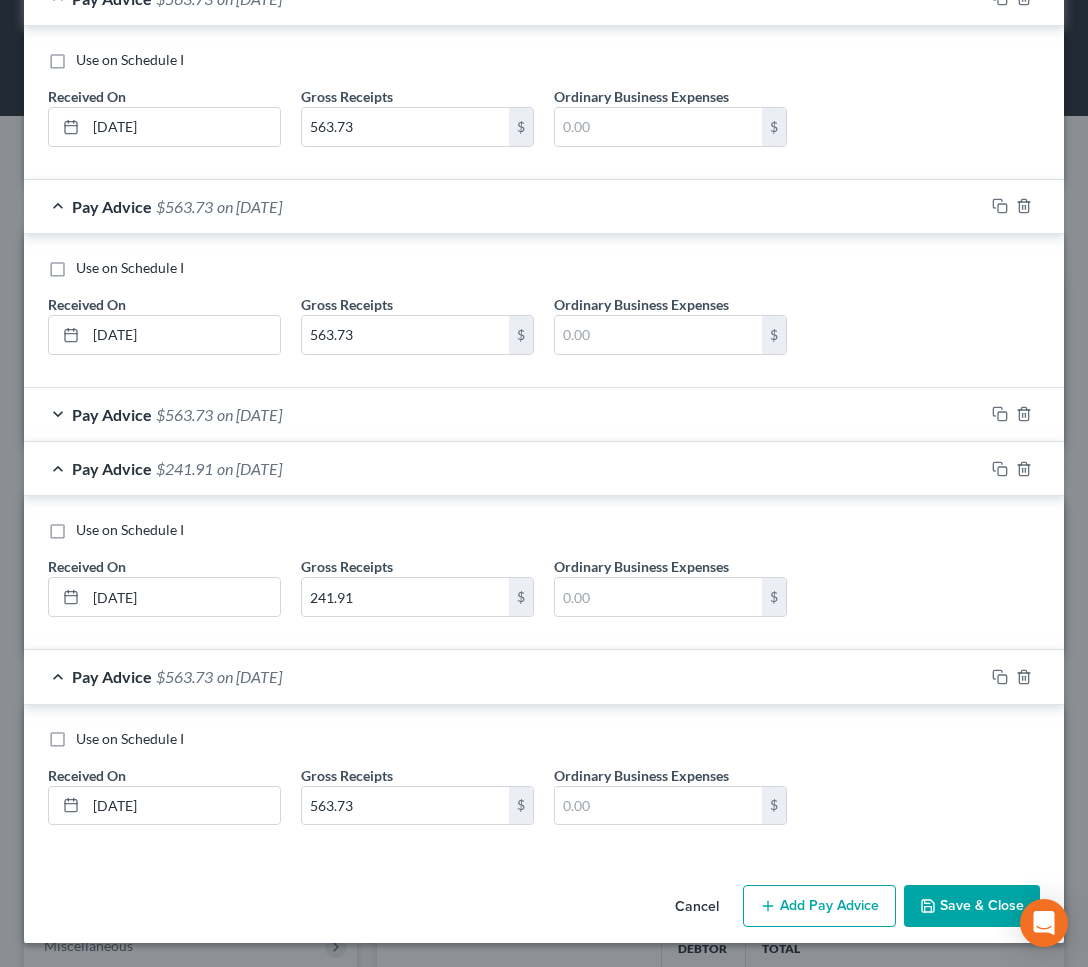 click on "Save & Close" at bounding box center (972, 906) 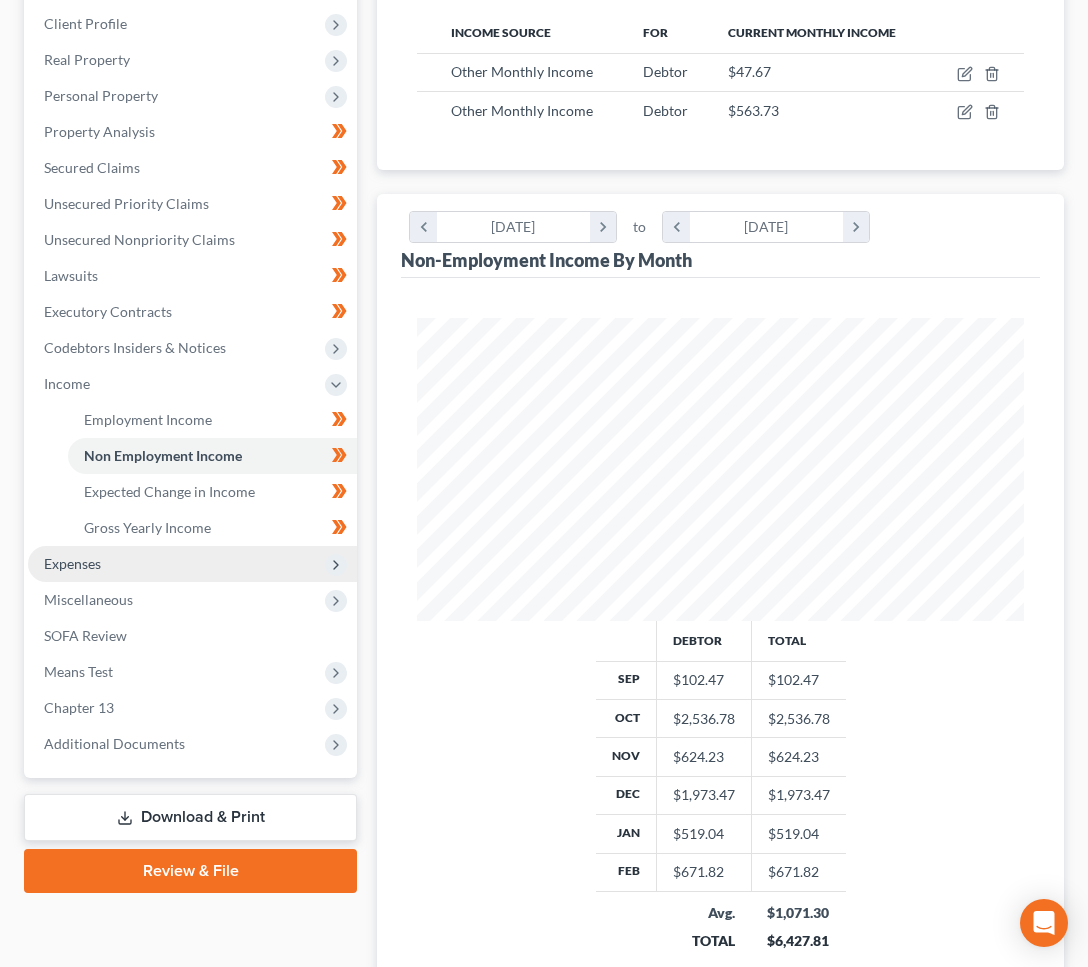 scroll, scrollTop: 352, scrollLeft: 0, axis: vertical 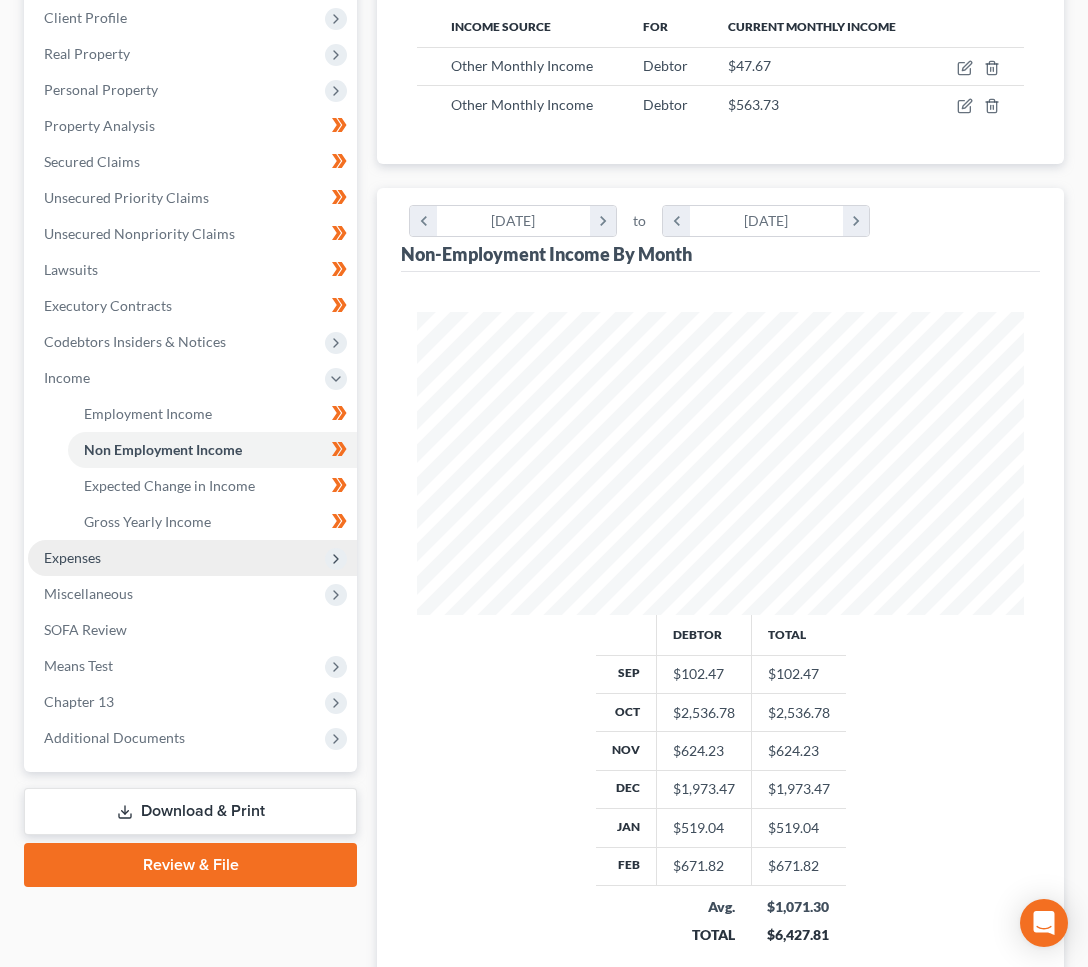 click on "Expenses" at bounding box center (192, 558) 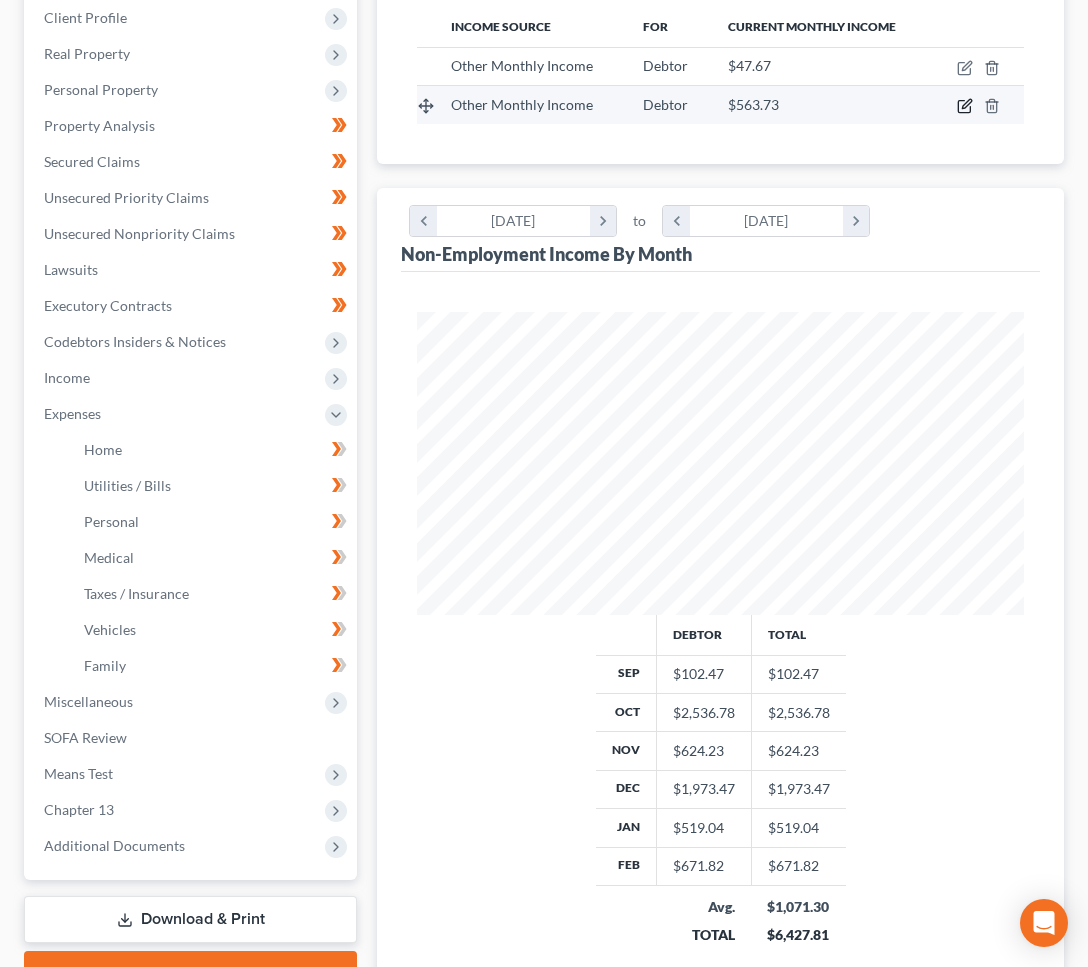 click 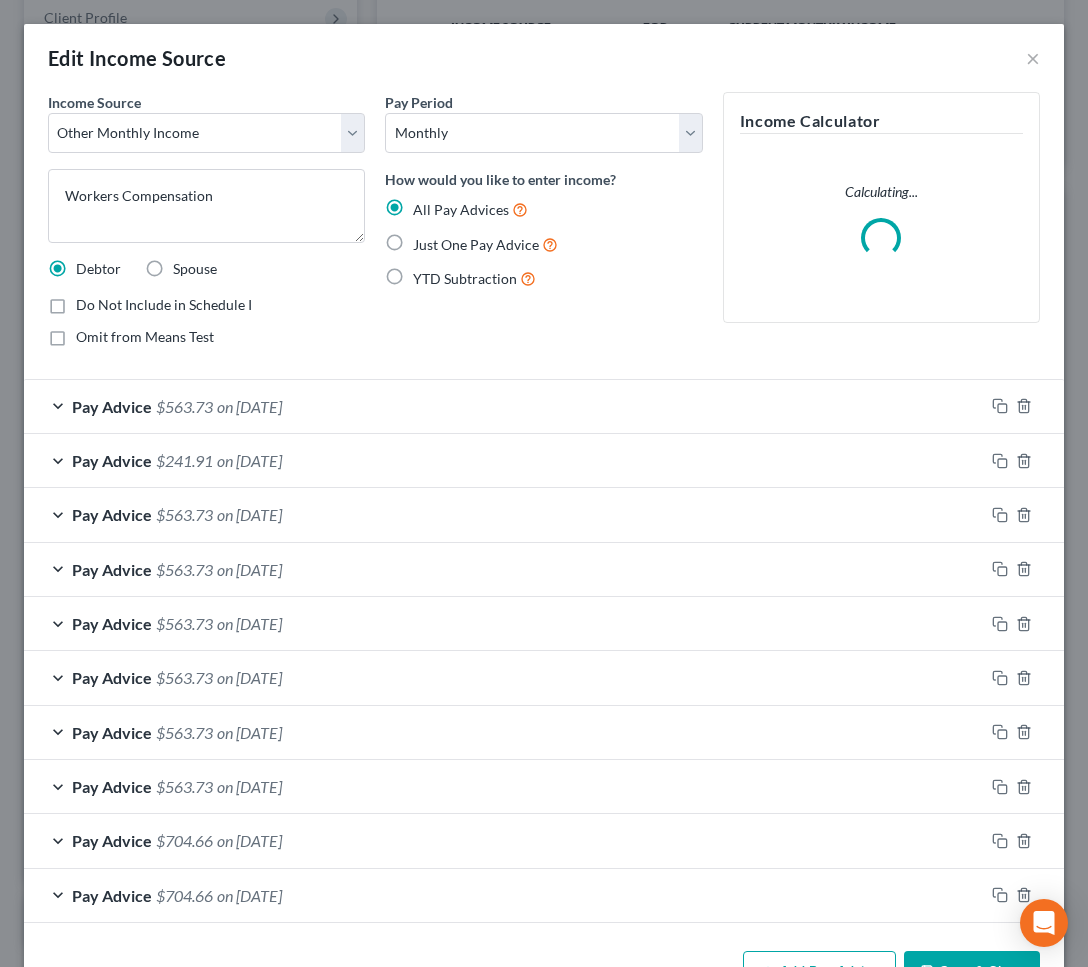 scroll, scrollTop: 65, scrollLeft: 0, axis: vertical 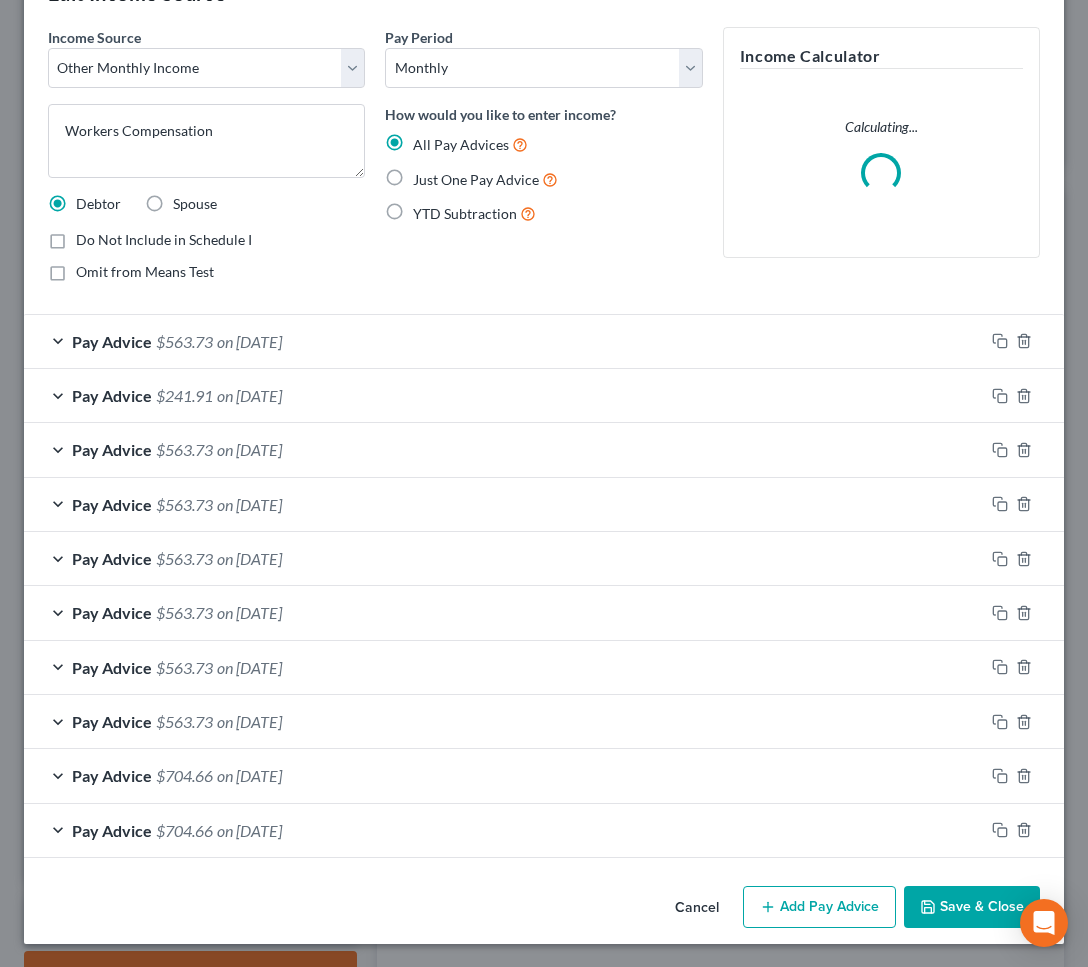 click on "Add Pay Advice" at bounding box center (819, 907) 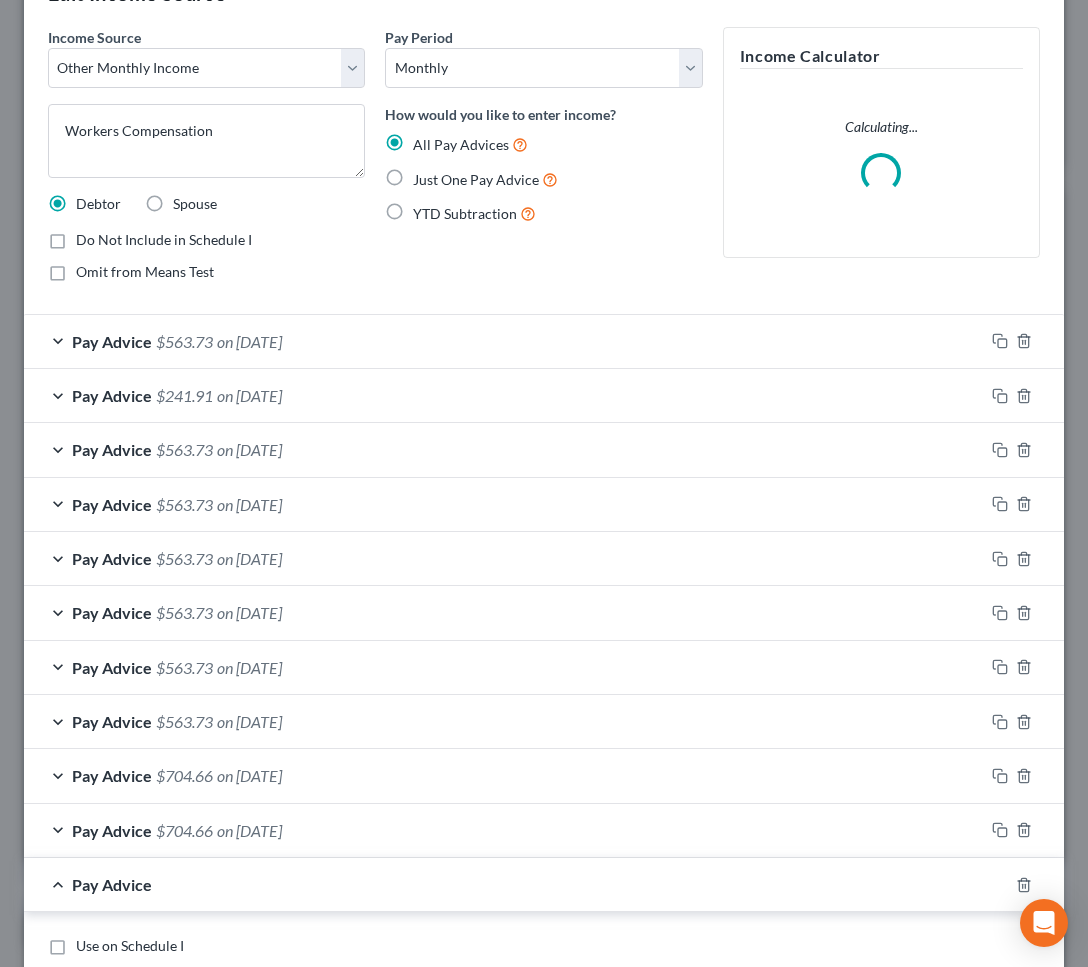 scroll, scrollTop: 273, scrollLeft: 0, axis: vertical 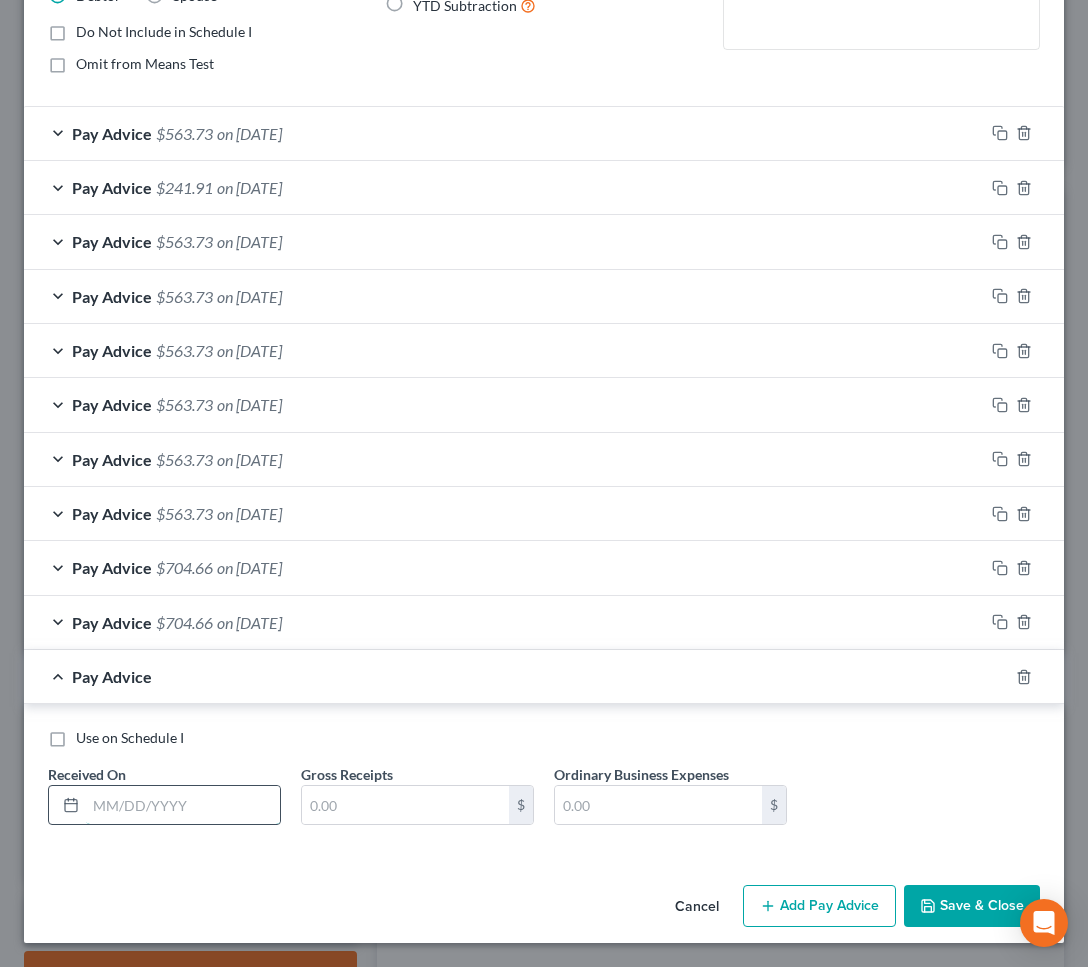 drag, startPoint x: 187, startPoint y: 815, endPoint x: 200, endPoint y: 811, distance: 13.601471 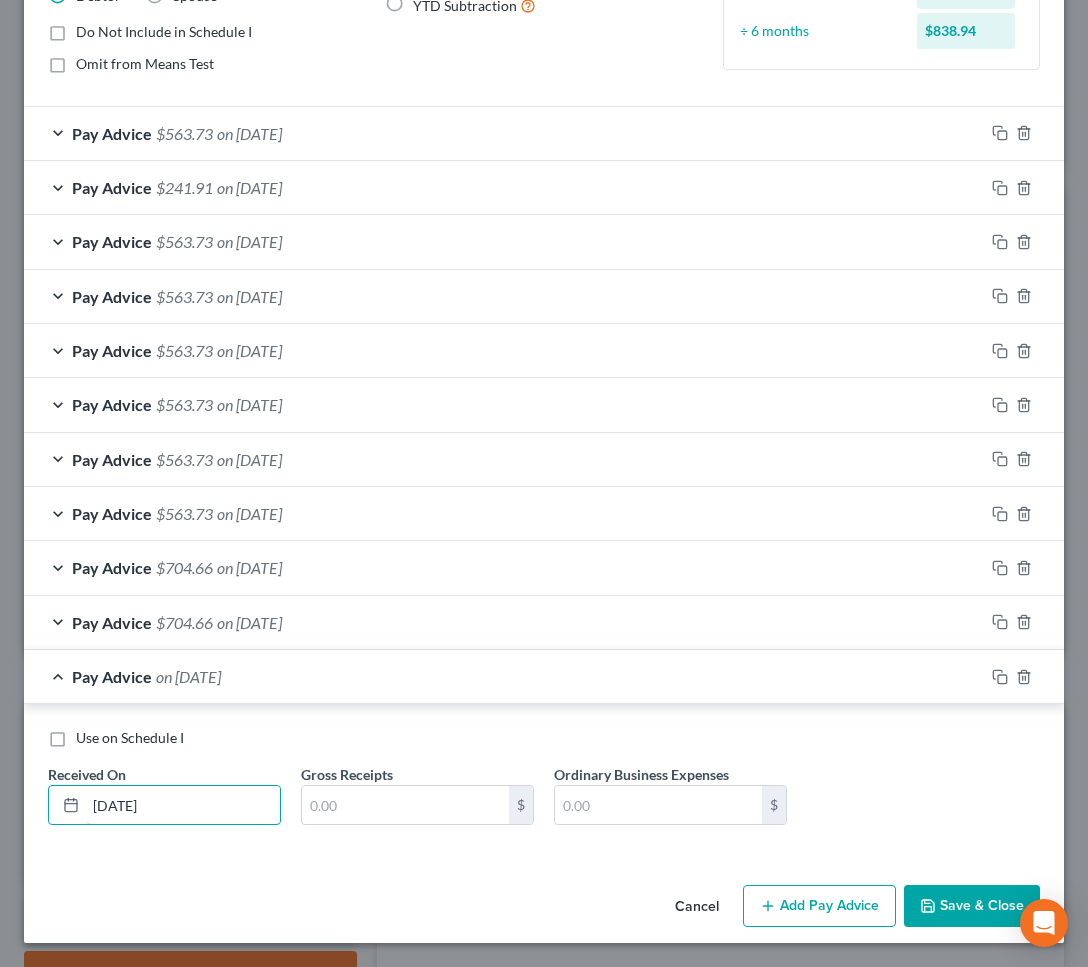 type on "[DATE]" 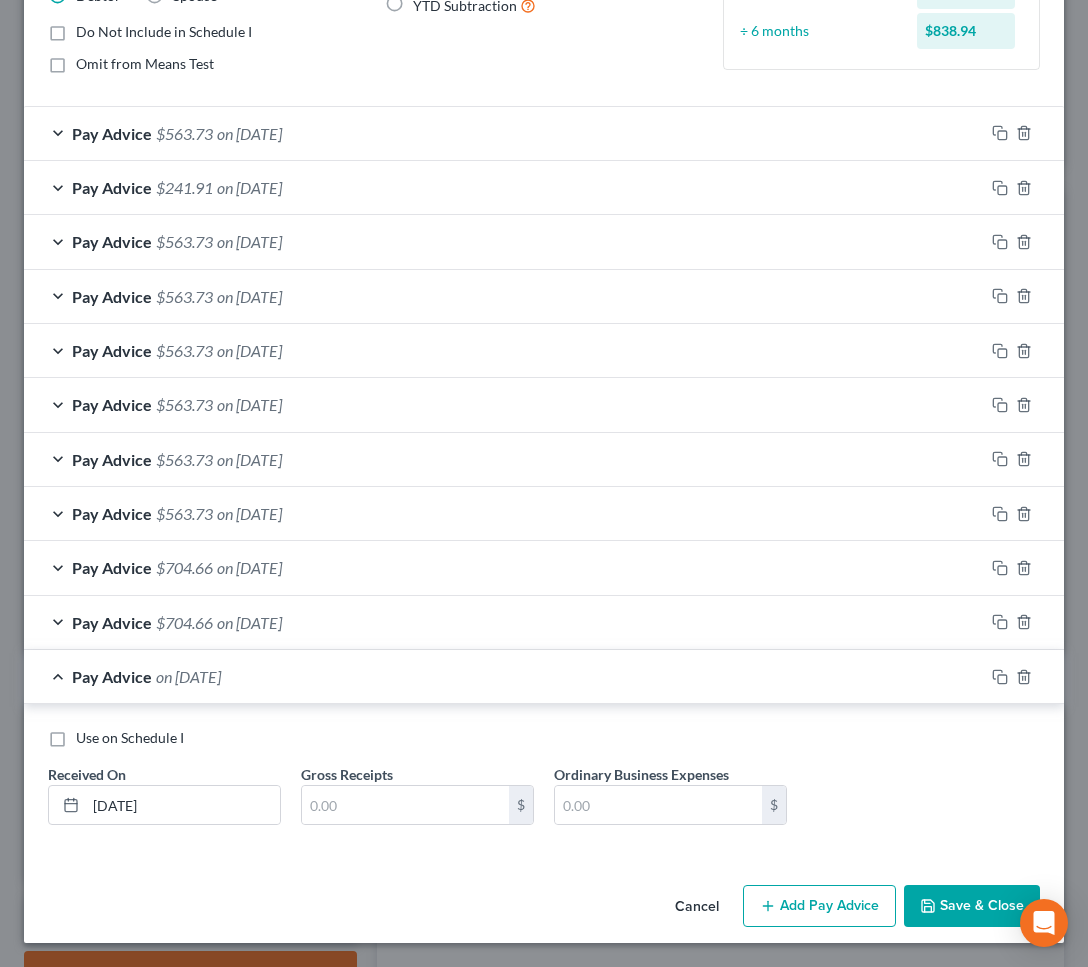 click on "Use on Schedule I" at bounding box center [130, 737] 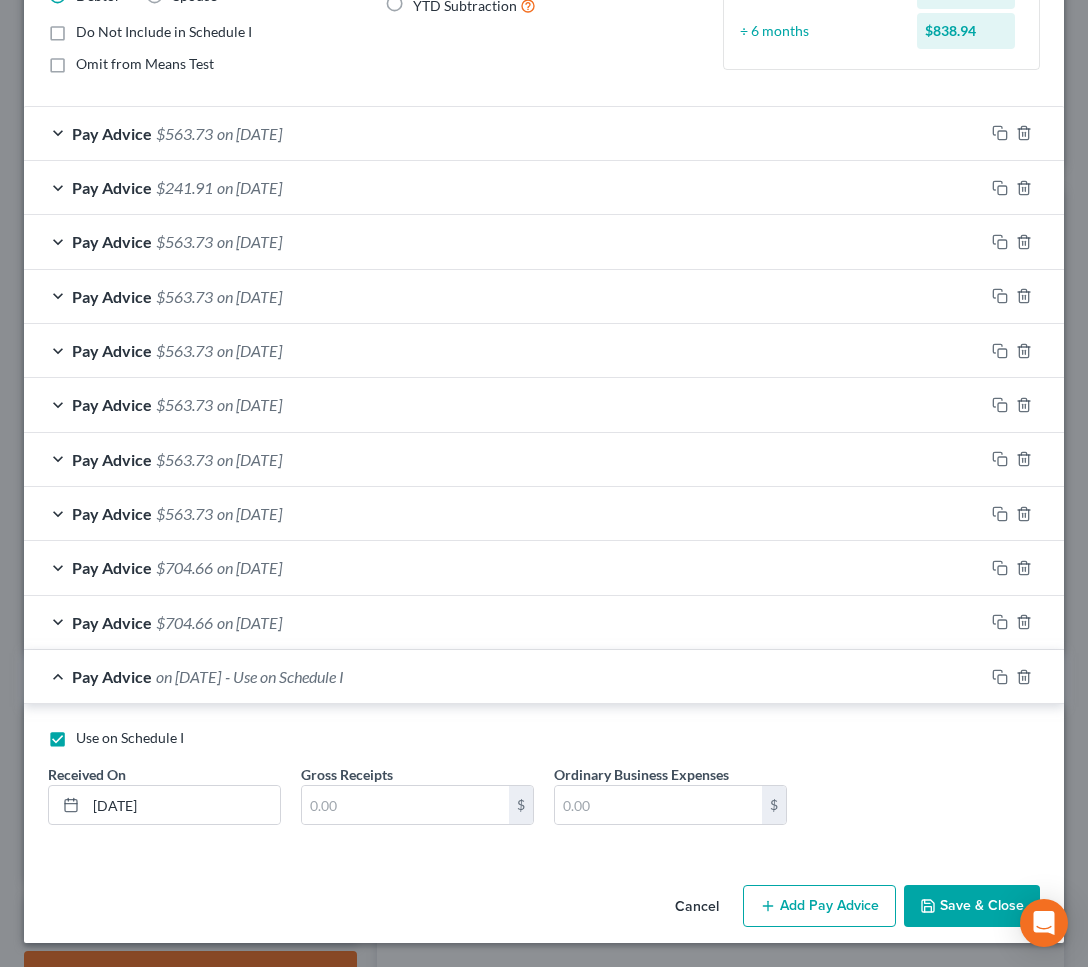 click on "Save & Close" at bounding box center [972, 906] 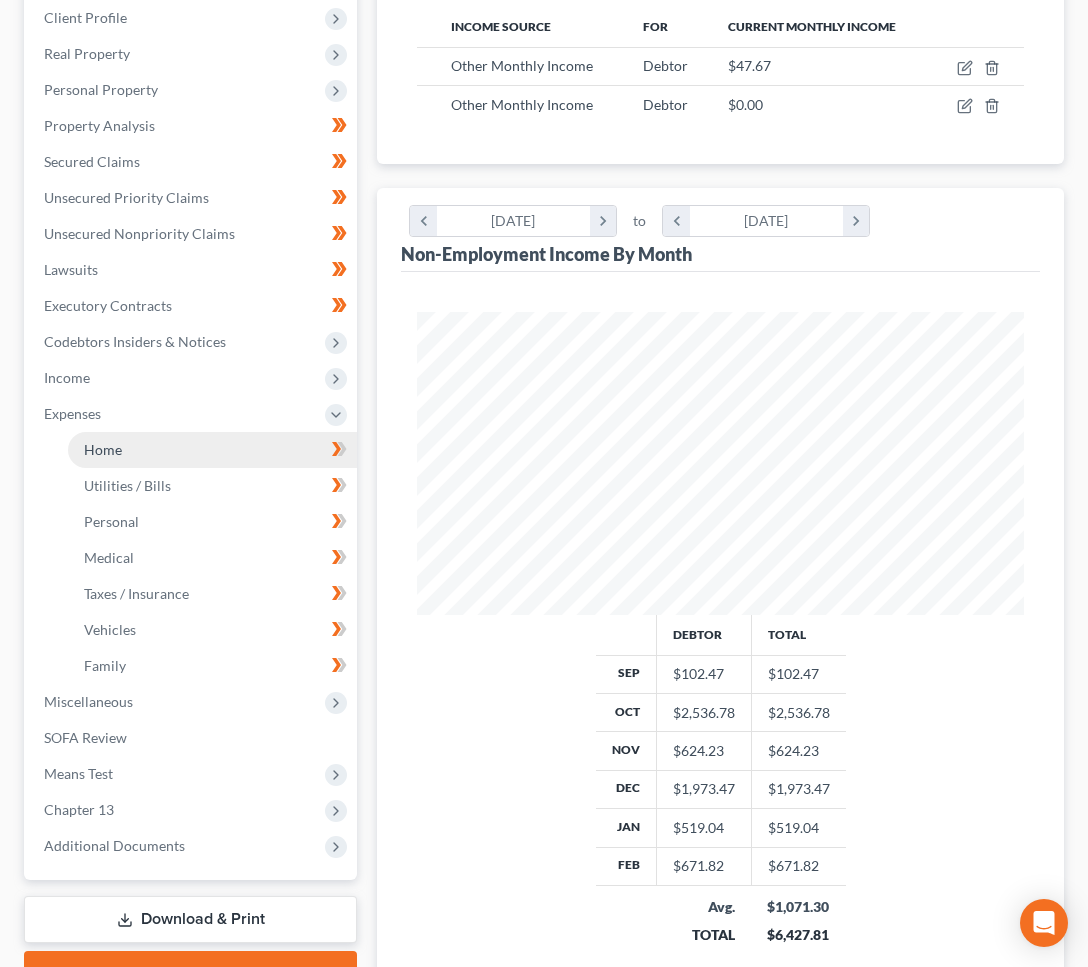 click on "Home" at bounding box center [103, 449] 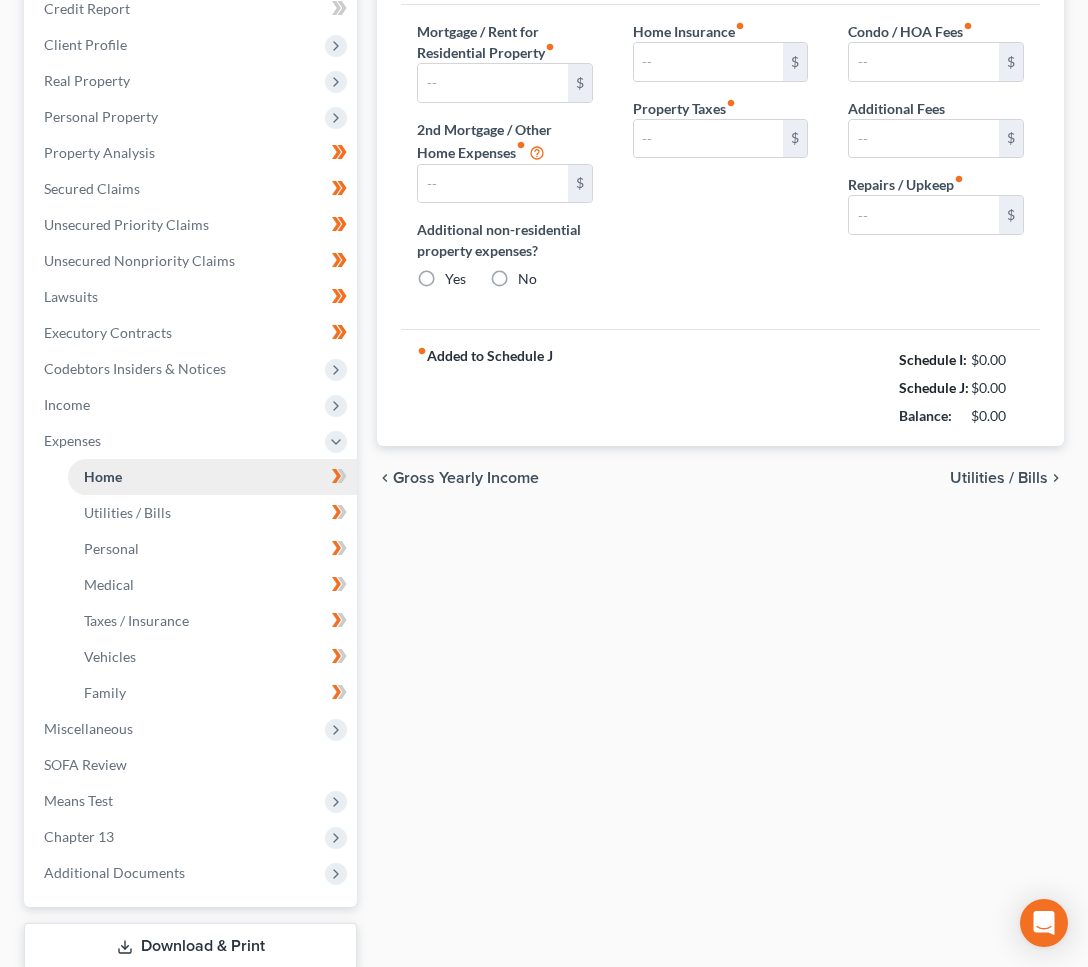type on "1,700.00" 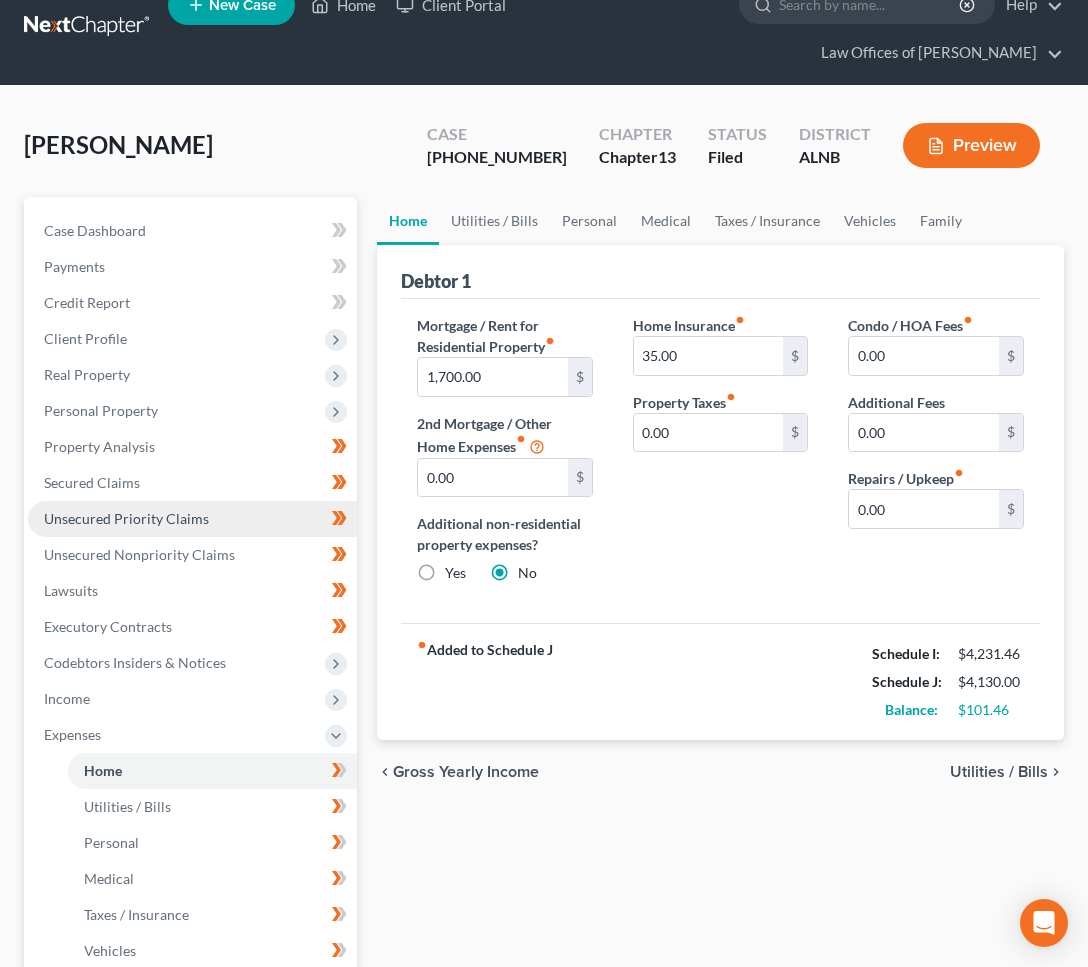 scroll, scrollTop: 0, scrollLeft: 0, axis: both 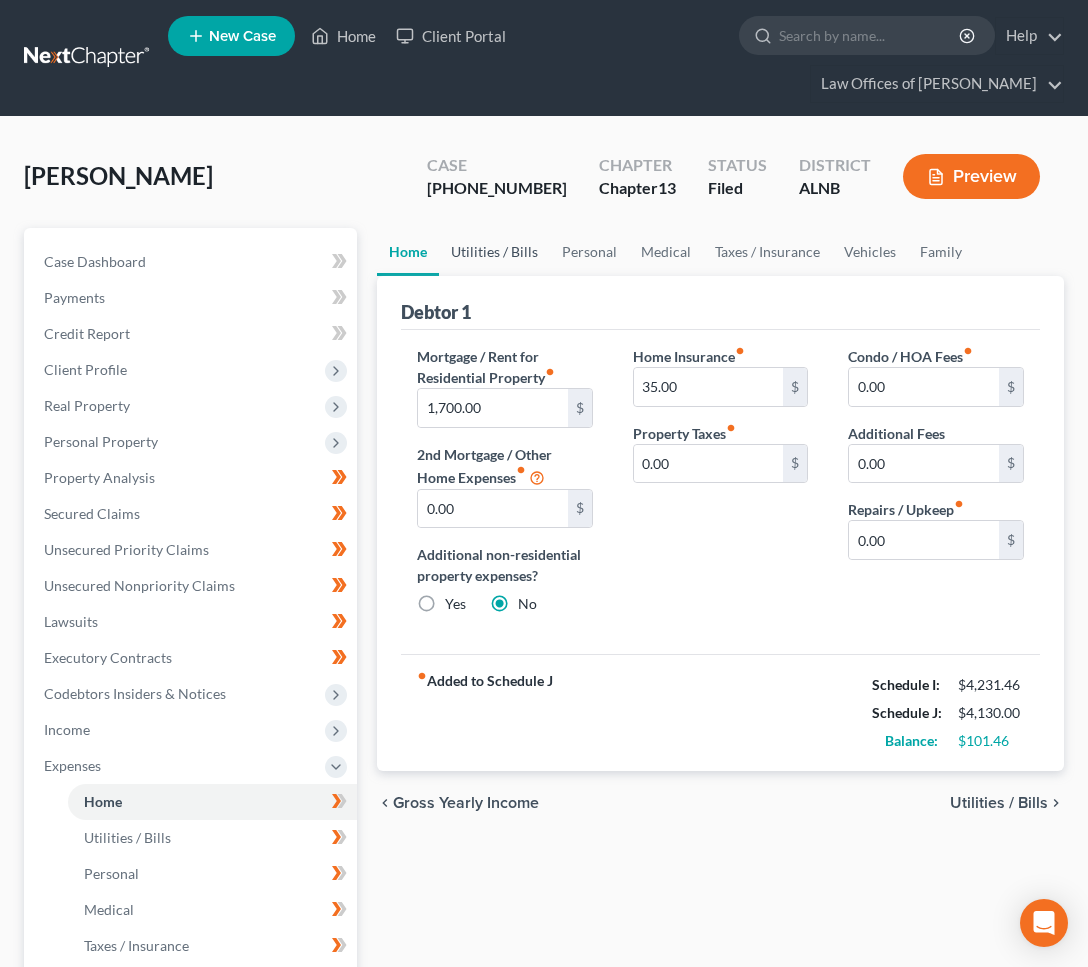 click on "Utilities / Bills" at bounding box center (494, 252) 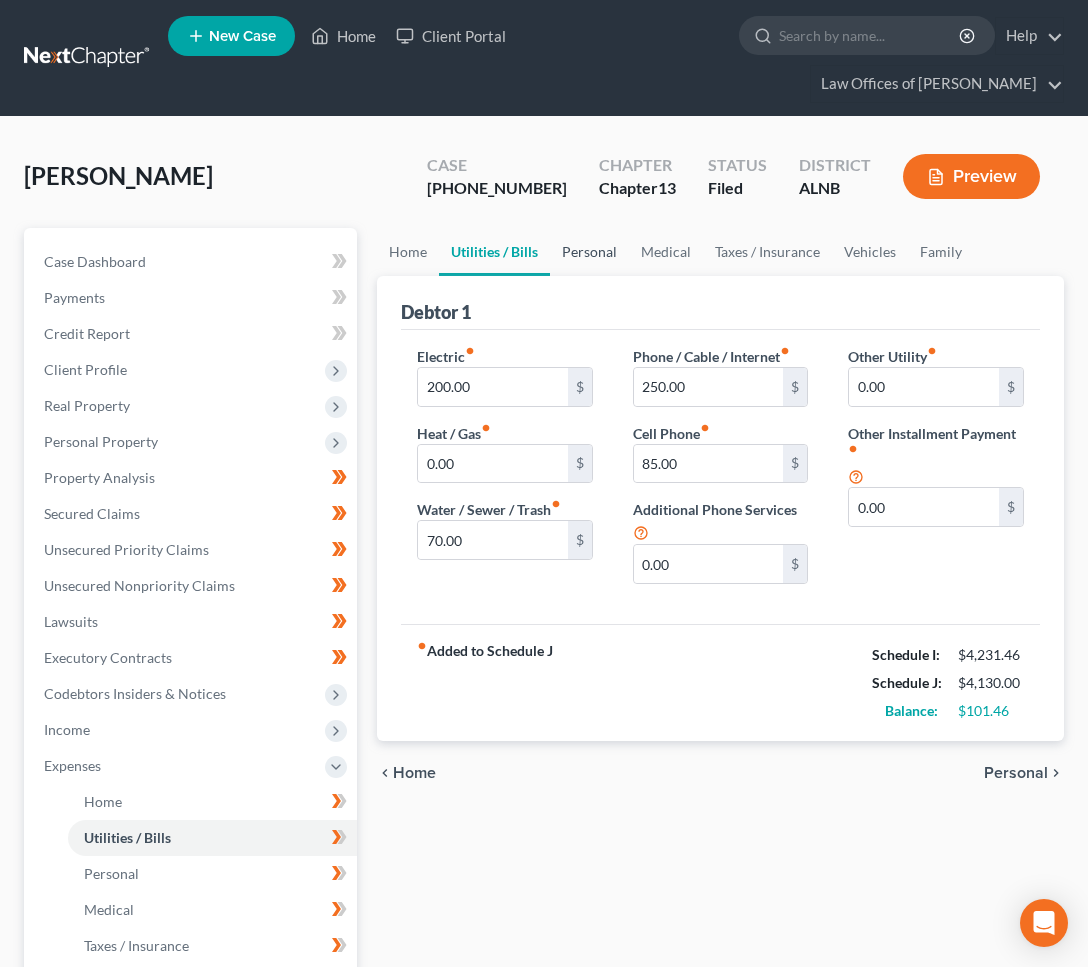 click on "Personal" at bounding box center [589, 252] 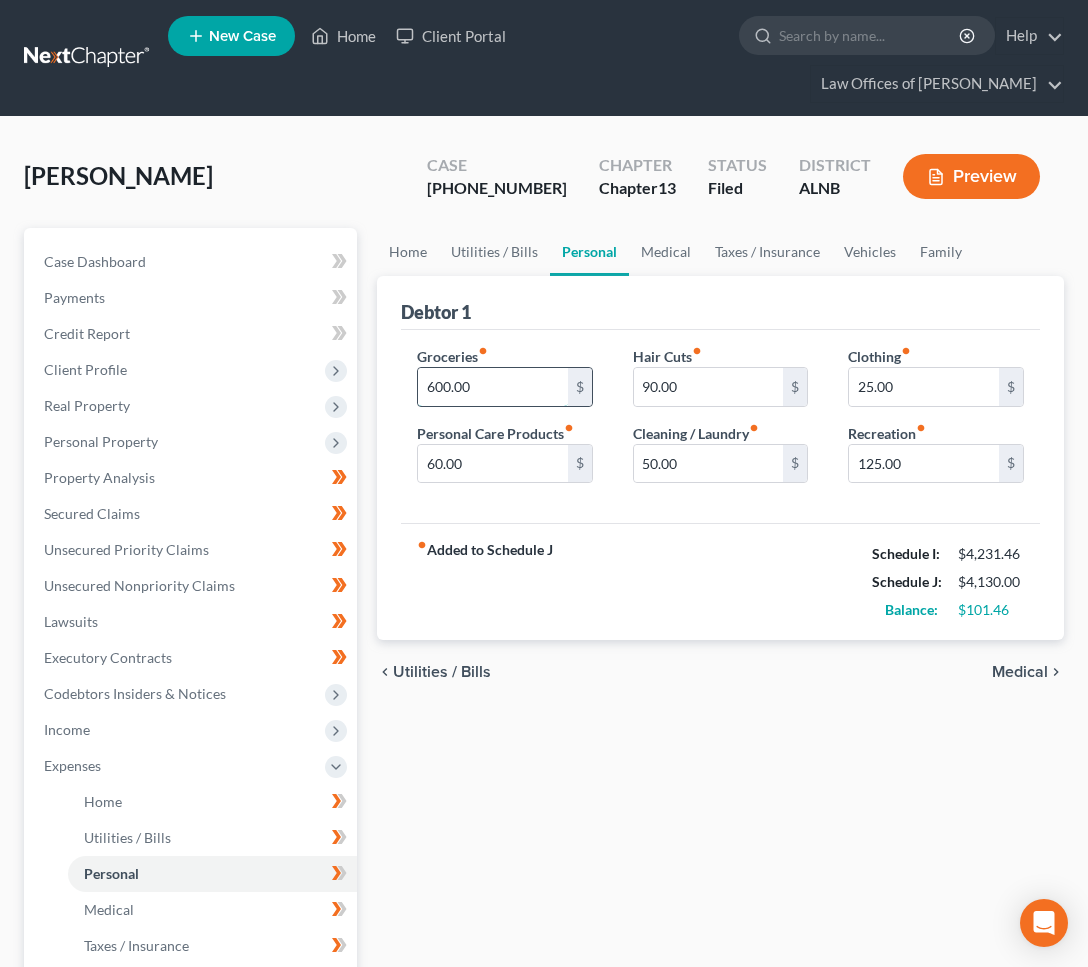 click on "600.00" at bounding box center (493, 387) 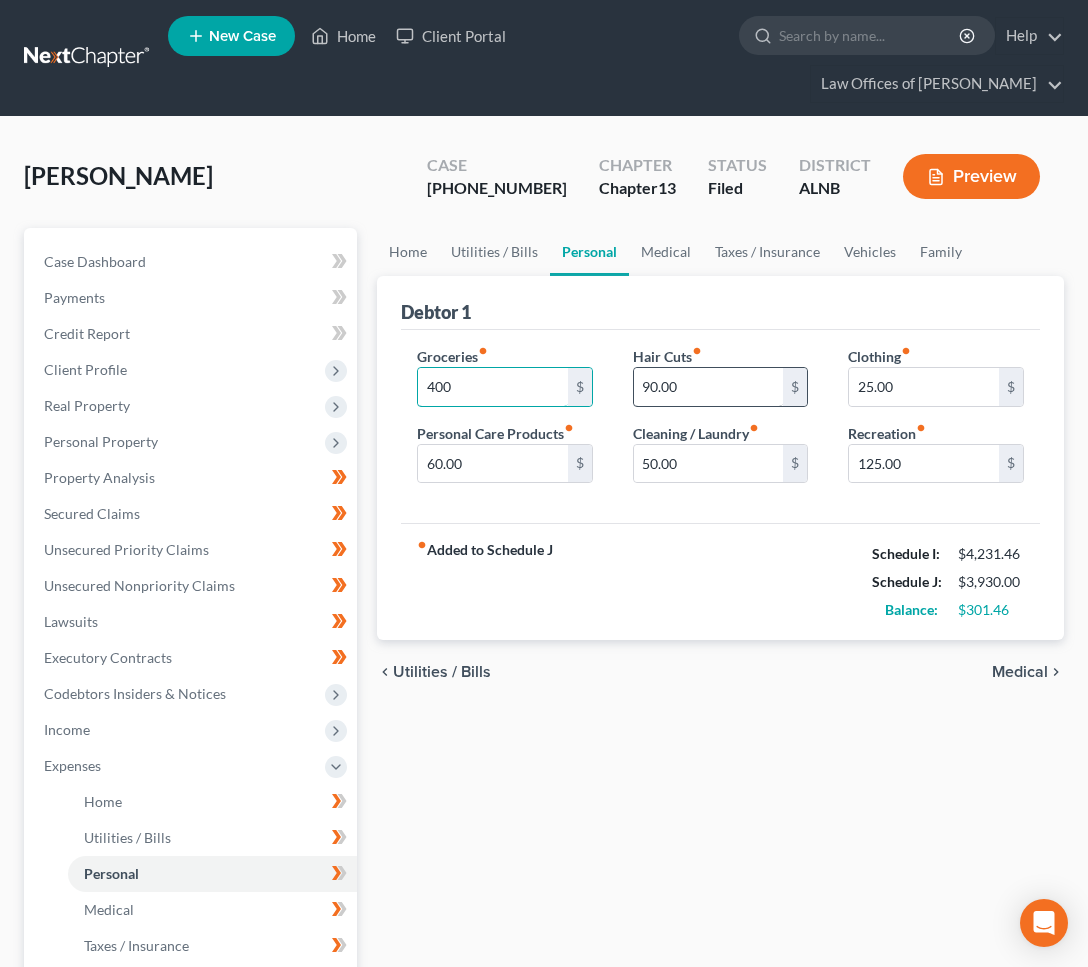 type on "400" 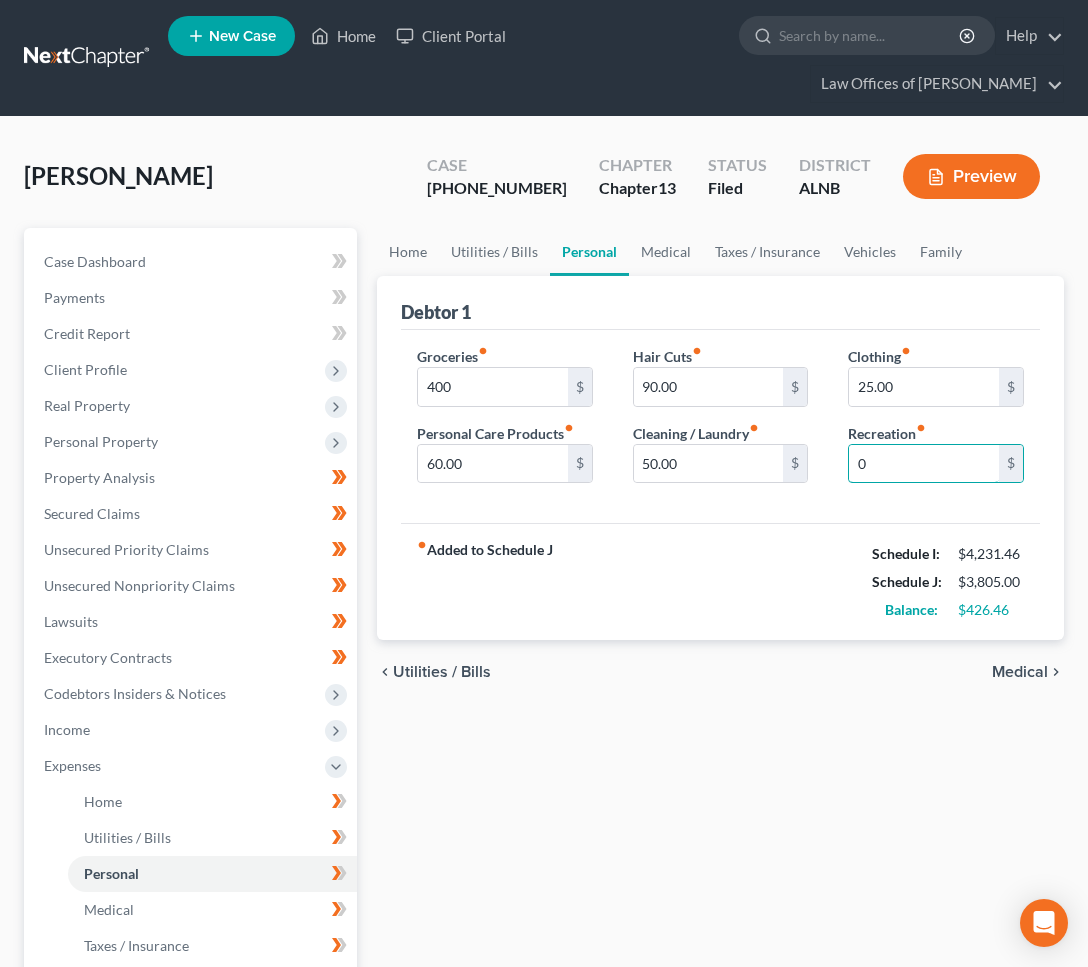 scroll, scrollTop: 1, scrollLeft: 0, axis: vertical 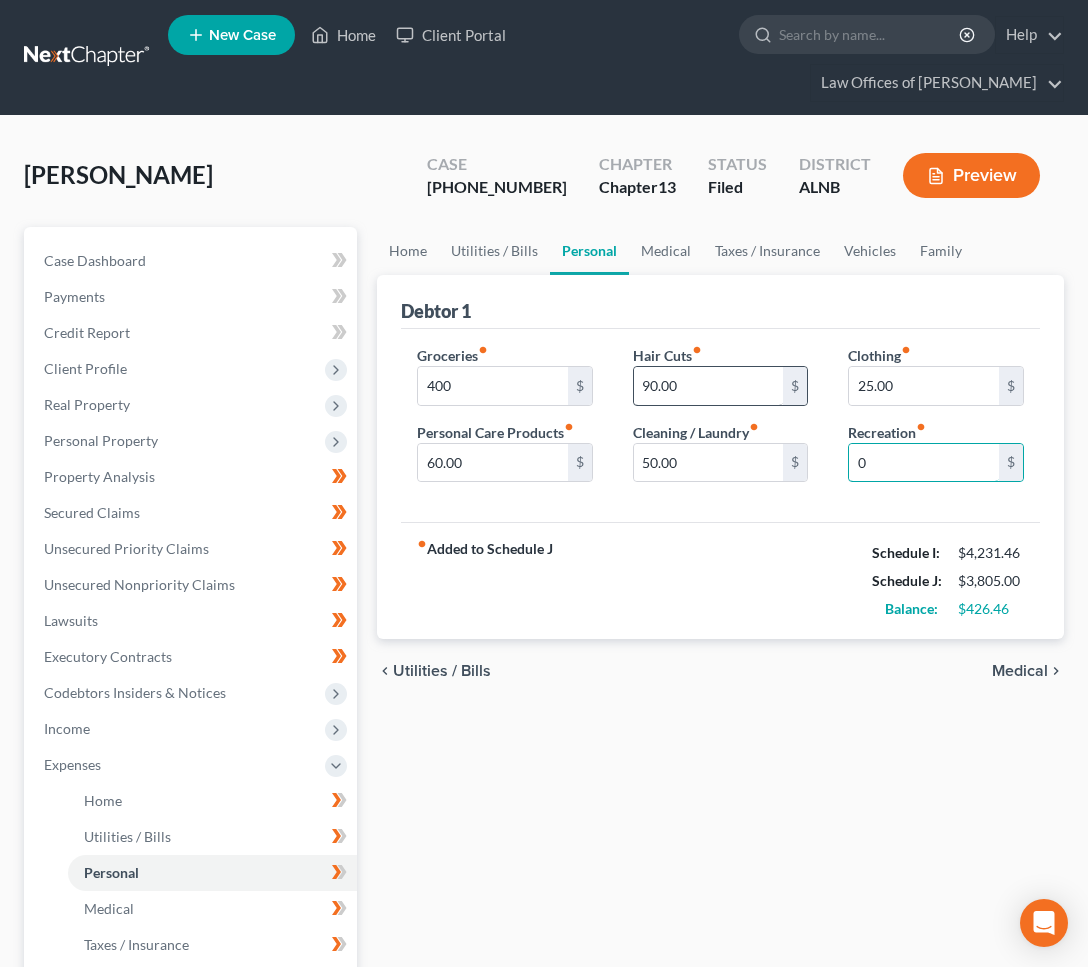 type on "0" 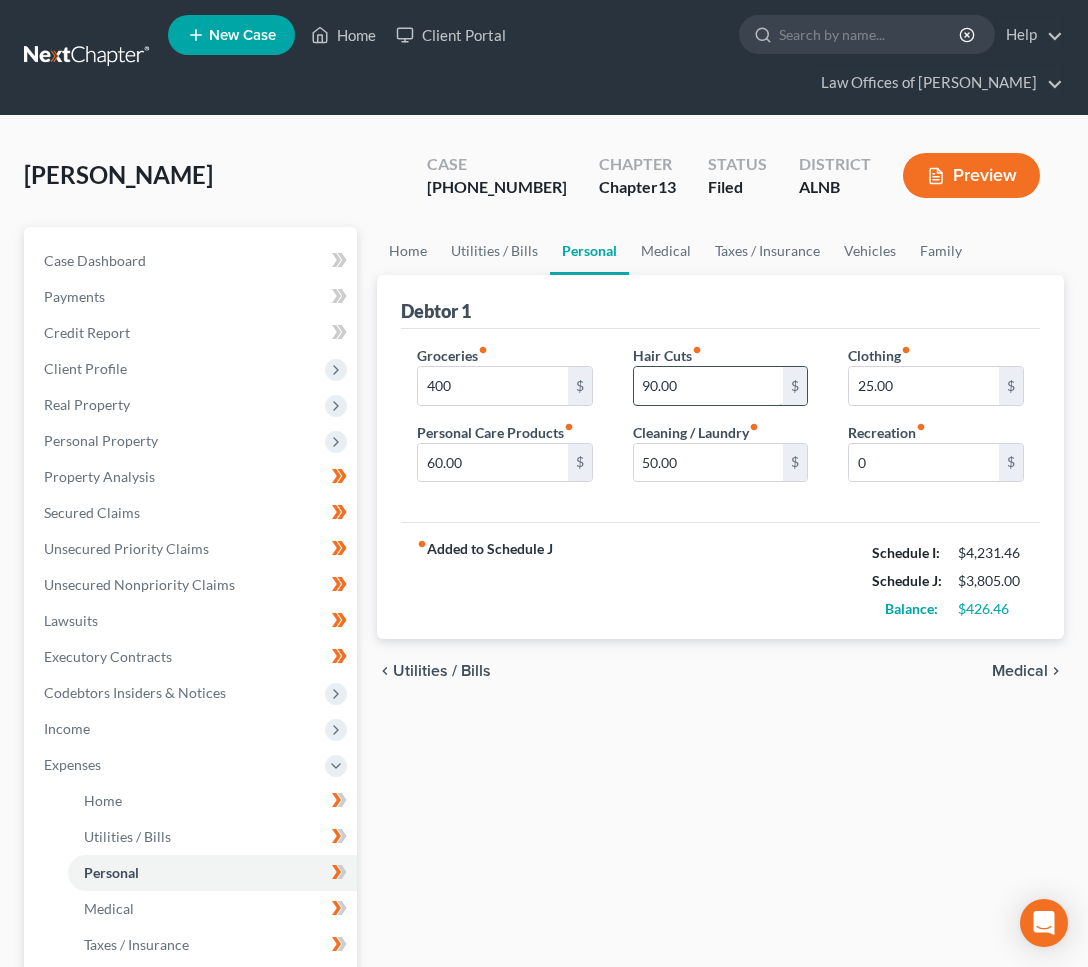 click on "90.00" at bounding box center [709, 386] 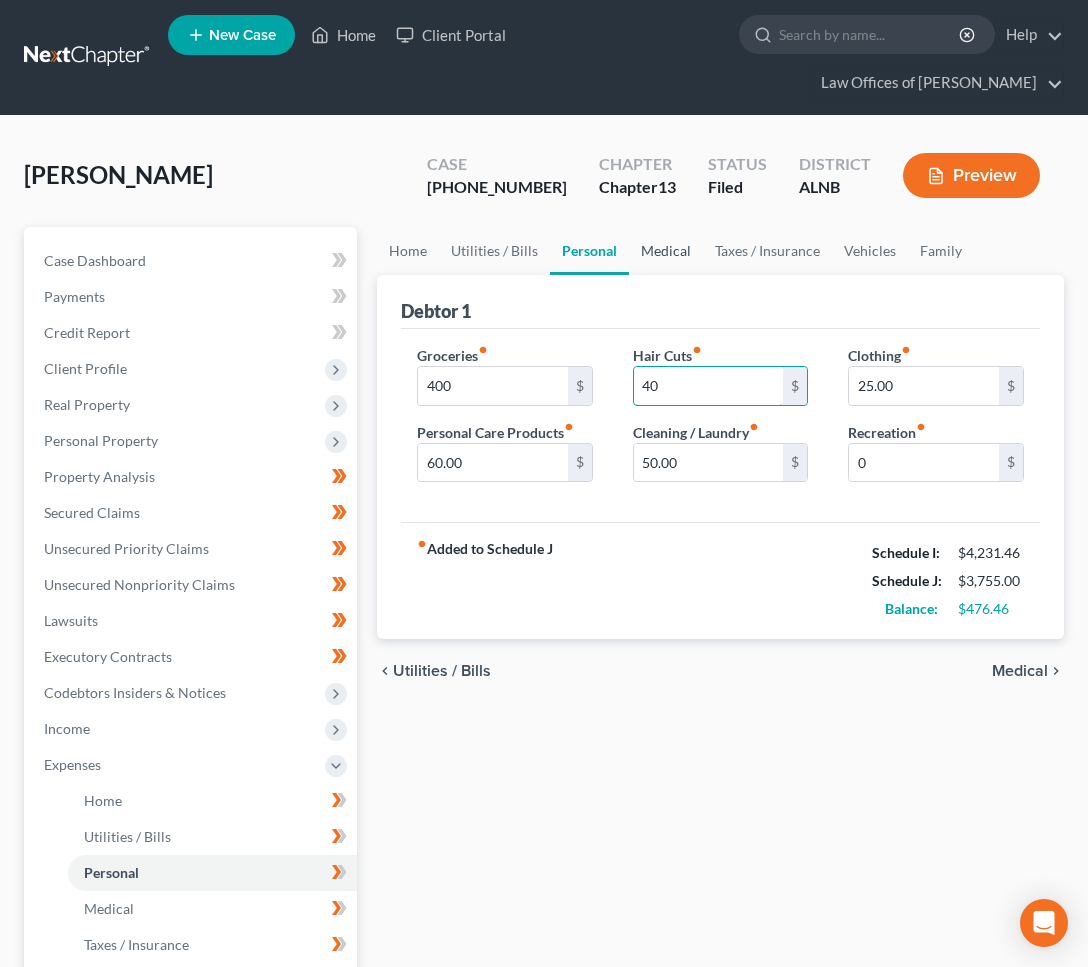 type on "40" 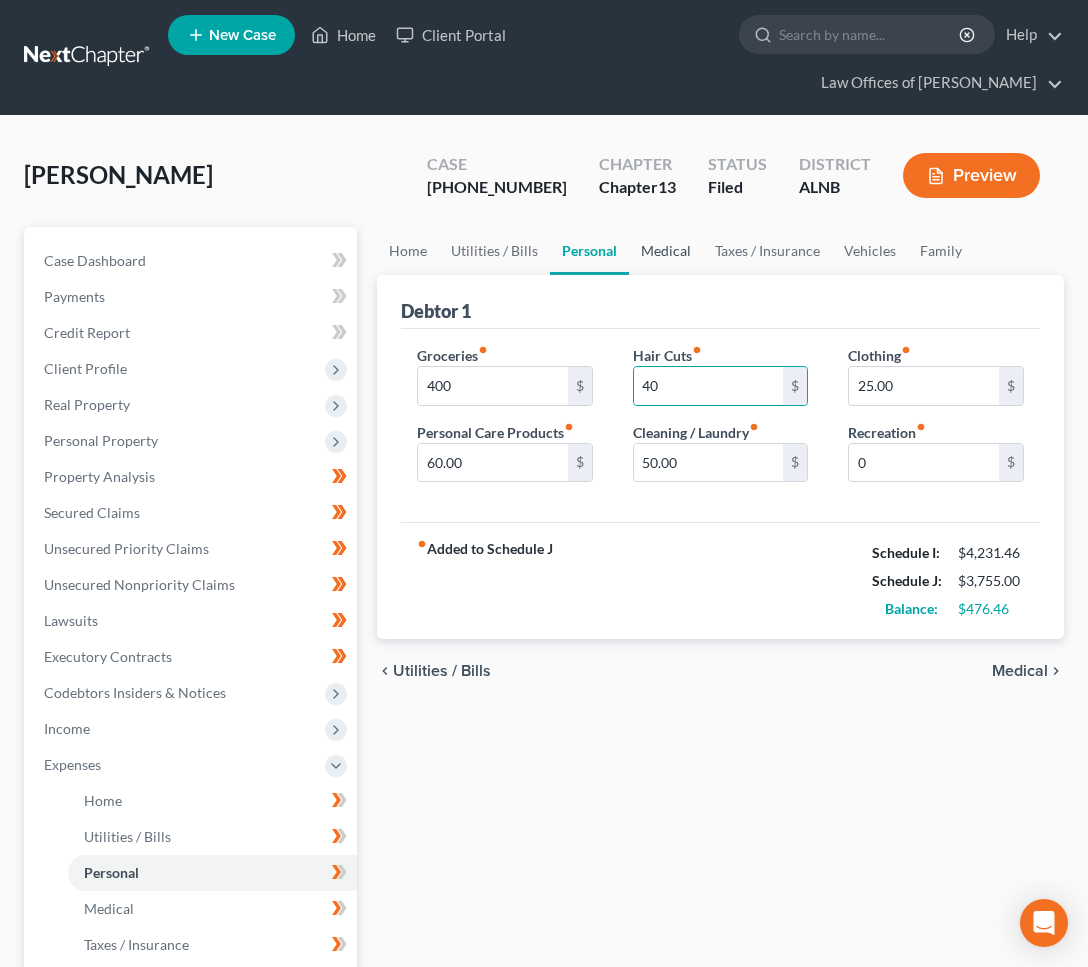 click on "Medical" at bounding box center (666, 251) 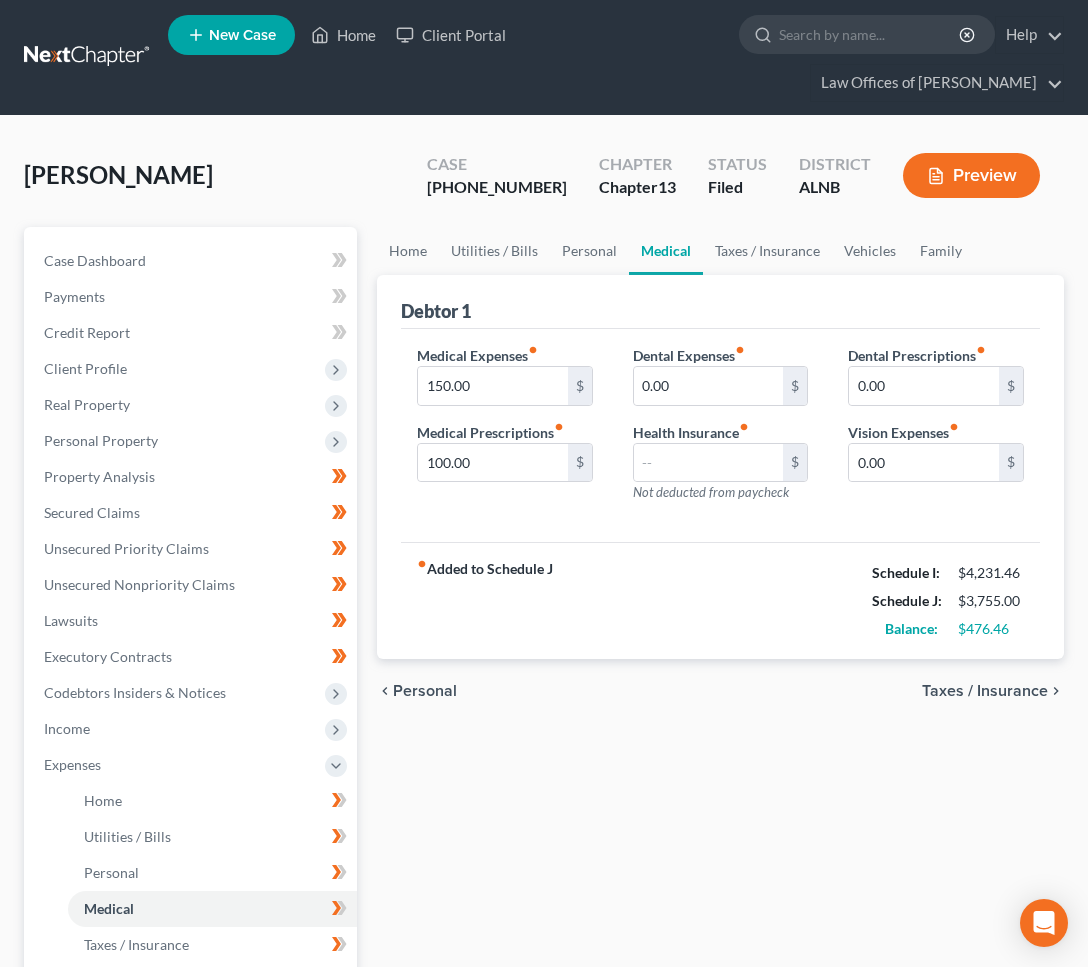 scroll, scrollTop: 0, scrollLeft: 0, axis: both 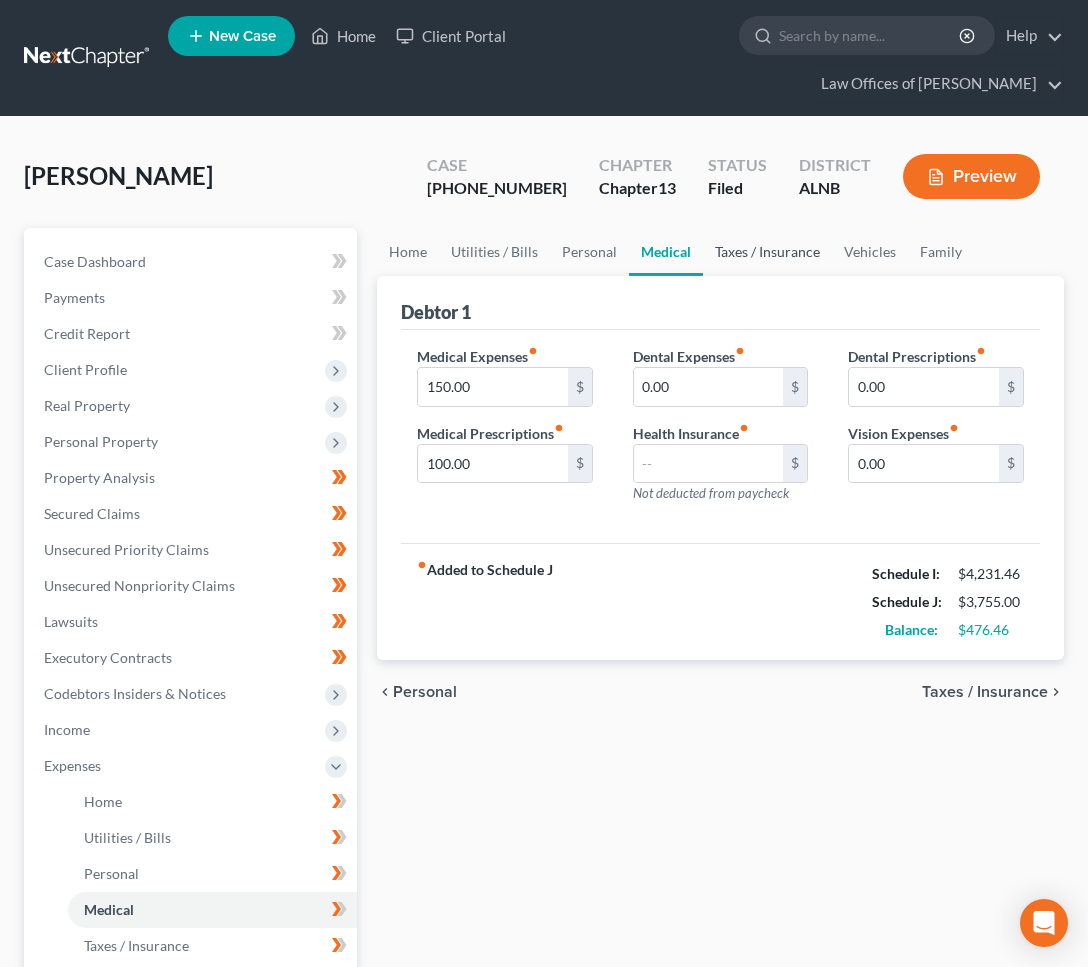 click on "Taxes / Insurance" at bounding box center (767, 252) 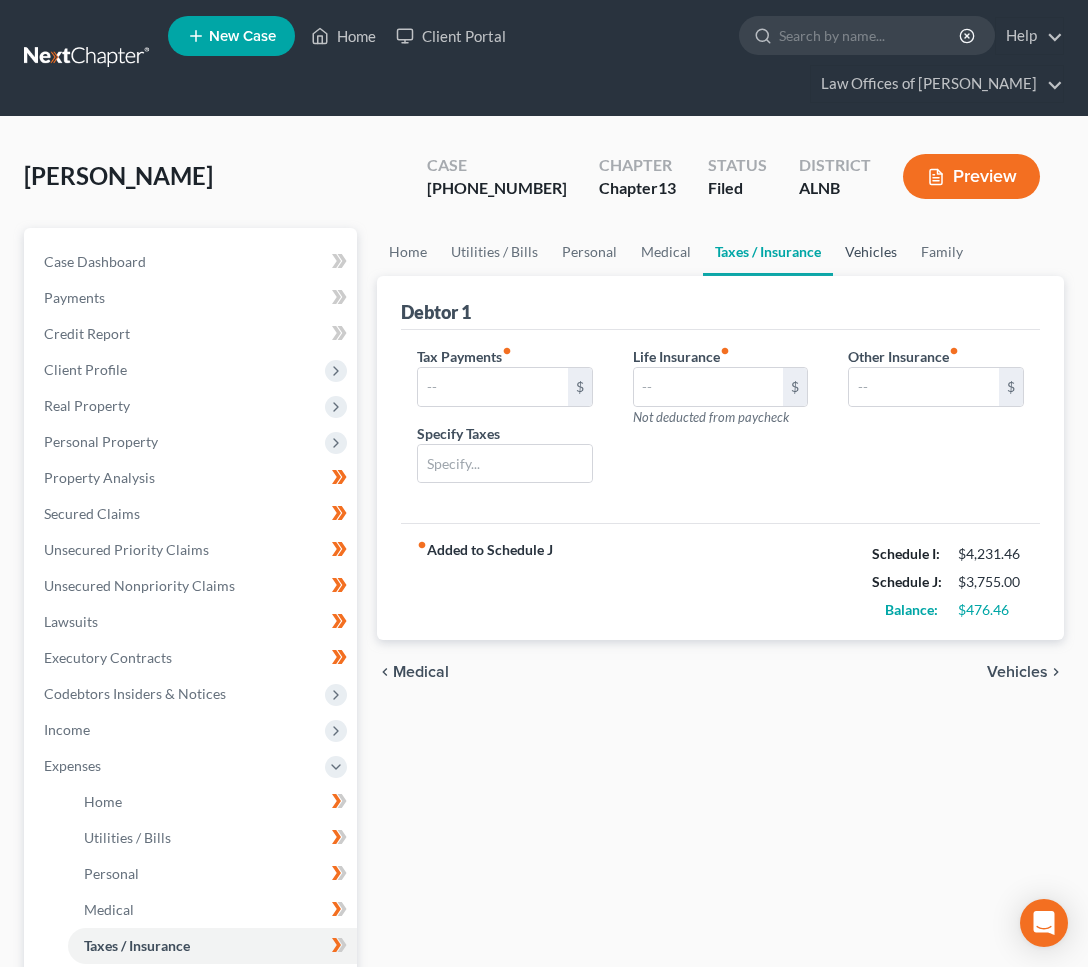 click on "Vehicles" at bounding box center [871, 252] 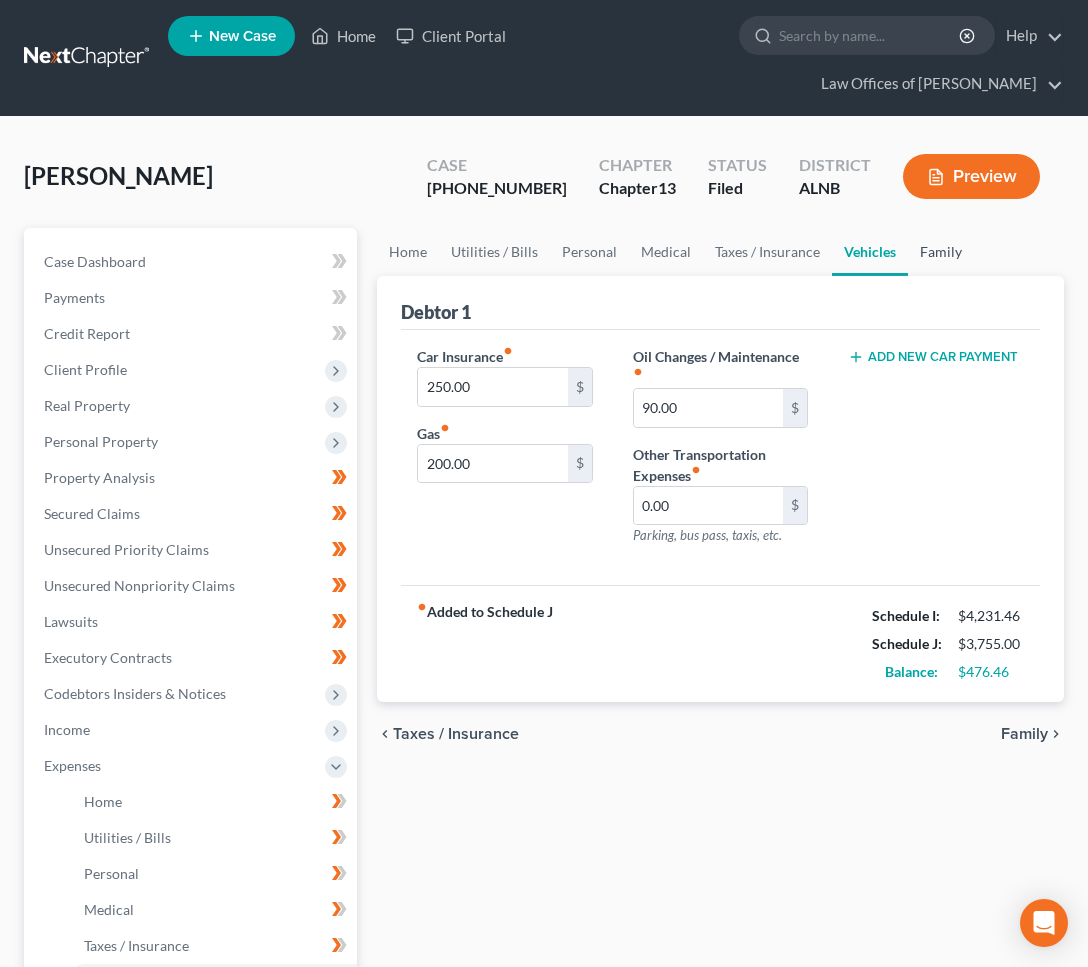 click on "Family" at bounding box center [941, 252] 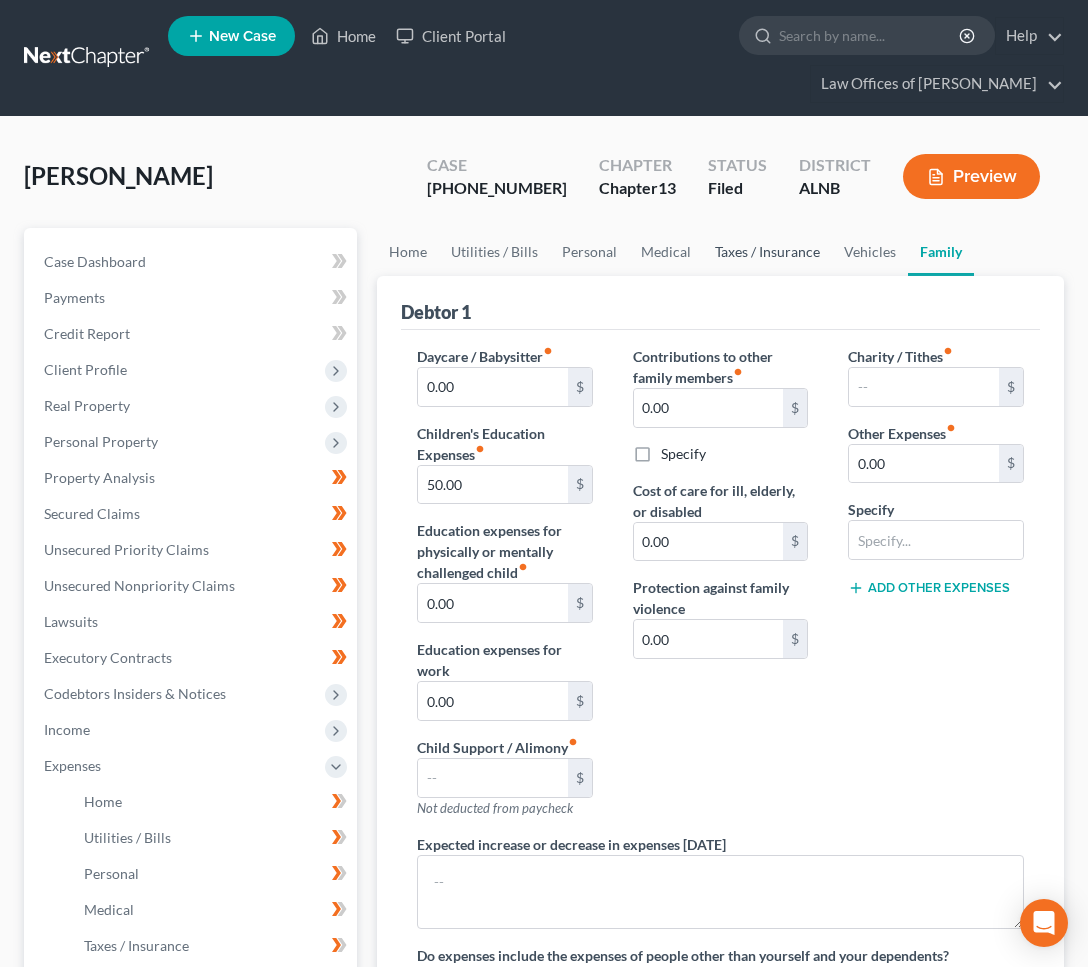 click on "Taxes / Insurance" at bounding box center (767, 252) 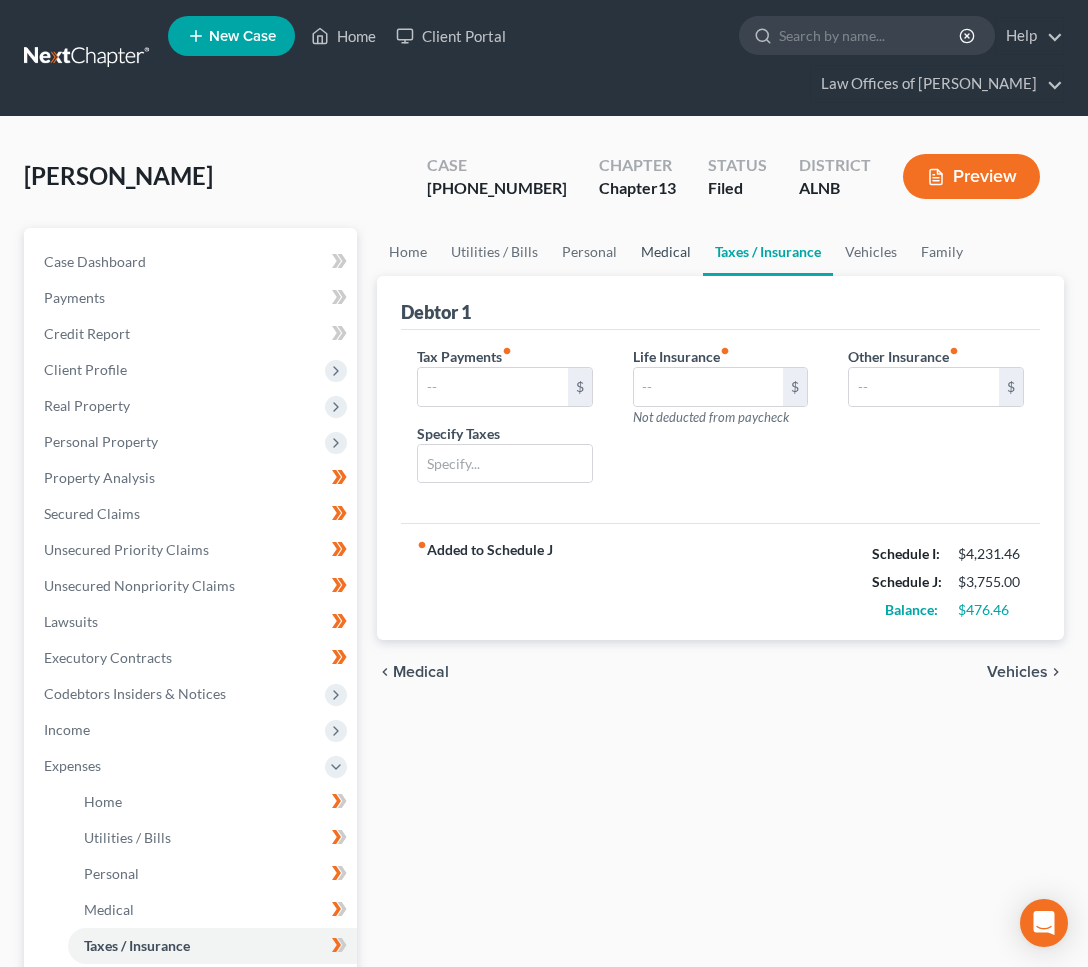 click on "Medical" at bounding box center (666, 252) 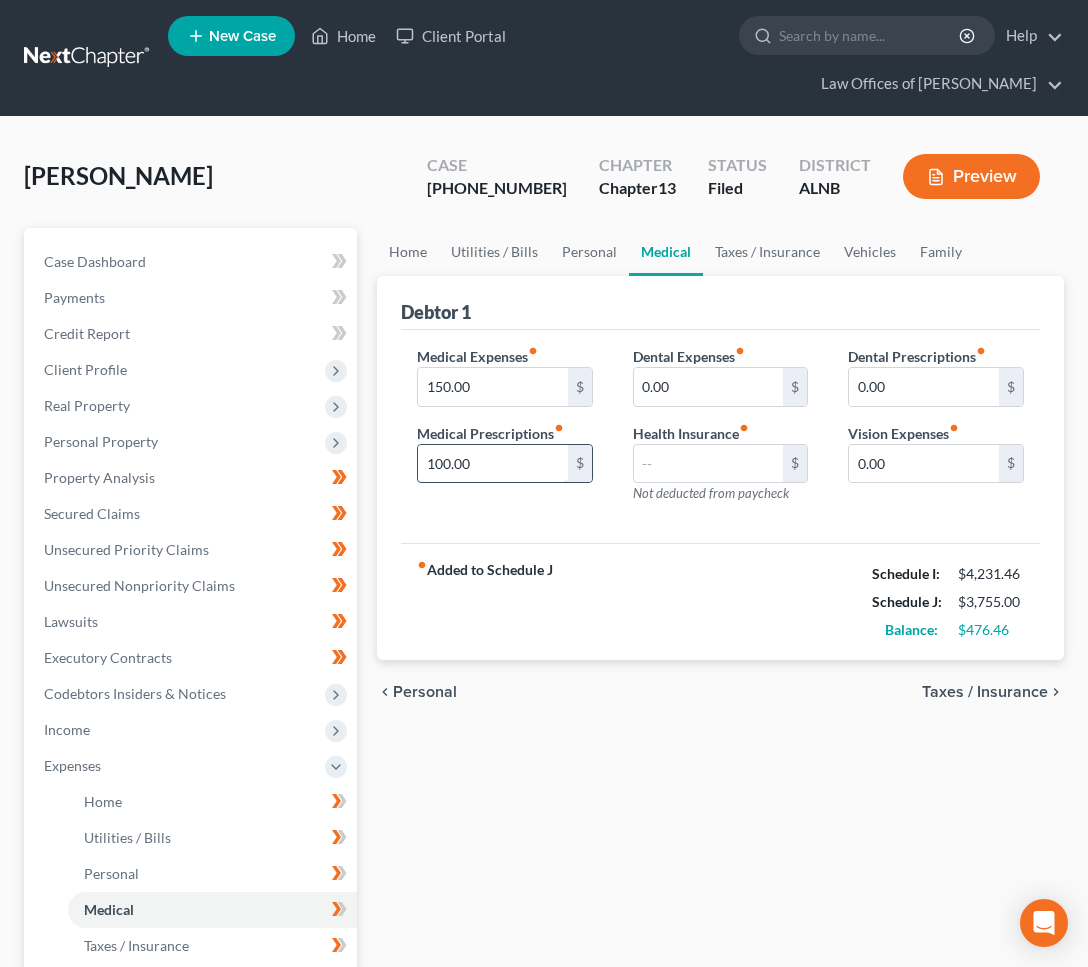 click on "100.00" at bounding box center [493, 464] 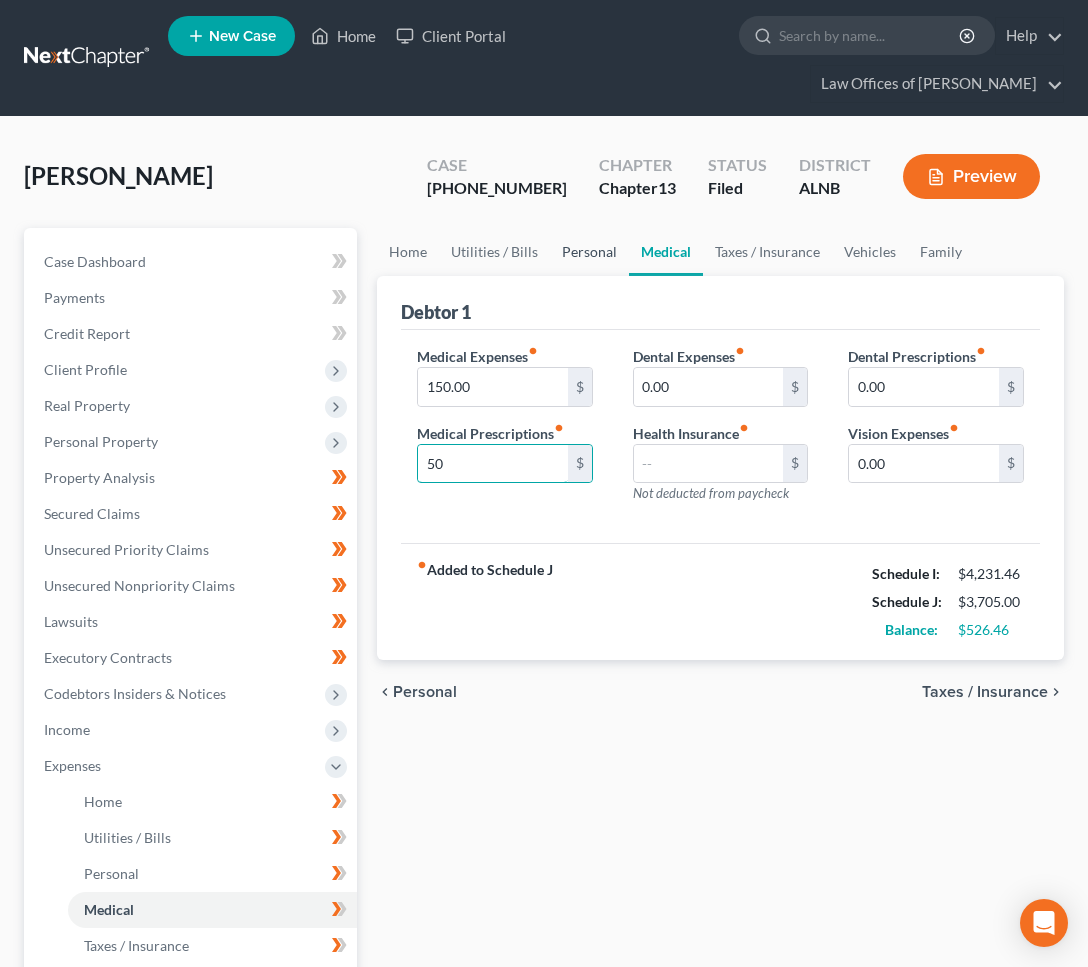 type on "50" 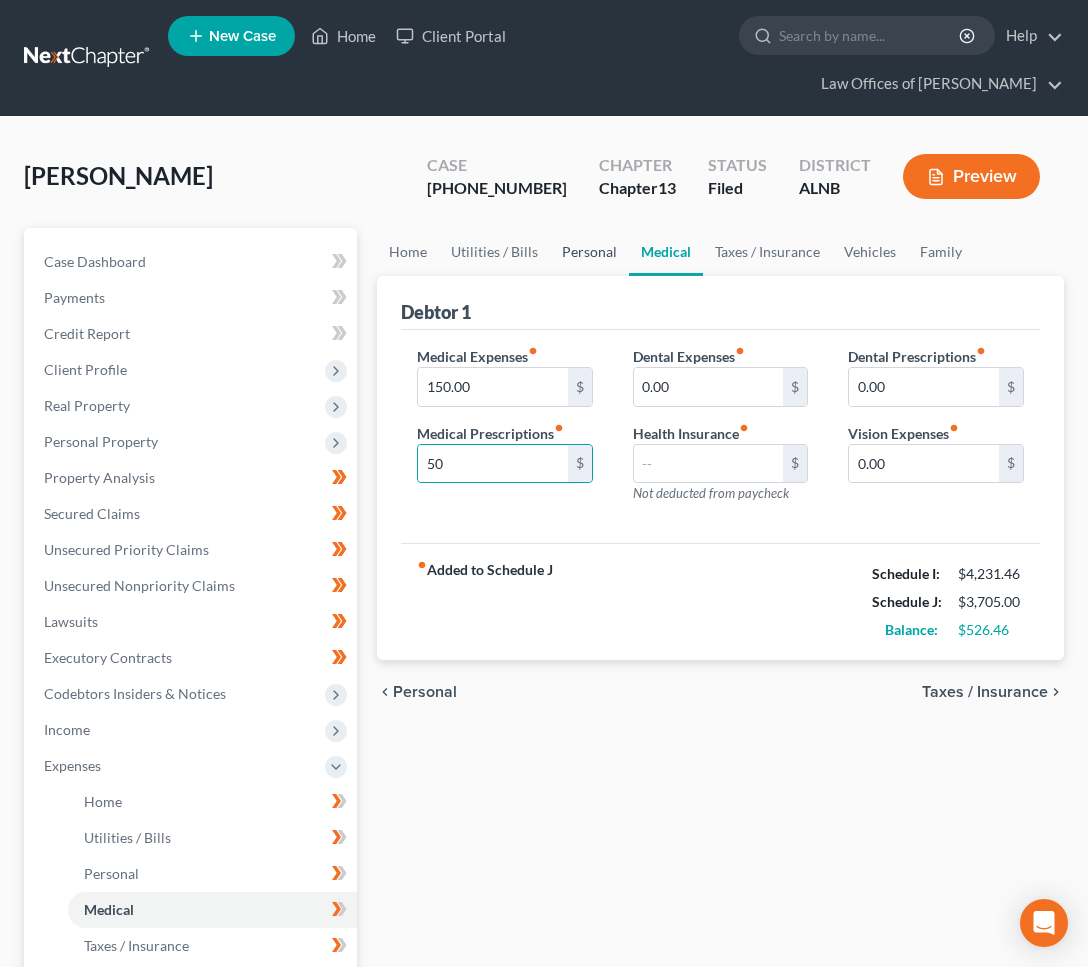 click on "Personal" at bounding box center (589, 252) 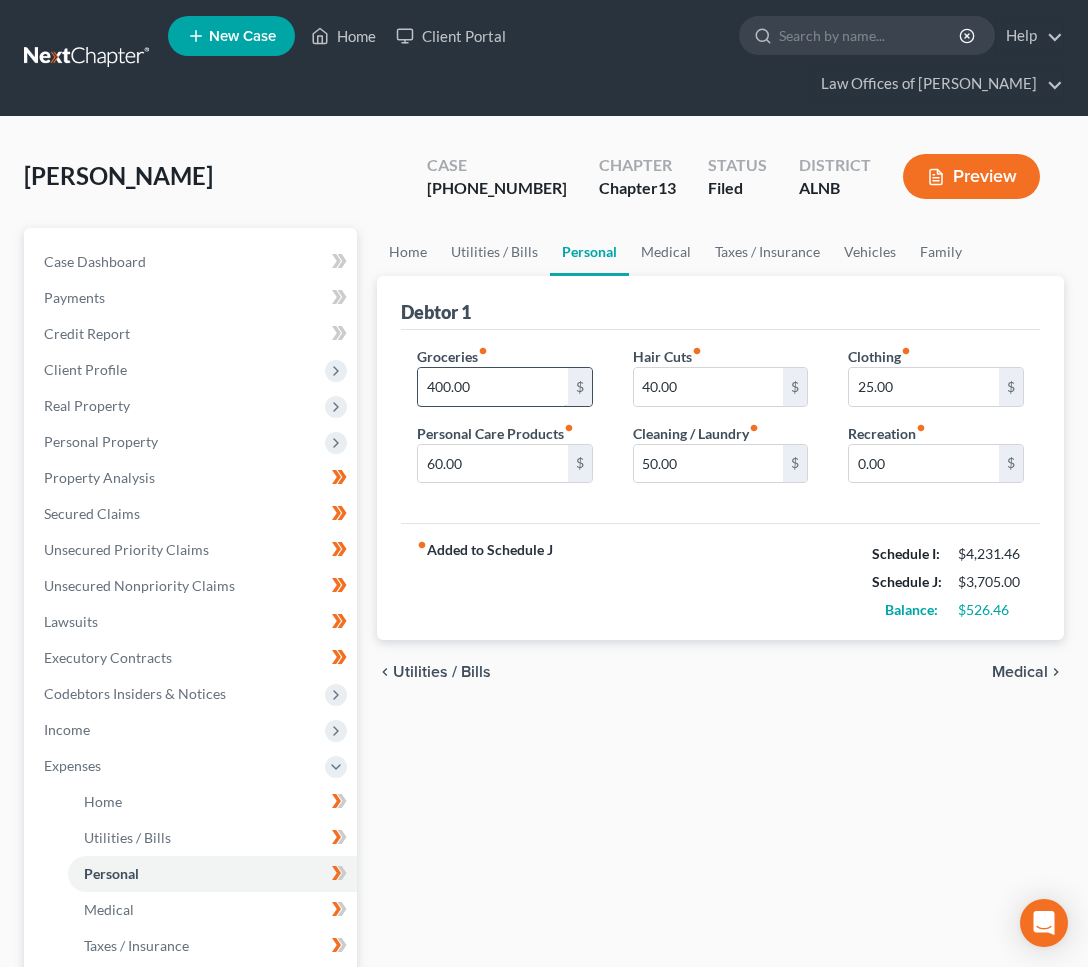 click on "400.00" at bounding box center (493, 387) 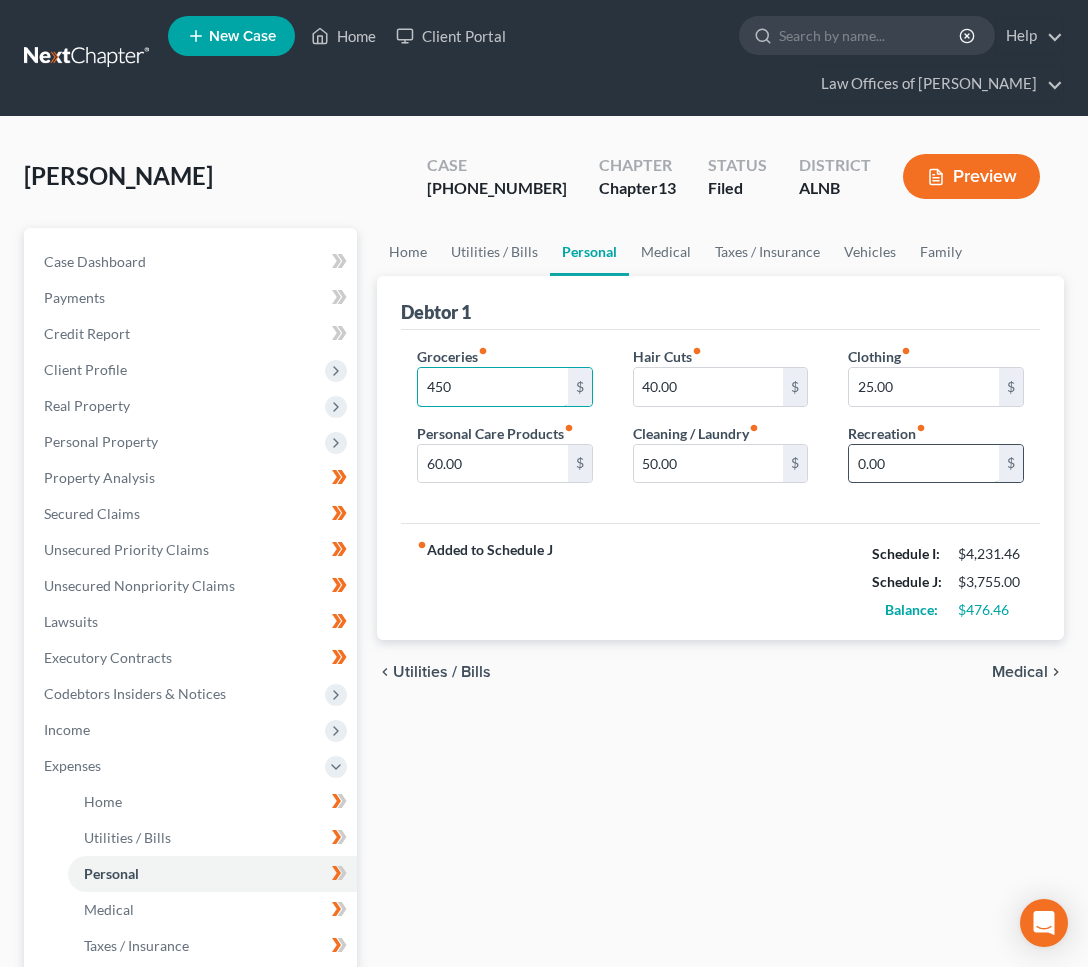 type on "450" 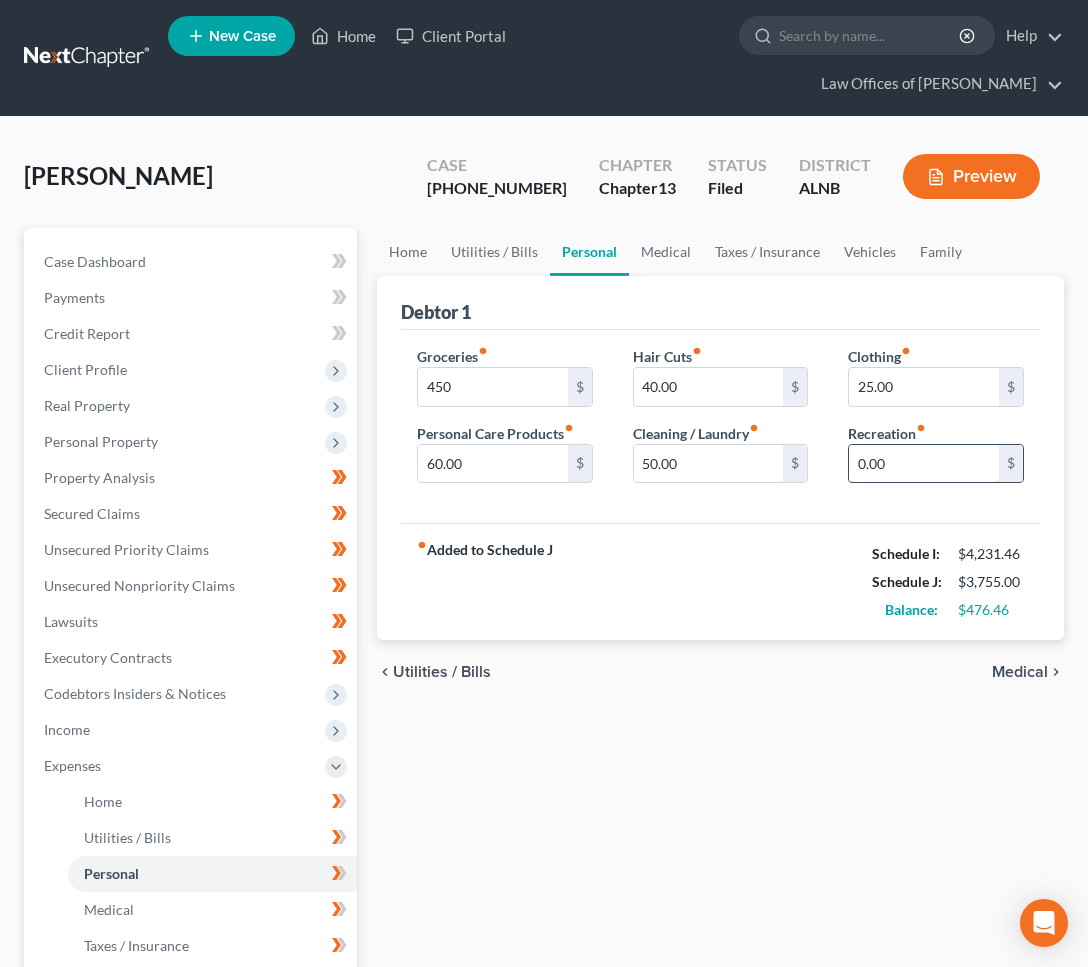 click on "0.00" at bounding box center [924, 464] 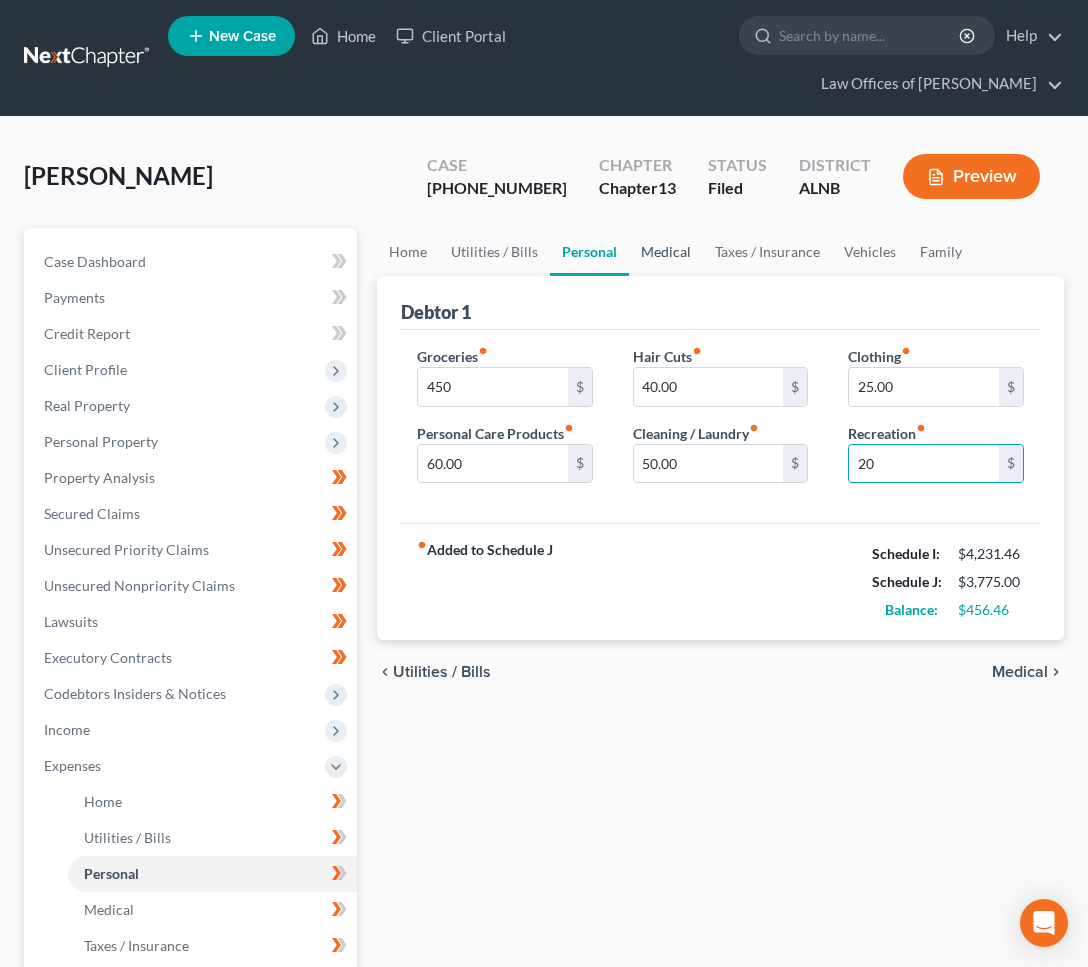 type on "20" 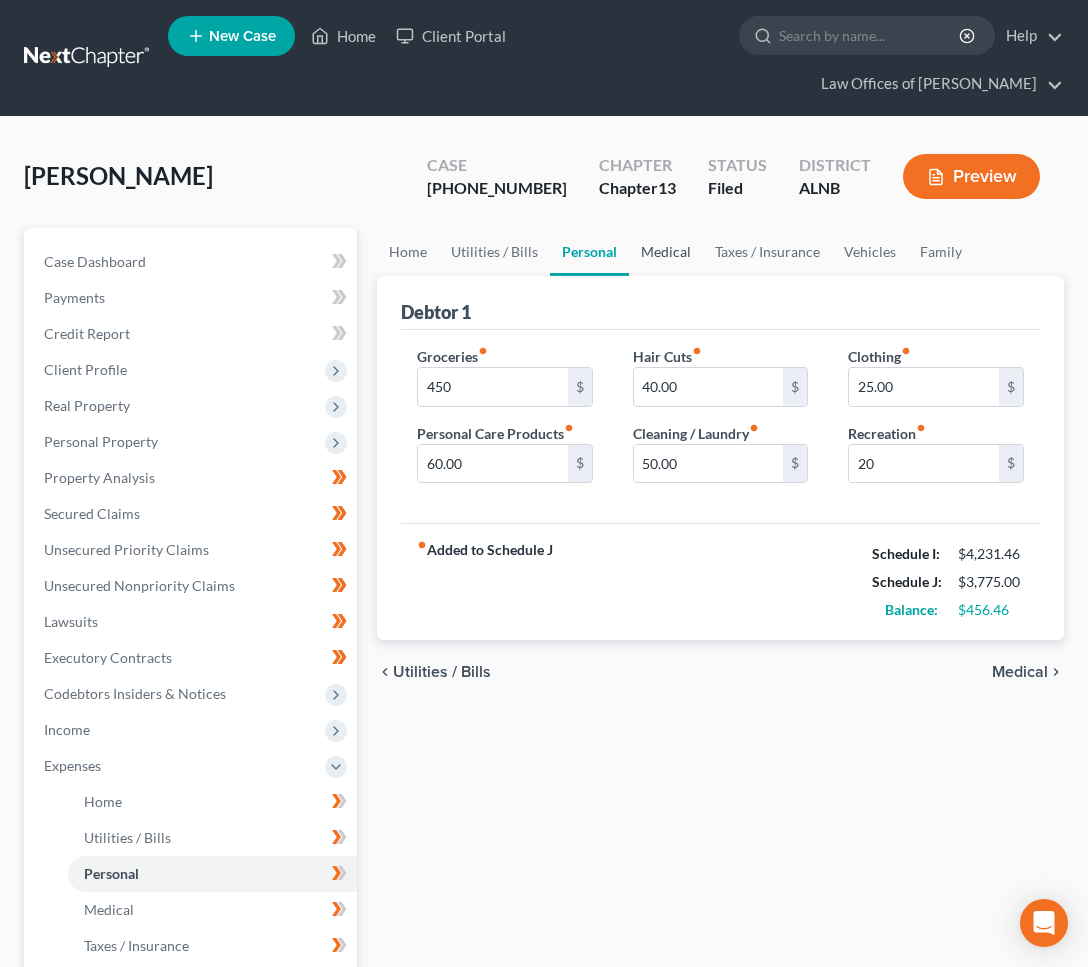 click on "Medical" at bounding box center [666, 252] 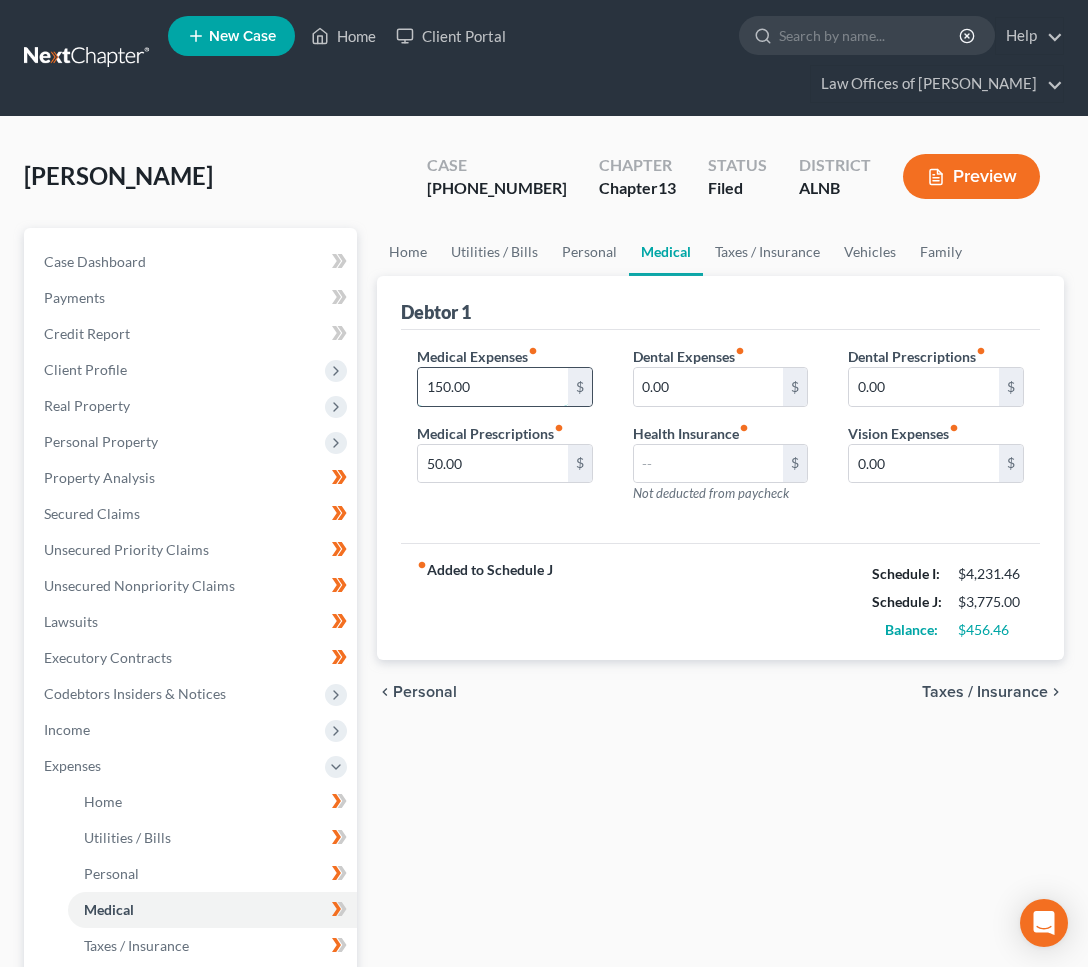 click on "150.00" at bounding box center (493, 387) 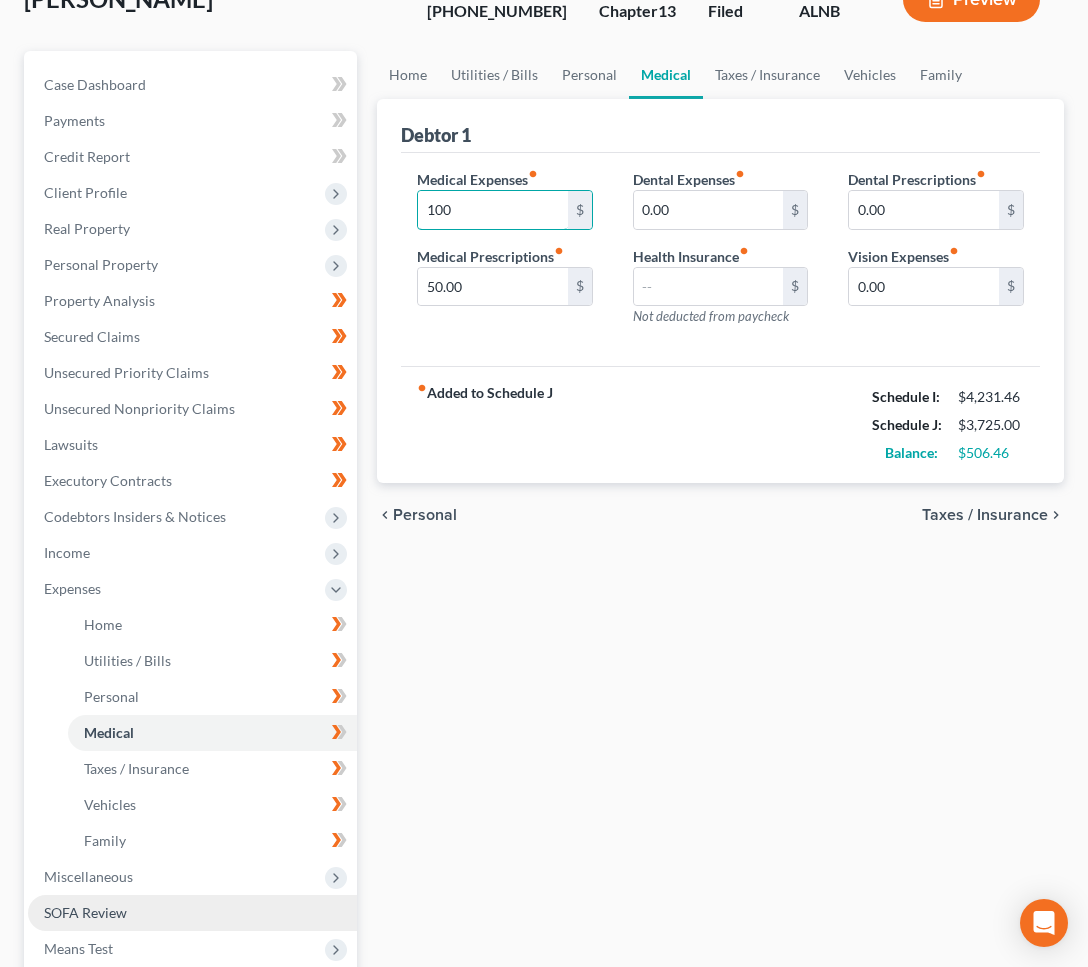 scroll, scrollTop: 454, scrollLeft: 0, axis: vertical 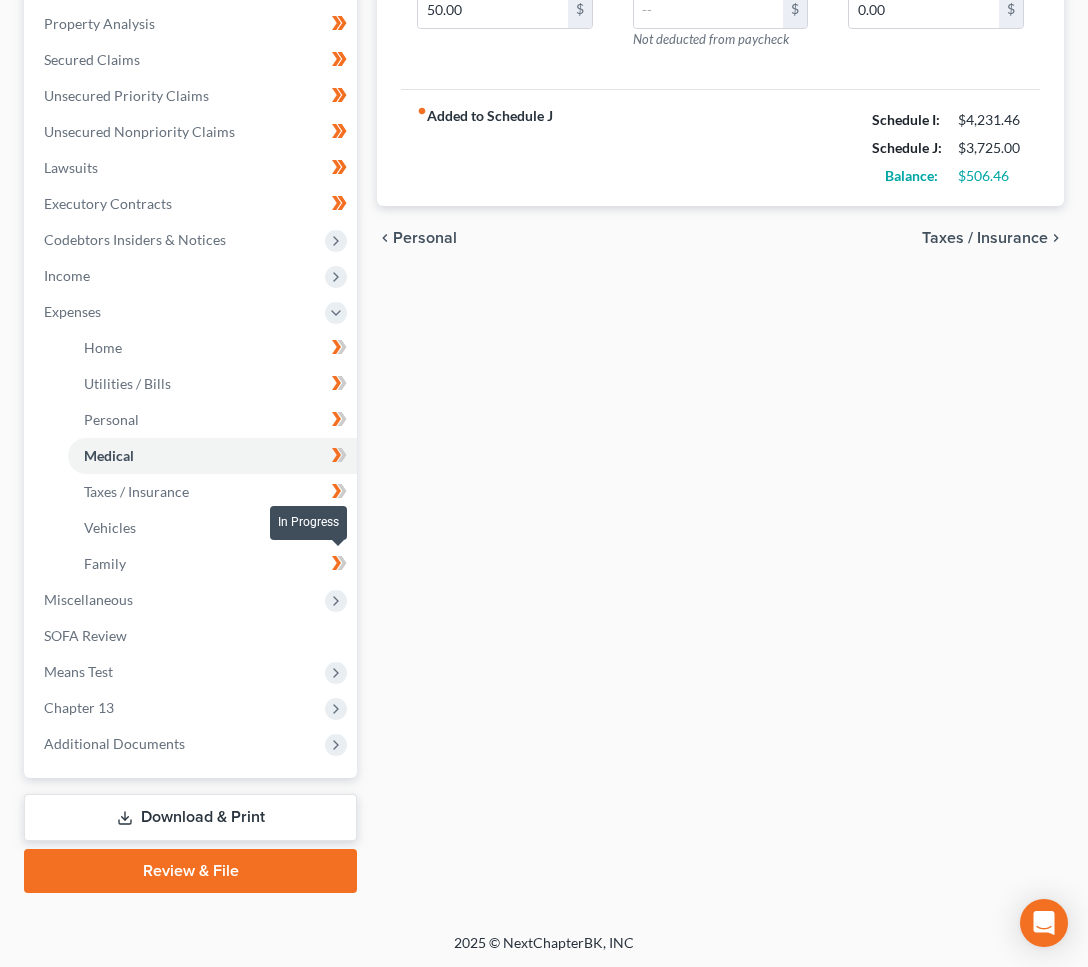 type on "100" 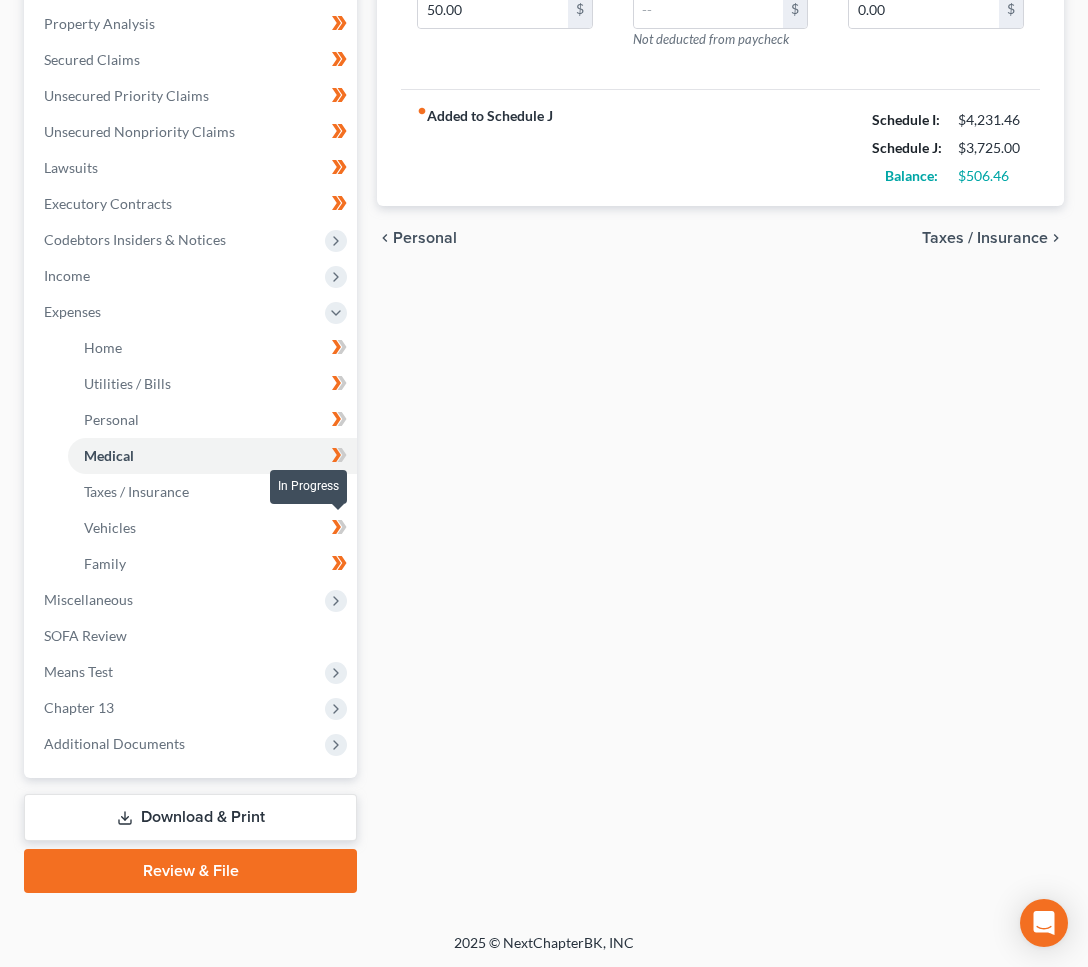 click 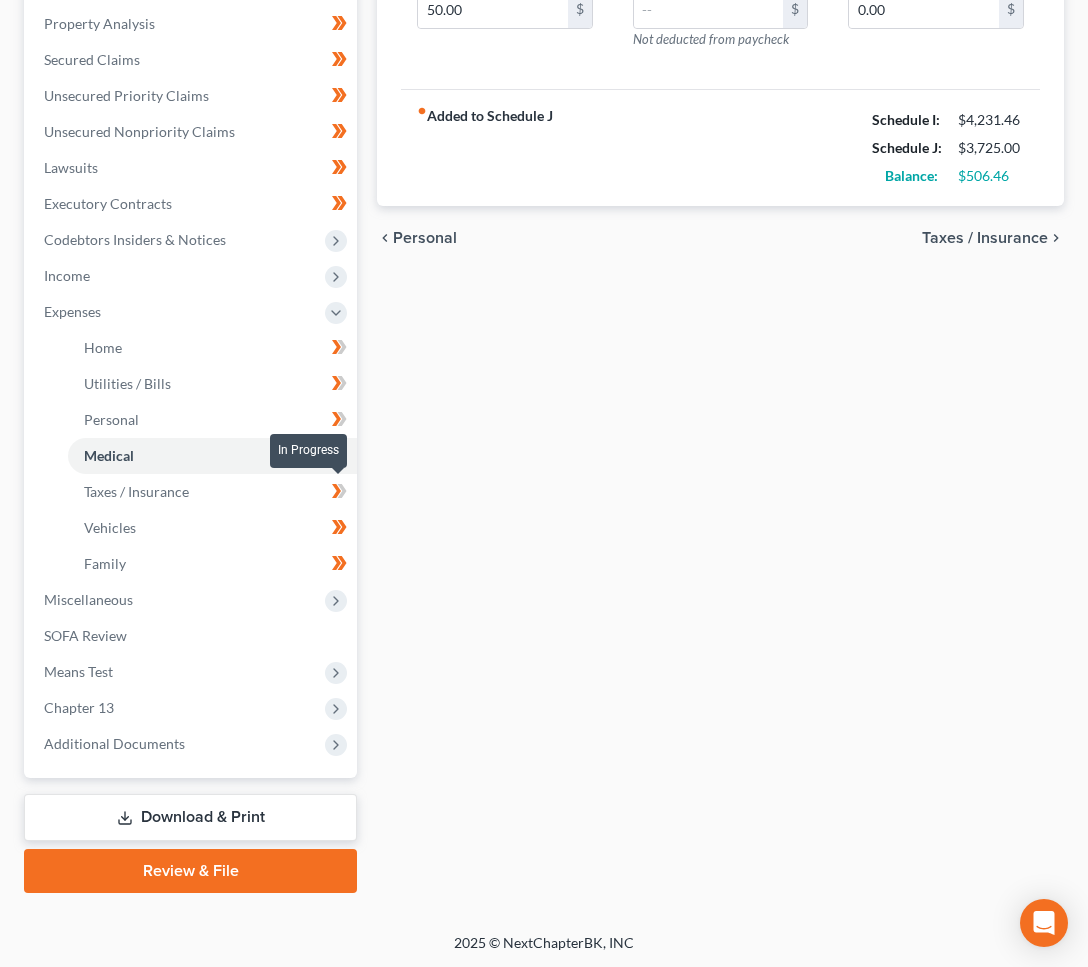 click 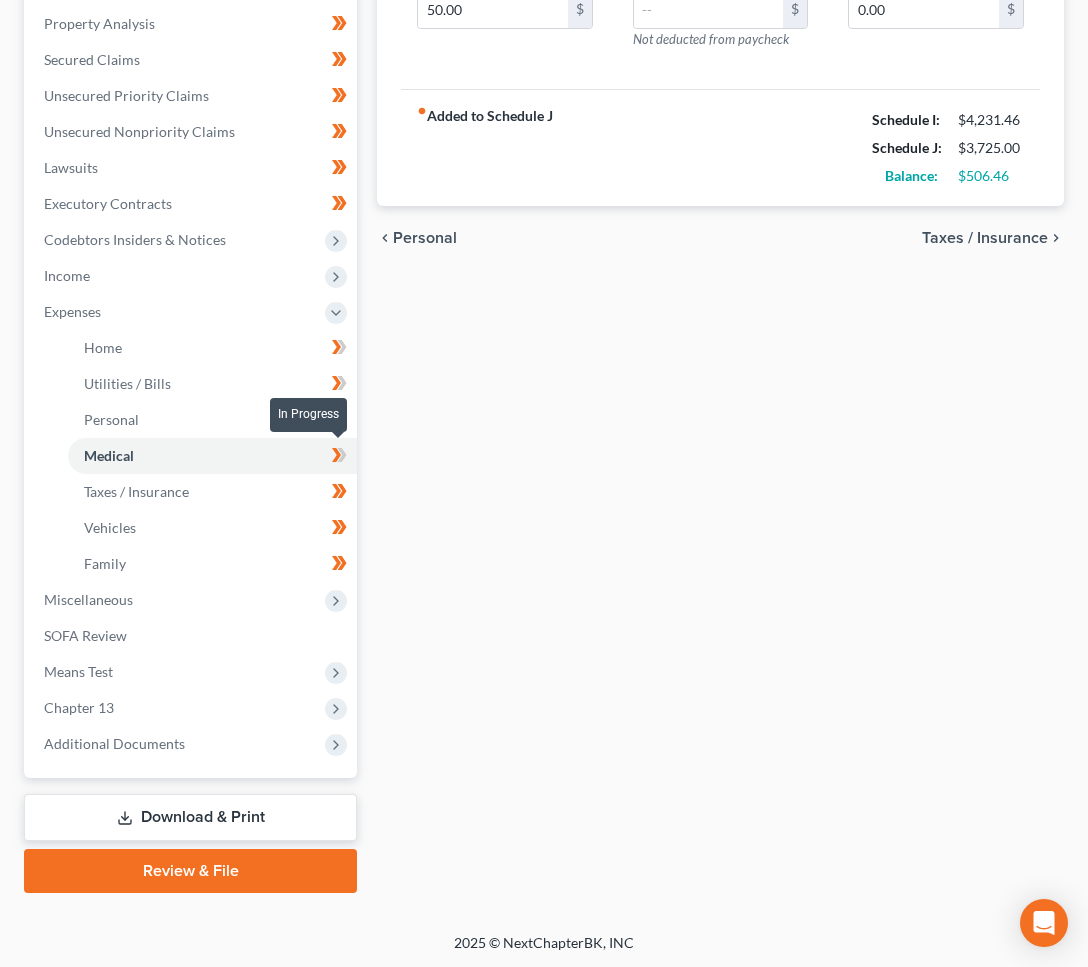 click 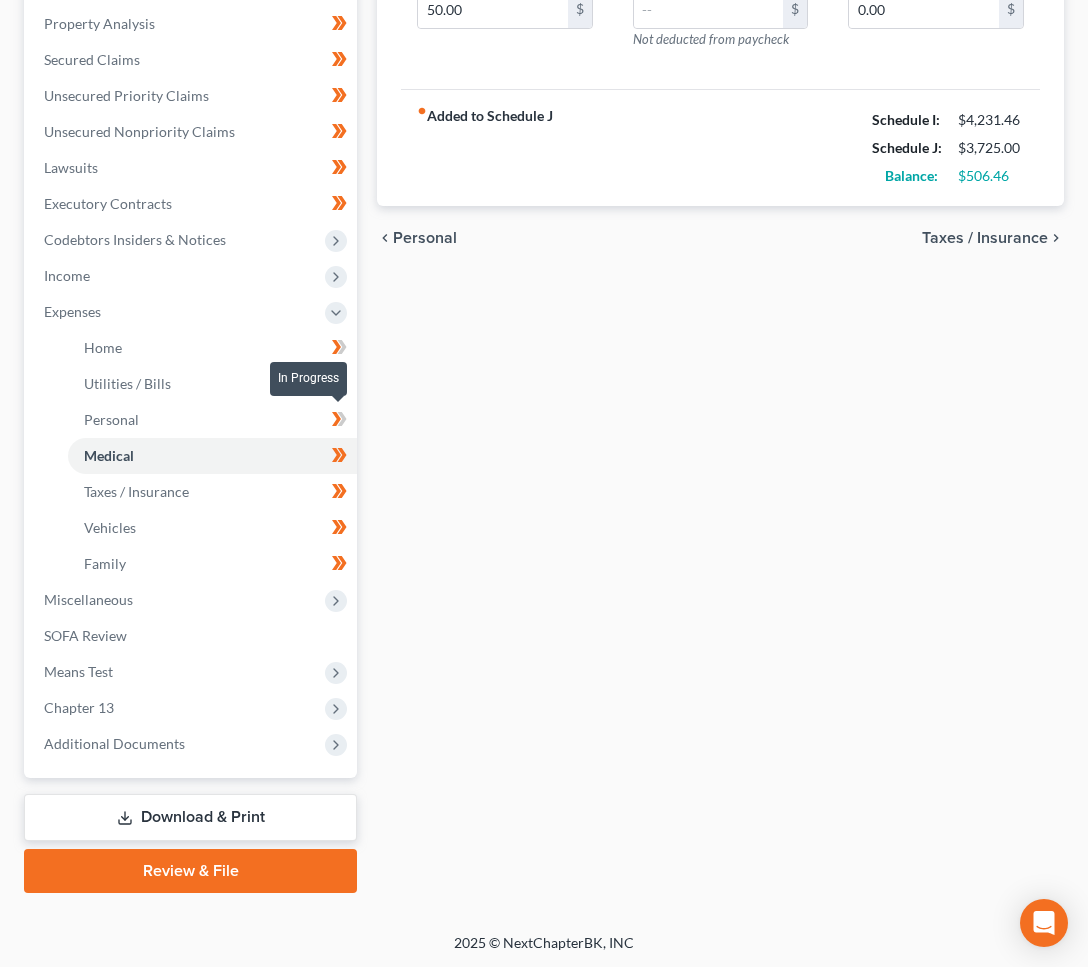 click 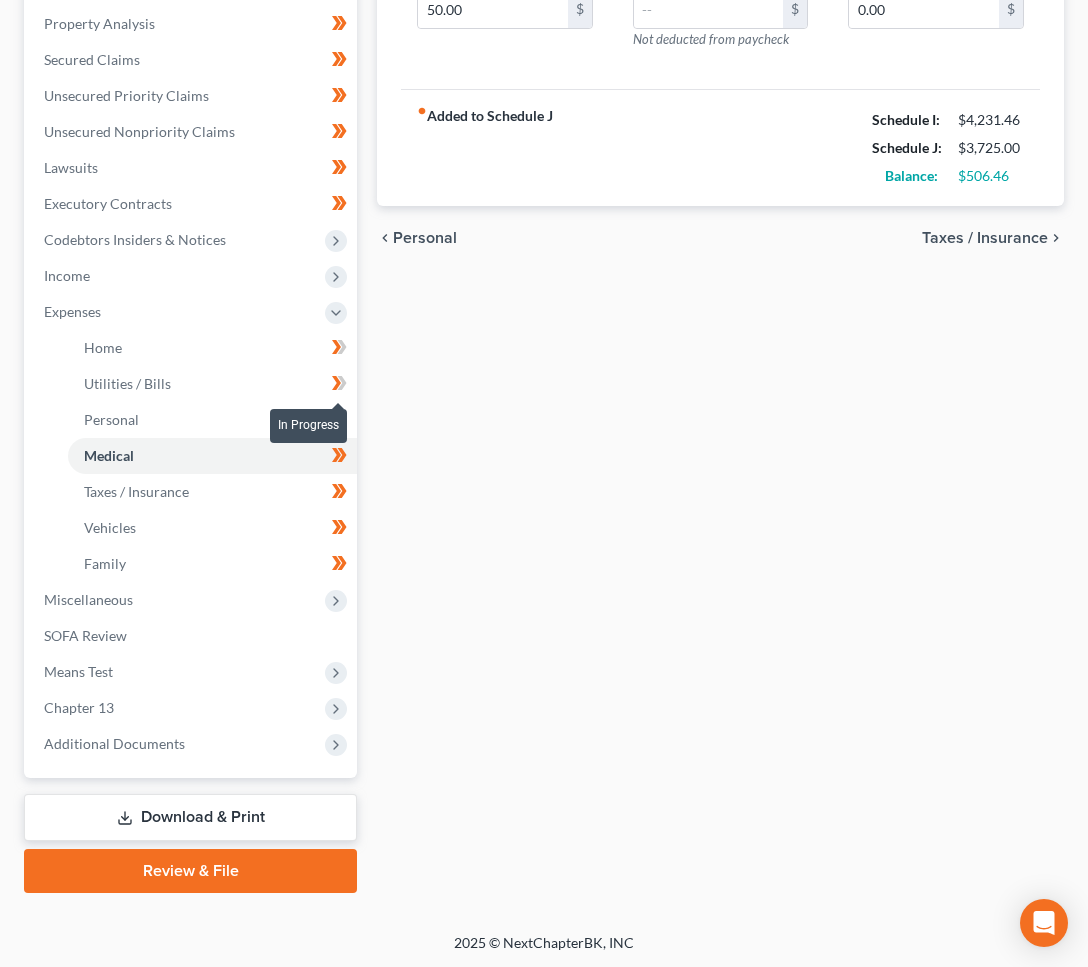 click 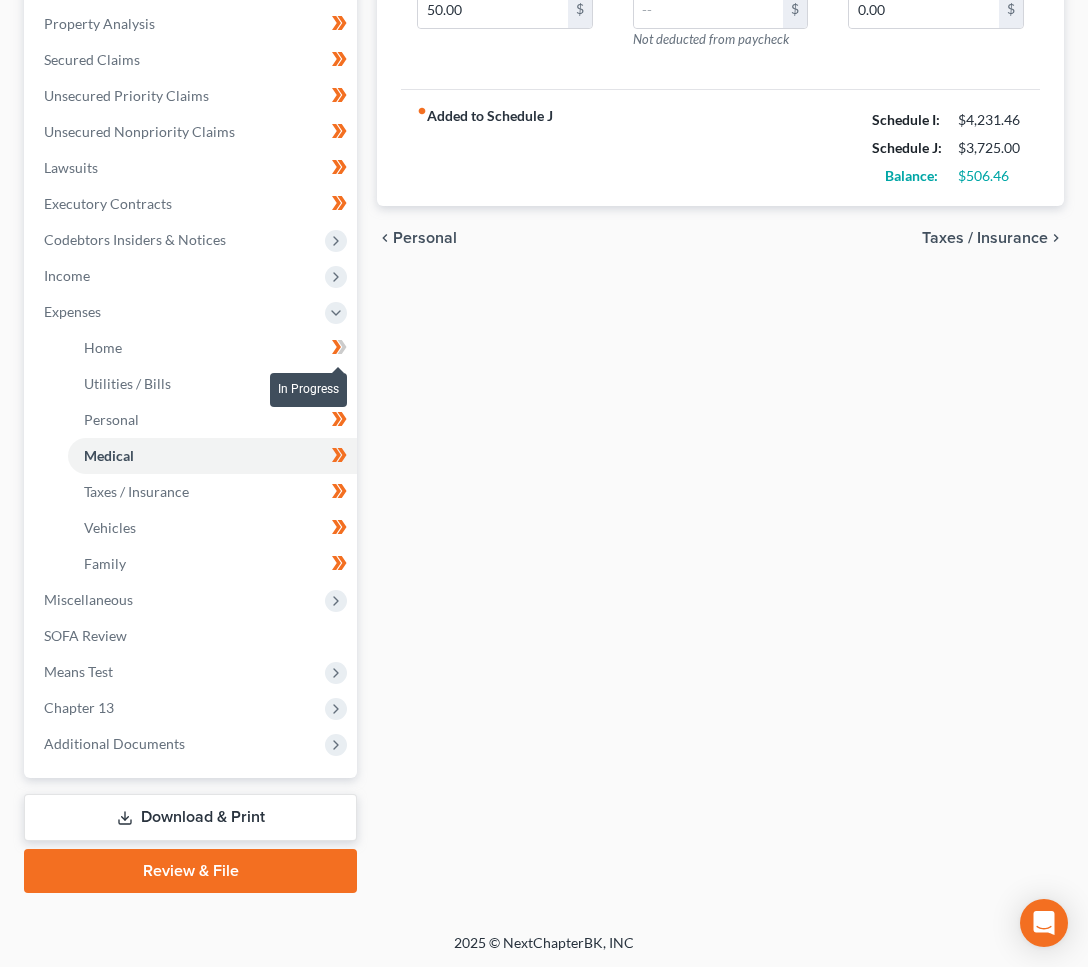 click 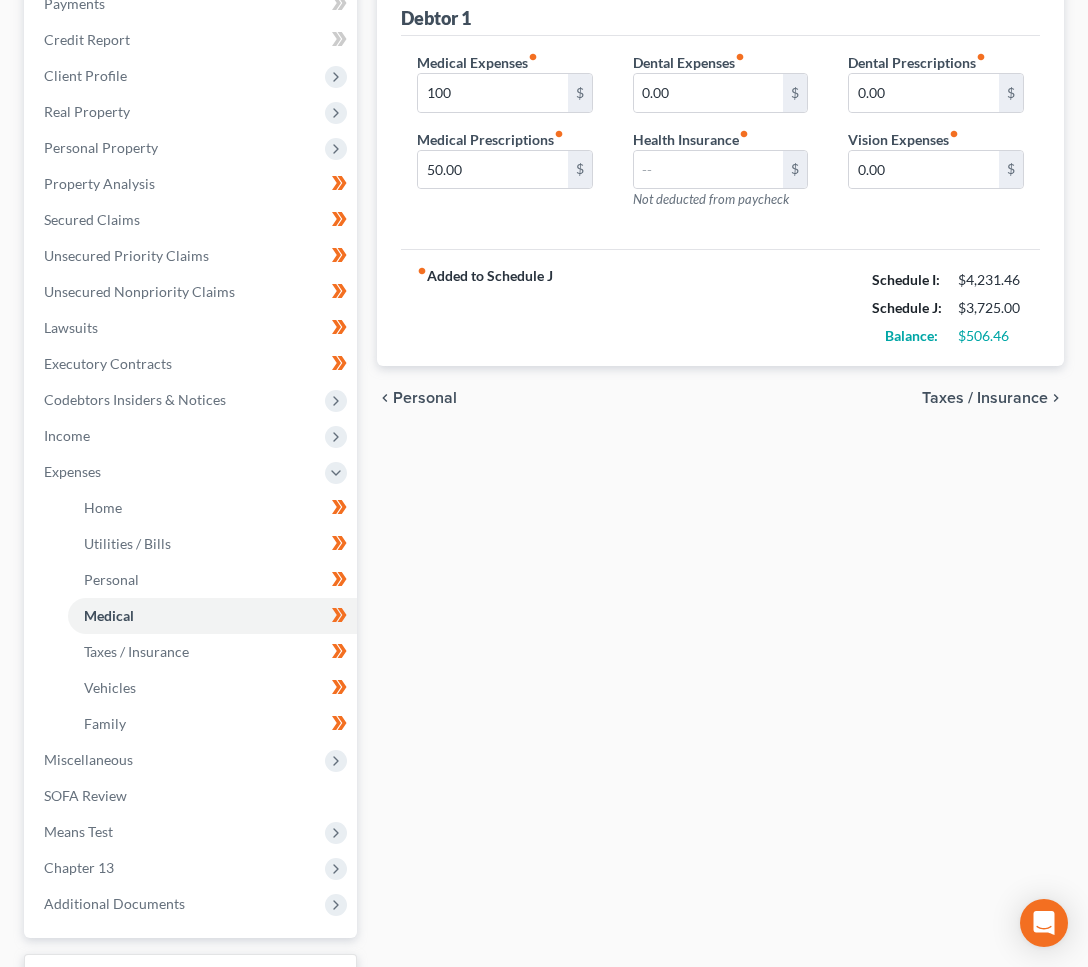 scroll, scrollTop: 0, scrollLeft: 0, axis: both 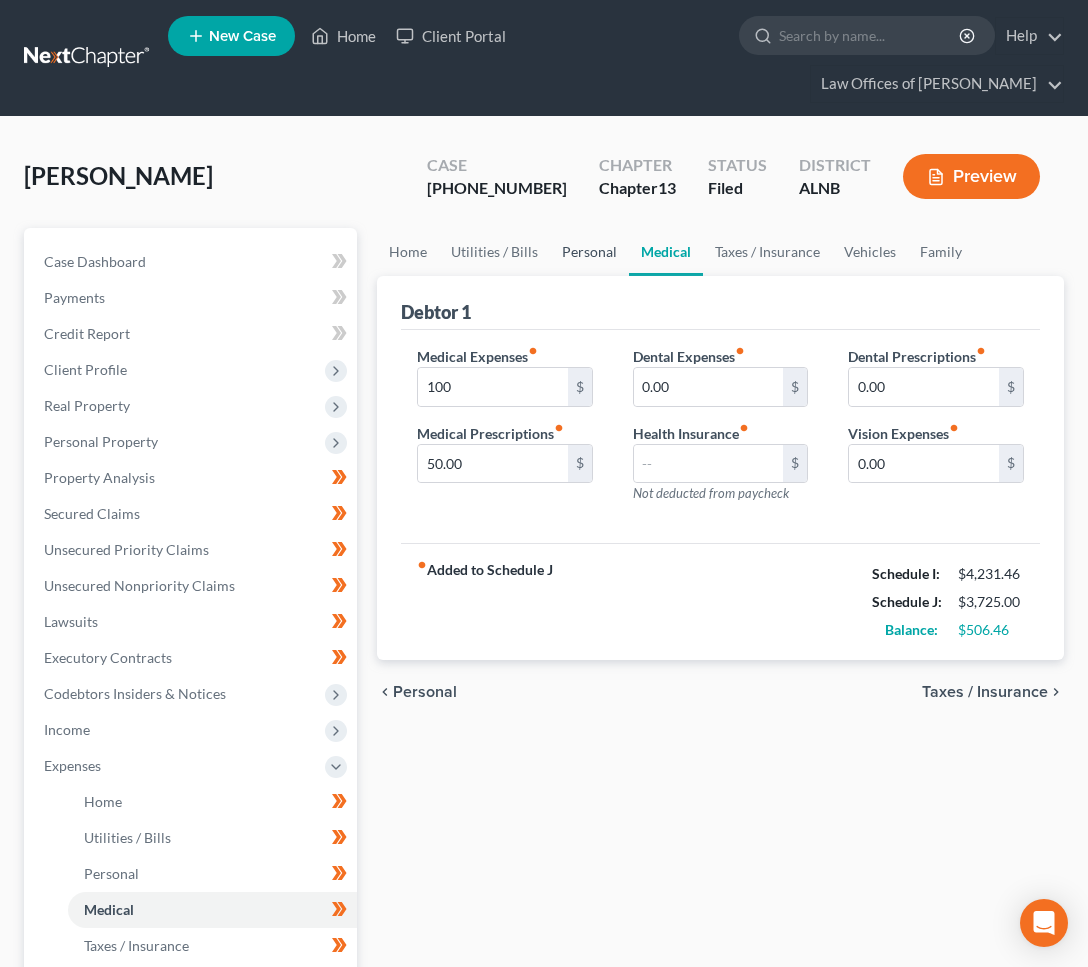 click on "Personal" at bounding box center (589, 252) 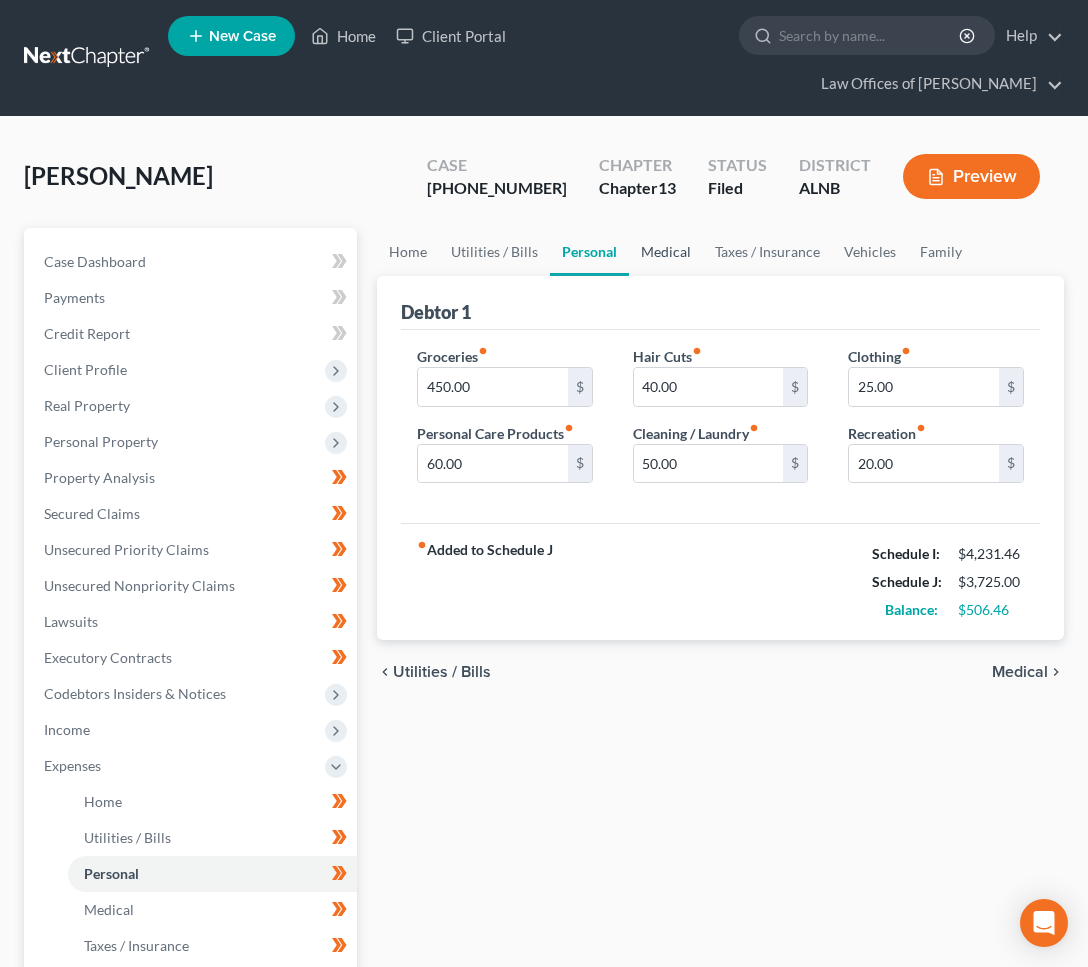 click on "Medical" at bounding box center (666, 252) 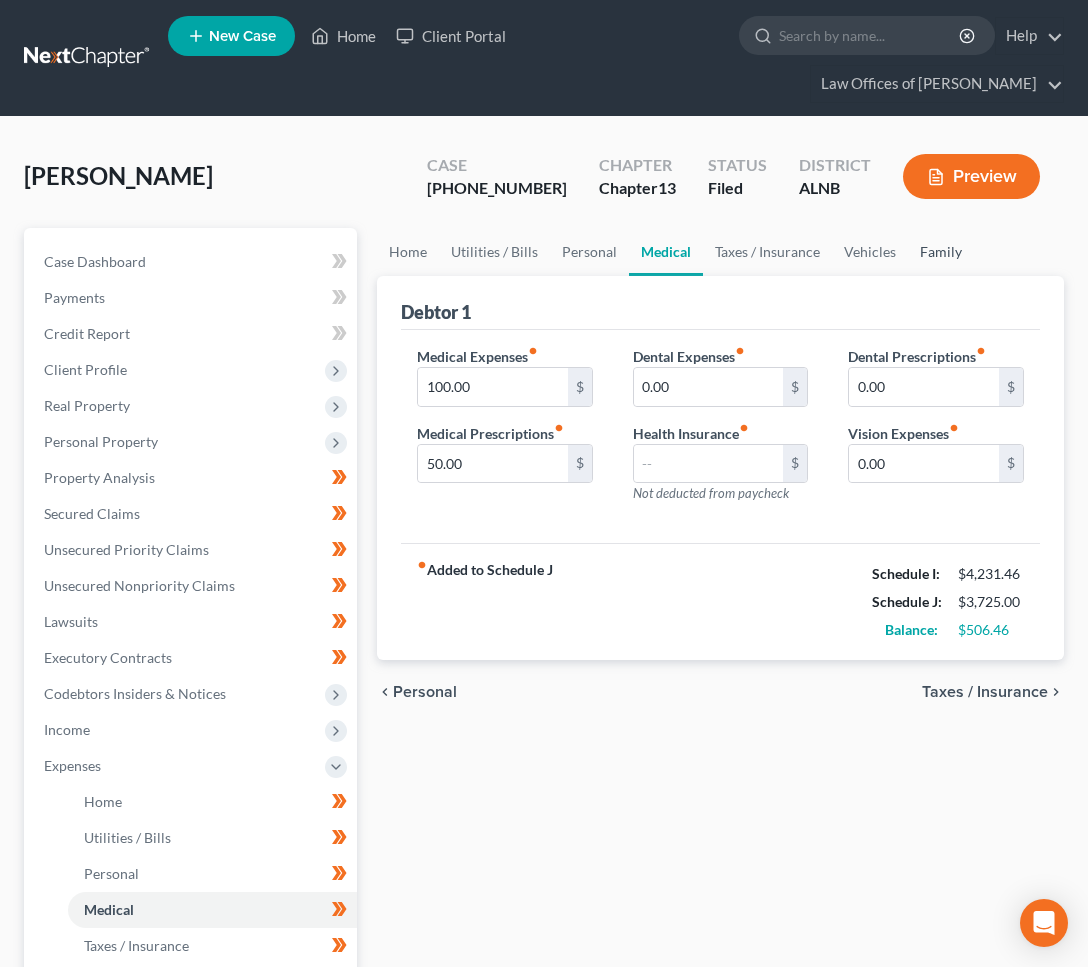 click on "Family" at bounding box center (941, 252) 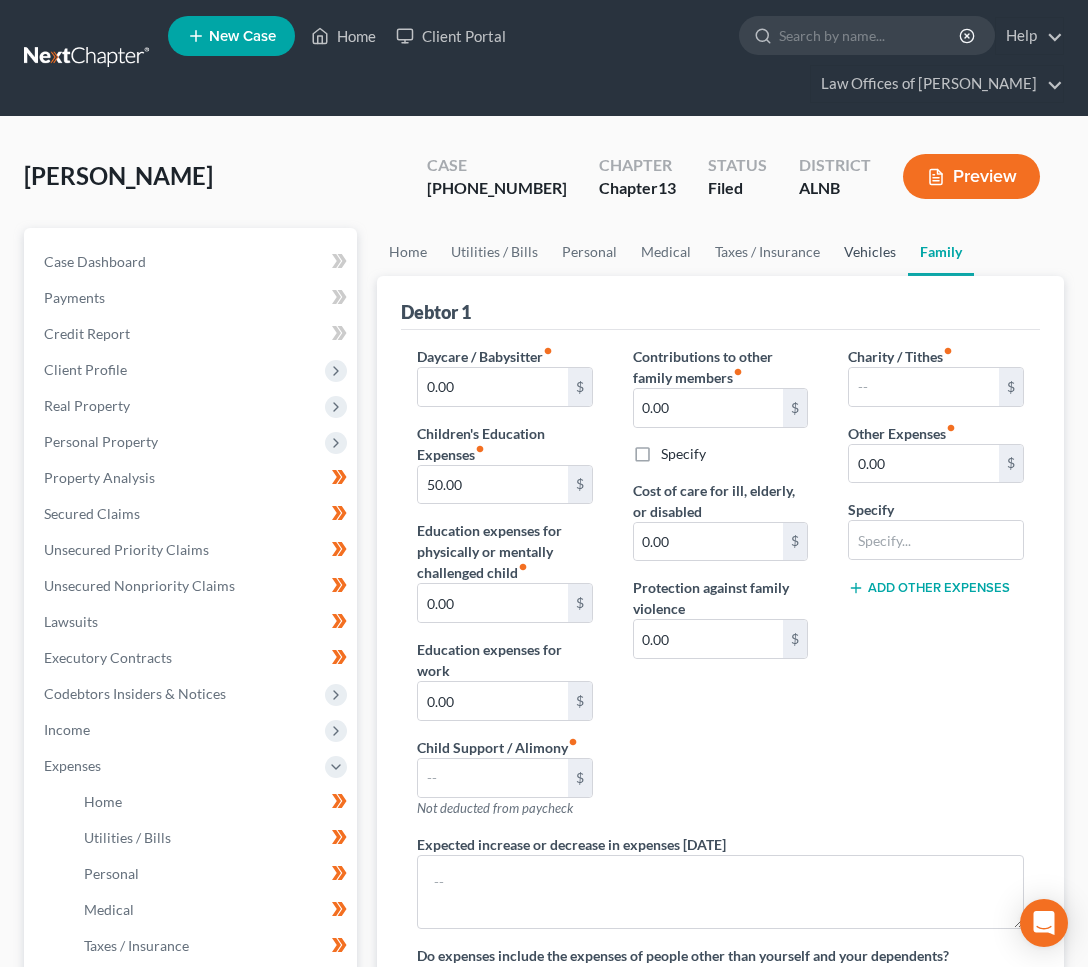 click on "Vehicles" at bounding box center (870, 252) 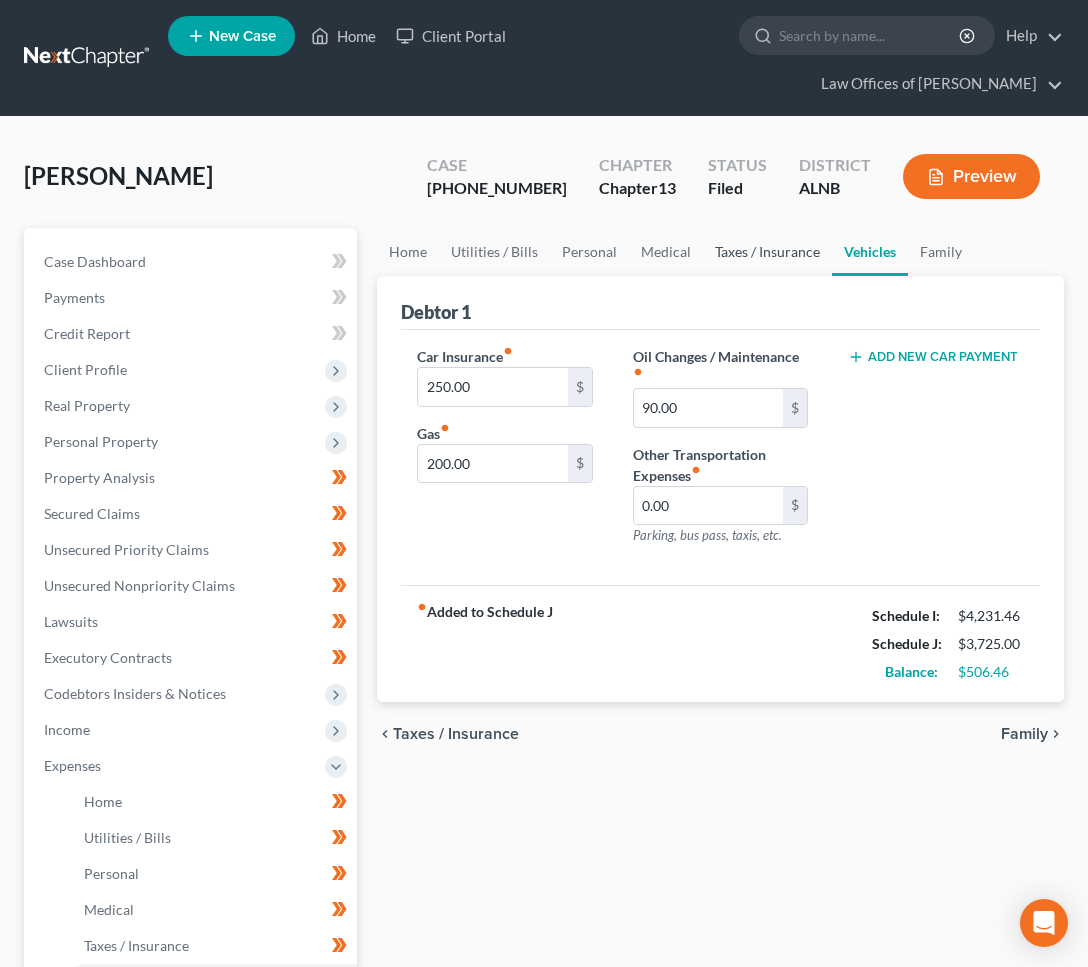 click on "Taxes / Insurance" at bounding box center (767, 252) 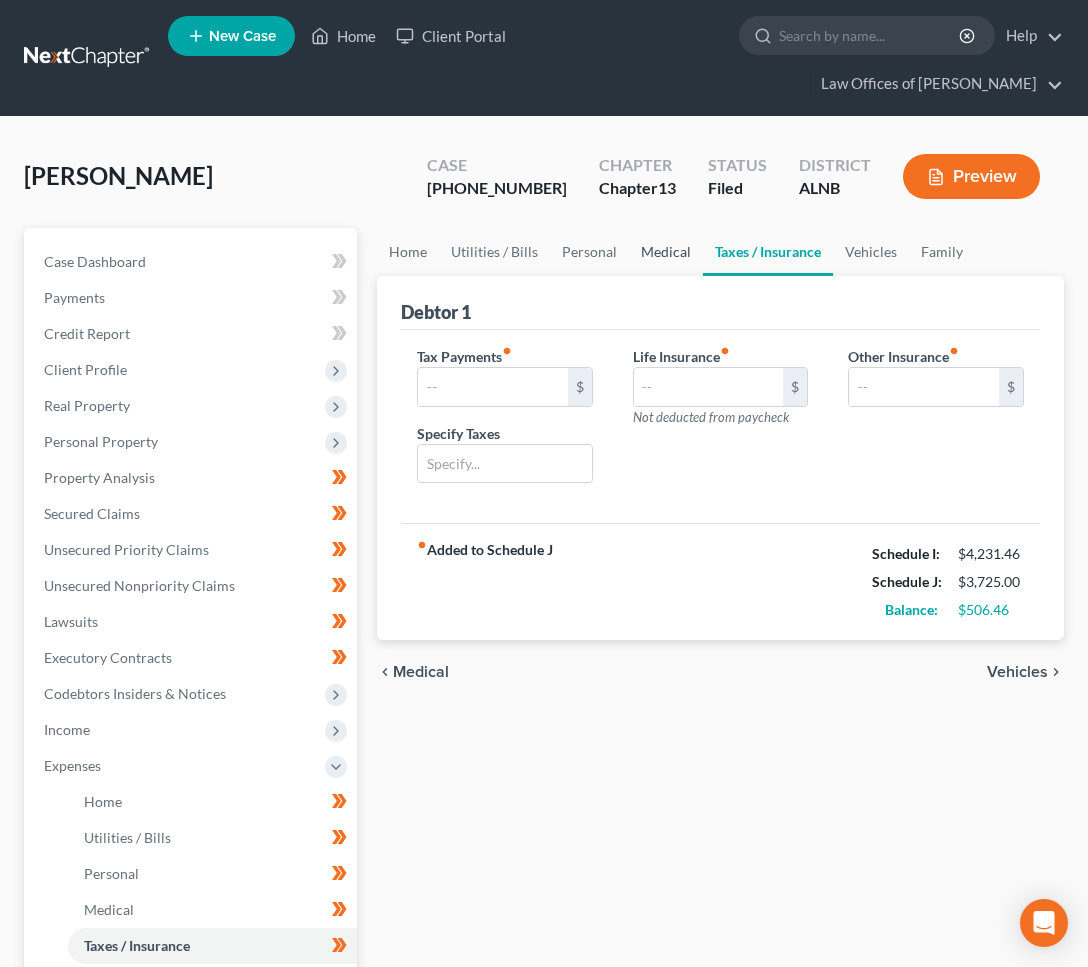 click on "Medical" at bounding box center [666, 252] 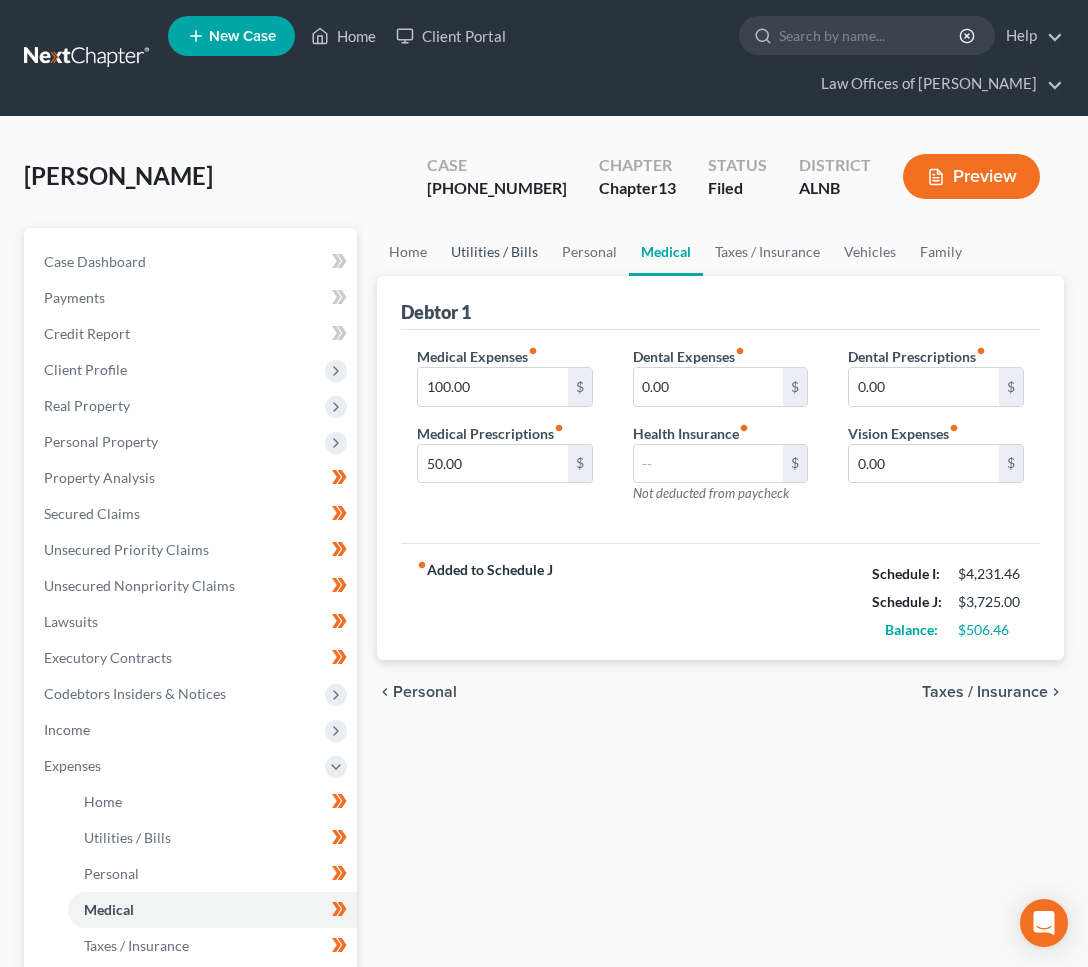 click on "Utilities / Bills" at bounding box center (494, 252) 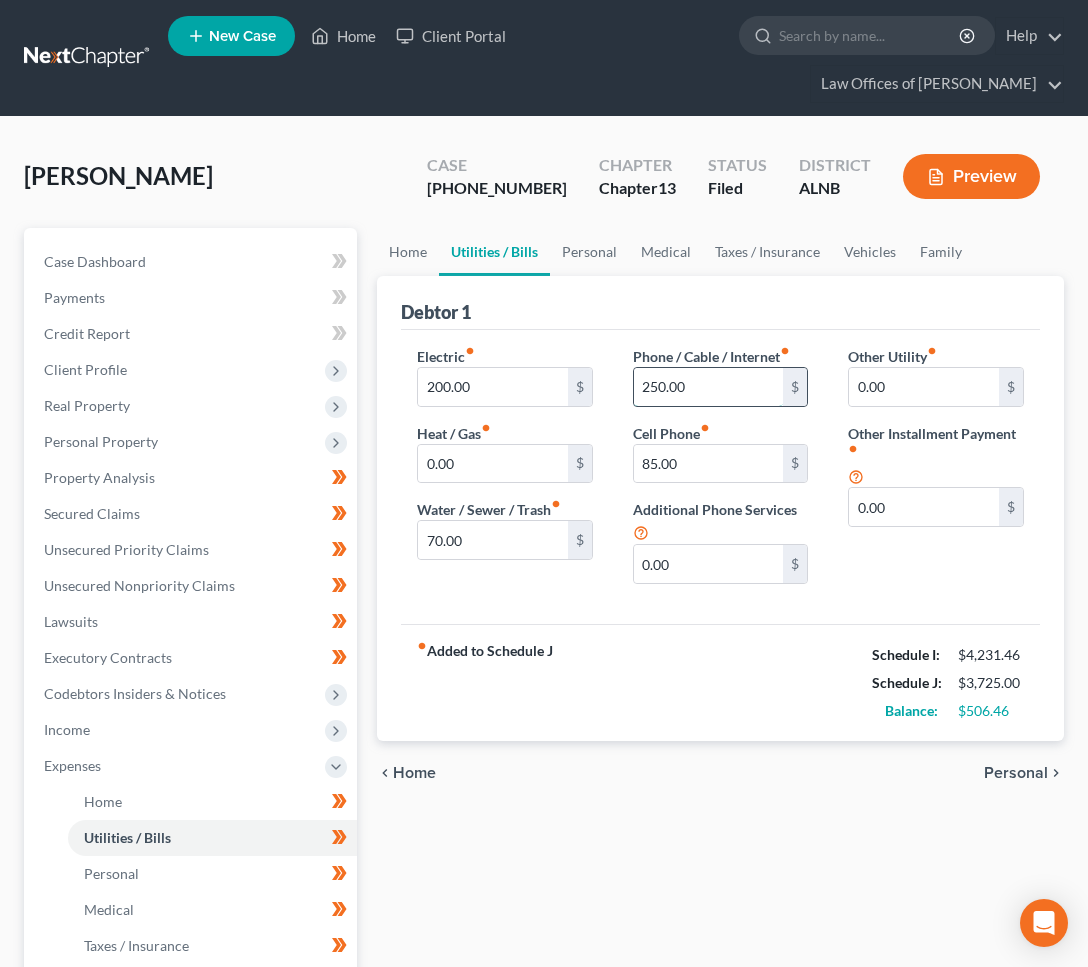 click on "250.00" at bounding box center [709, 387] 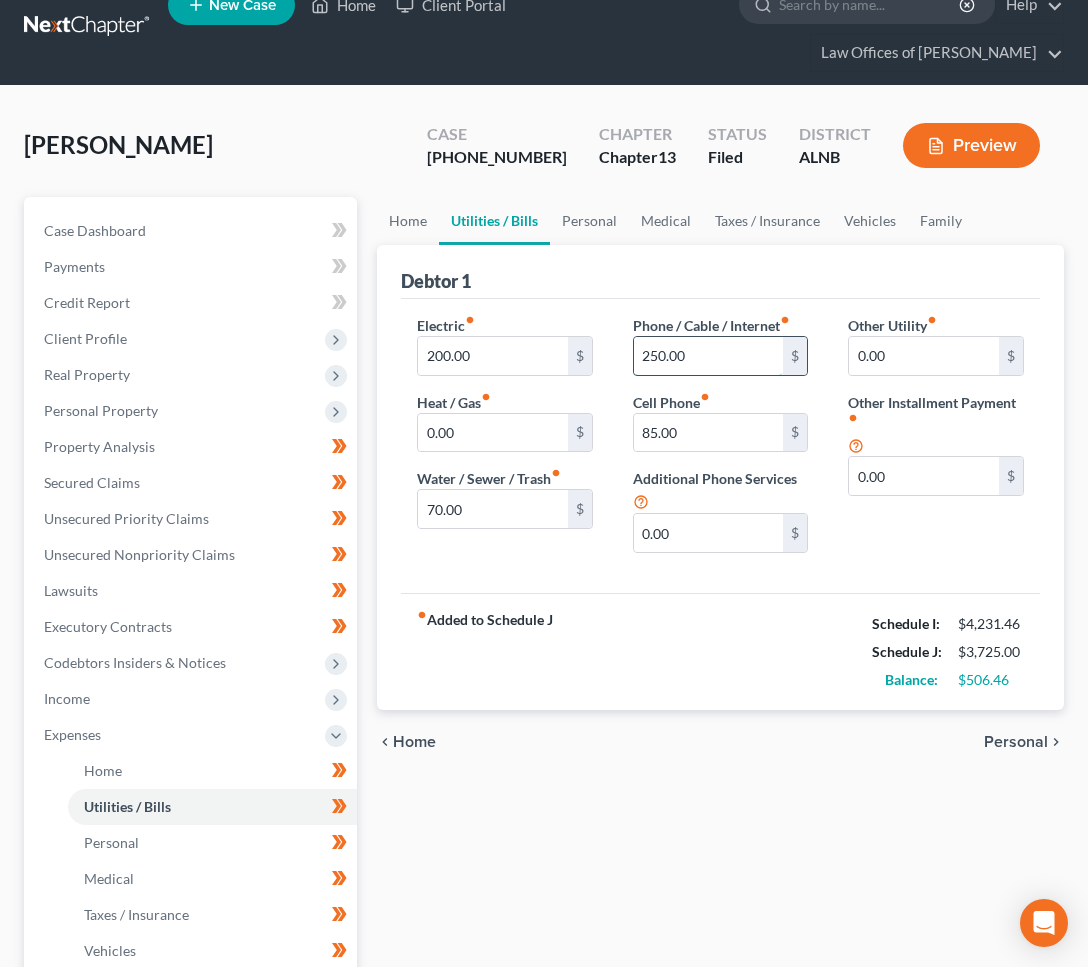 scroll, scrollTop: 32, scrollLeft: 0, axis: vertical 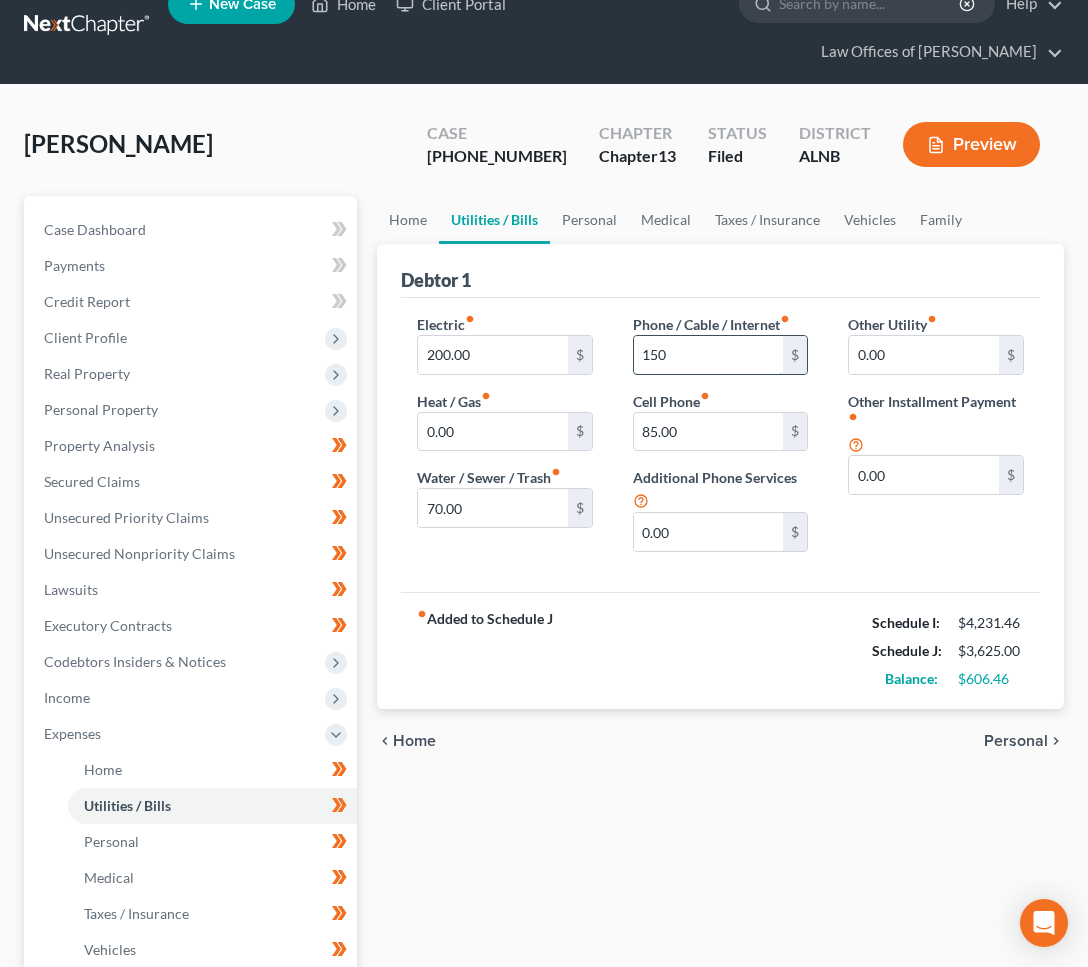 click on "150" at bounding box center [709, 355] 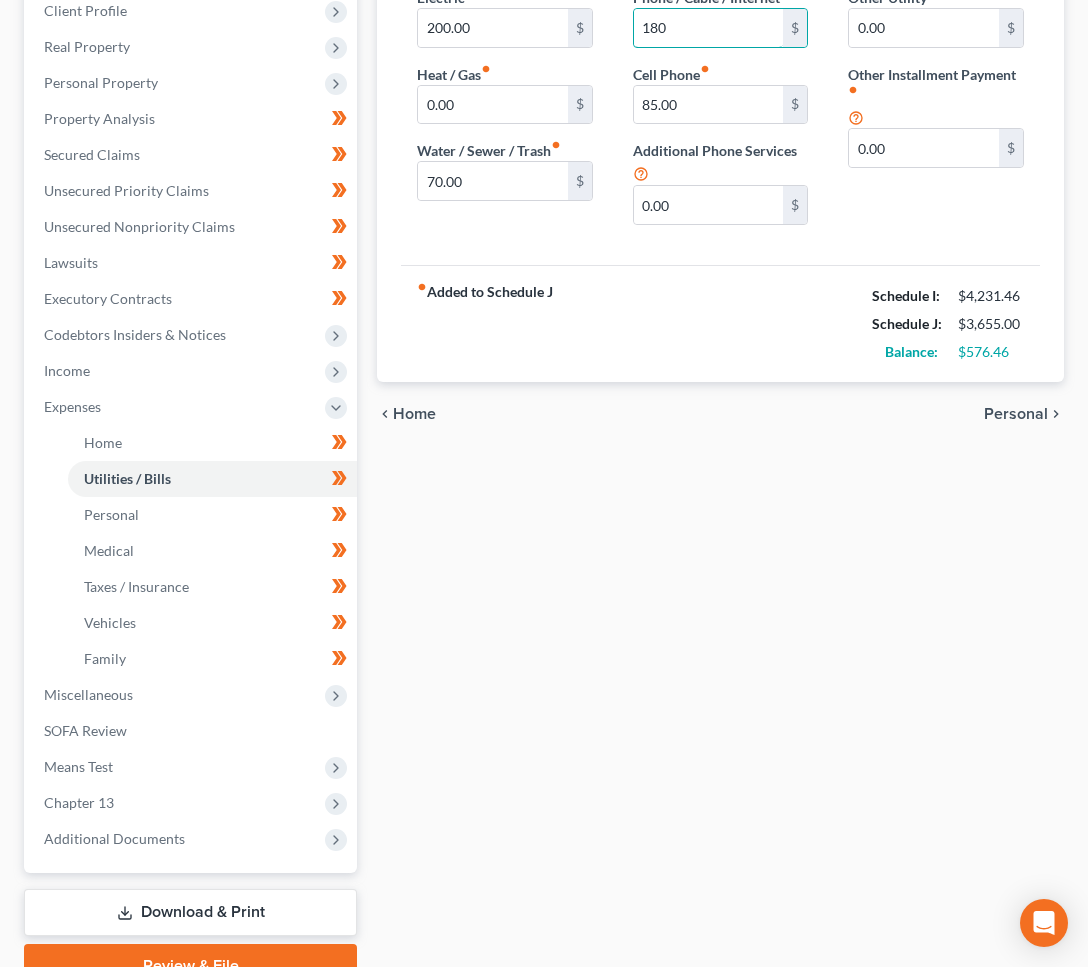 scroll, scrollTop: 454, scrollLeft: 0, axis: vertical 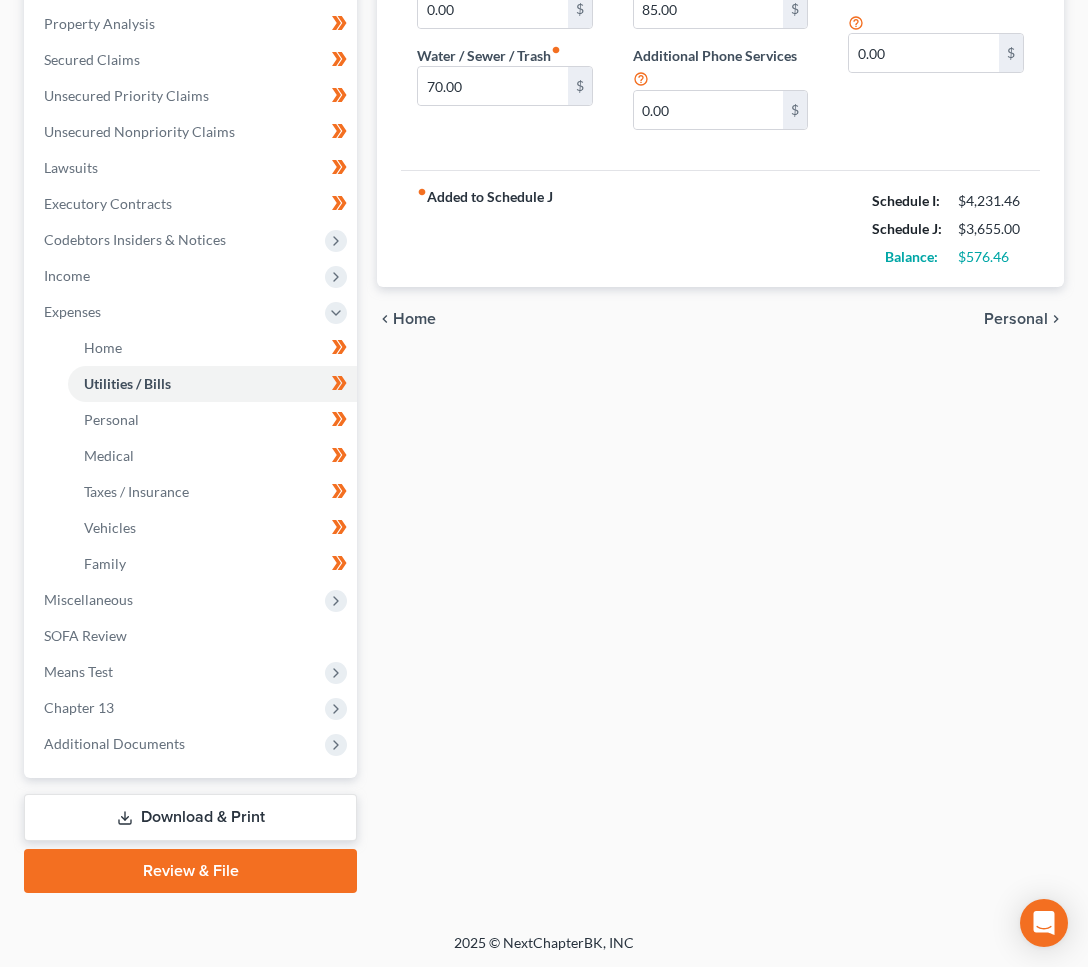click on "Download & Print" at bounding box center [190, 817] 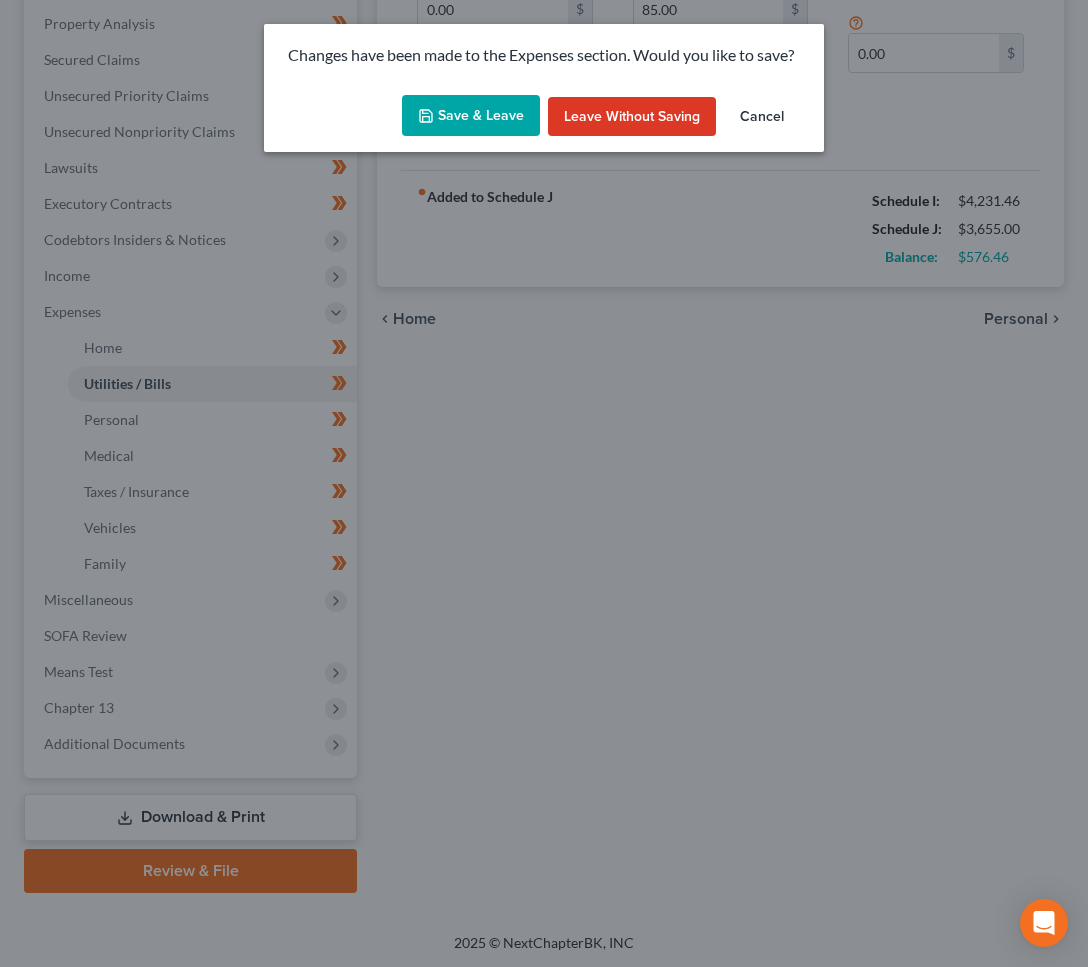 click on "Save & Leave" at bounding box center (471, 116) 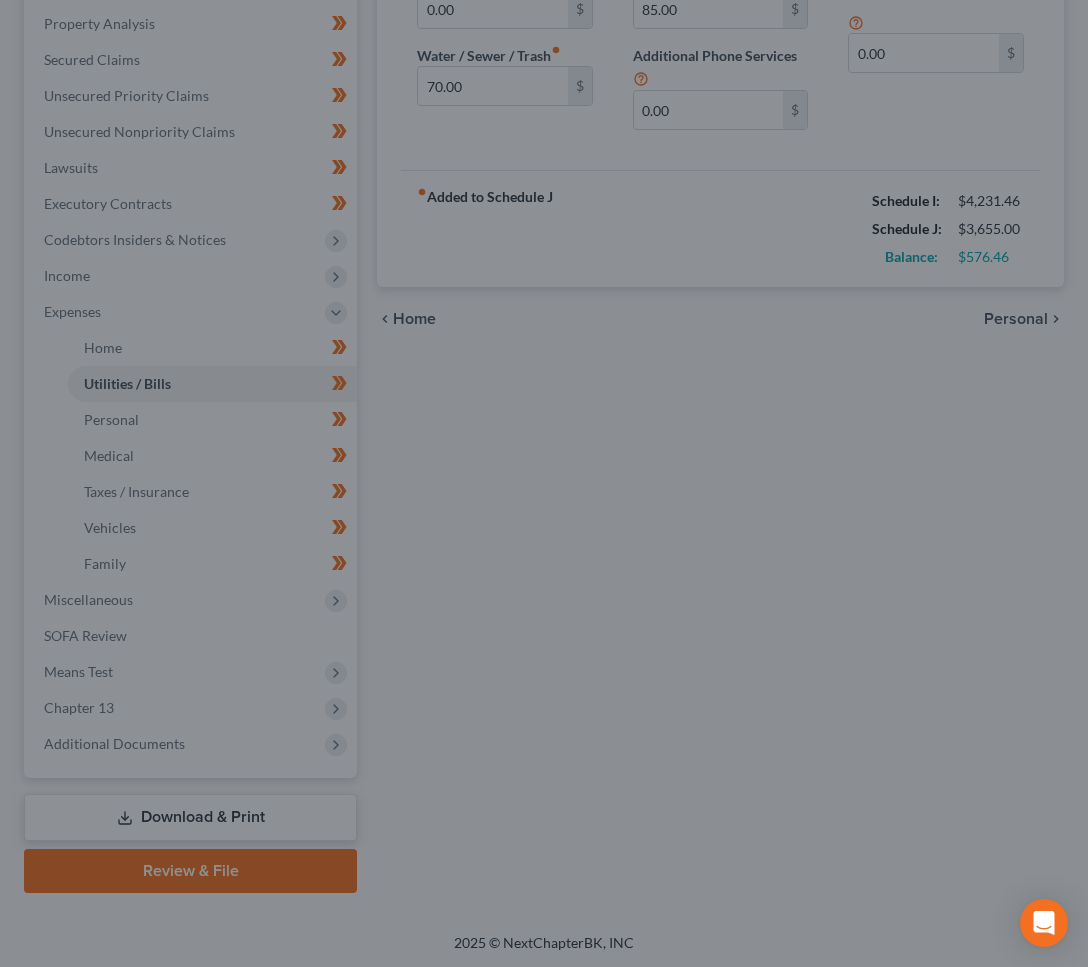 type on "180.00" 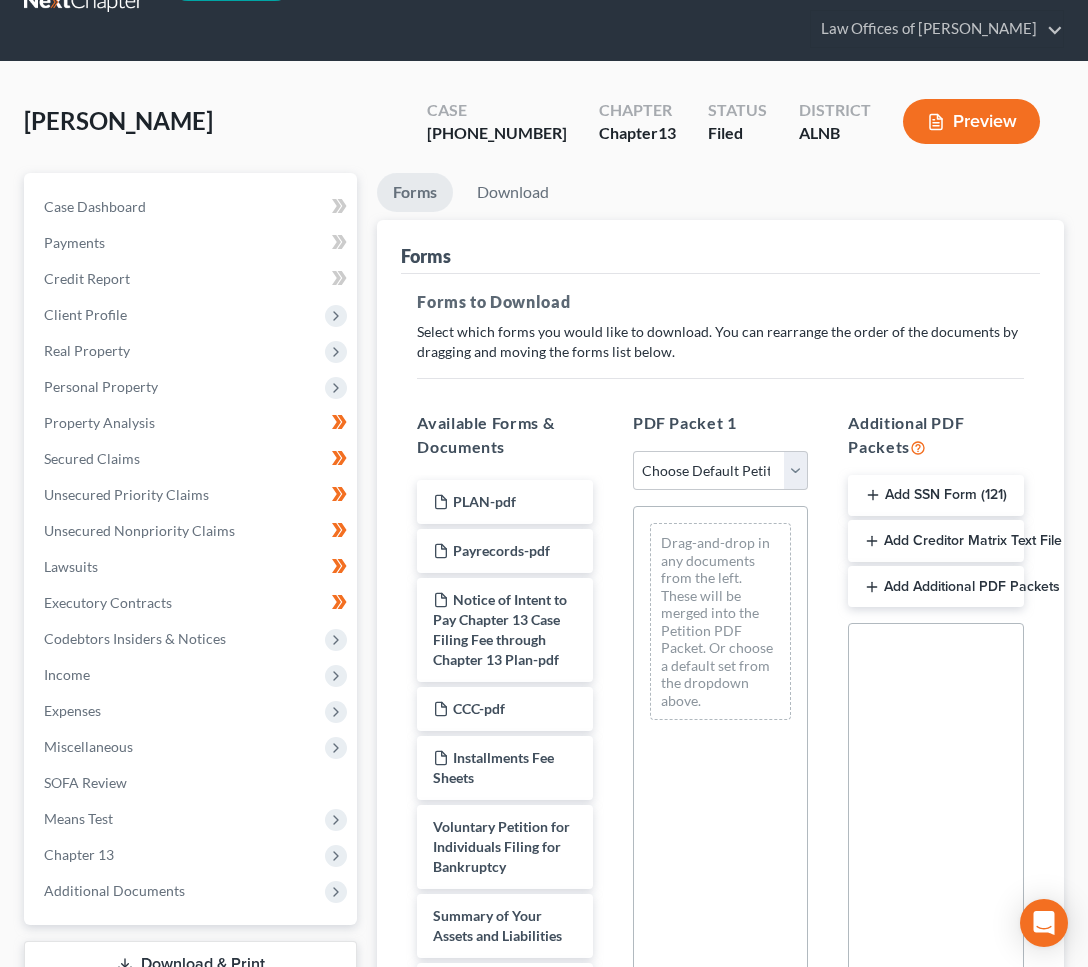 scroll, scrollTop: 0, scrollLeft: 0, axis: both 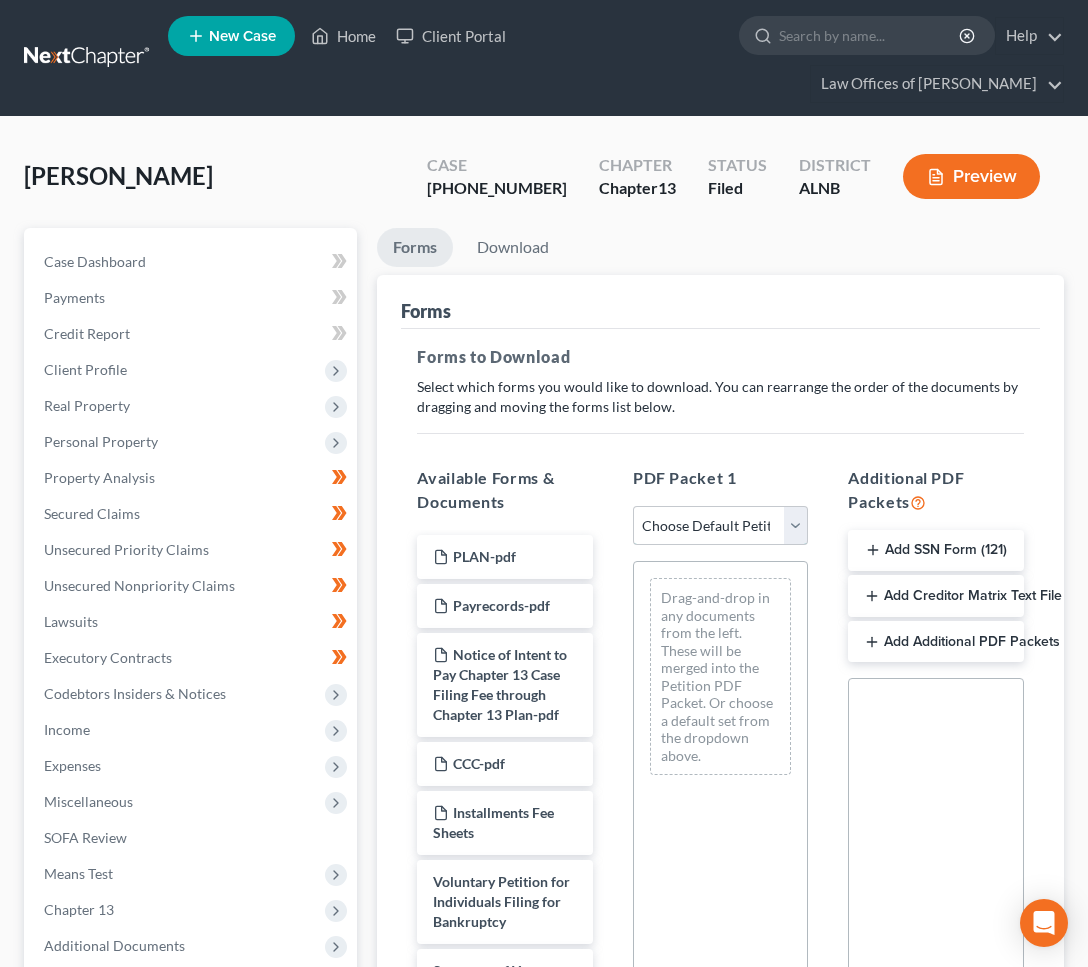 click on "Choose Default Petition PDF Packet Complete Bankruptcy Petition (all forms and schedules) Emergency Filing Forms (Petition and Creditor List Only) Amended Forms Signature Pages Only Supplemental Post Petition (Sch. I & J) Supplemental Post Petition (Sch. I) Supplemental Post Petition (Sch. J)" at bounding box center (721, 526) 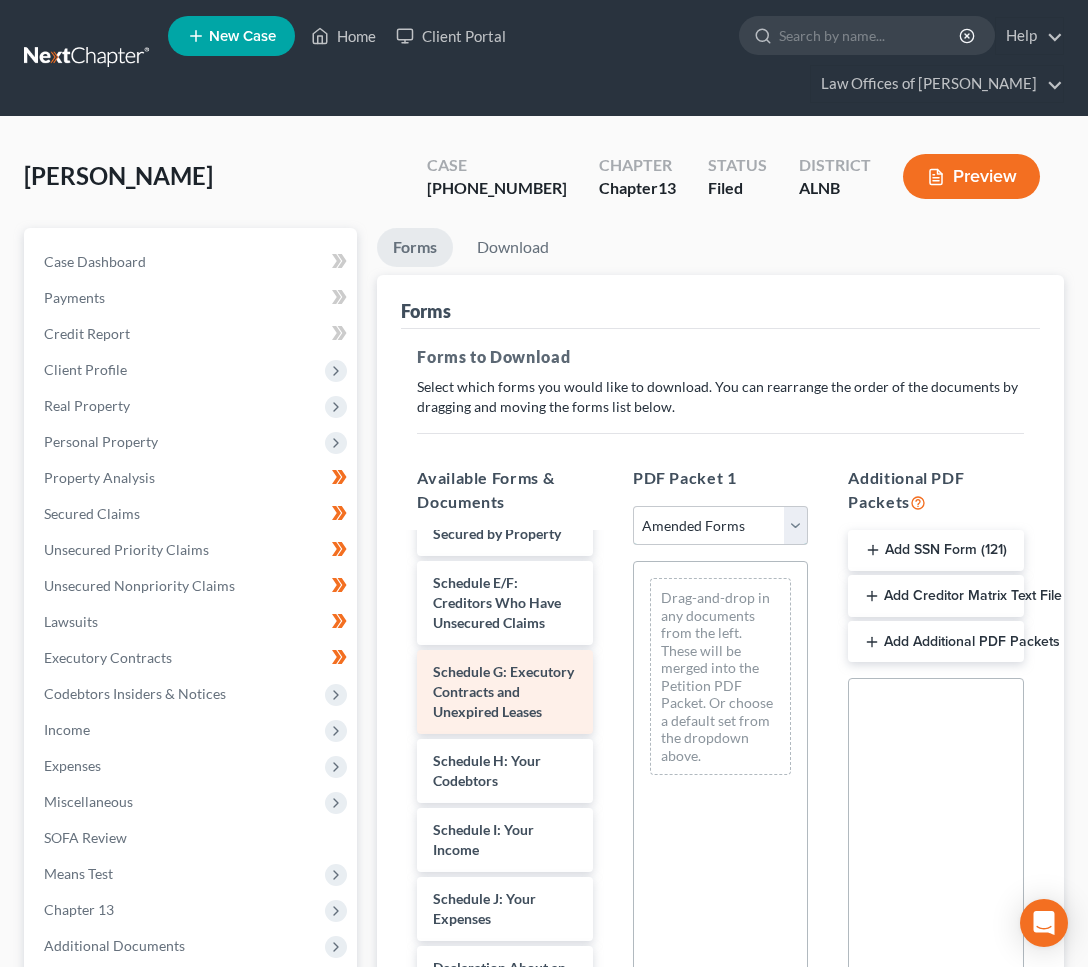 scroll, scrollTop: 402, scrollLeft: 0, axis: vertical 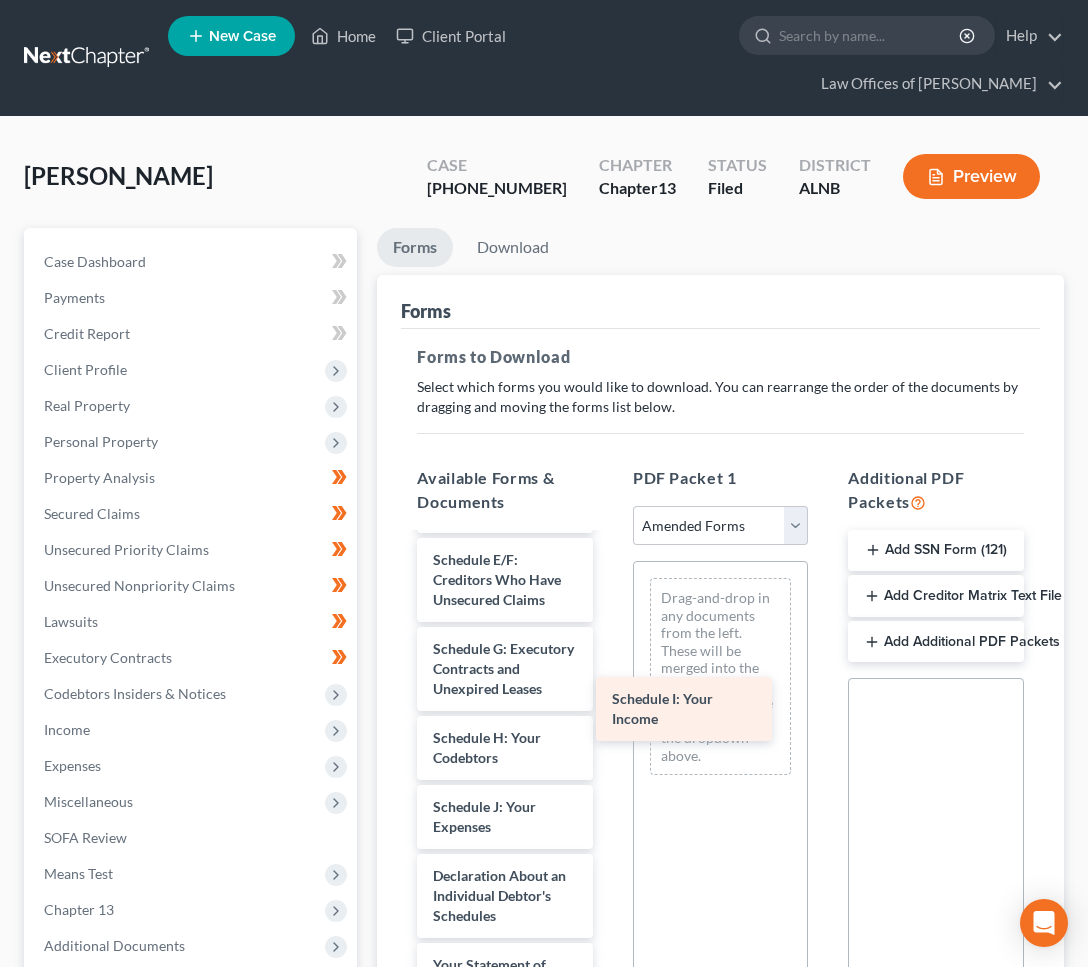 drag, startPoint x: 530, startPoint y: 806, endPoint x: 713, endPoint y: 687, distance: 218.2888 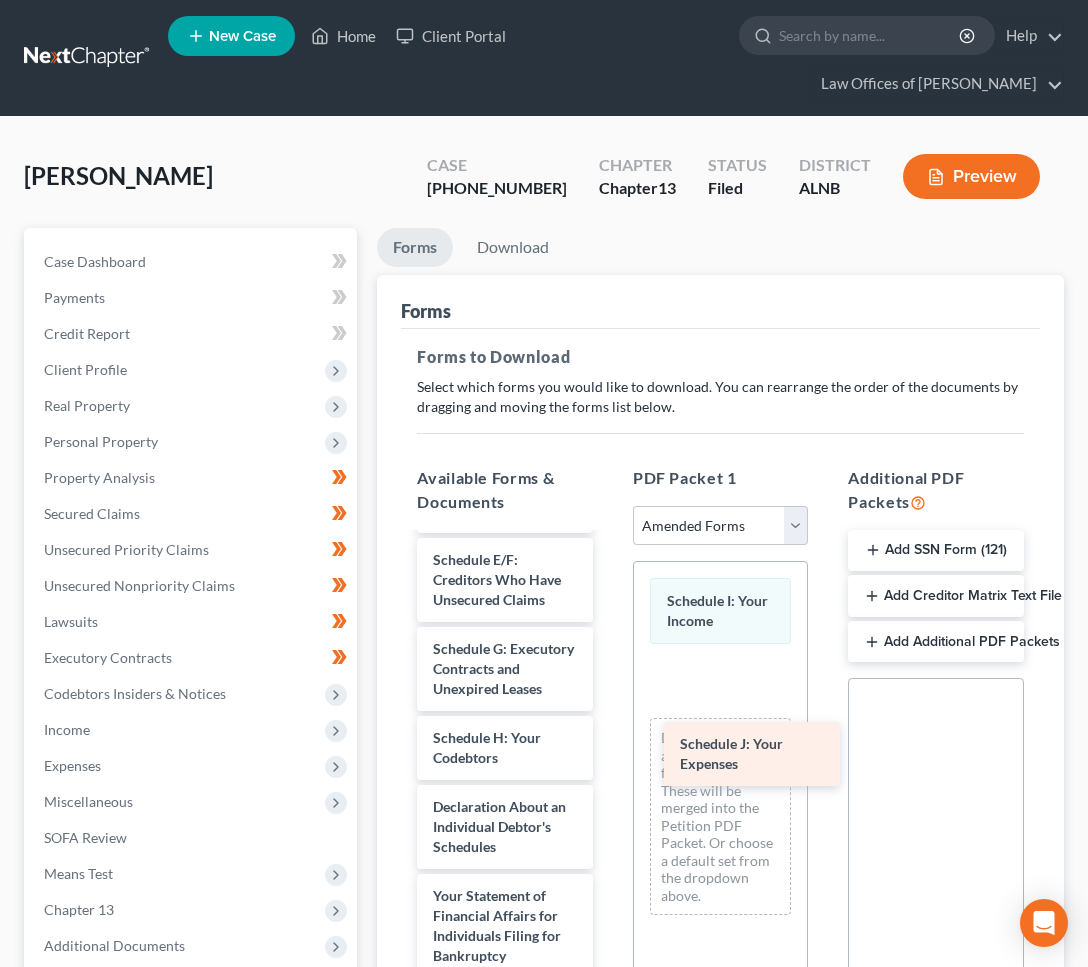 drag, startPoint x: 441, startPoint y: 827, endPoint x: 688, endPoint y: 765, distance: 254.66252 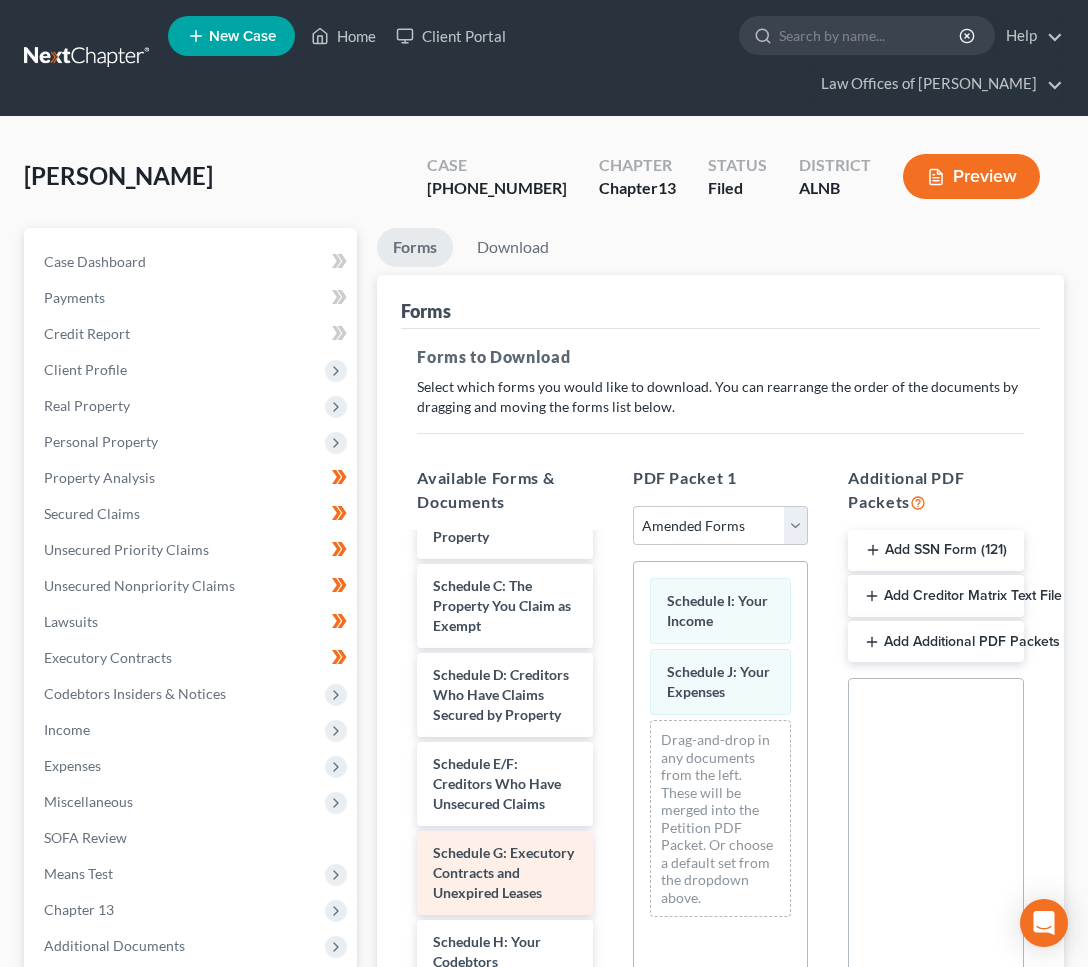 scroll, scrollTop: 0, scrollLeft: 0, axis: both 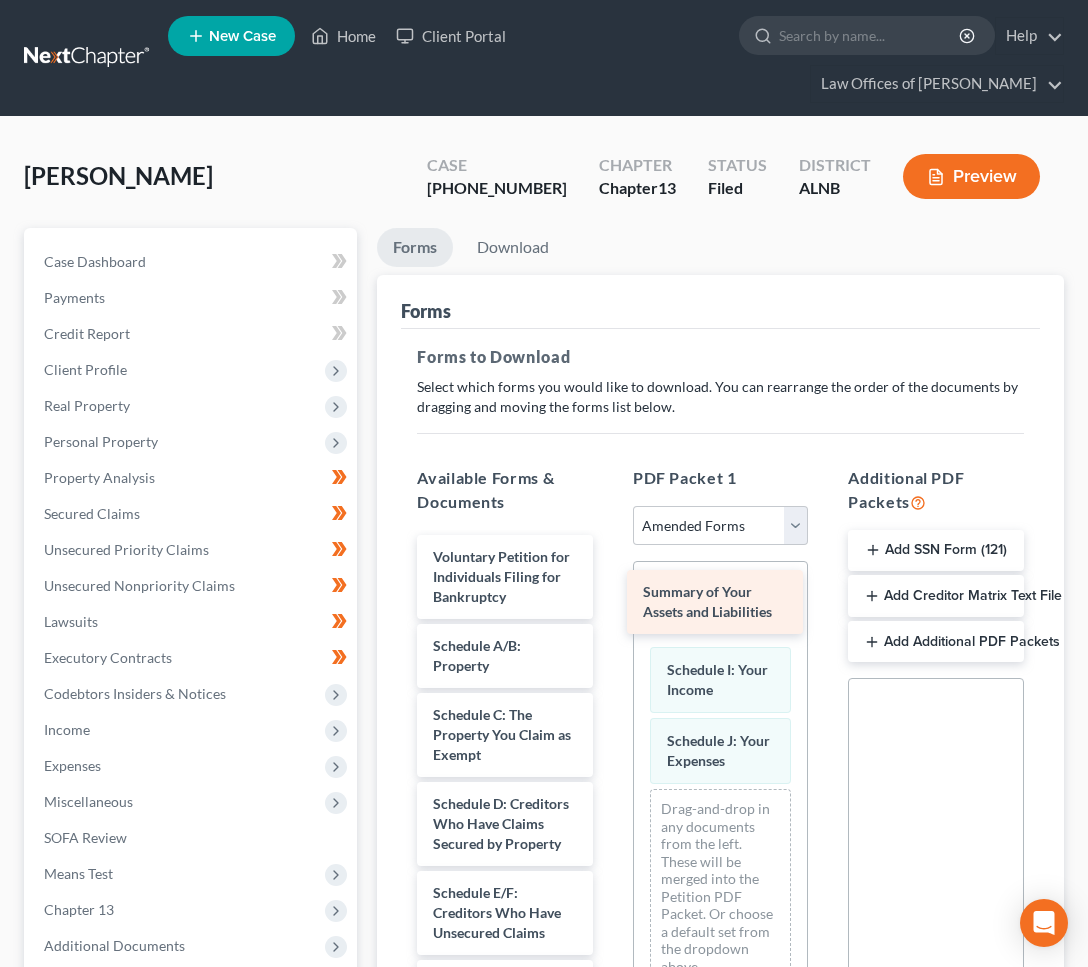 drag, startPoint x: 505, startPoint y: 649, endPoint x: 715, endPoint y: 596, distance: 216.58485 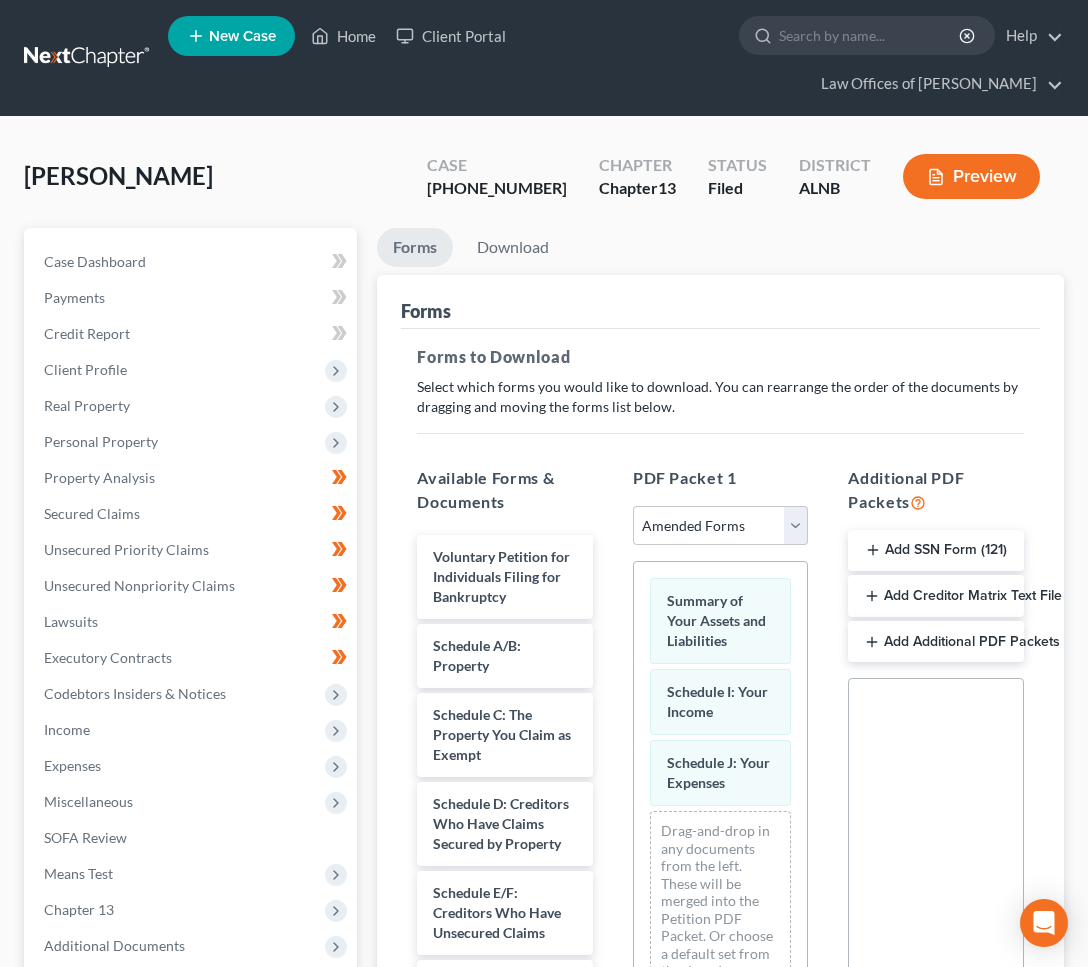 scroll, scrollTop: 345, scrollLeft: 0, axis: vertical 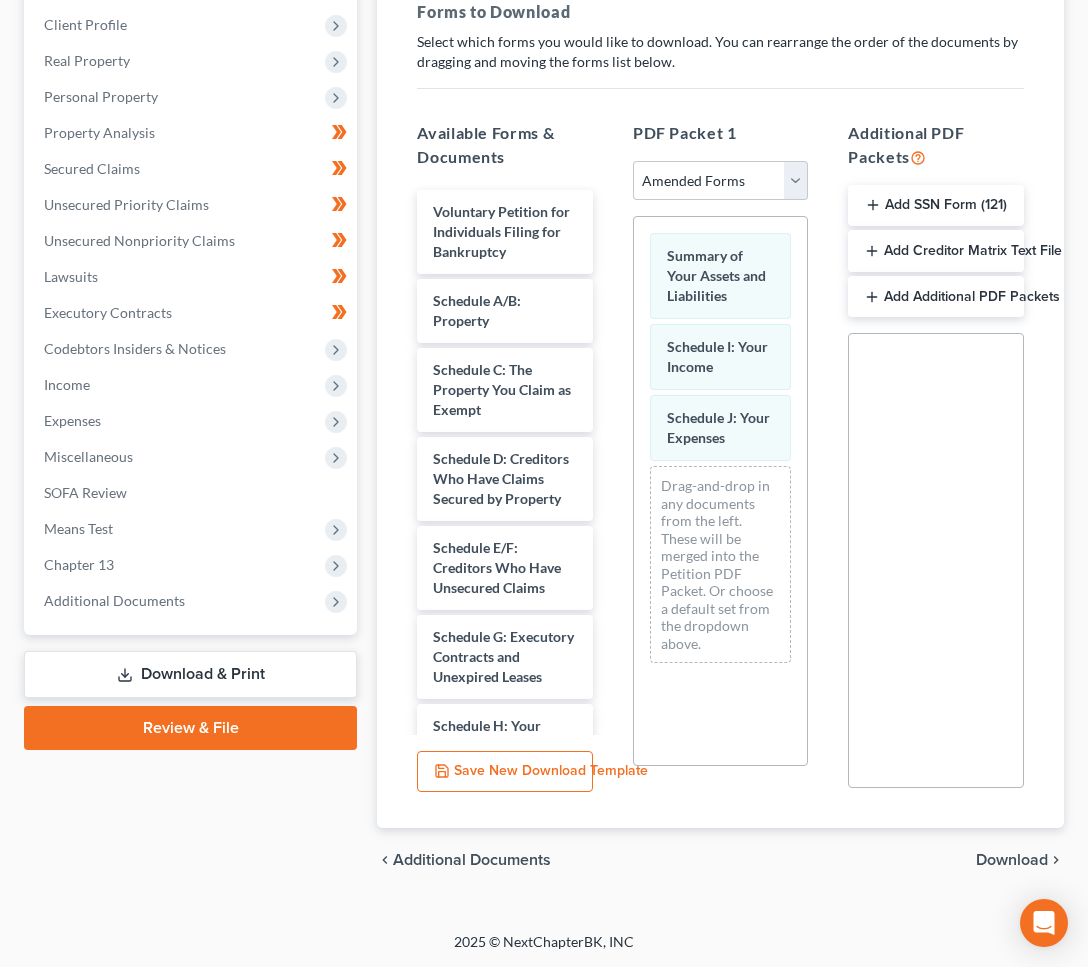 click on "Download" at bounding box center (1012, 860) 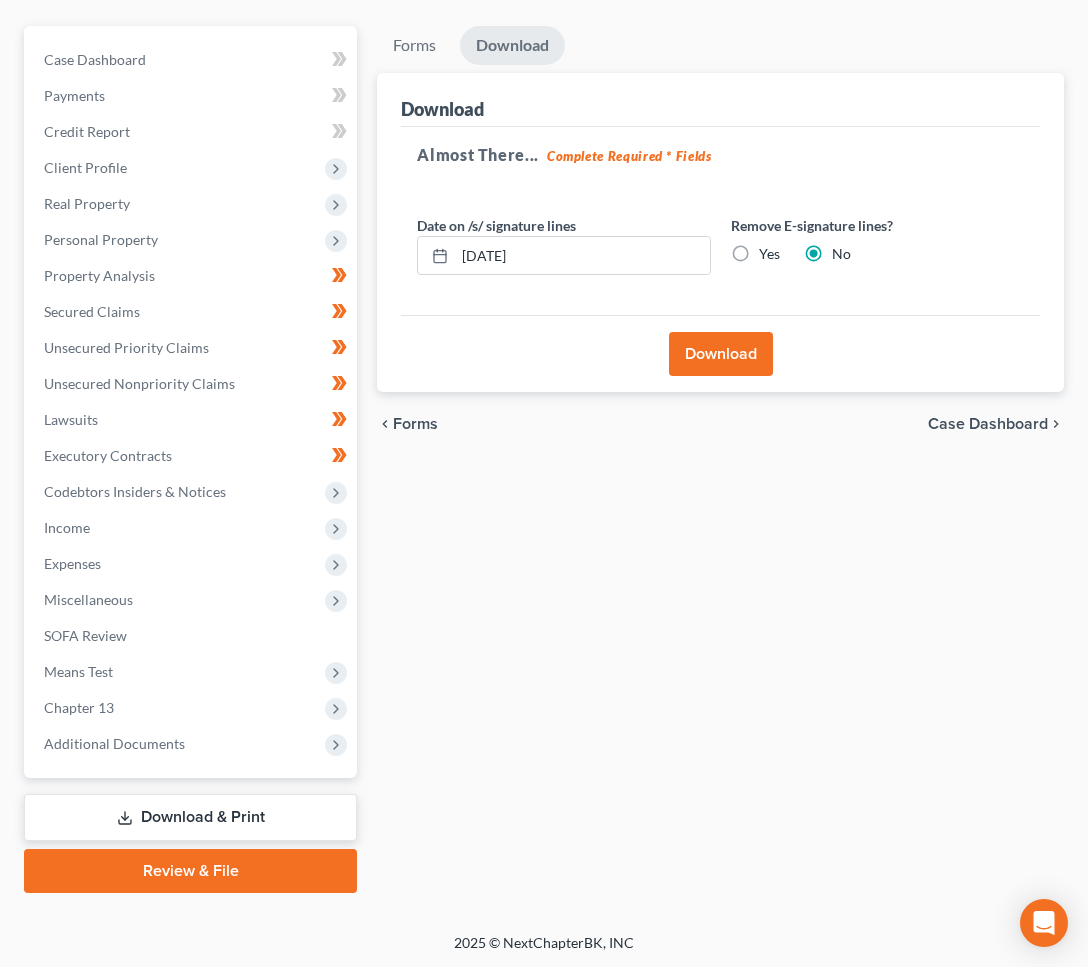 click on "Download" at bounding box center (721, 354) 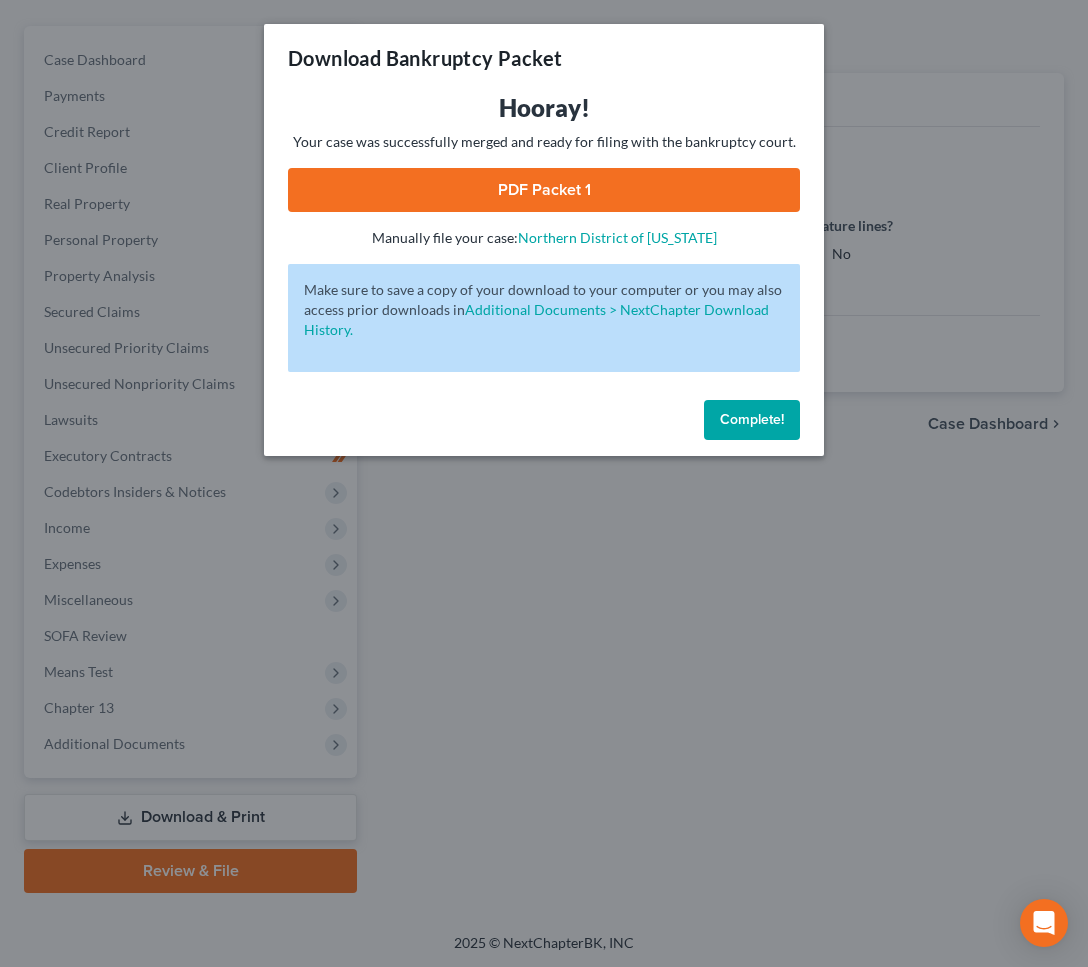 click on "PDF Packet 1" at bounding box center [544, 190] 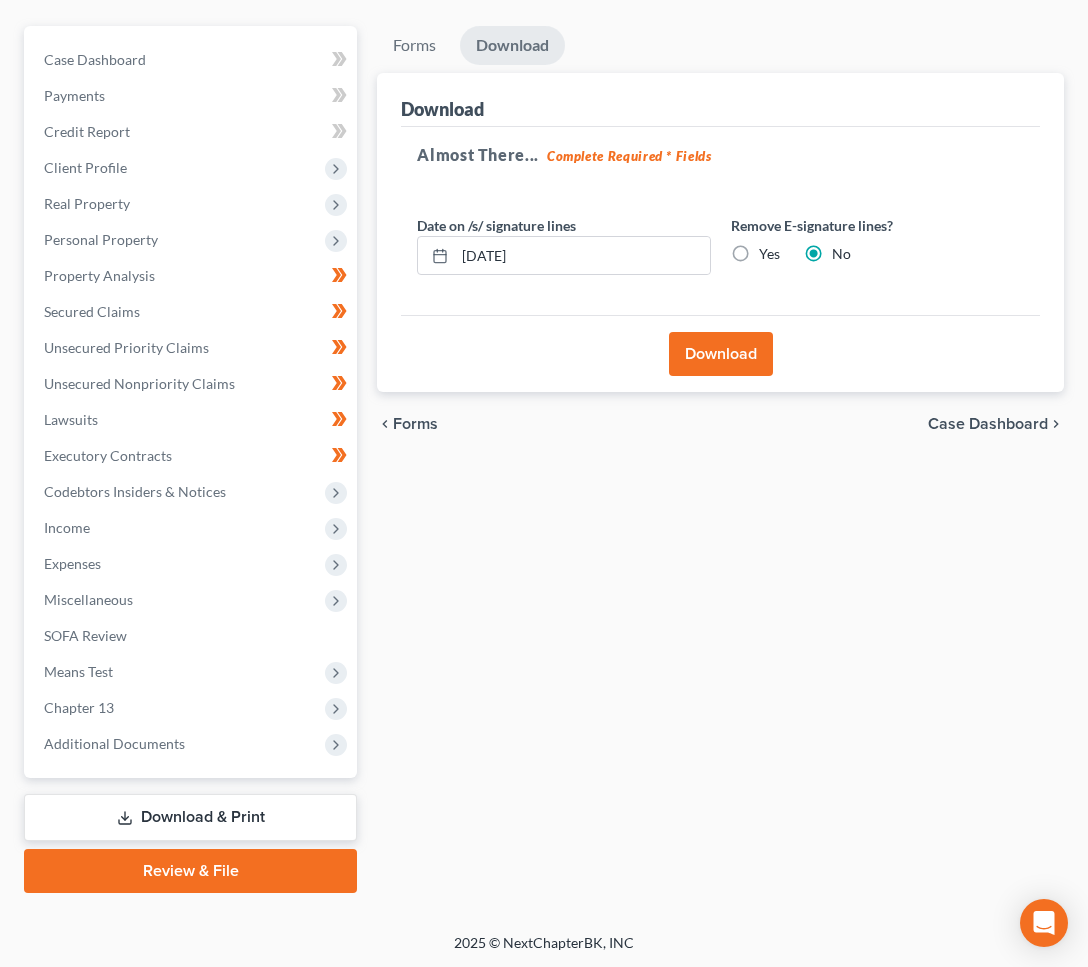 scroll, scrollTop: 0, scrollLeft: 0, axis: both 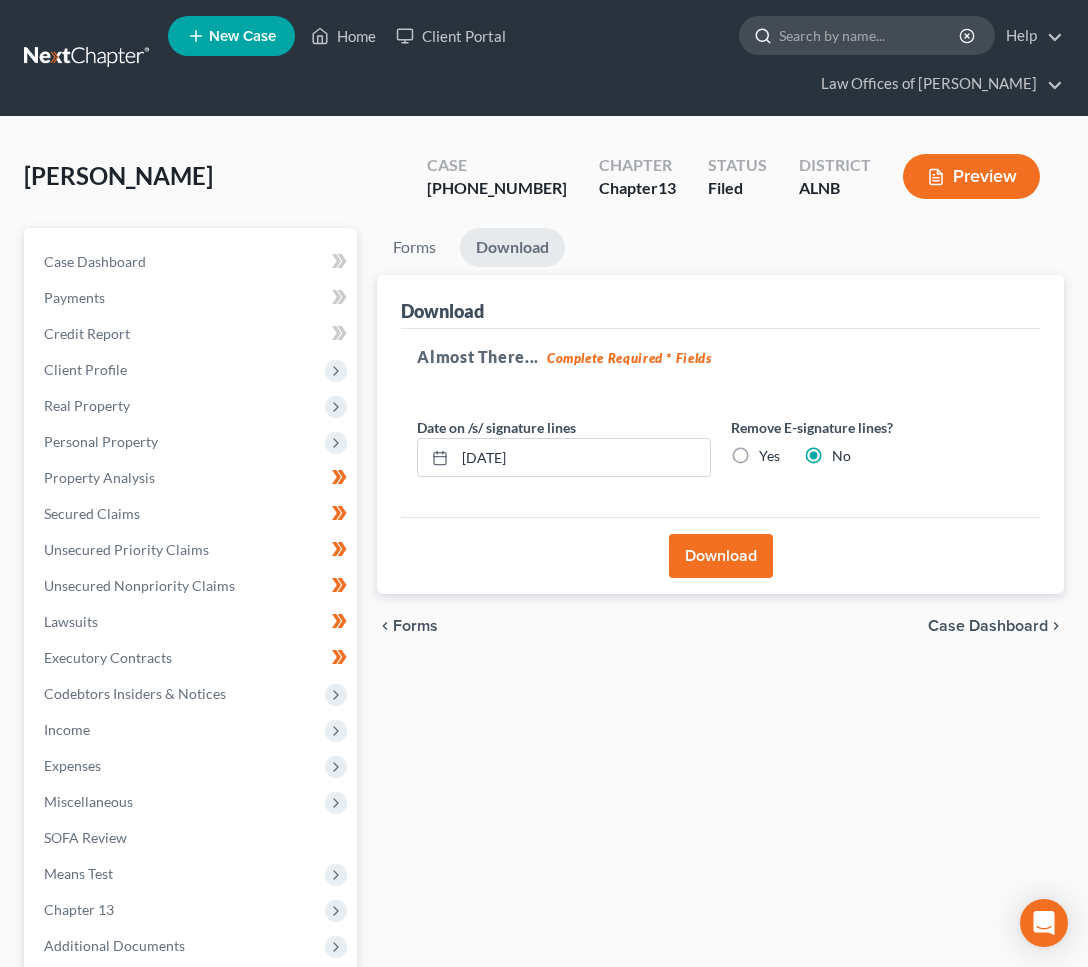 click at bounding box center (870, 35) 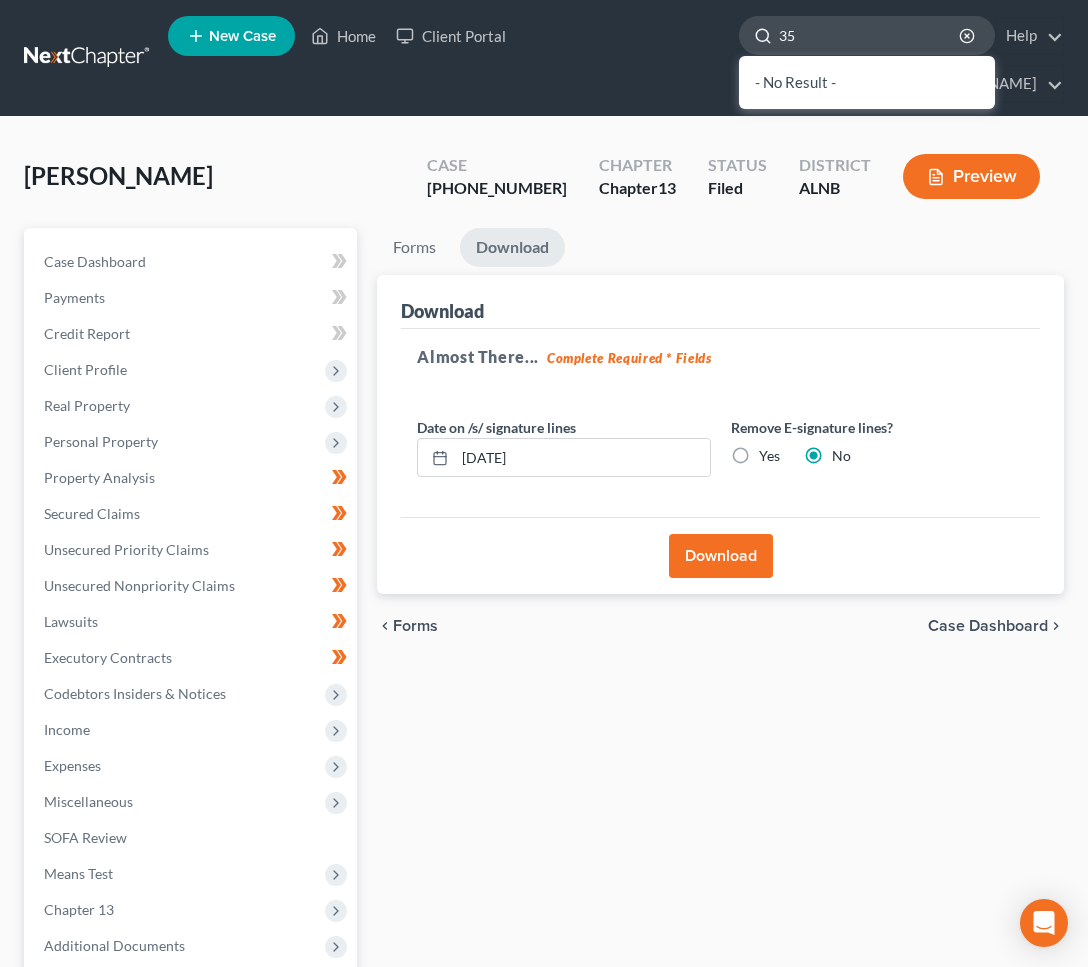 type on "3" 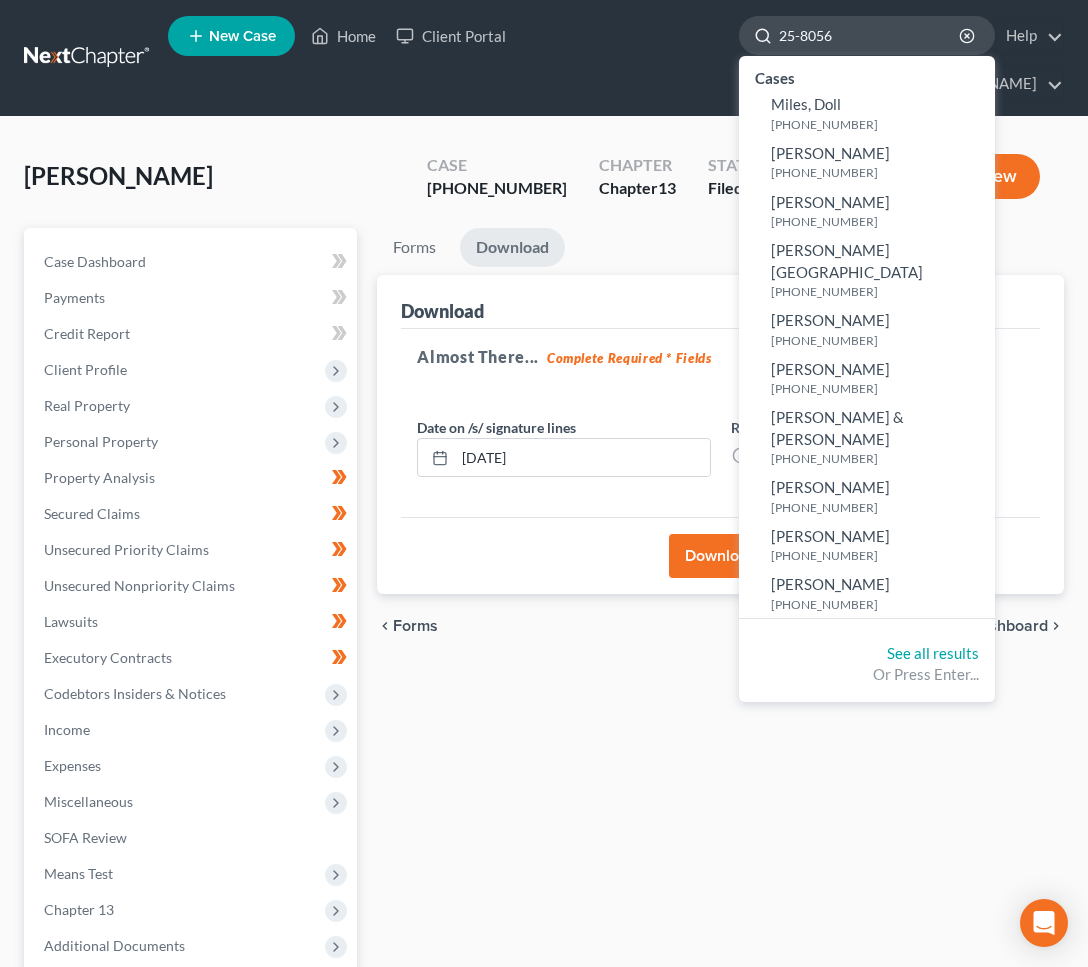 type on "25-80560" 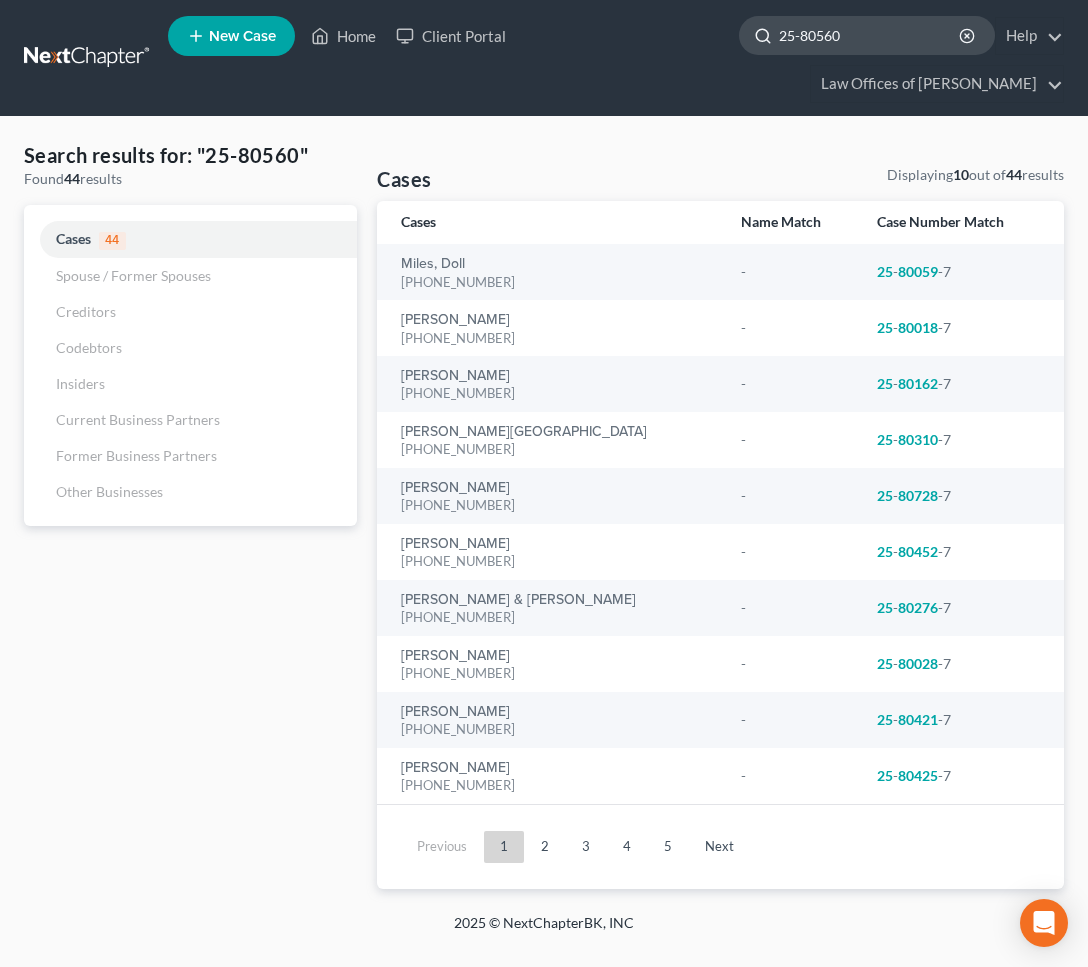 click on "25-80560" 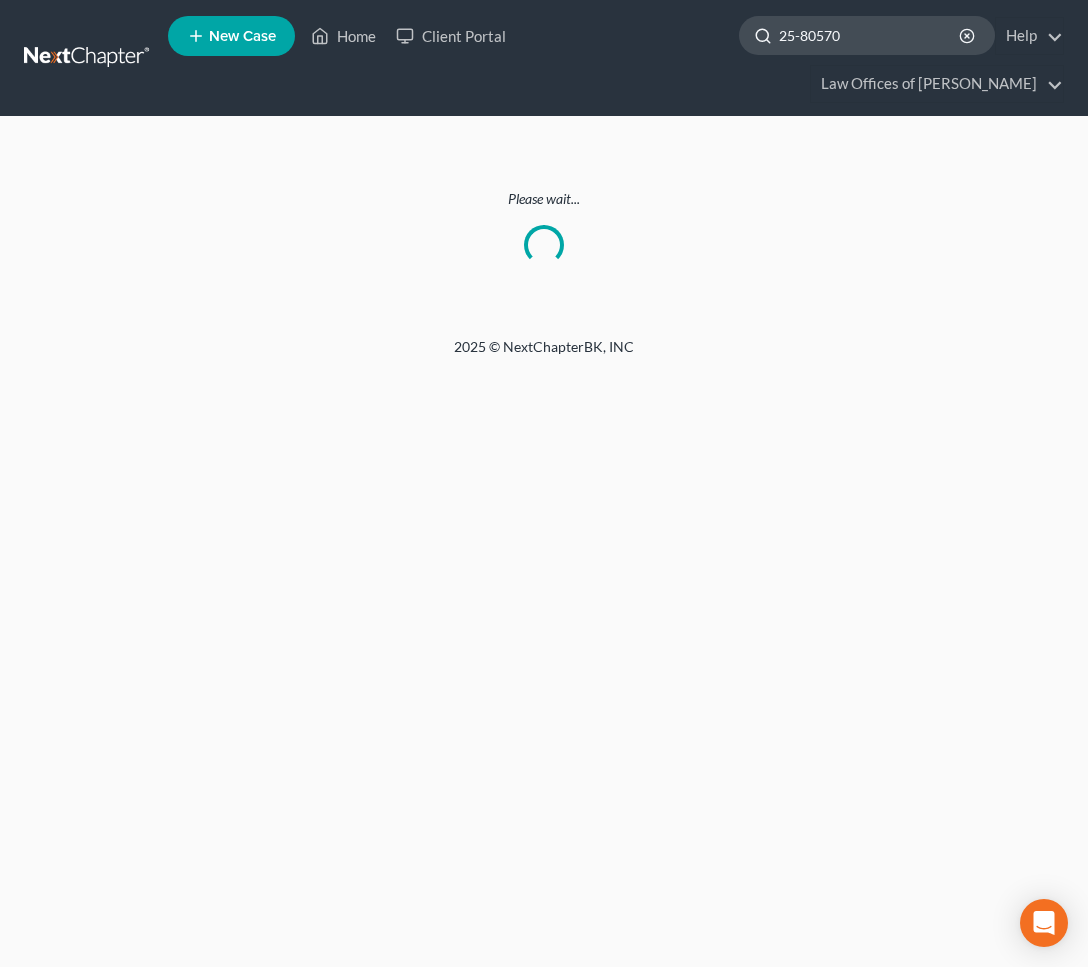 click on "25-80570" 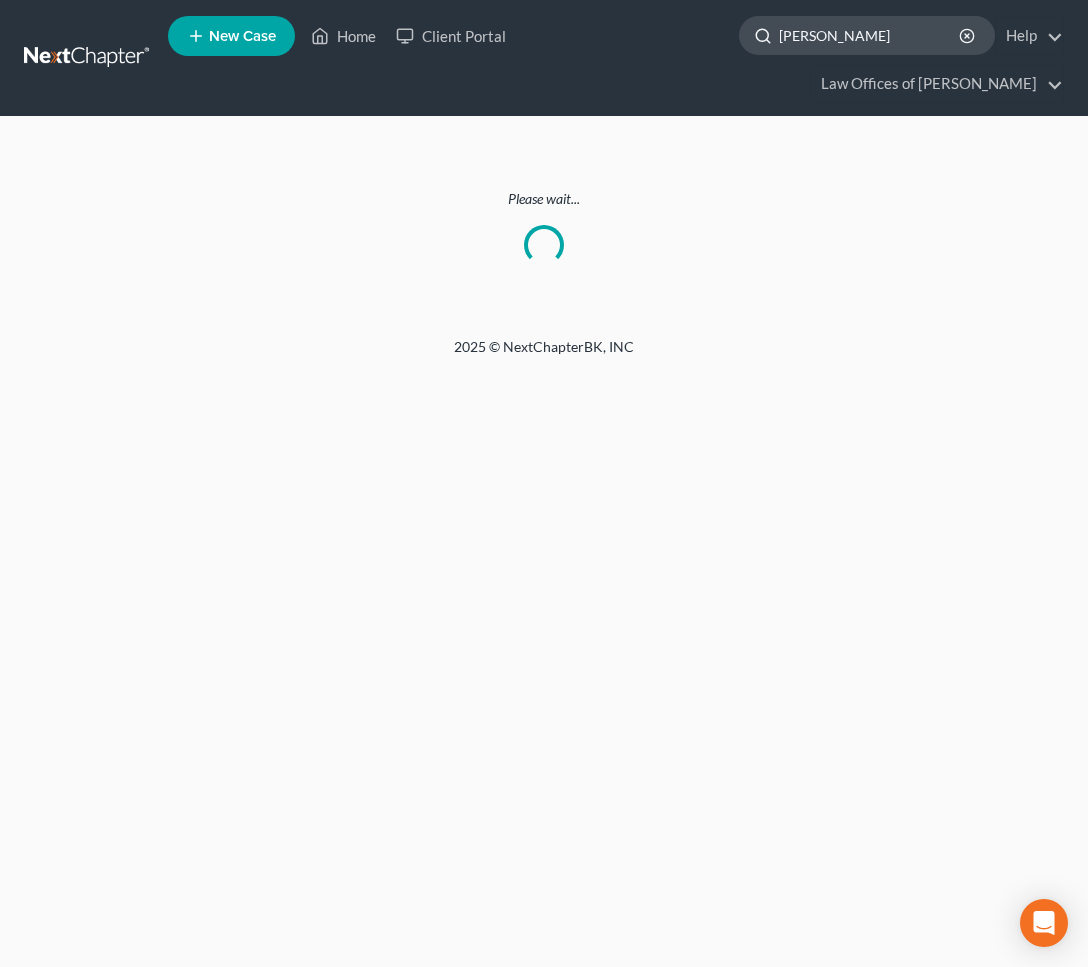type on "[PERSON_NAME]" 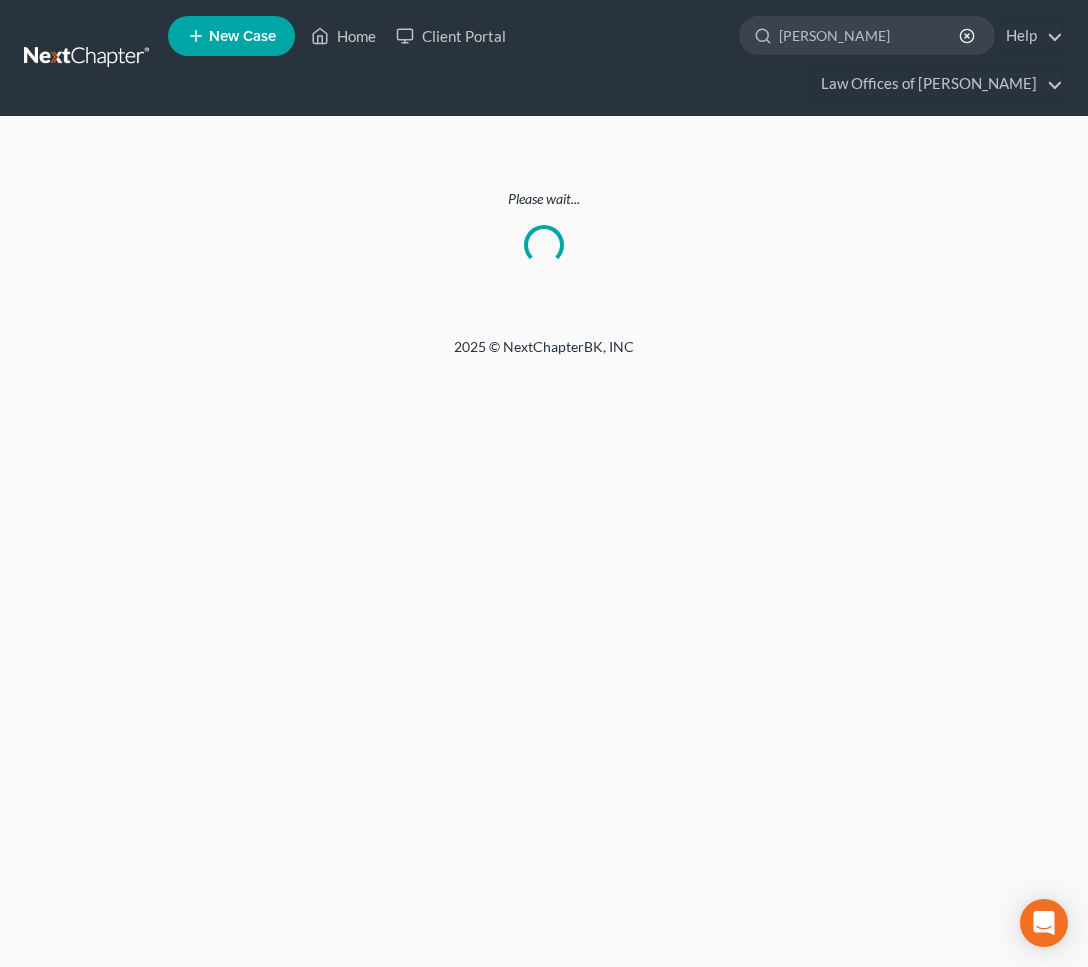 click at bounding box center [88, 58] 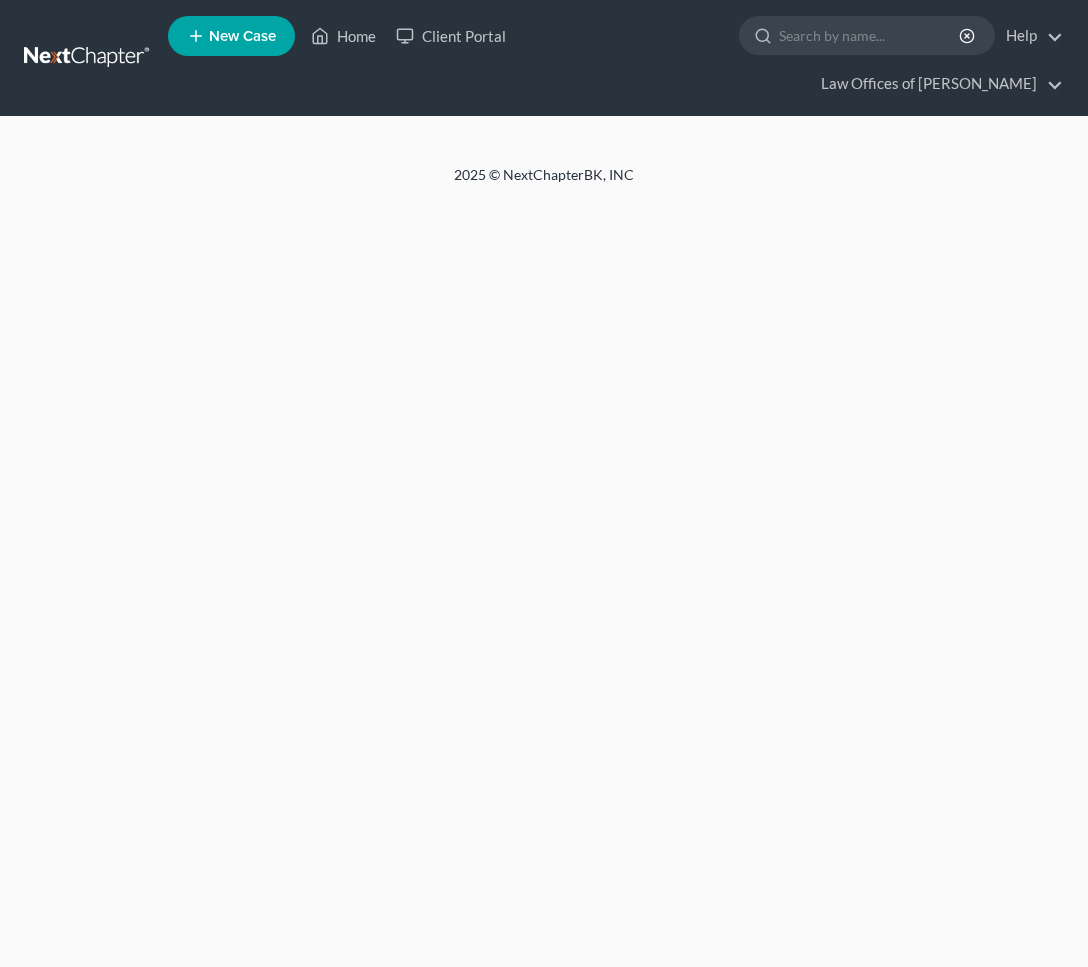 scroll, scrollTop: 0, scrollLeft: 0, axis: both 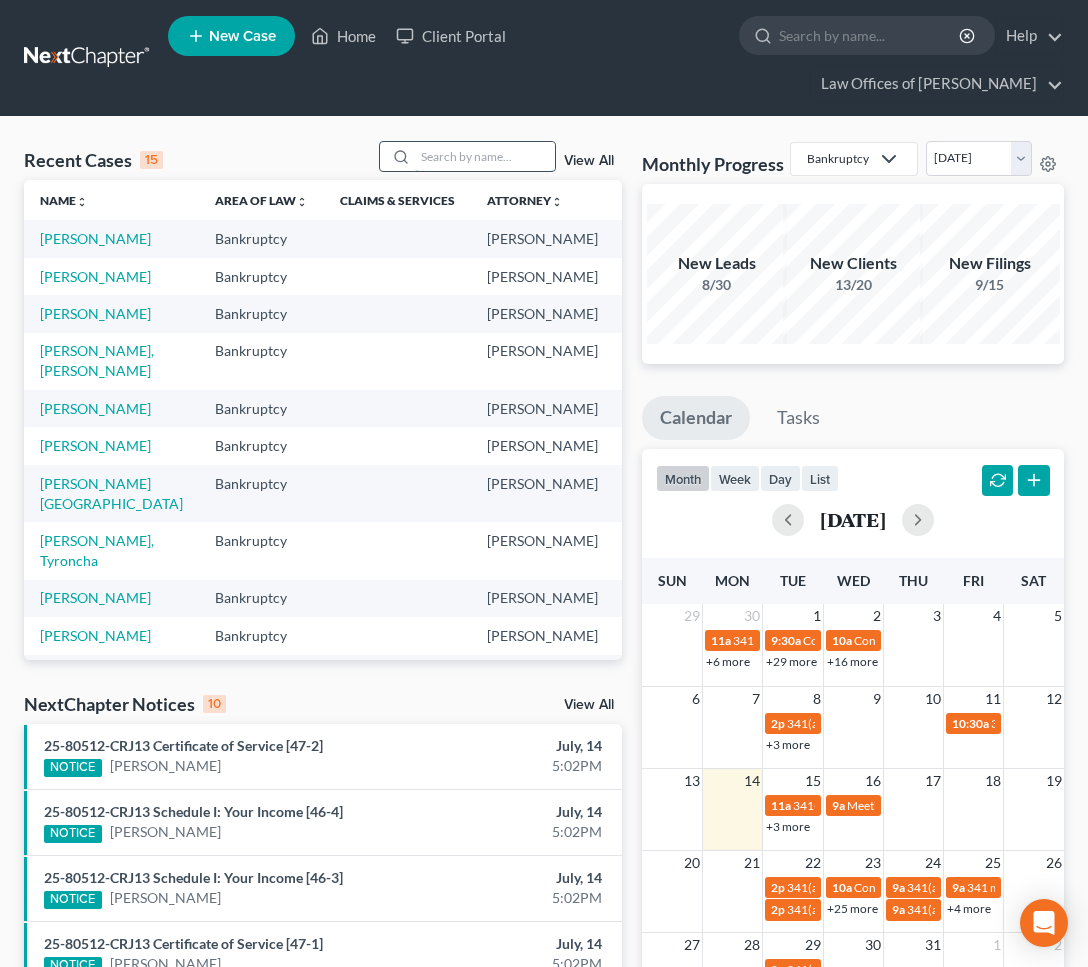 click at bounding box center (485, 156) 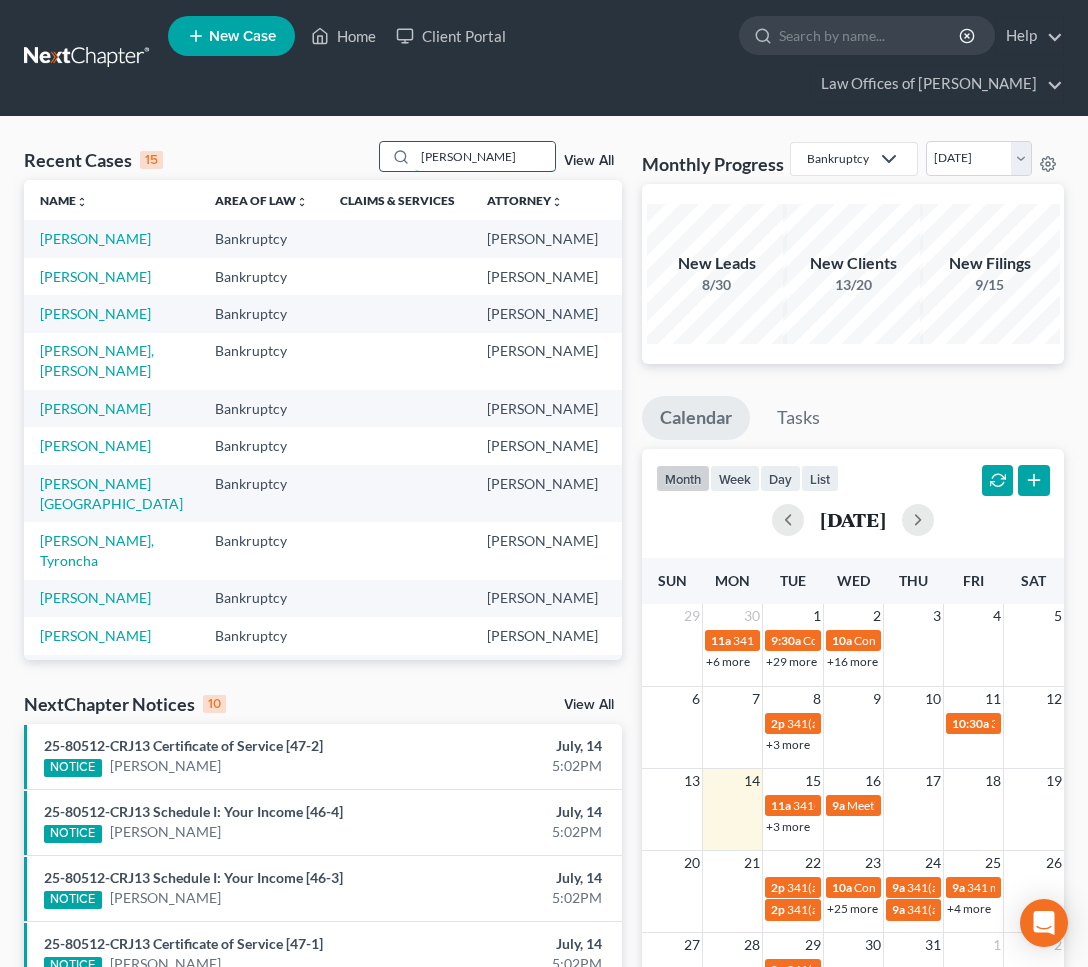 type on "[PERSON_NAME]" 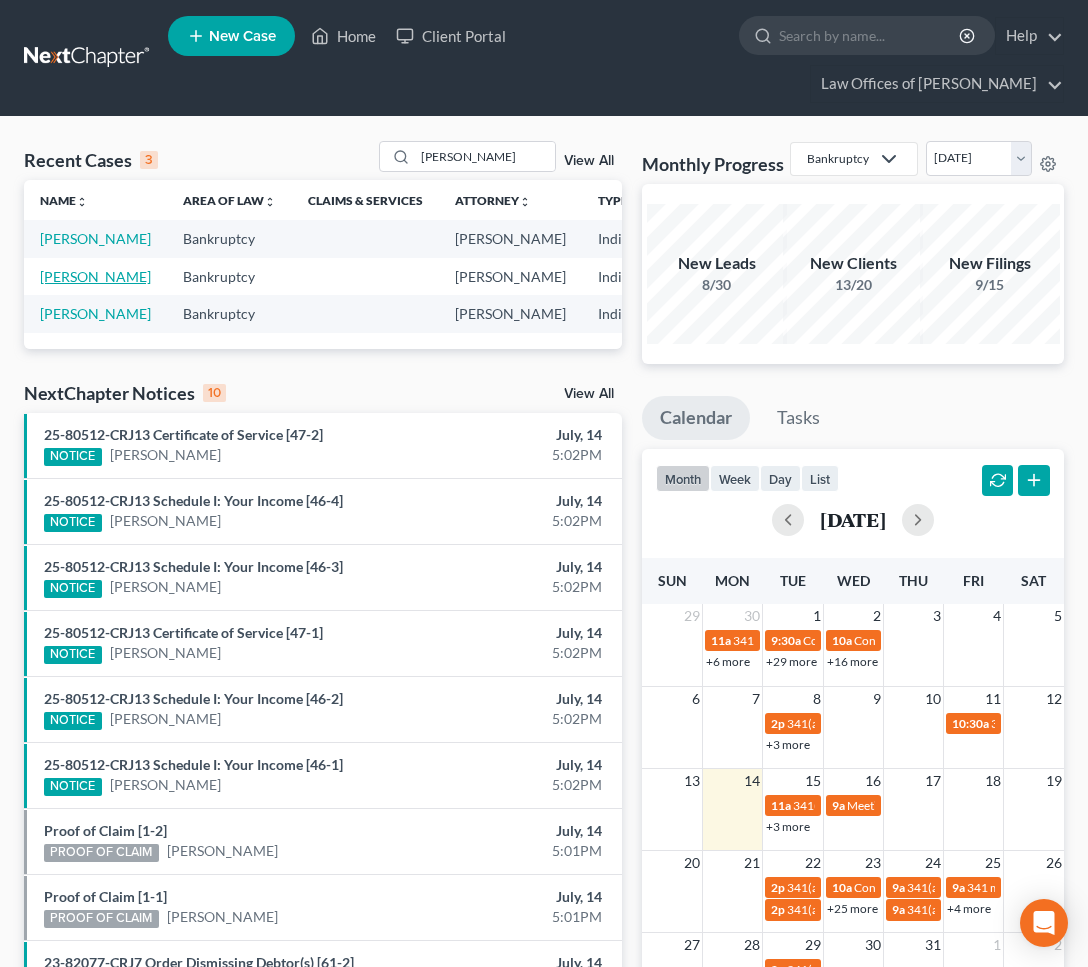 click on "Robinson, Tracy" at bounding box center (95, 276) 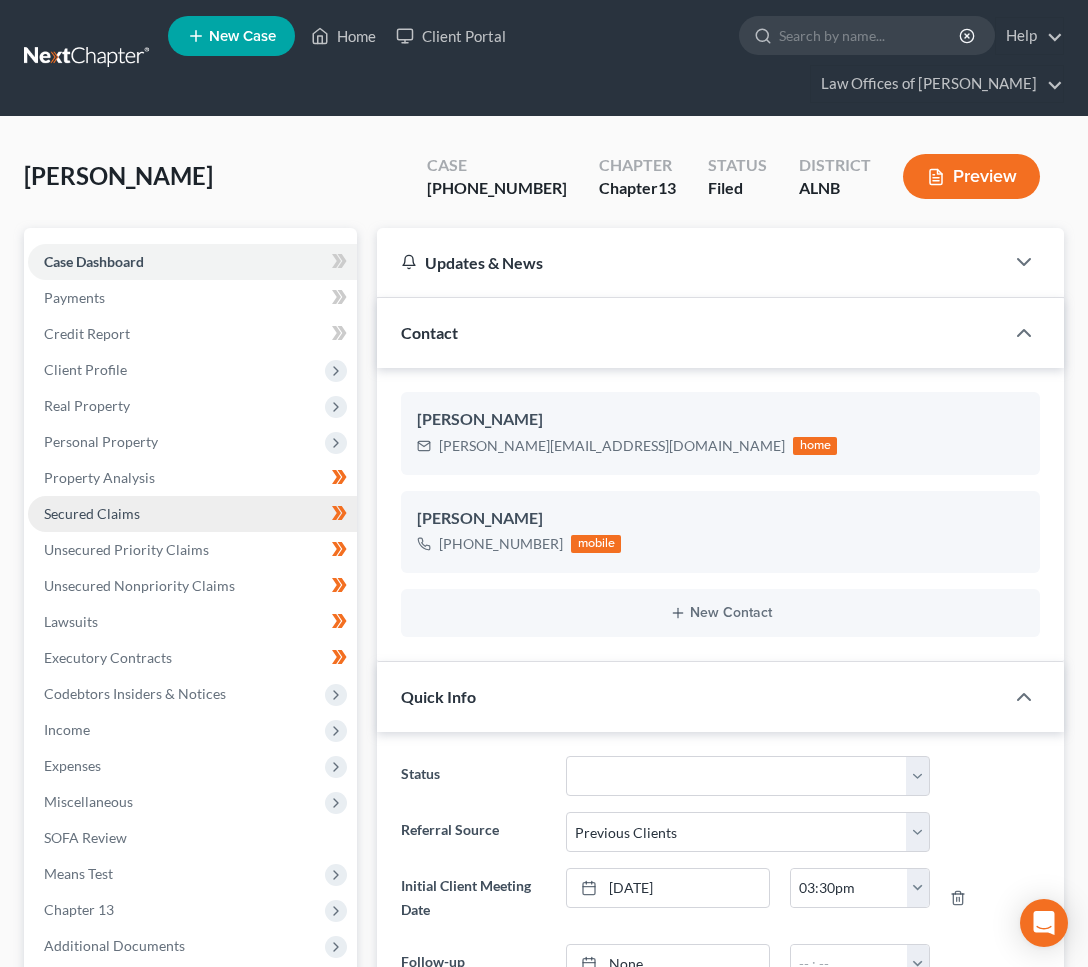 scroll, scrollTop: 356, scrollLeft: 0, axis: vertical 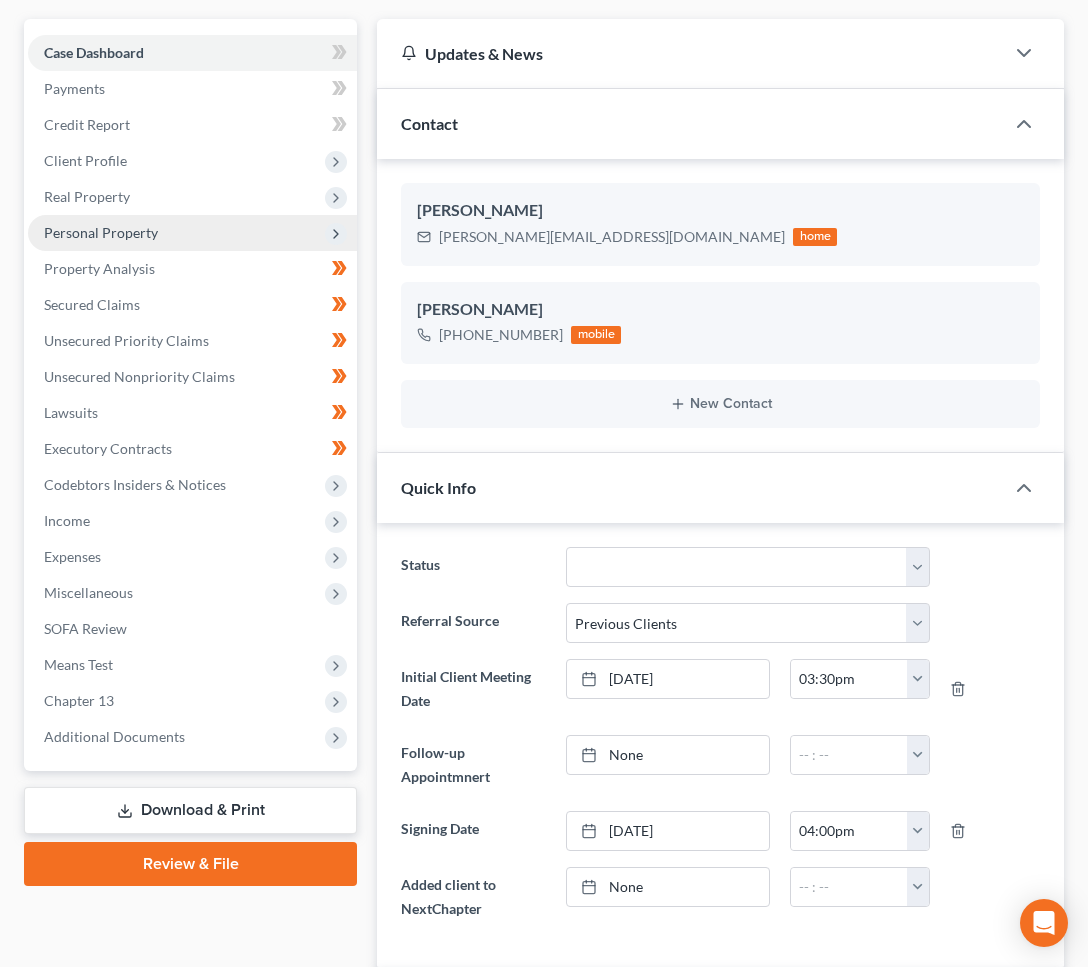 click on "Personal Property" at bounding box center (101, 232) 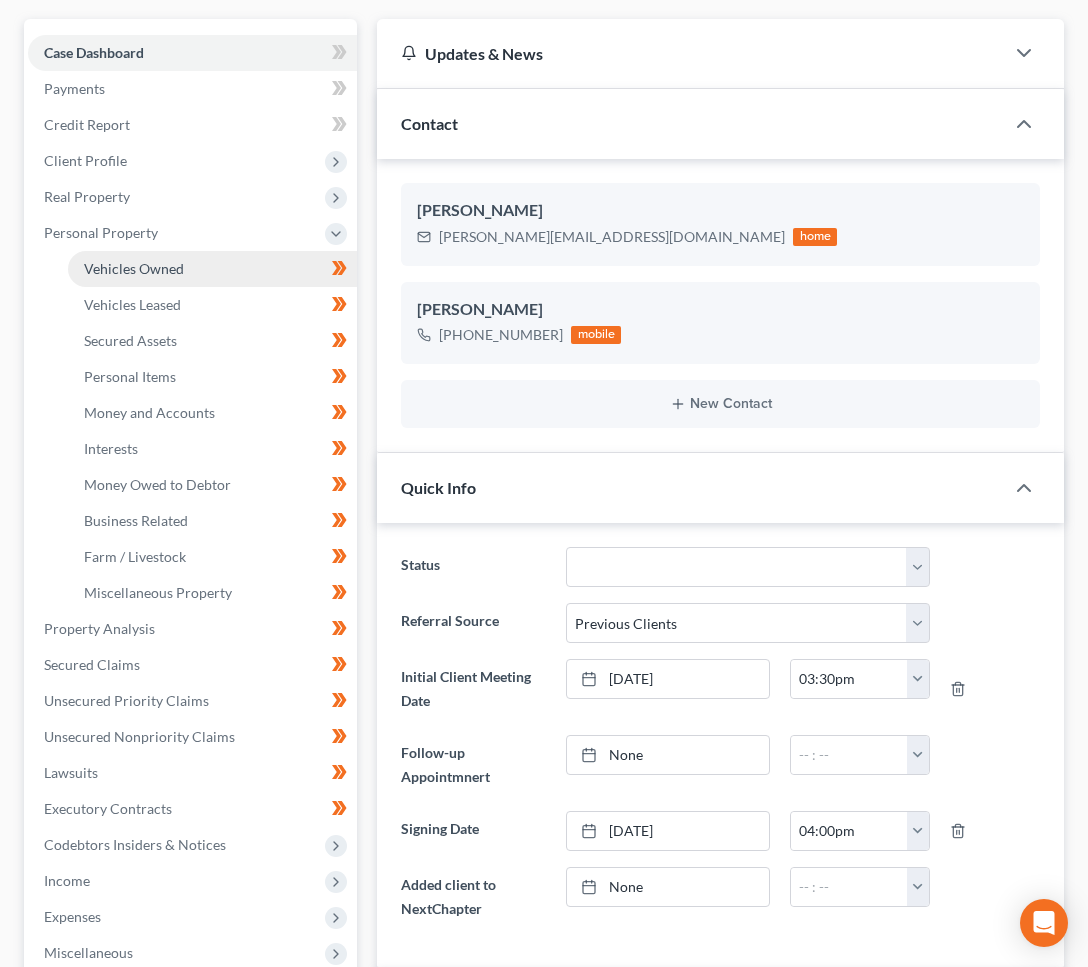 click on "Vehicles Owned" at bounding box center [134, 268] 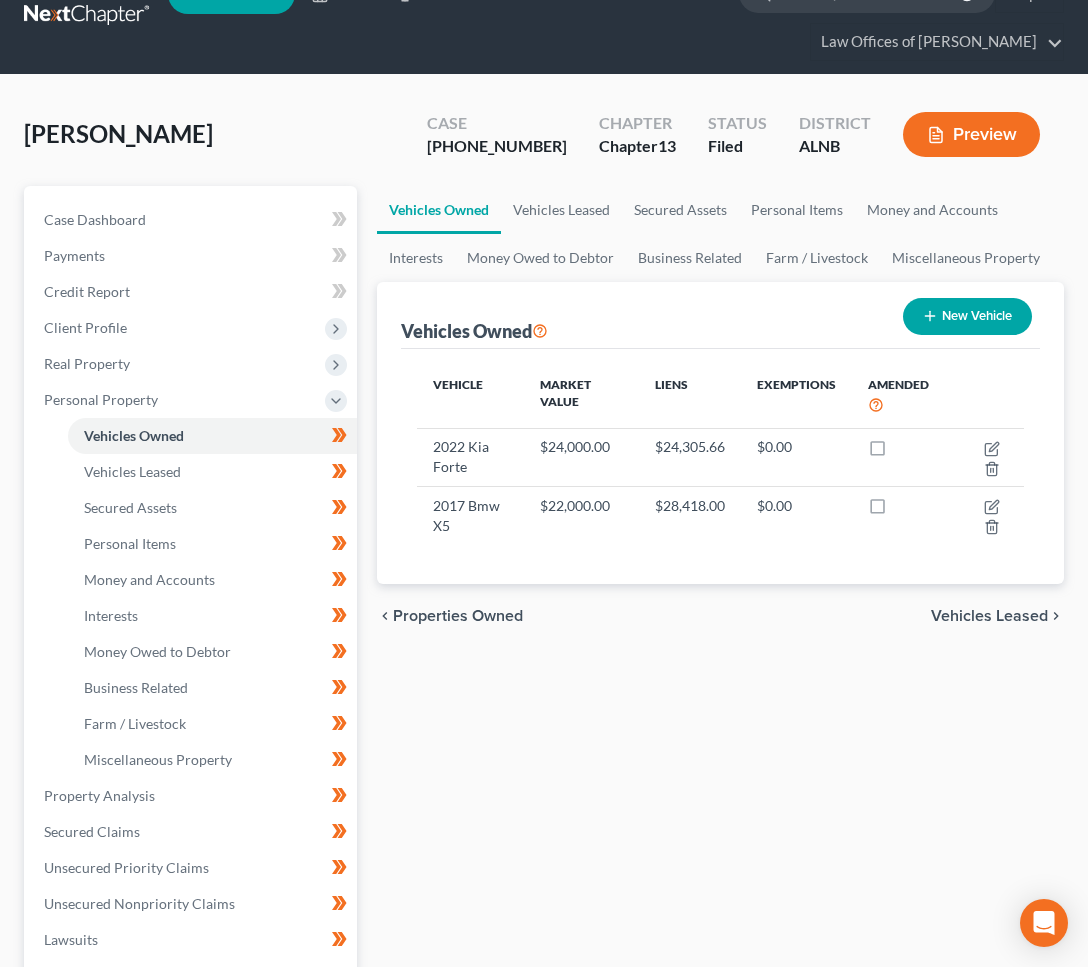 scroll, scrollTop: 0, scrollLeft: 0, axis: both 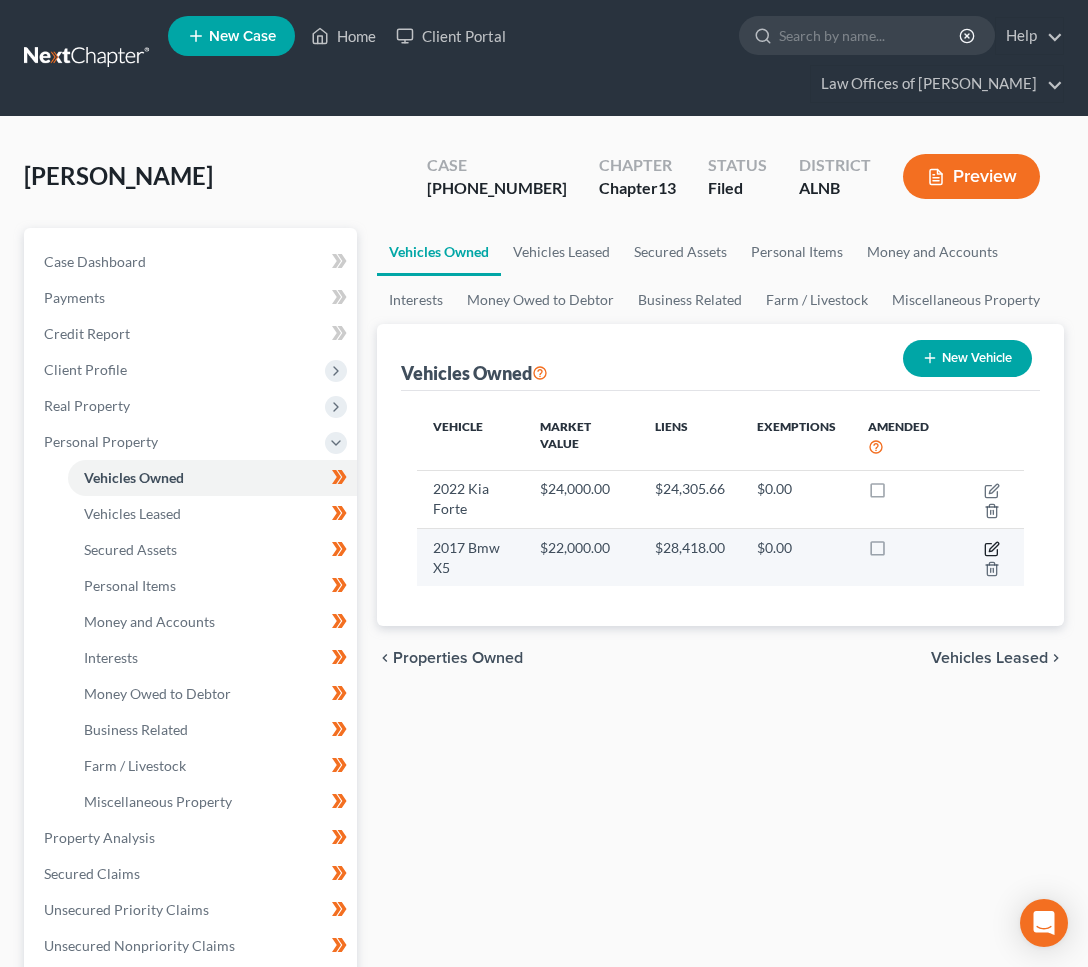 click 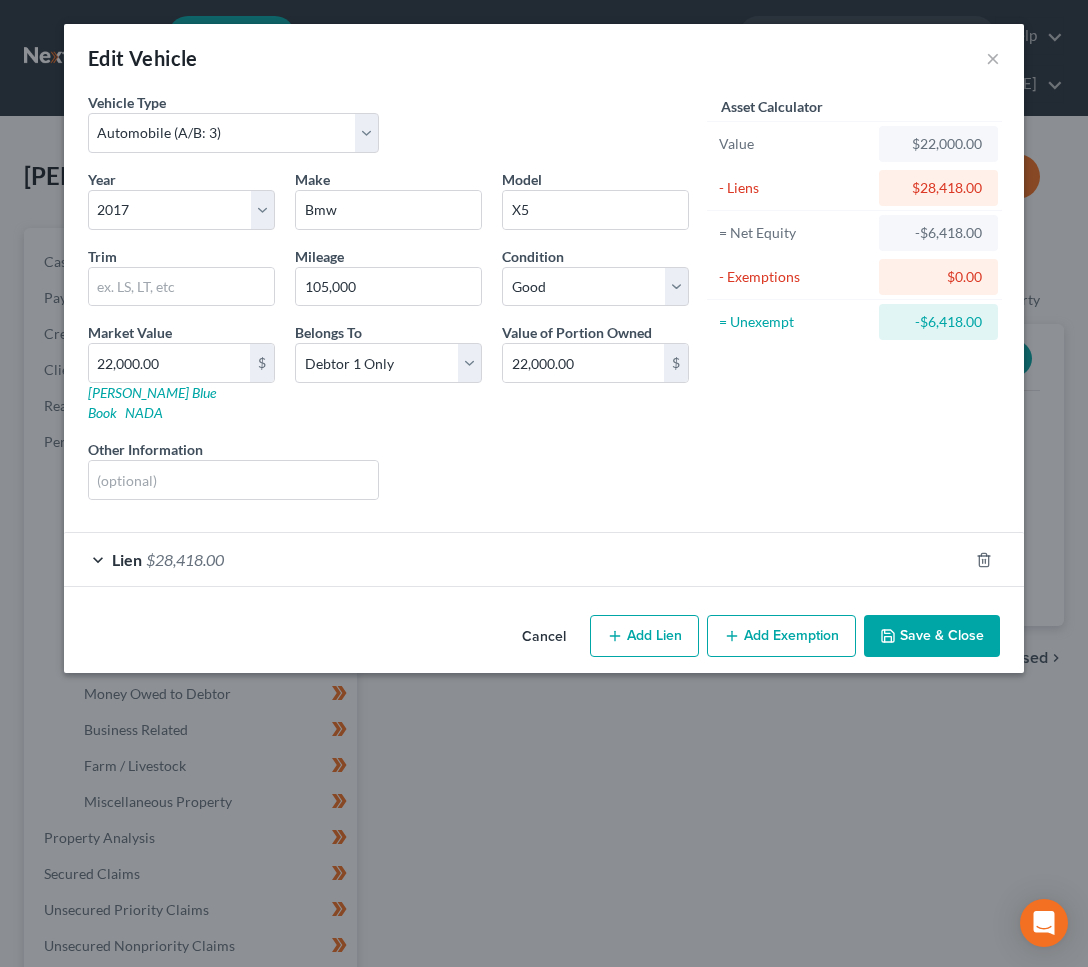 click on "$28,418.00" at bounding box center (185, 559) 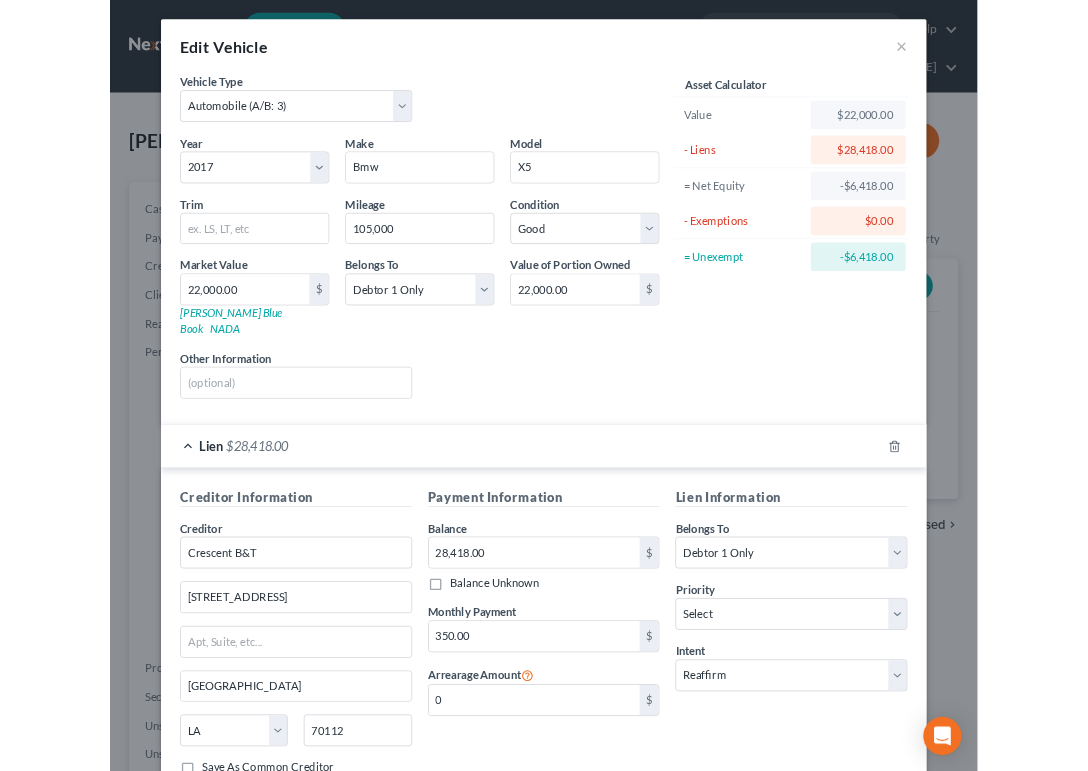 scroll, scrollTop: 127, scrollLeft: 0, axis: vertical 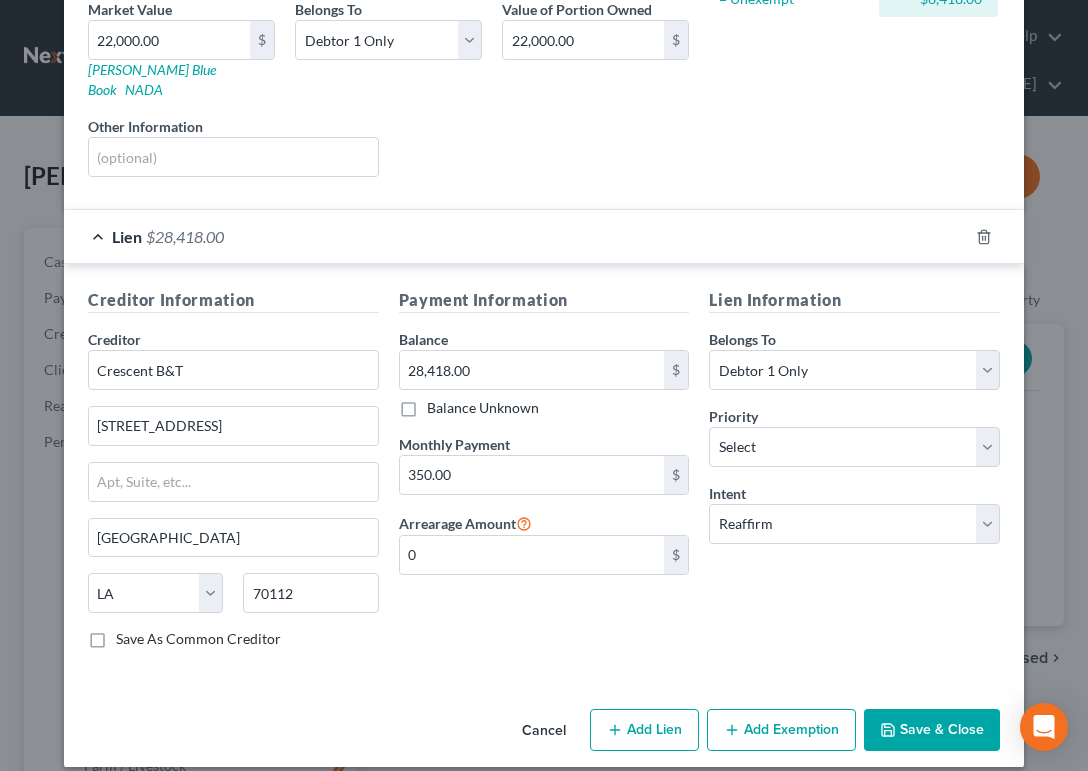 click on "Save & Close" at bounding box center (932, 730) 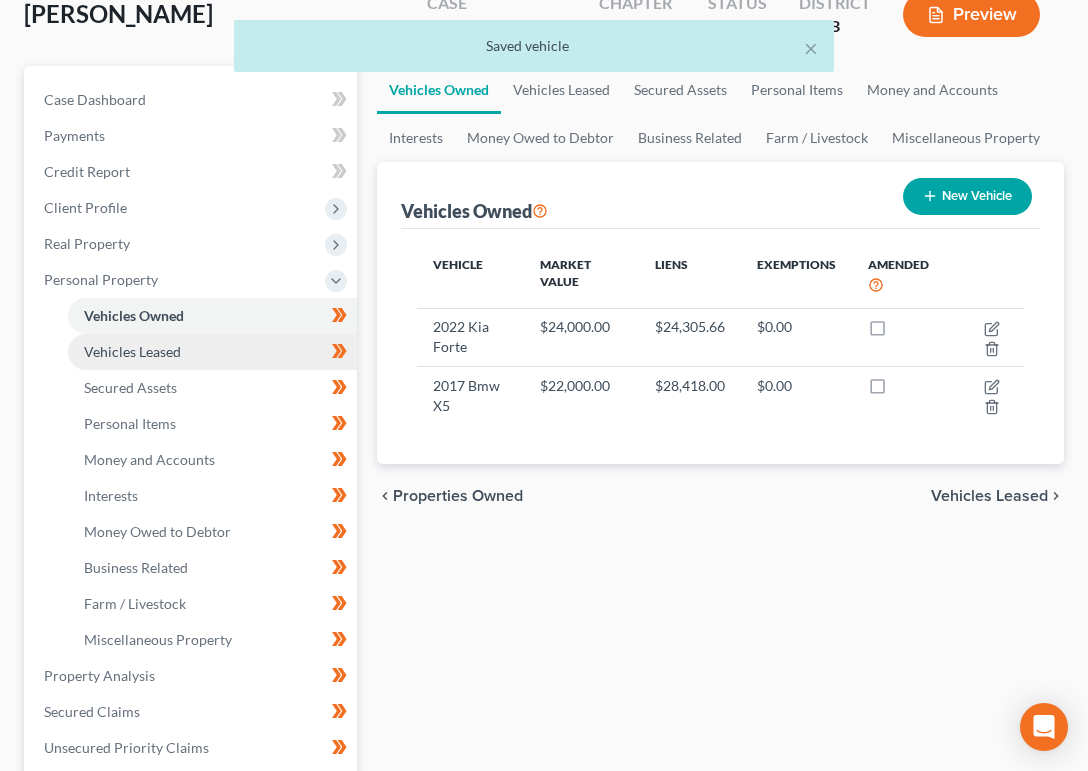 scroll, scrollTop: 166, scrollLeft: 0, axis: vertical 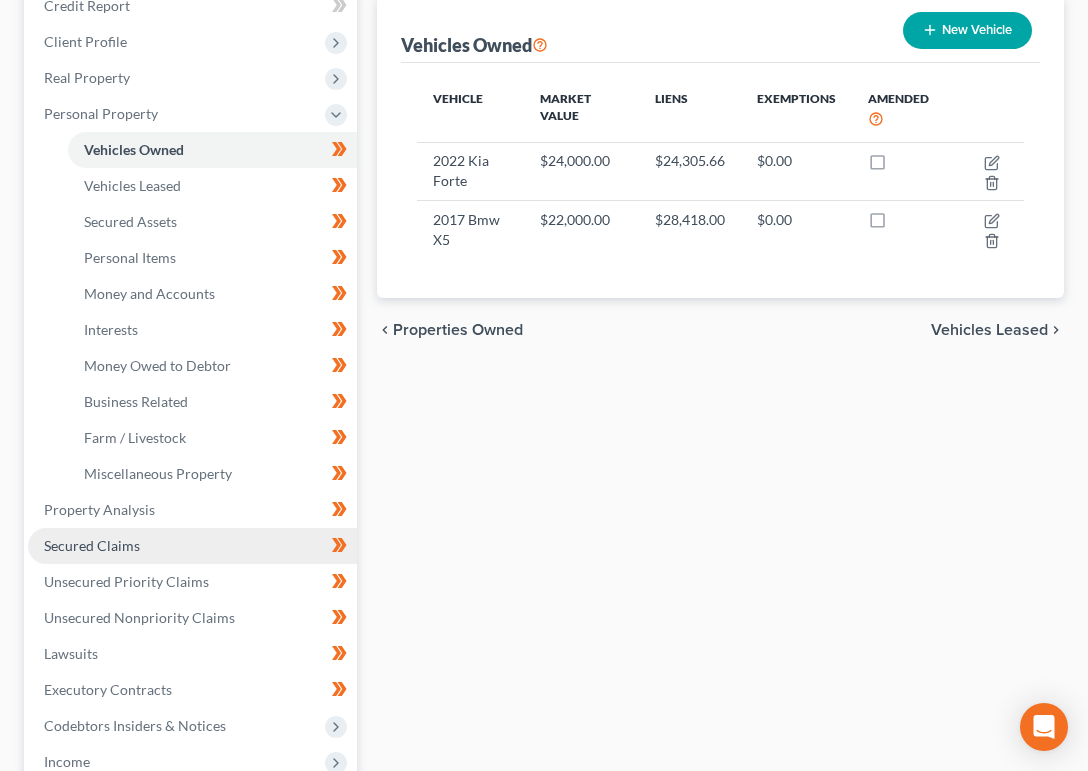 click on "Secured Claims" at bounding box center [92, 545] 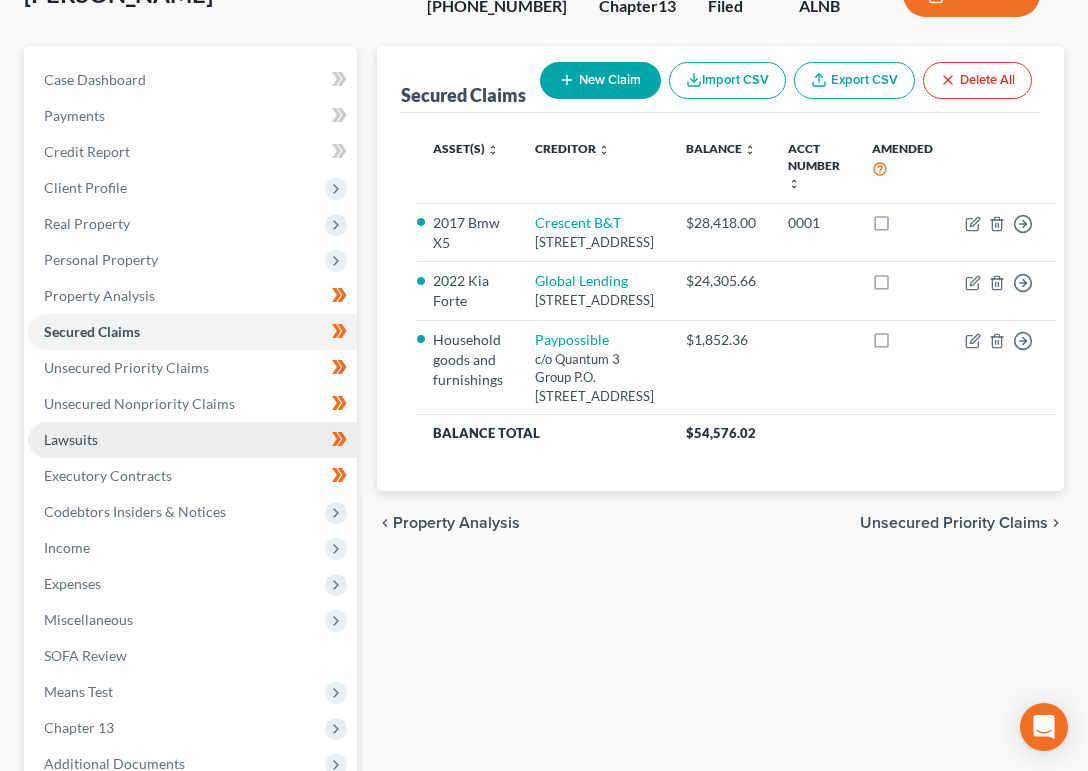 scroll, scrollTop: 180, scrollLeft: 0, axis: vertical 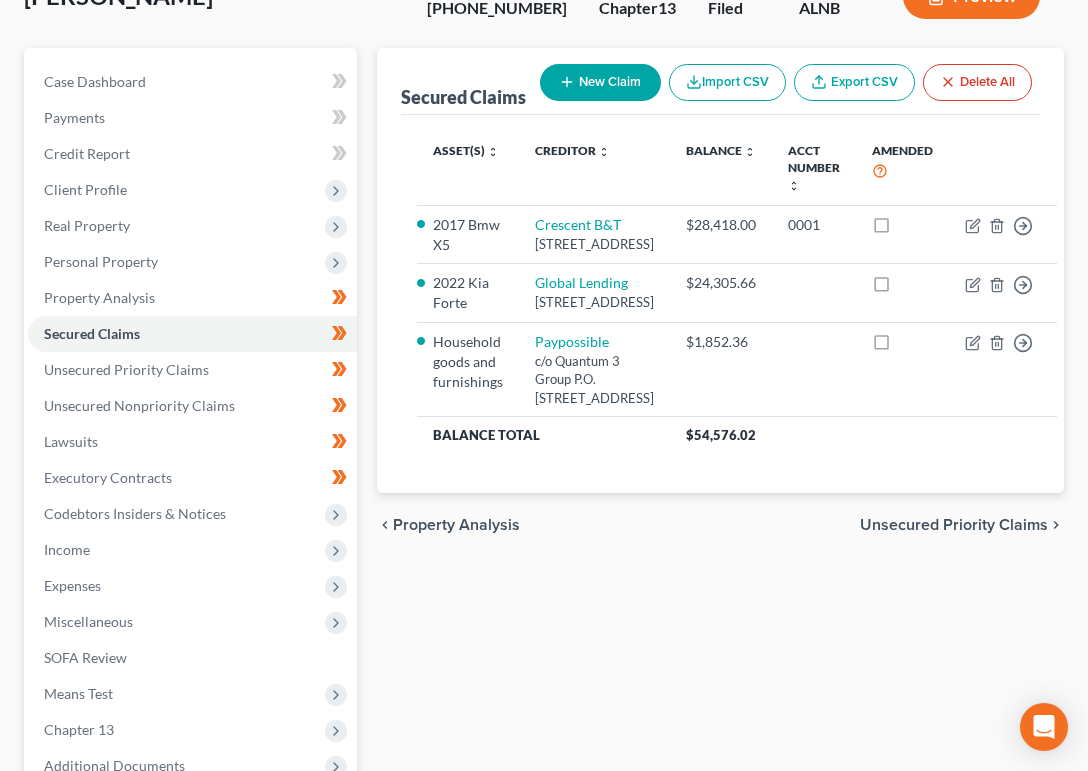 click on "New Claim" at bounding box center [600, 82] 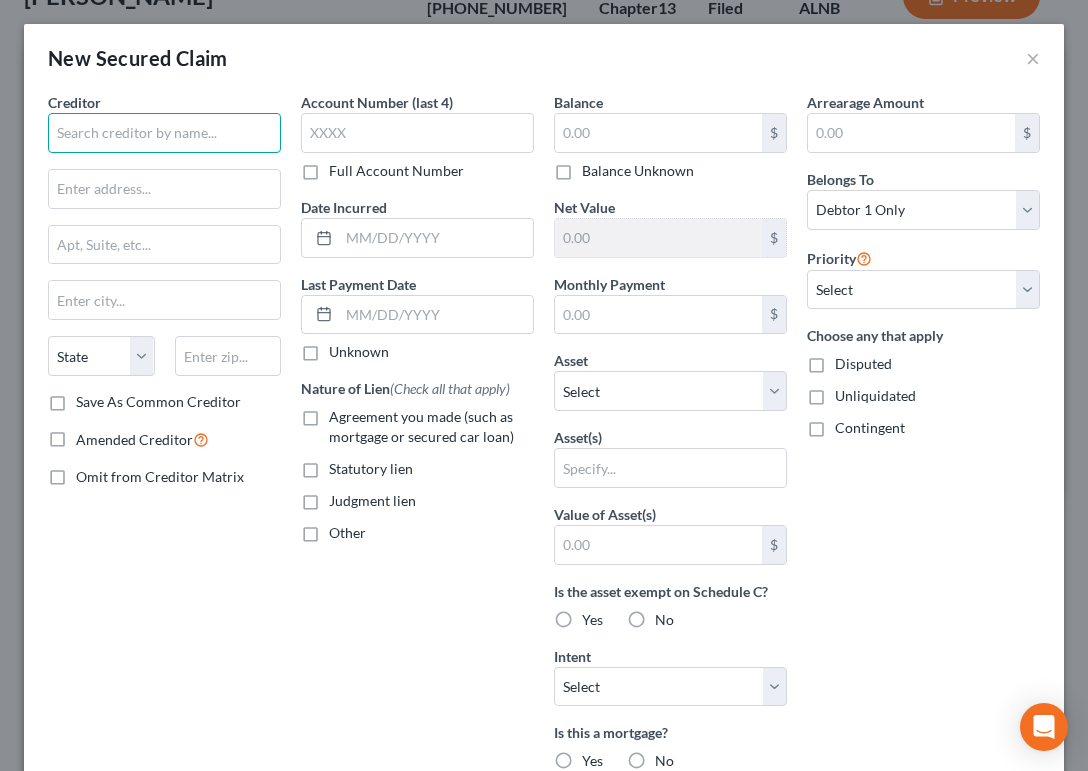 click at bounding box center [164, 133] 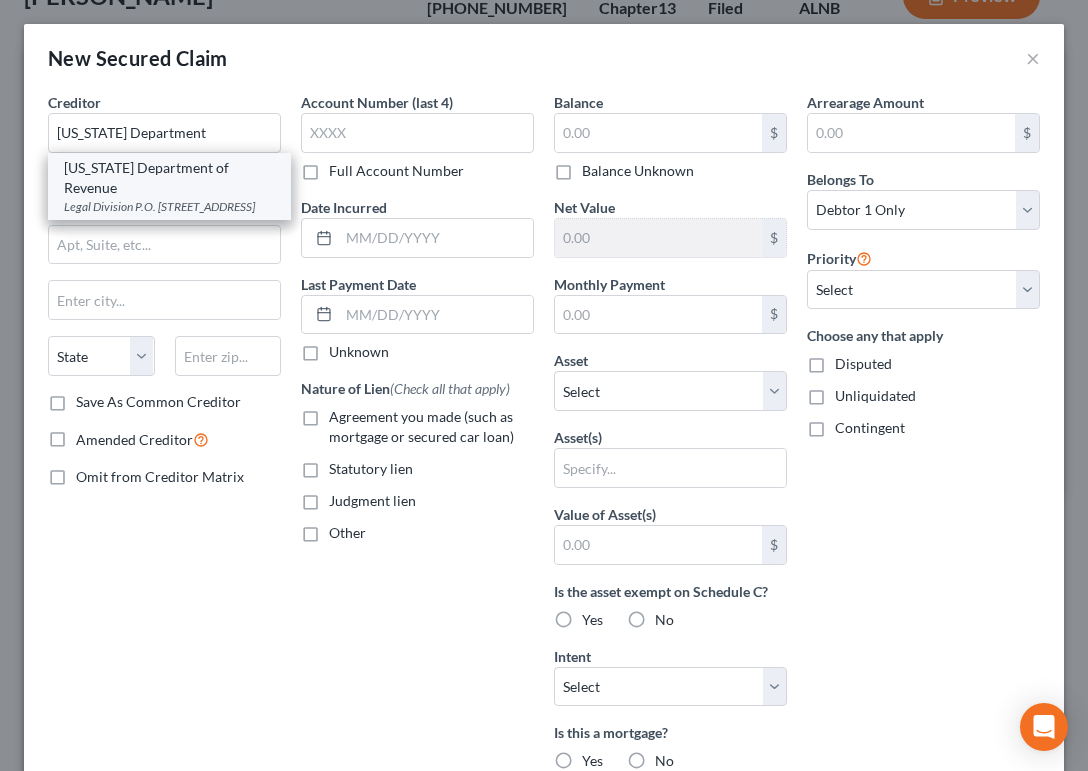 click on "Legal Division P.O. Box 32001, Montgomery, AL 36132" at bounding box center [169, 206] 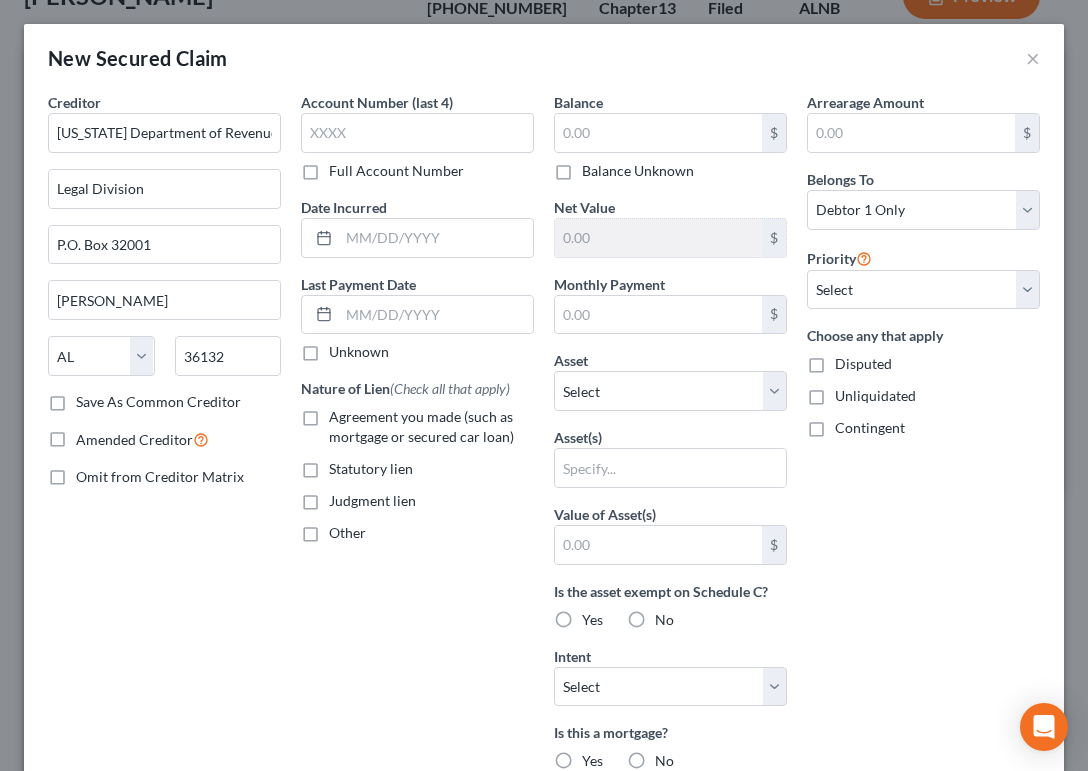 click on "Account Number (last 4)
Full Account Number
Date Incurred         Last Payment Date         Unknown Nature of Lien  (Check all that apply) Agreement you made (such as mortgage or secured car loan) Statutory lien Judgment lien Other" at bounding box center [417, 538] 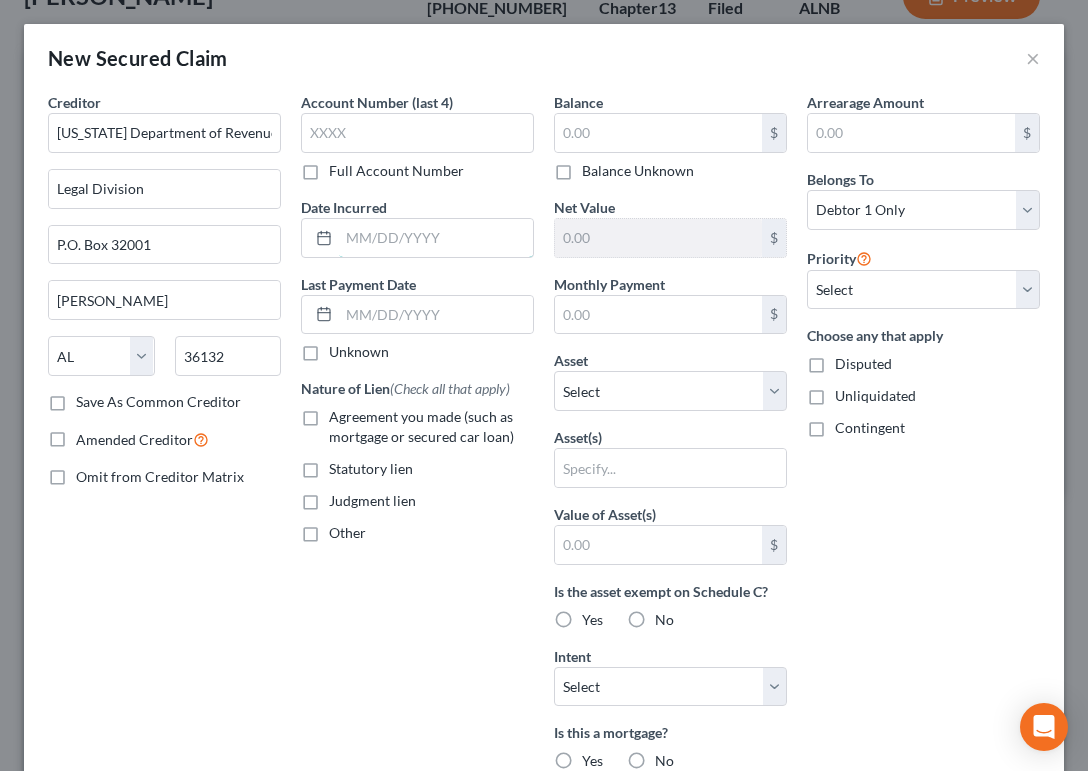 drag, startPoint x: 399, startPoint y: 233, endPoint x: 95, endPoint y: 79, distance: 340.78146 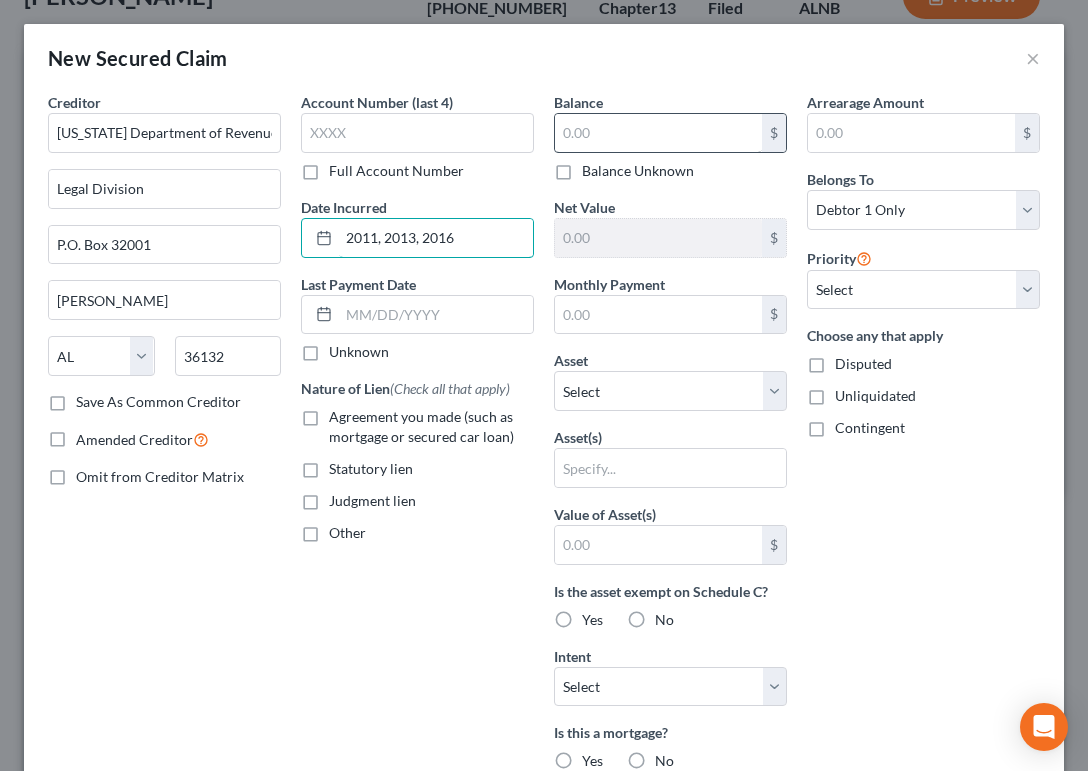type on "2011, 2013, 2016" 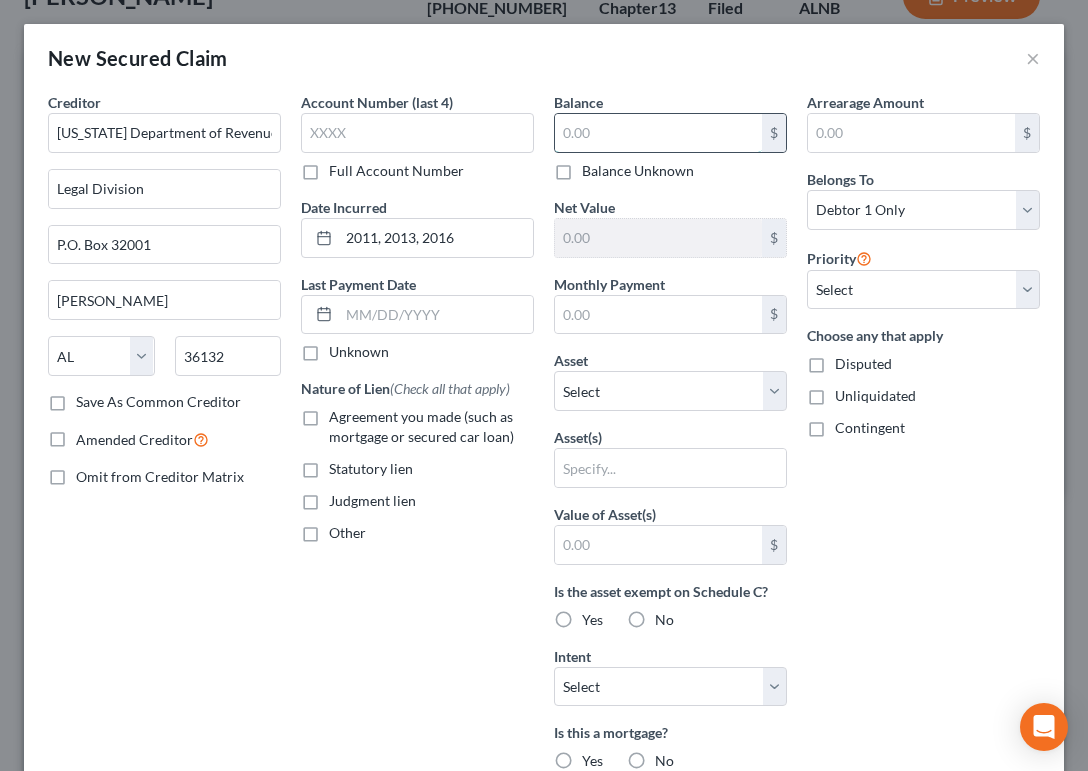 click at bounding box center [658, 133] 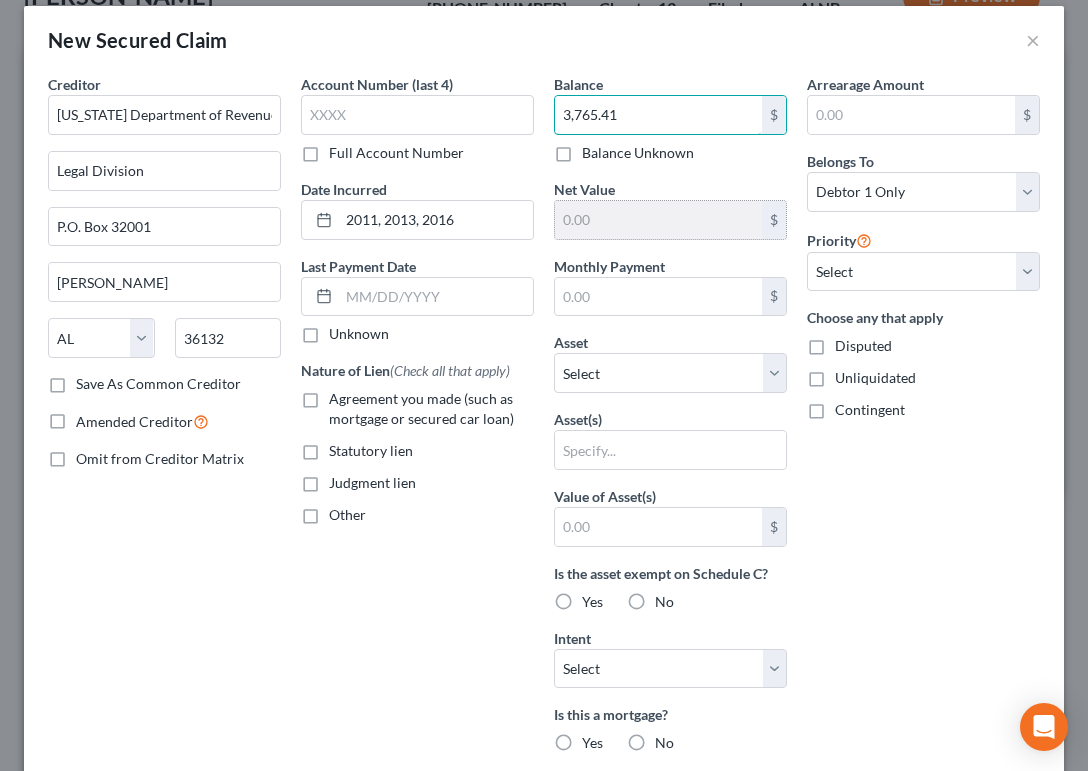 scroll, scrollTop: 8, scrollLeft: 0, axis: vertical 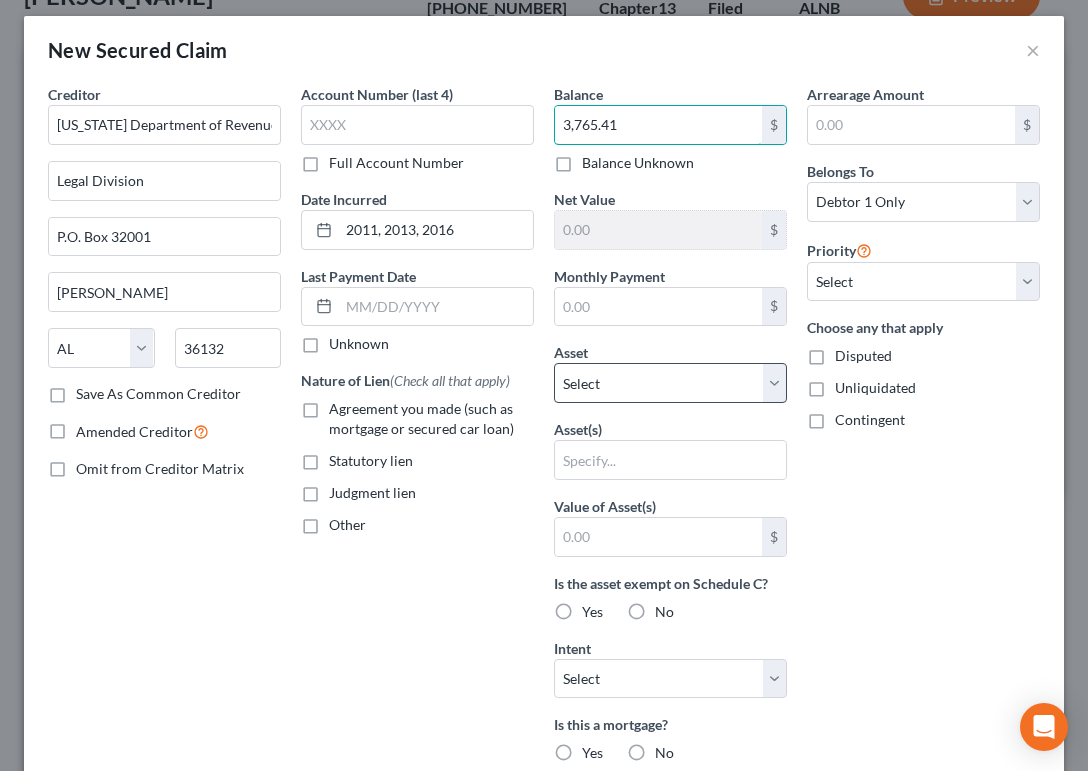 type on "3,765.41" 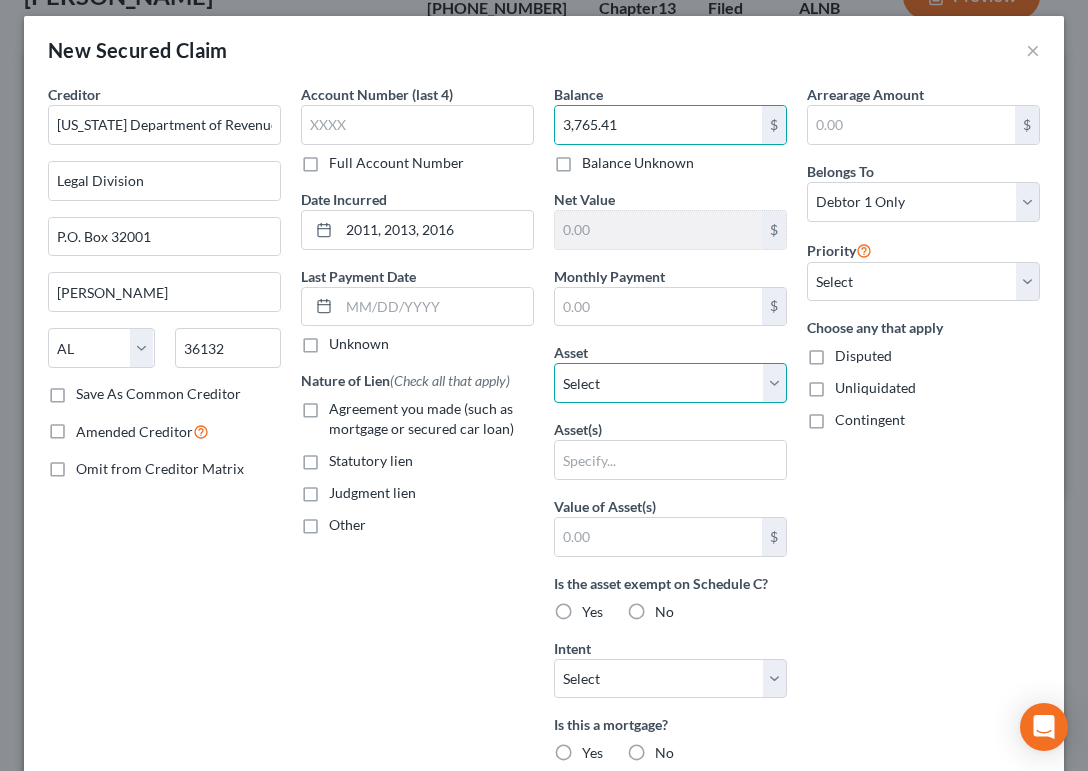 click on "Select Other Multiple Assets 401(k) account with Polaris - $25000.0 Household goods and furnishings - $500.0 2022 Kia Forte - $24000.0 2017 Bmw X5 - $22000.0 Trustee refund from prior failed Chapter 13 case (24-81585) (owed to debtor) - $3914.95 Electronics - Electronics, Cell Phones, Etc. - $300.0 Clothing - Clothing - $200.0 CashApp (Checking Account) - $2800.0" at bounding box center [670, 383] 